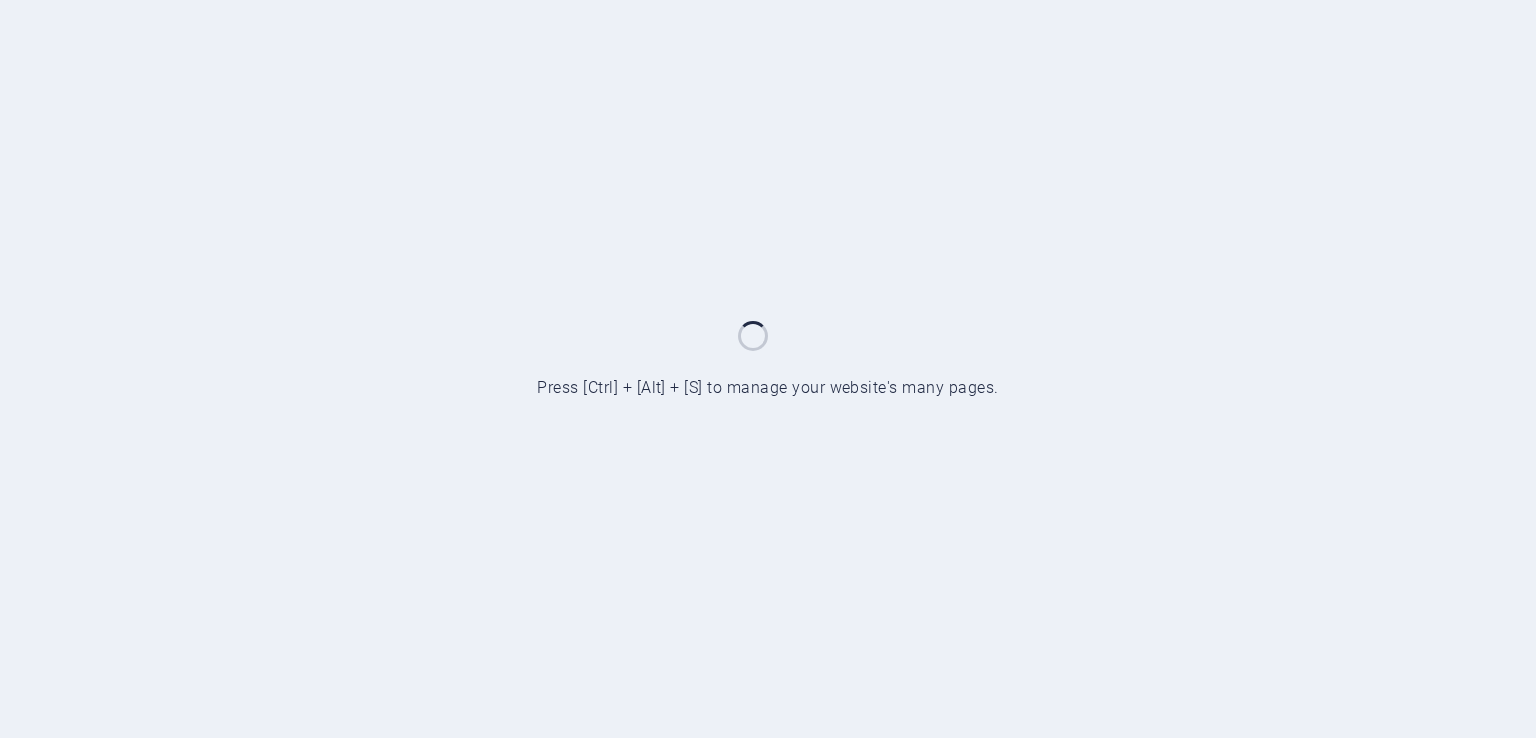 scroll, scrollTop: 0, scrollLeft: 0, axis: both 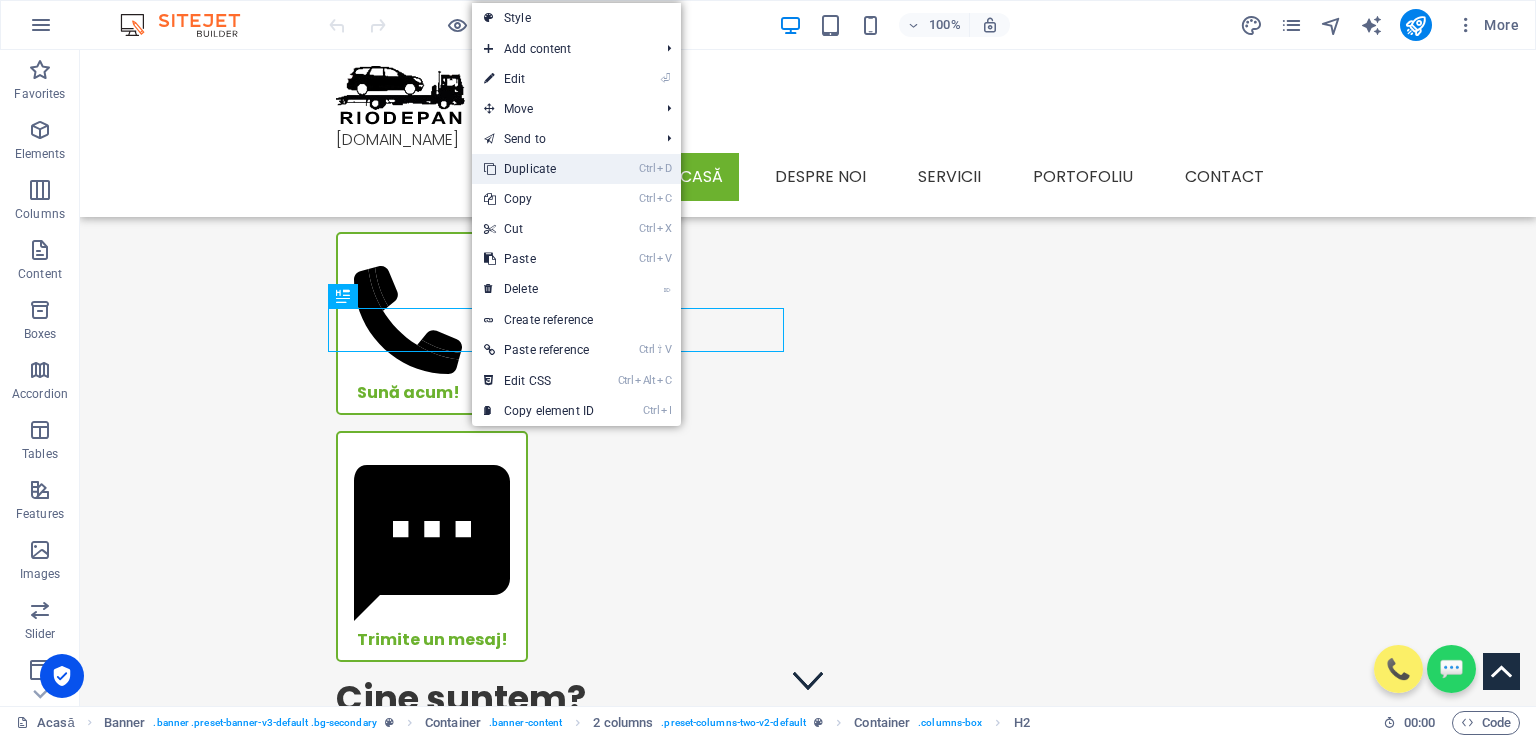 click on "Ctrl D  Duplicate" at bounding box center [539, 169] 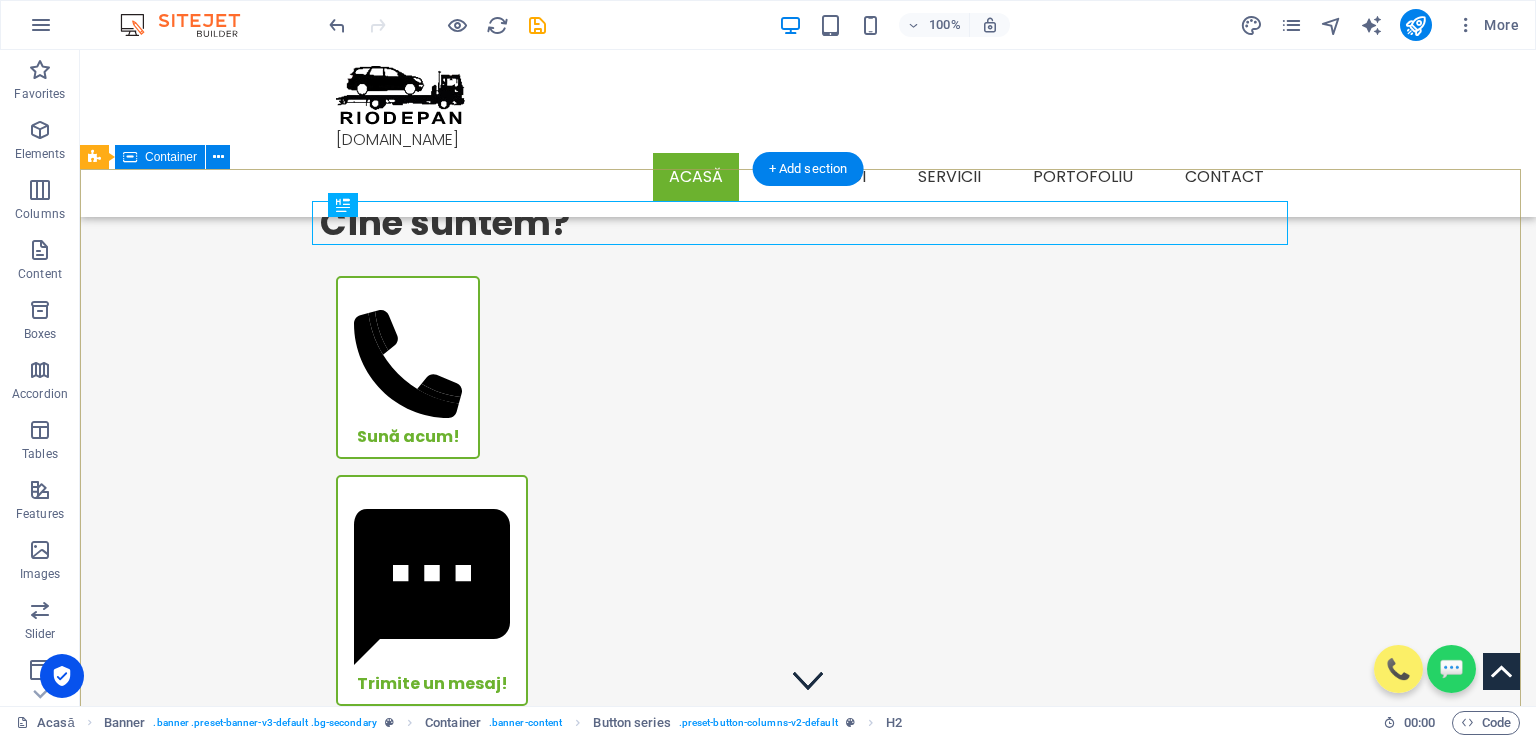 click on "Cine suntem?        Sună acum!        Trimite un mesaj! Cine suntem? De peste 15 ani,  Riodepan S.R.L. oferă  servicii rapide, sigure și profesioniste de  tractări auto, remorcări și transport pe platformă , adaptate tuturor tipurilor de vehicule – de la autoturisme, până la camioane și utilaje grele. Suntem disponibili NON-STOP în  [GEOGRAPHIC_DATA]  și județul  [GEOGRAPHIC_DATA] , dar și național și internațional, iar misiunea noastră este simplă:  să te ajutăm să îți continui drumul cu bine .   Mai mult... Sună acum!" at bounding box center (808, 808) 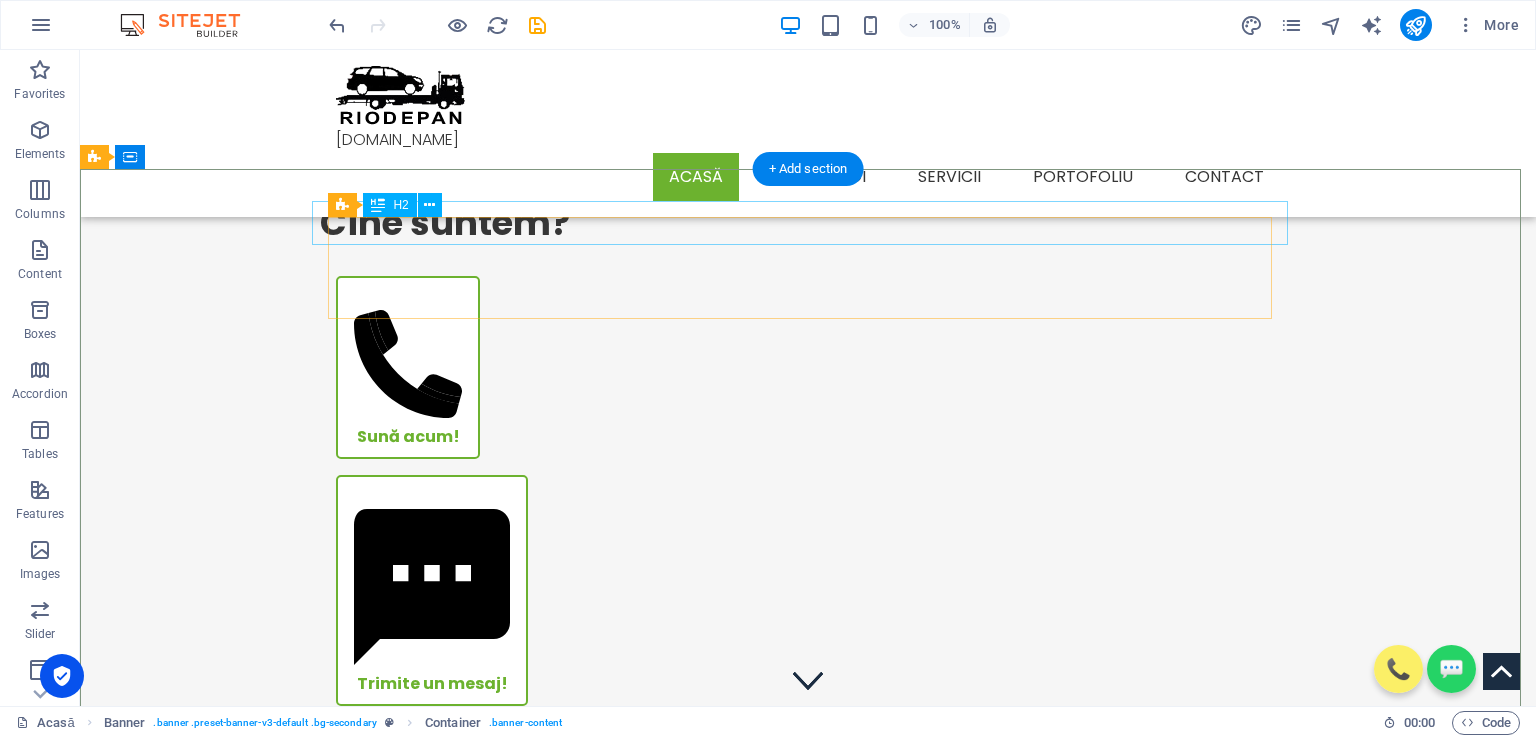 click on "Cine suntem?" at bounding box center (808, 223) 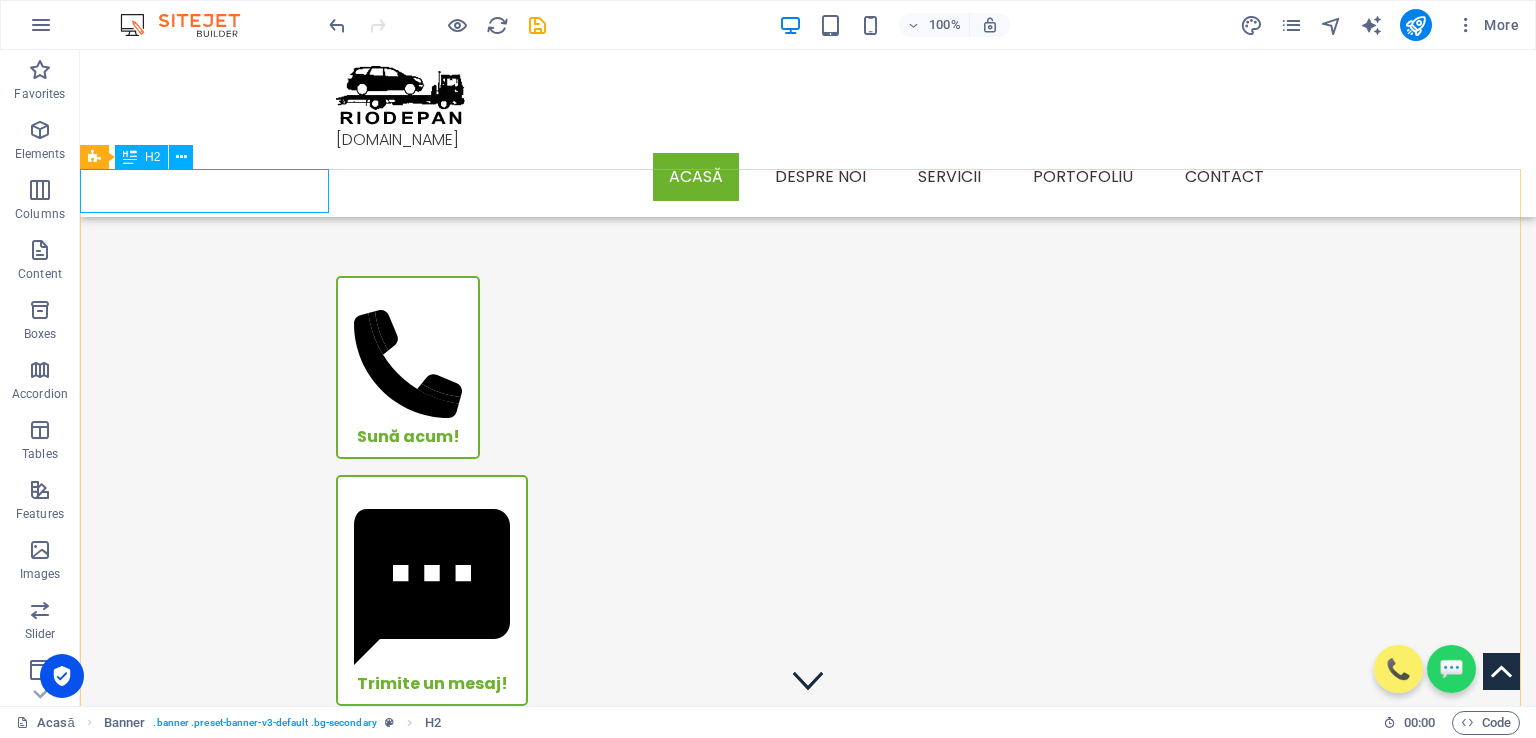 click on "H2" at bounding box center [152, 157] 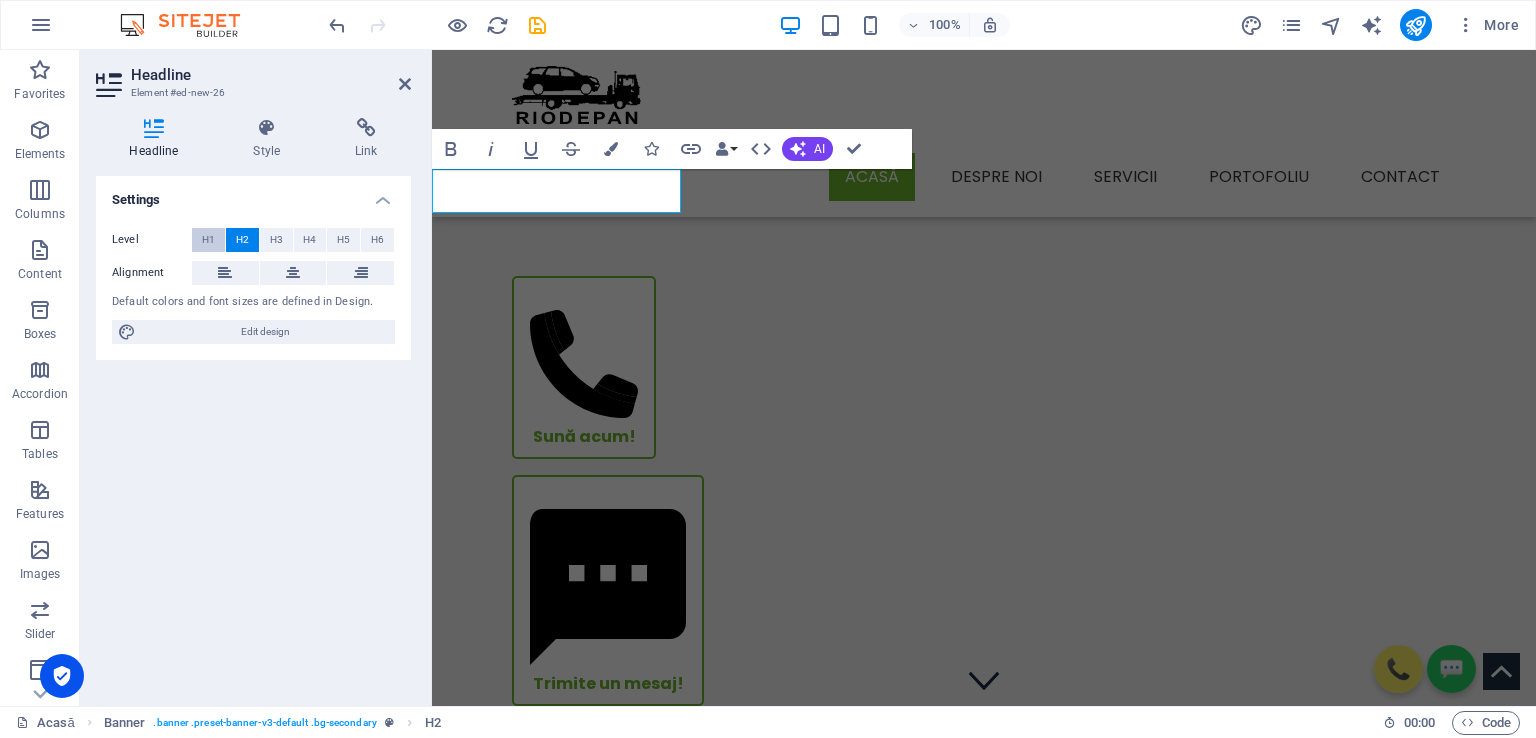 click on "H1" at bounding box center (208, 240) 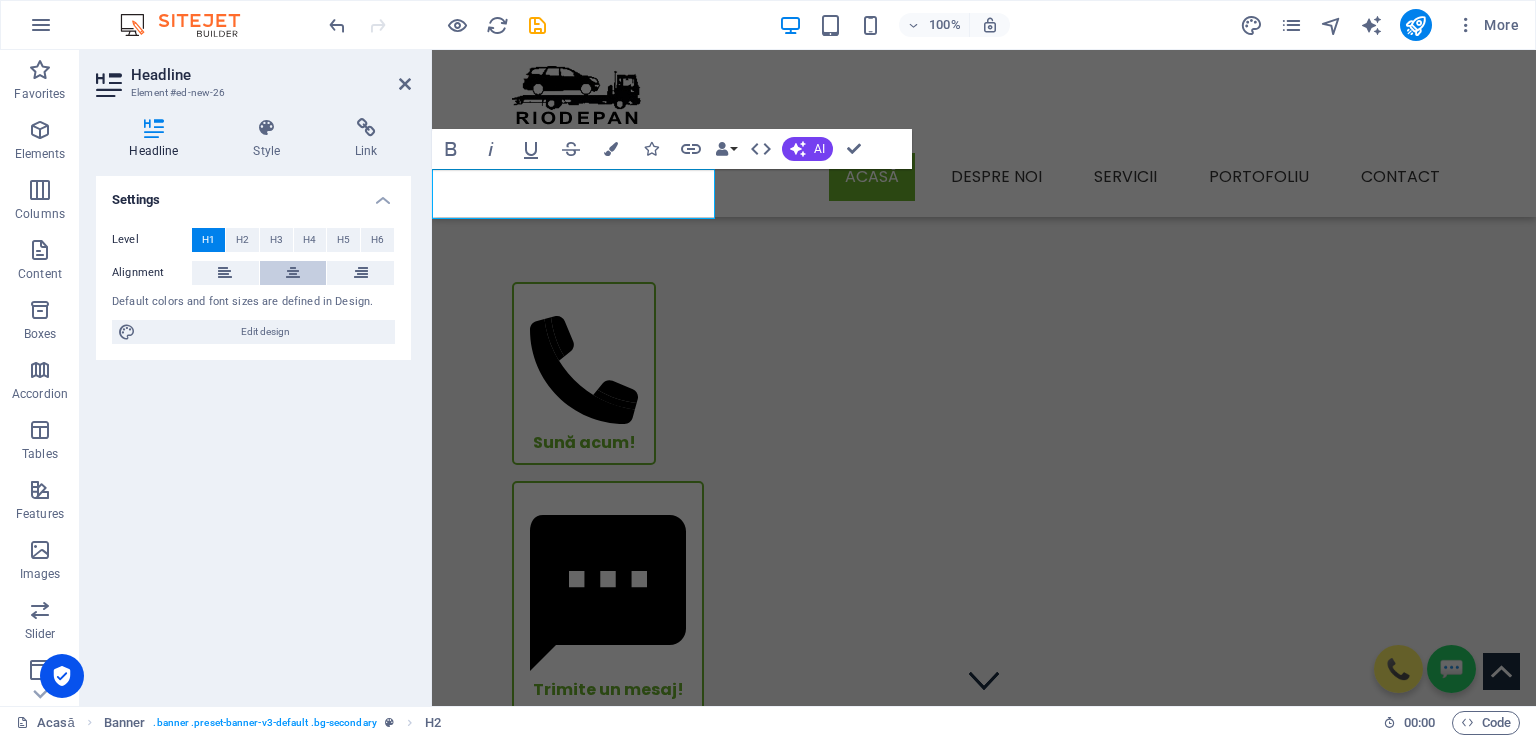 click at bounding box center [293, 273] 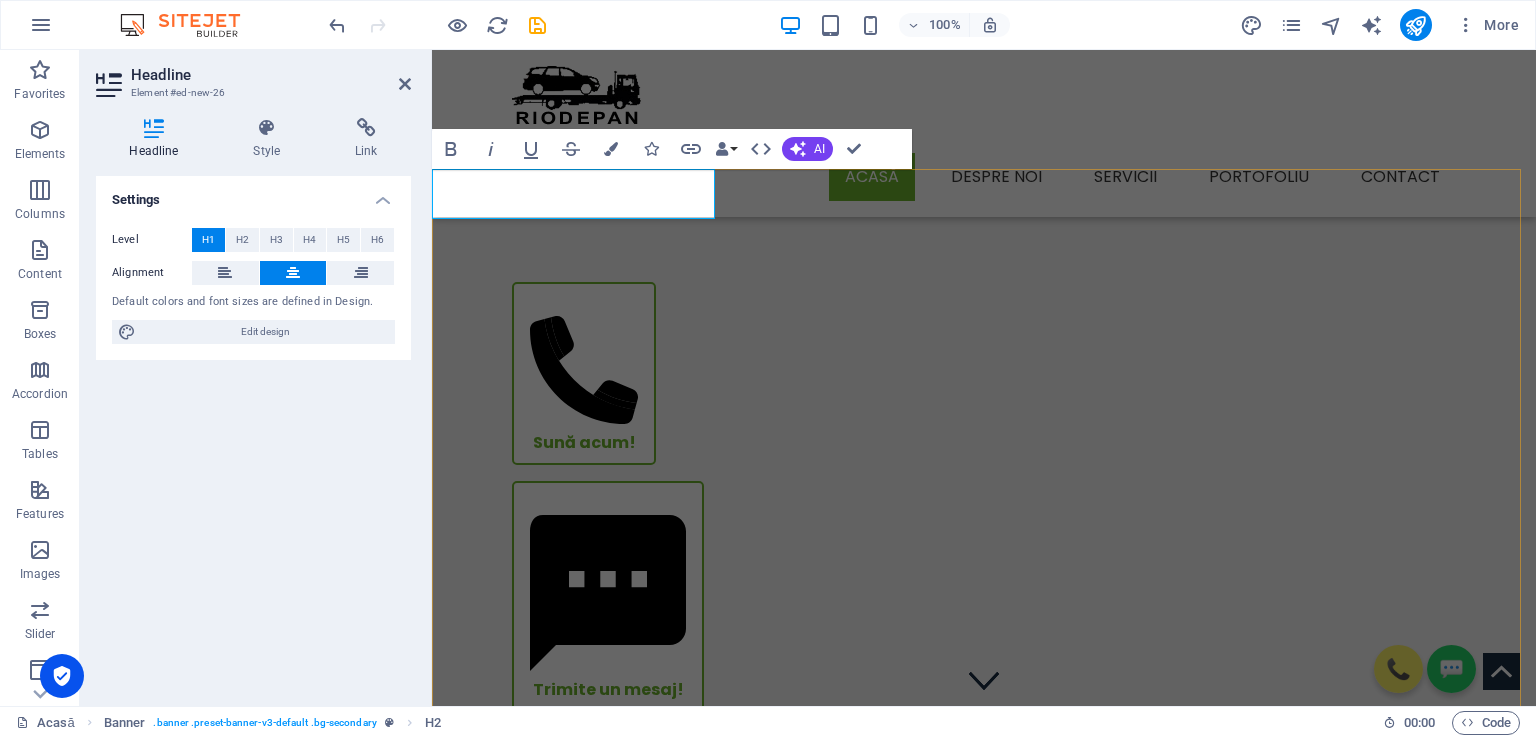 click on "Cine suntem?        Sună acum!        Trimite un mesaj! Cine suntem? De peste 15 ani,  Riodepan S.R.L. oferă  servicii rapide, sigure și profesioniste de  tractări auto, remorcări și transport pe platformă , adaptate tuturor tipurilor de vehicule – de la autoturisme, până la camioane și utilaje grele. Suntem disponibili NON-STOP în  [GEOGRAPHIC_DATA]  și județul  [GEOGRAPHIC_DATA] , dar și național și internațional, iar misiunea noastră este simplă:  să te ajutăm să îți continui drumul cu bine .   Mai mult... Sună acum!" at bounding box center (984, 811) 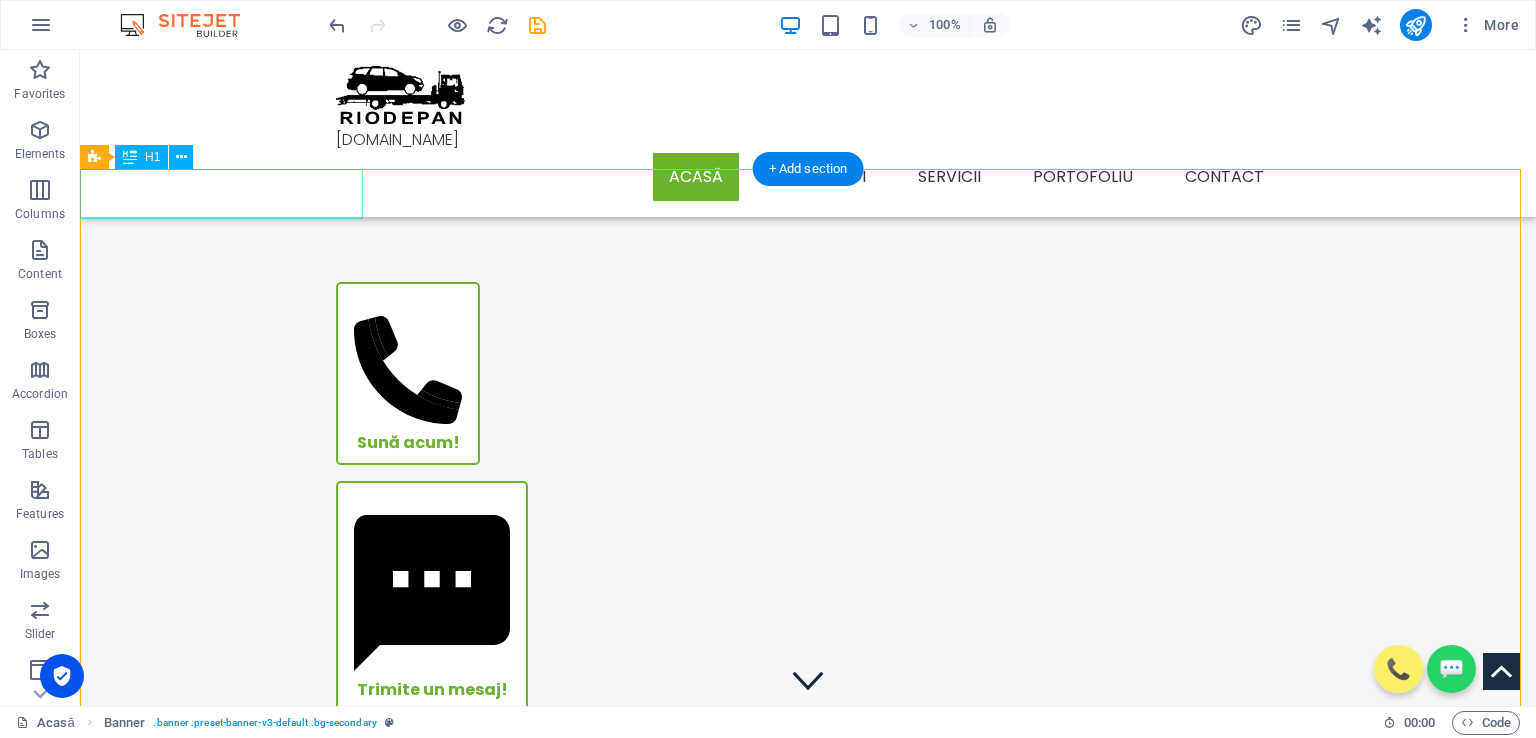 click on "Cine suntem?" at bounding box center (808, 194) 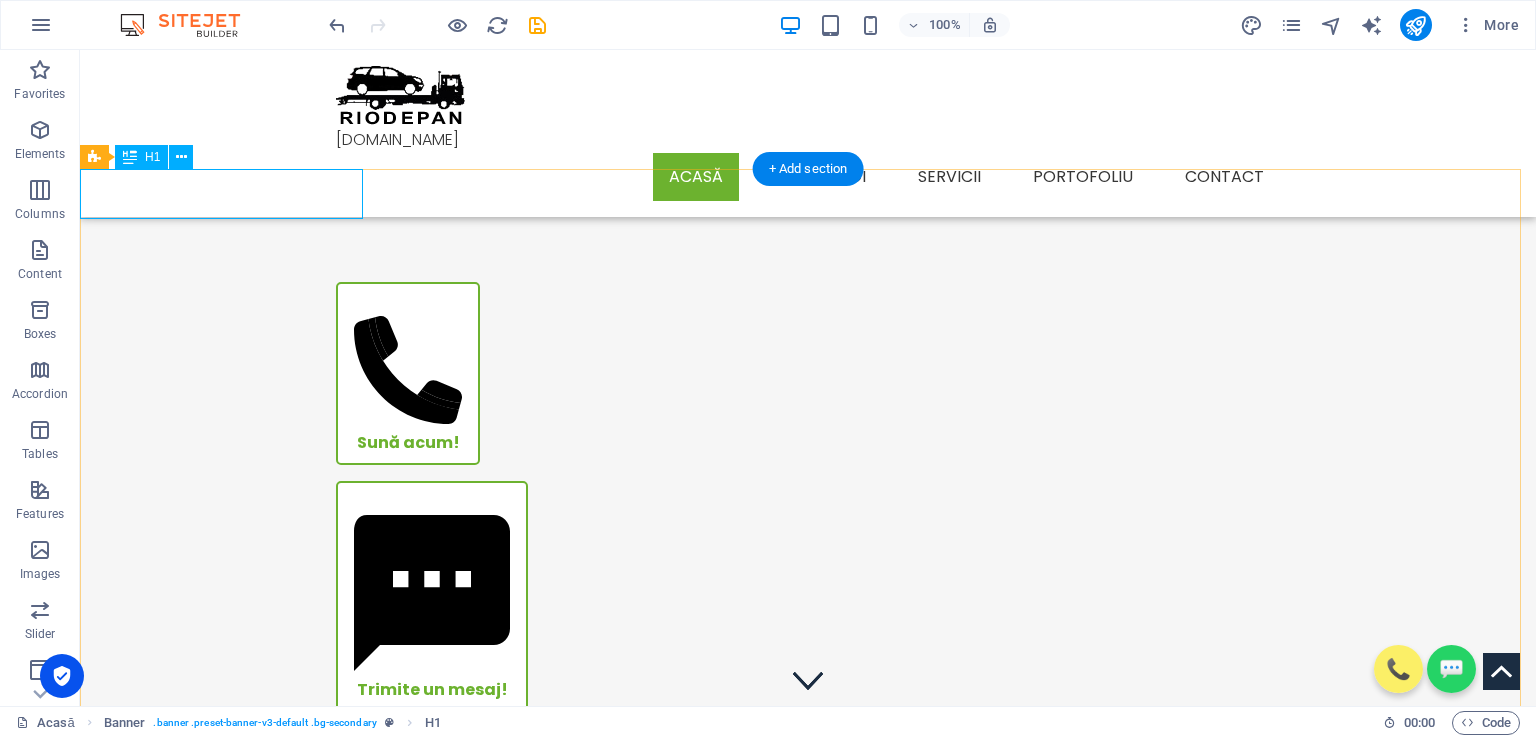 click on "Cine suntem?" at bounding box center [808, 194] 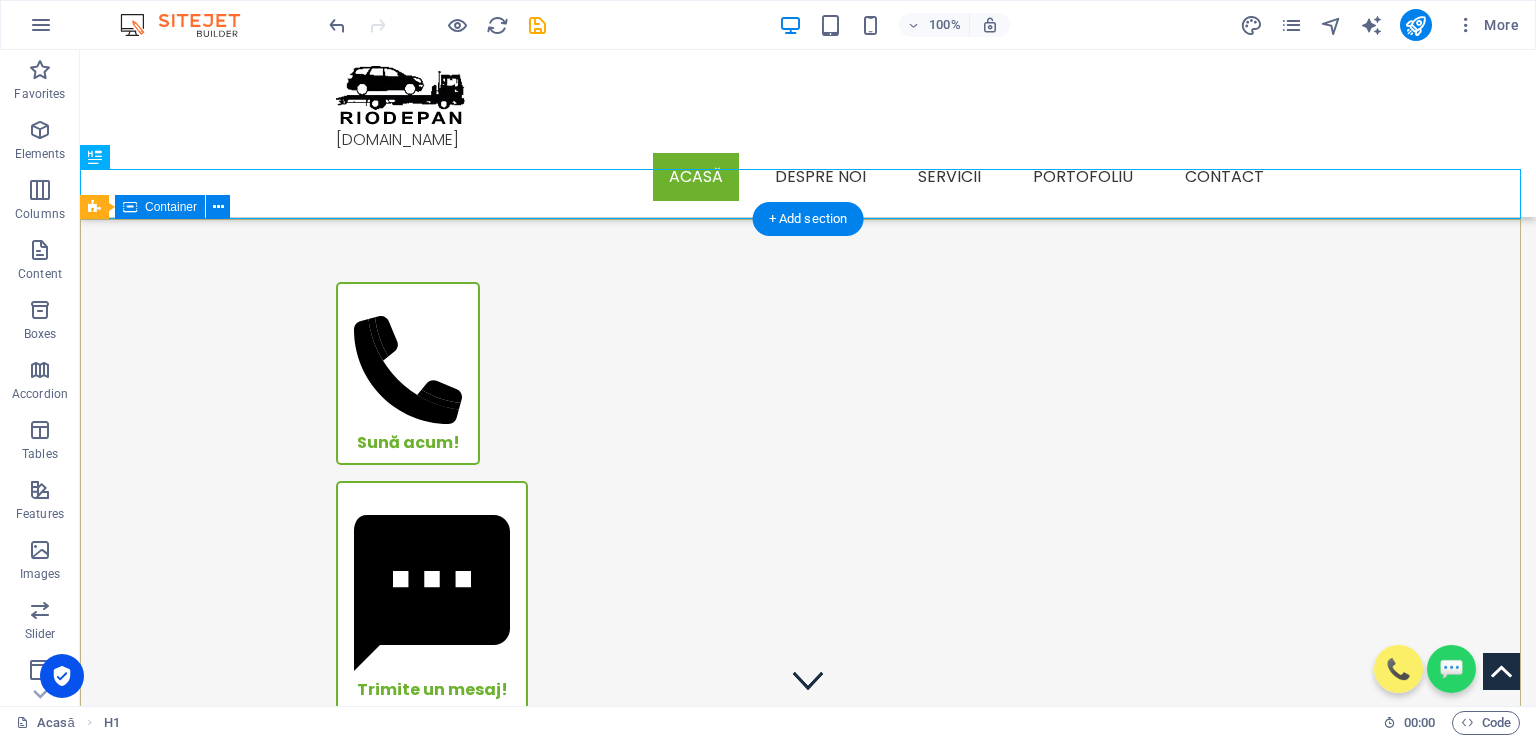 click on "Sună acum!        Trimite un mesaj! Cine suntem? De peste 15 ani,  Riodepan S.R.L. oferă  servicii rapide, sigure și profesioniste de  tractări auto, remorcări și transport pe platformă , adaptate tuturor tipurilor de vehicule – de la autoturisme, până la camioane și utilaje grele. Suntem disponibili NON-STOP în  [GEOGRAPHIC_DATA]  și județul  [GEOGRAPHIC_DATA] , dar și național și internațional, iar misiunea noastră este simplă:  să te ajutăm să îți continui drumul cu bine .   Mai mult... Sună acum!" at bounding box center (808, 836) 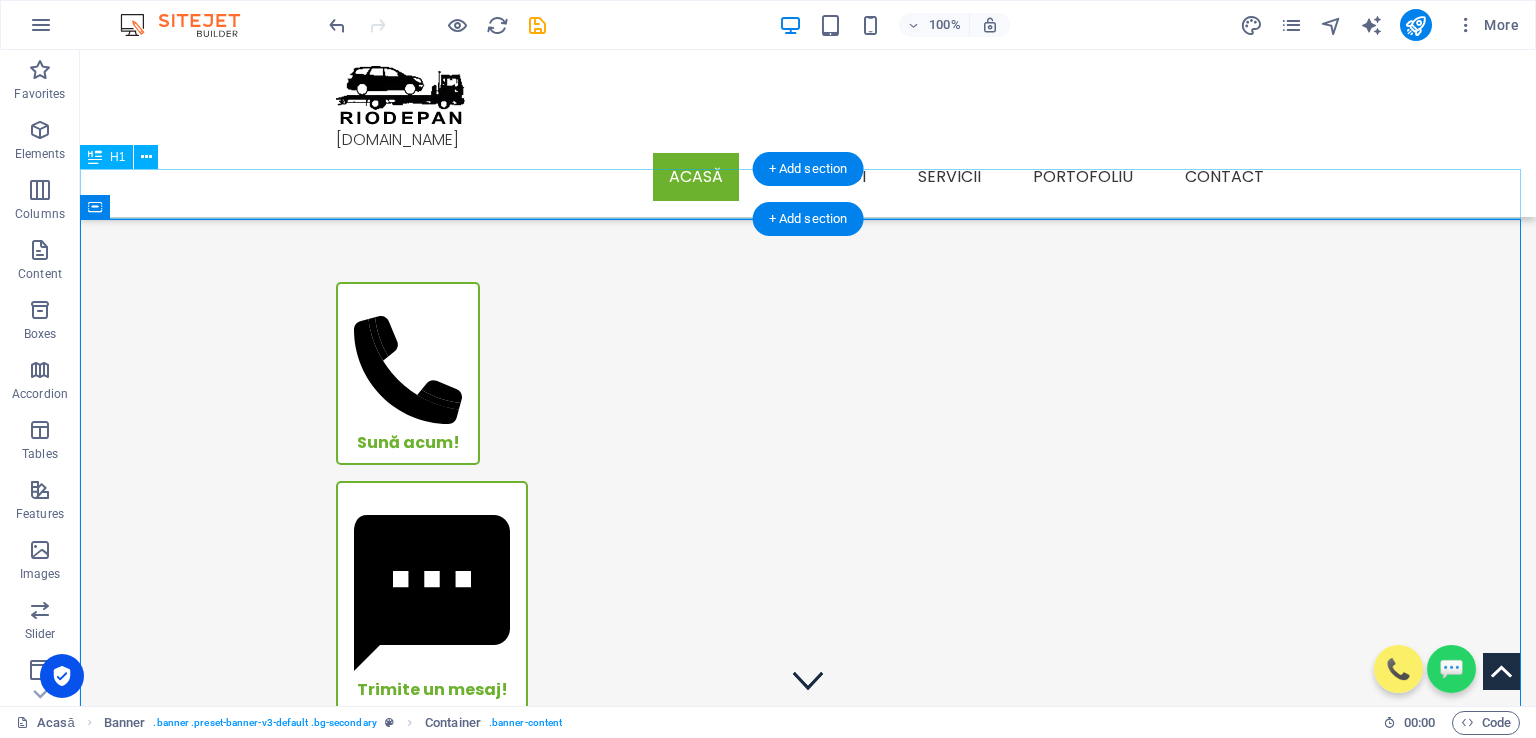 click on "Cine suntem?" at bounding box center [808, 194] 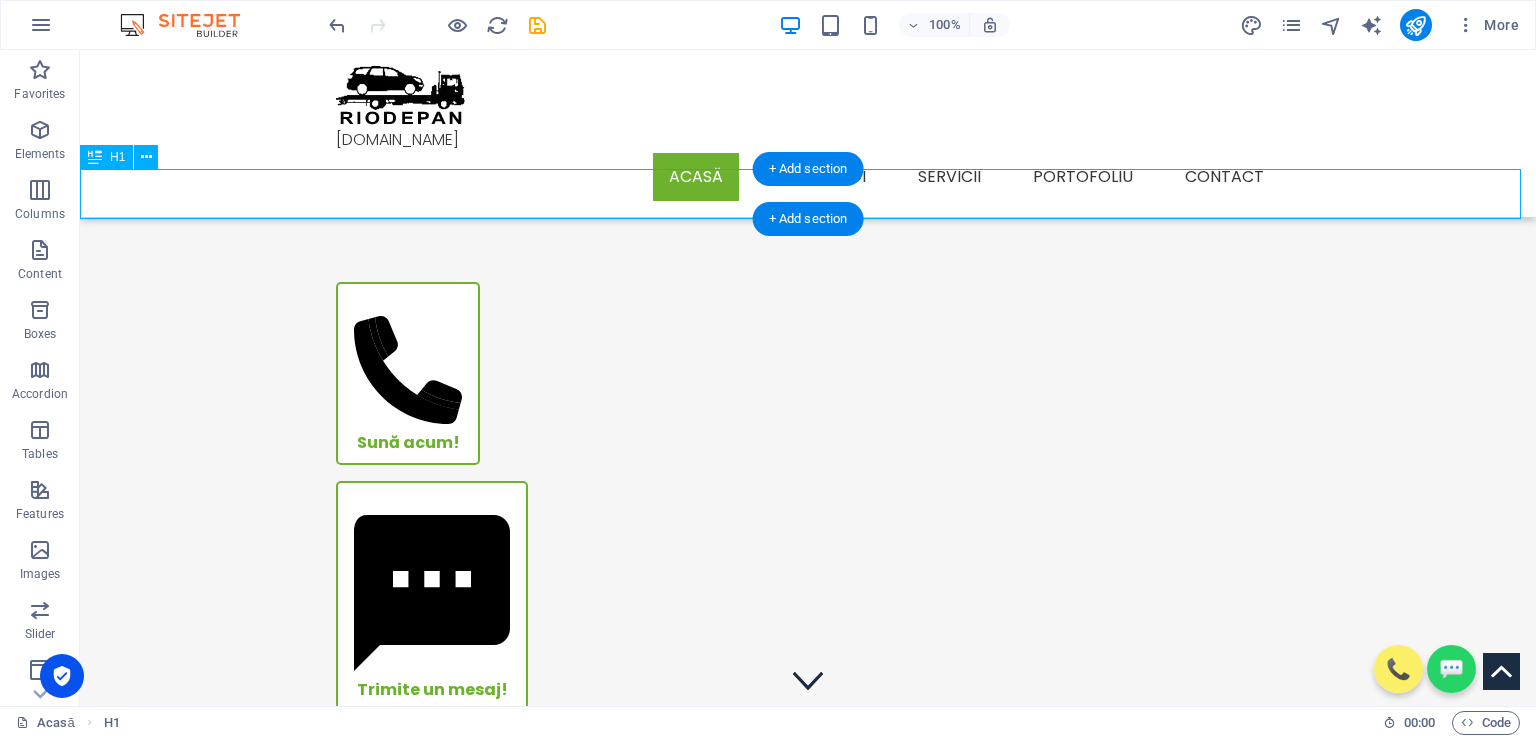 click on "Cine suntem?" at bounding box center (808, 194) 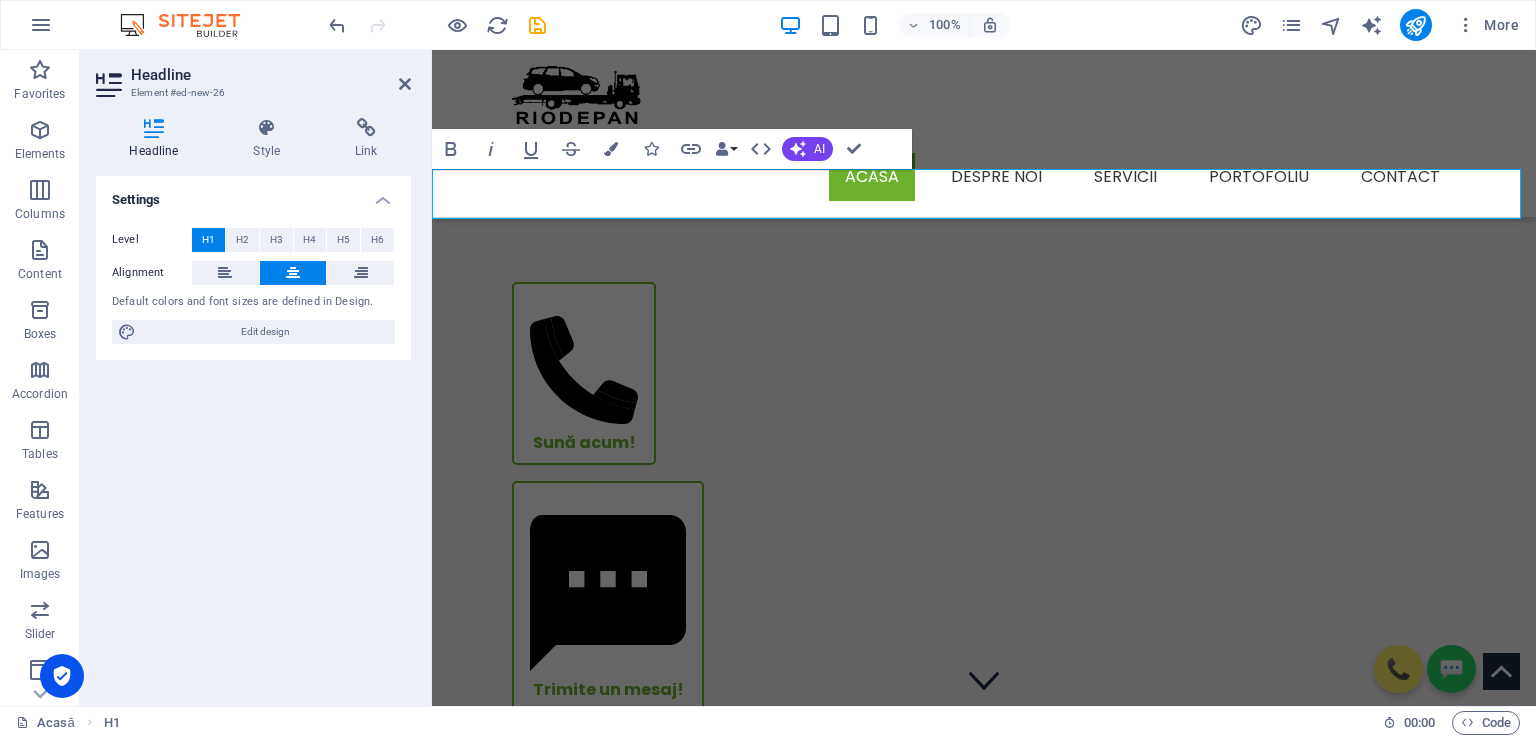 click on "Cine suntem?" at bounding box center [984, 194] 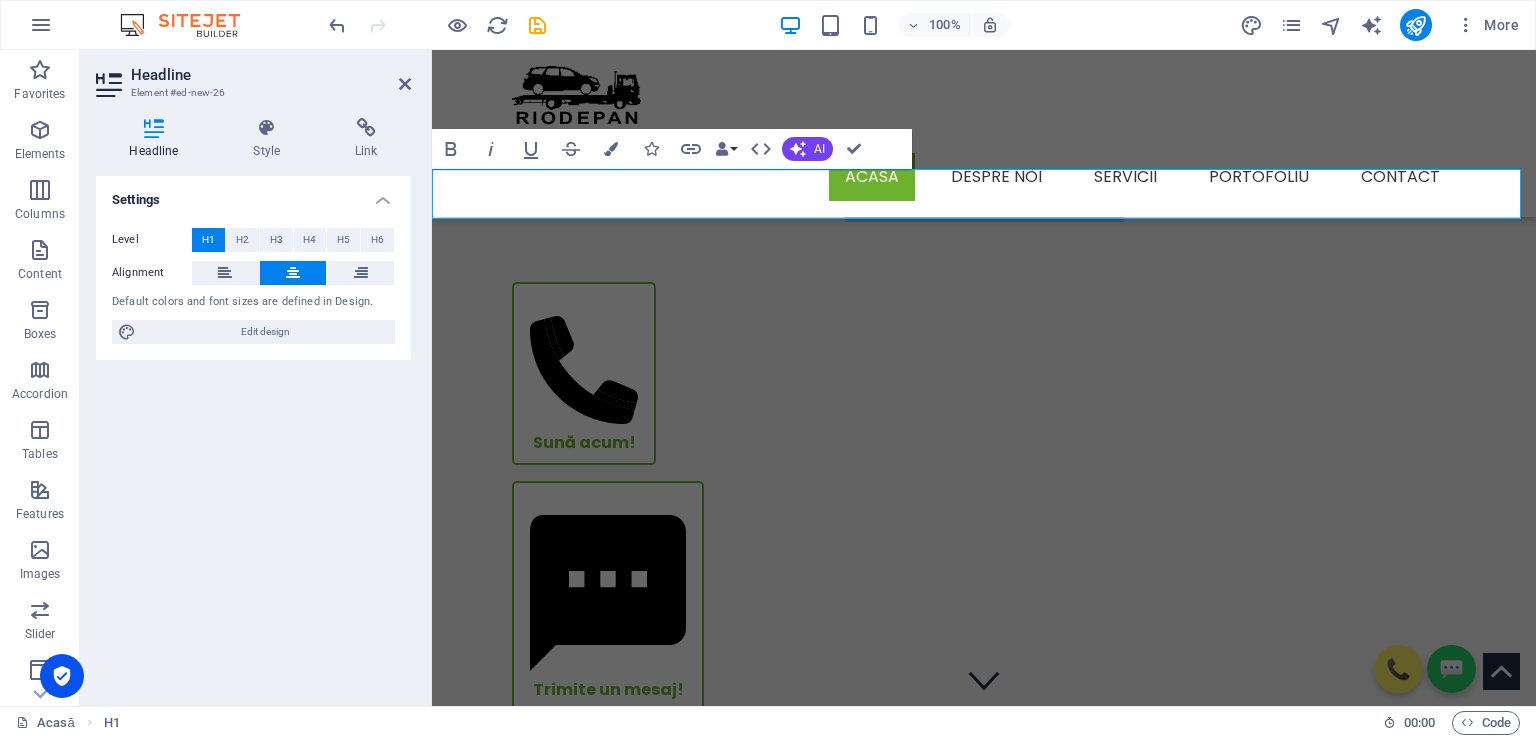 click on "Cine suntem?" at bounding box center (984, 194) 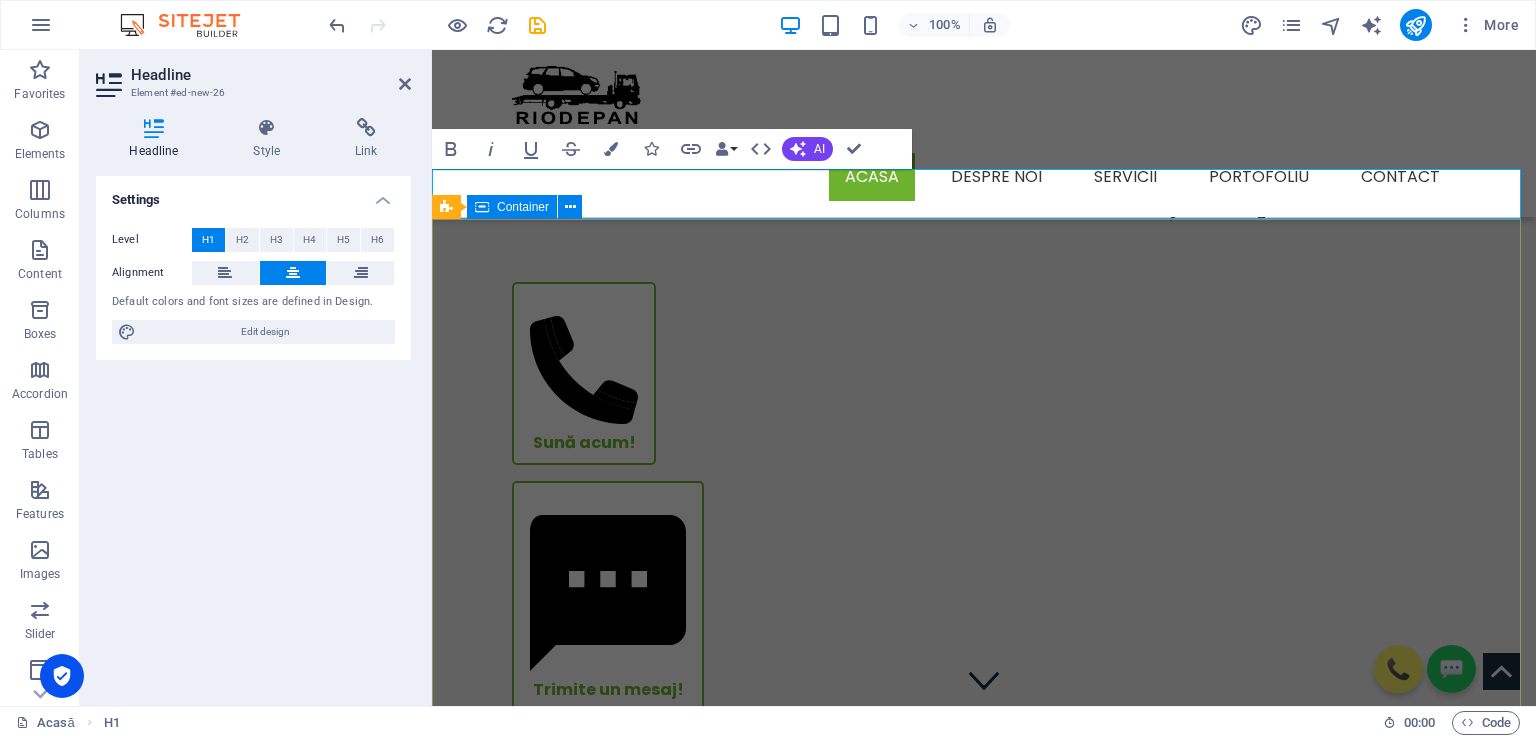 click on "Sună acum!        Trimite un mesaj! Cine suntem? De peste 15 ani,  Riodepan S.R.L. oferă  servicii rapide, sigure și profesioniste de  tractări auto, remorcări și transport pe platformă , adaptate tuturor tipurilor de vehicule – de la autoturisme, până la camioane și utilaje grele. Suntem disponibili NON-STOP în  [GEOGRAPHIC_DATA]  și județul  [GEOGRAPHIC_DATA] , dar și național și internațional, iar misiunea noastră este simplă:  să te ajutăm să îți continui drumul cu bine .   Mai mult... Sună acum!" at bounding box center (984, 836) 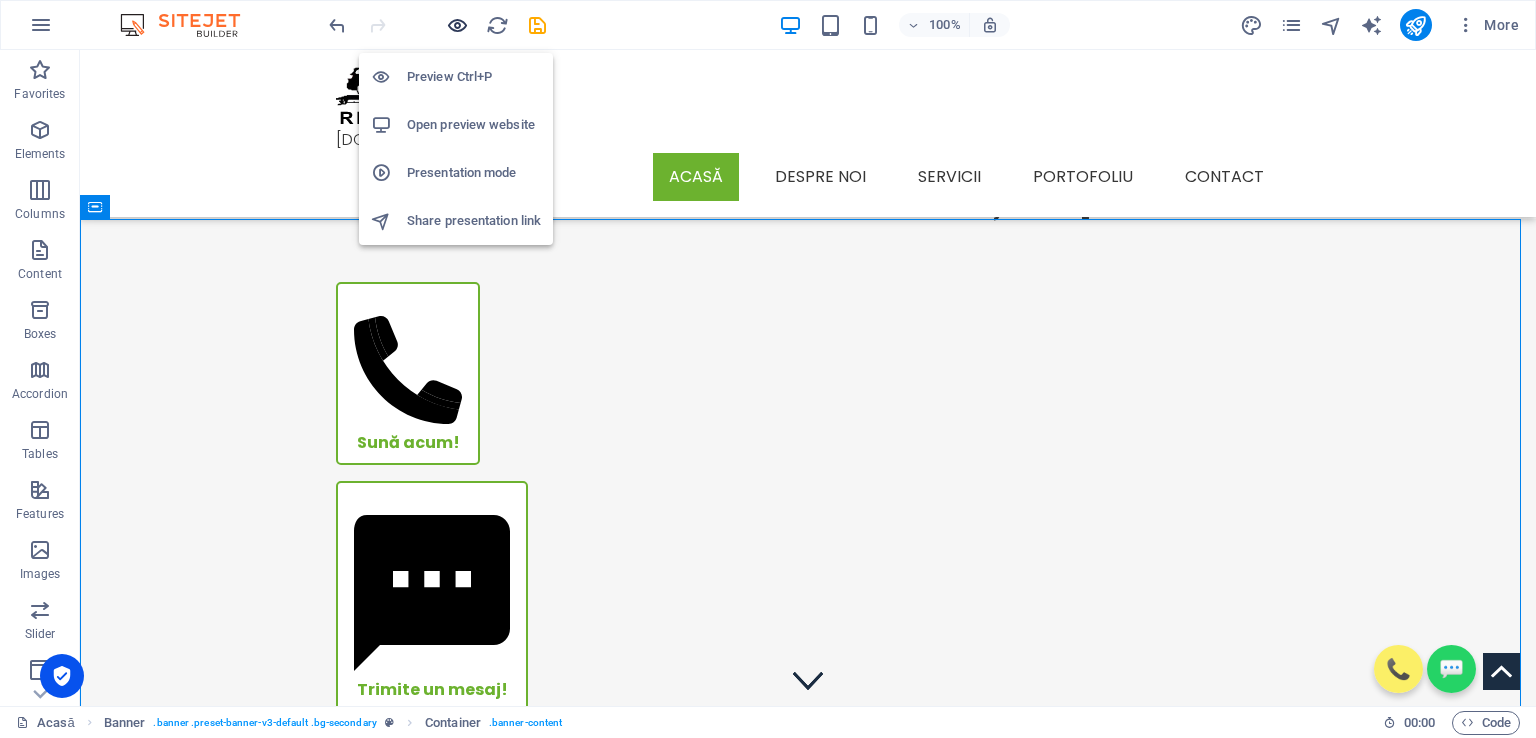 click at bounding box center (457, 25) 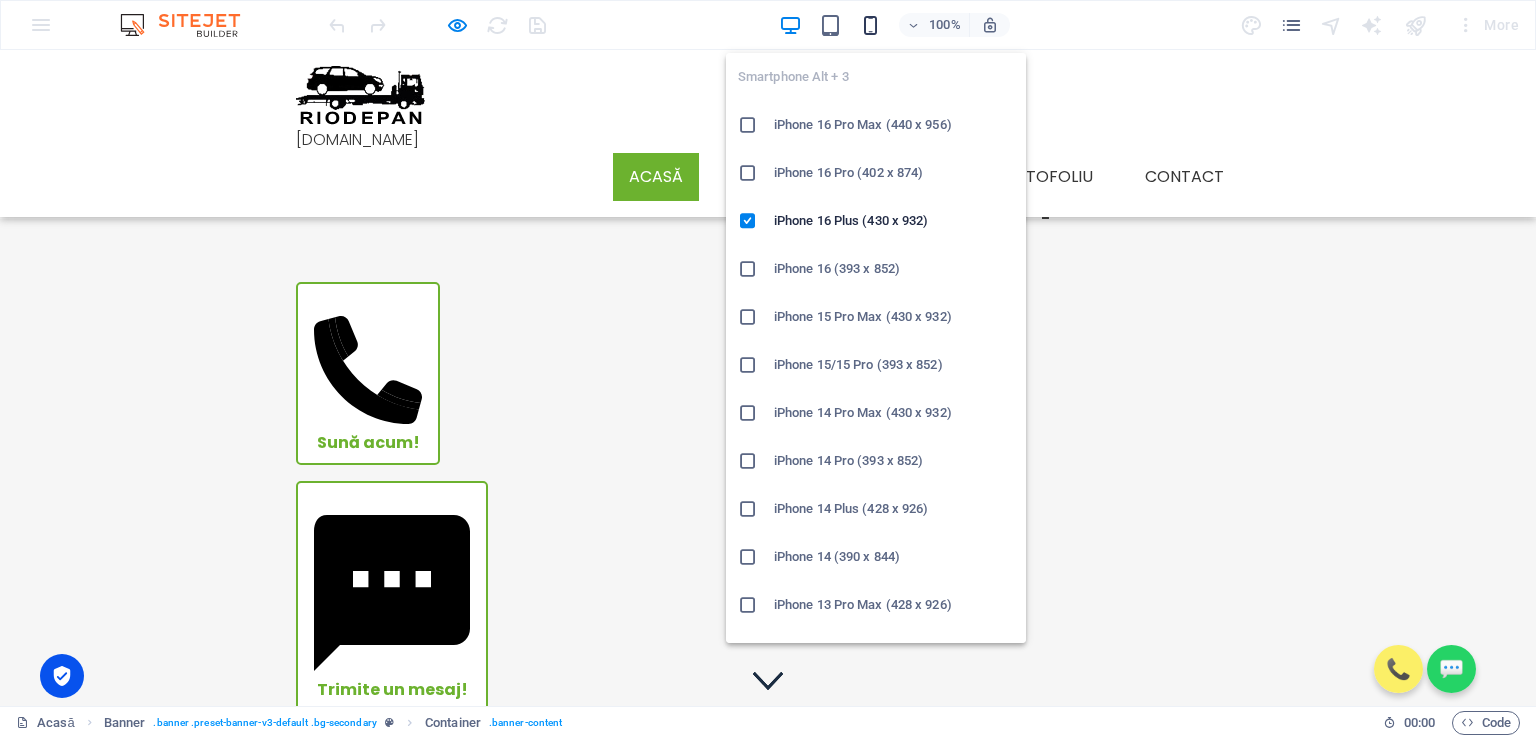 click at bounding box center (870, 25) 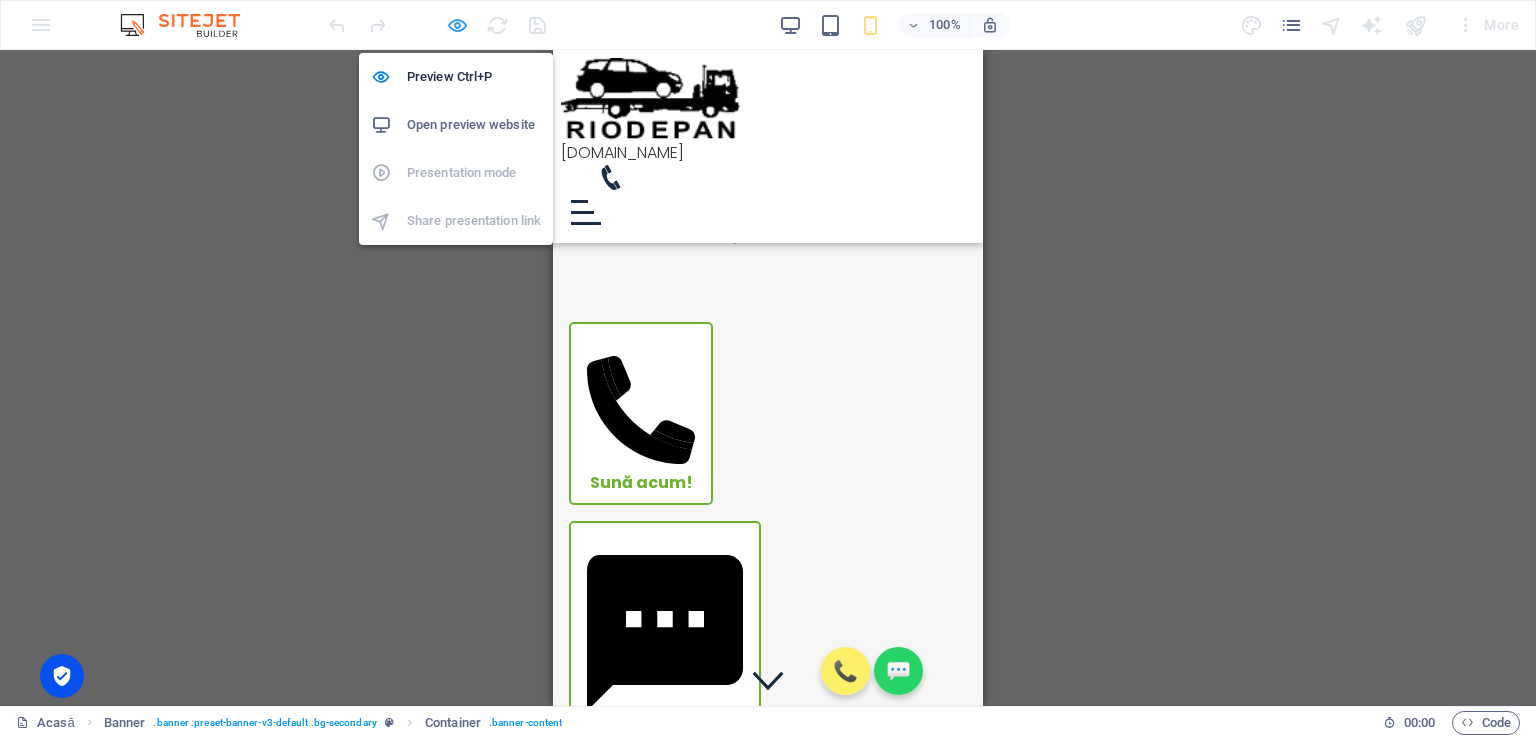 click at bounding box center [457, 25] 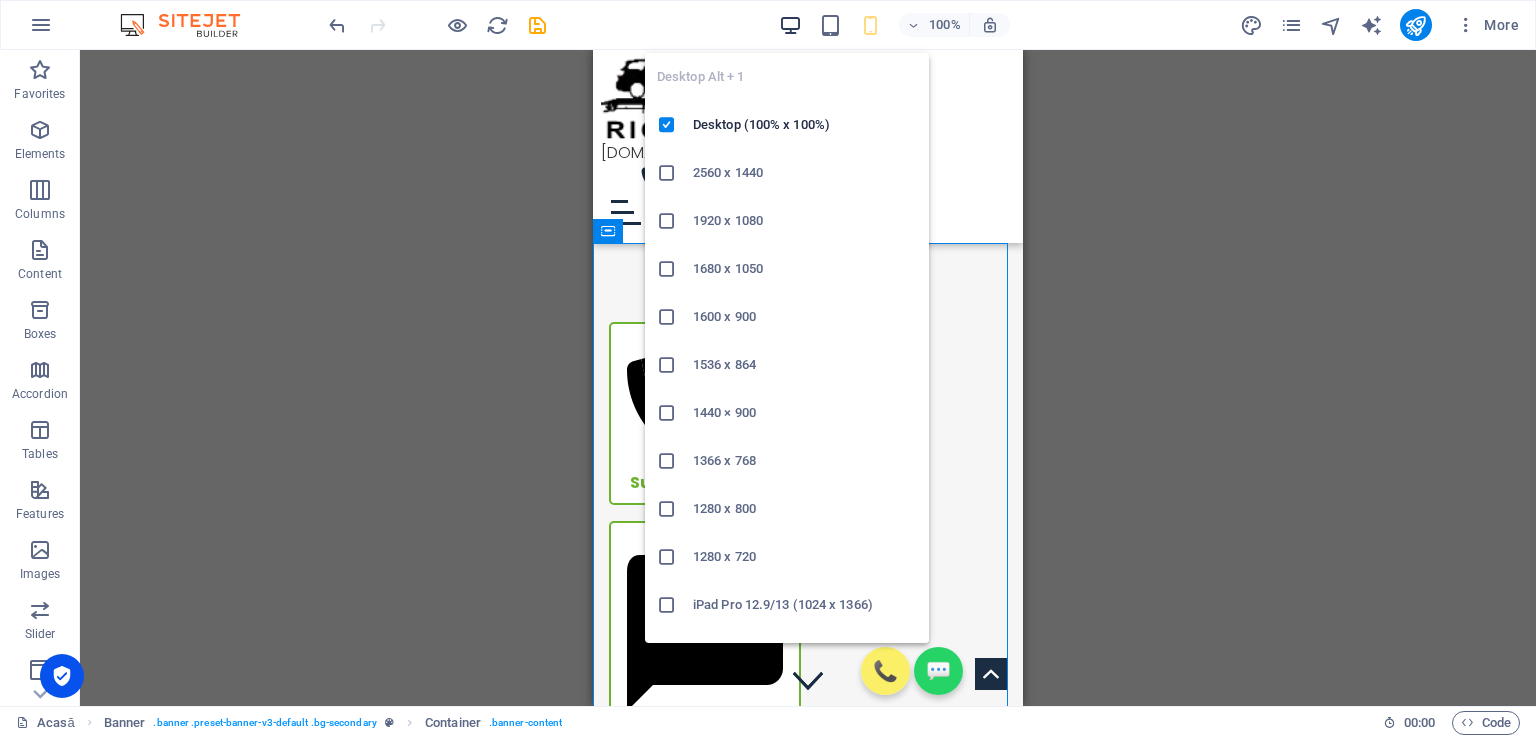 click at bounding box center (790, 25) 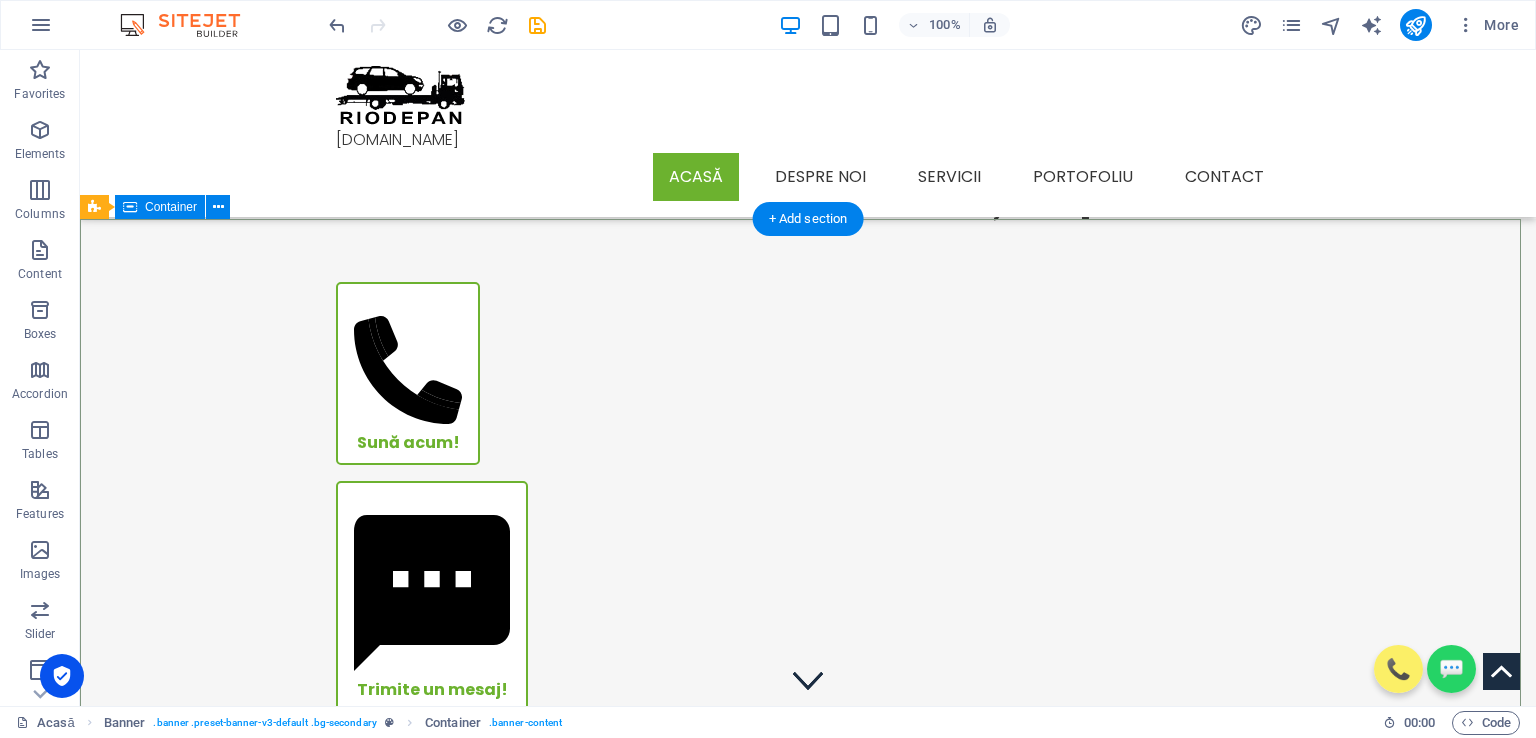 click on "Sună acum!        Trimite un mesaj! Cine suntem? De peste 15 ani,  Riodepan S.R.L. oferă  servicii rapide, sigure și profesioniste de  tractări auto, remorcări și transport pe platformă , adaptate tuturor tipurilor de vehicule – de la autoturisme, până la camioane și utilaje grele. Suntem disponibili NON-STOP în  [GEOGRAPHIC_DATA]  și județul  [GEOGRAPHIC_DATA] , dar și național și internațional, iar misiunea noastră este simplă:  să te ajutăm să îți continui drumul cu bine .   Mai mult... Sună acum!" at bounding box center (808, 836) 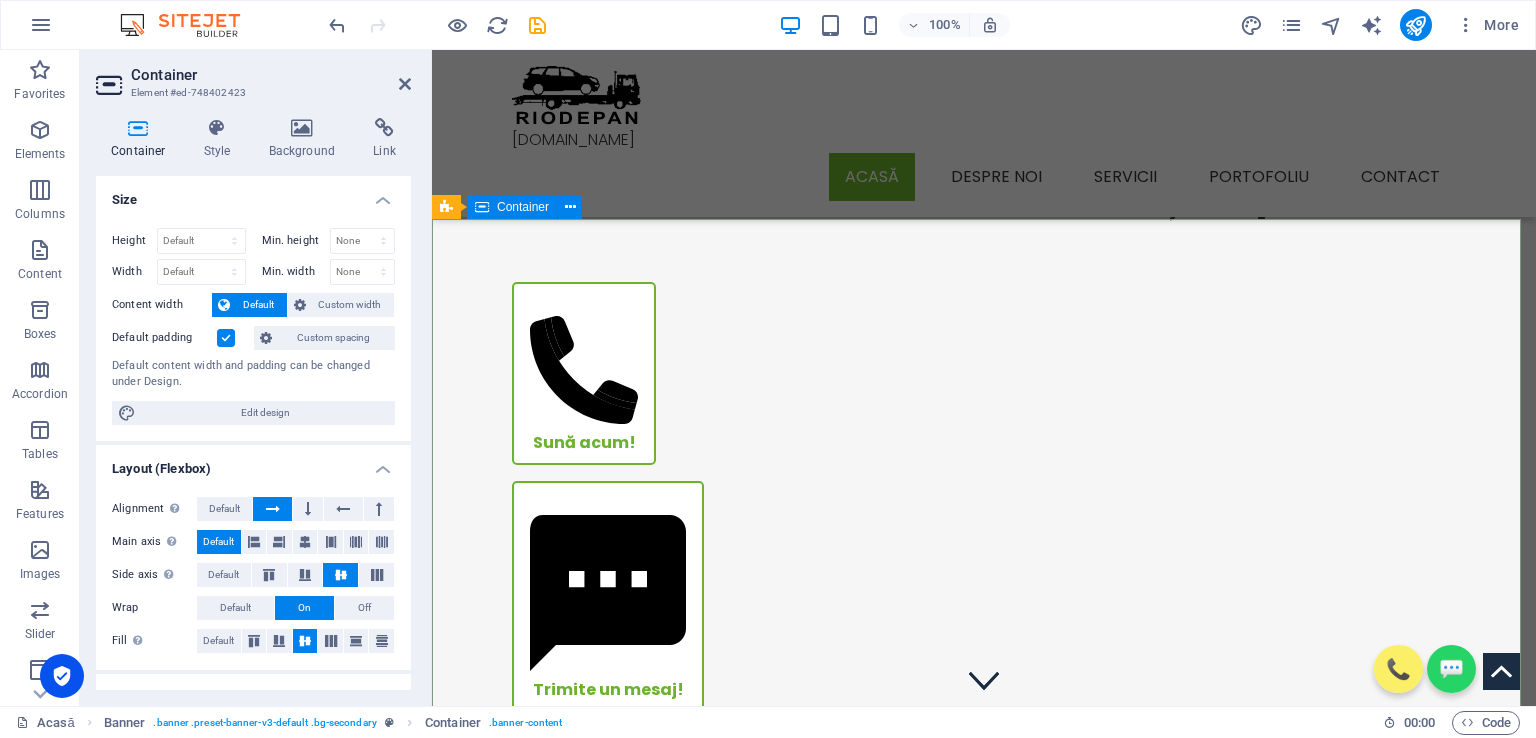 click on "Sună acum!        Trimite un mesaj! Cine suntem? De peste 15 ani,  Riodepan S.R.L. oferă  servicii rapide, sigure și profesioniste de  tractări auto, remorcări și transport pe platformă , adaptate tuturor tipurilor de vehicule – de la autoturisme, până la camioane și utilaje grele. Suntem disponibili NON-STOP în  [GEOGRAPHIC_DATA]  și județul  [GEOGRAPHIC_DATA] , dar și național și internațional, iar misiunea noastră este simplă:  să te ajutăm să îți continui drumul cu bine .   Mai mult... Sună acum!" at bounding box center (984, 836) 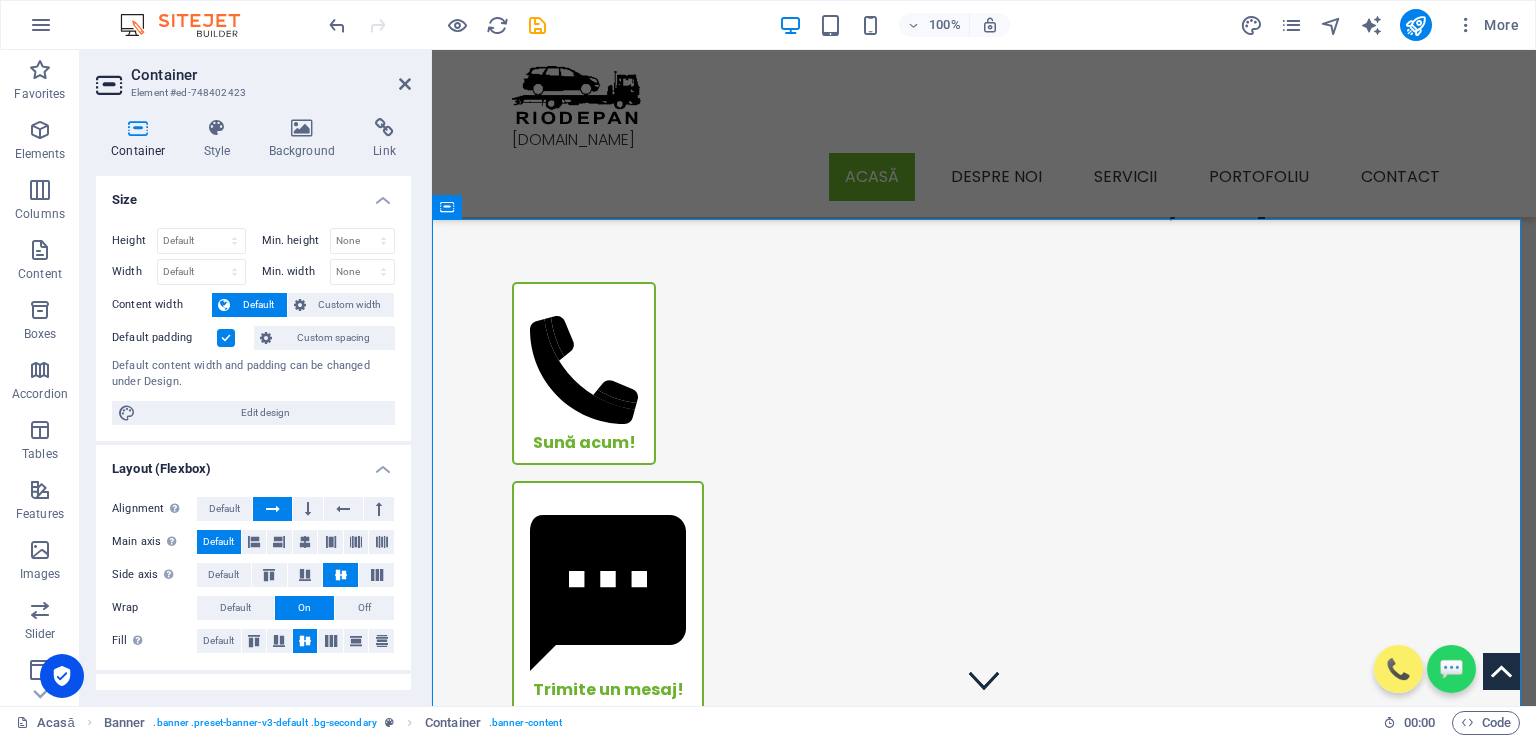 click at bounding box center [226, 338] 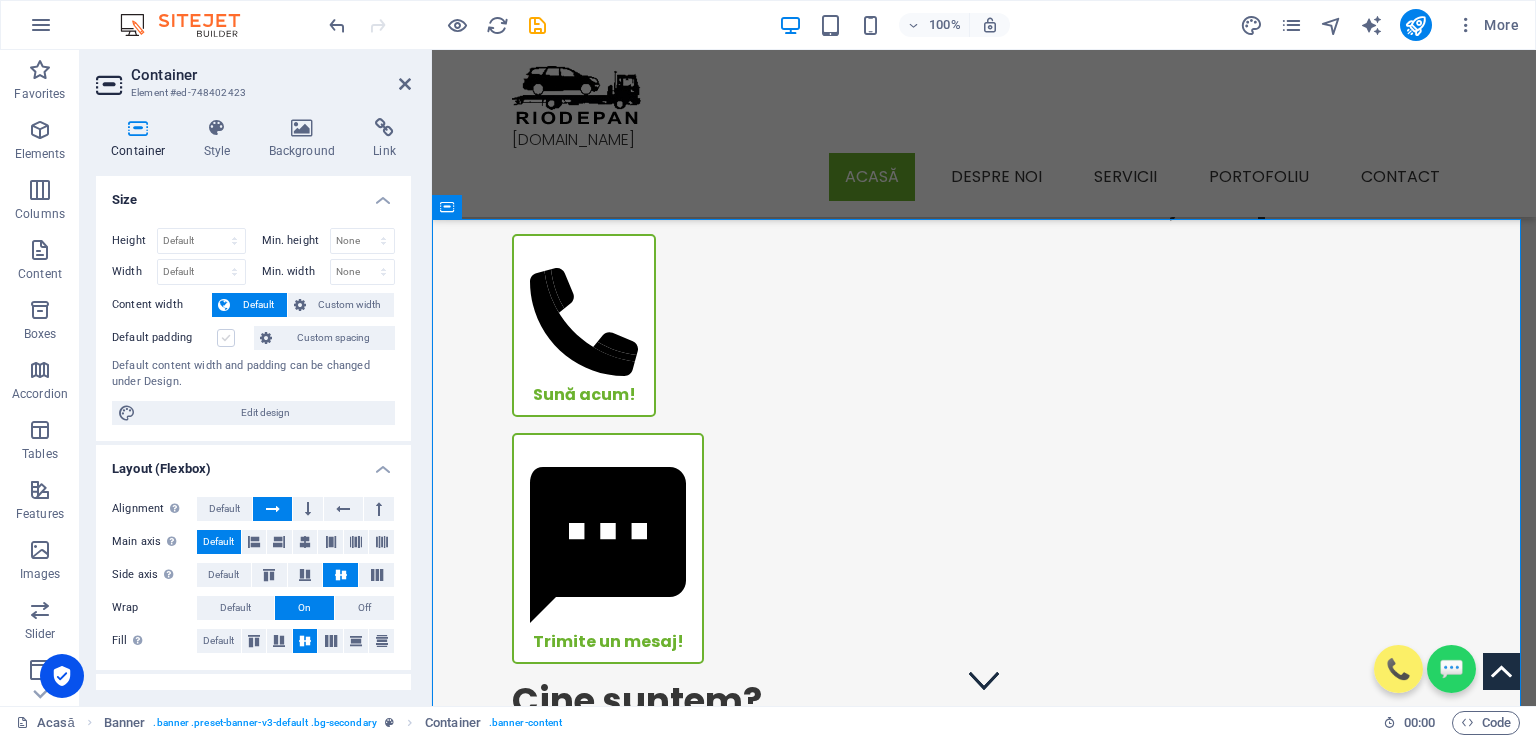 click at bounding box center [226, 338] 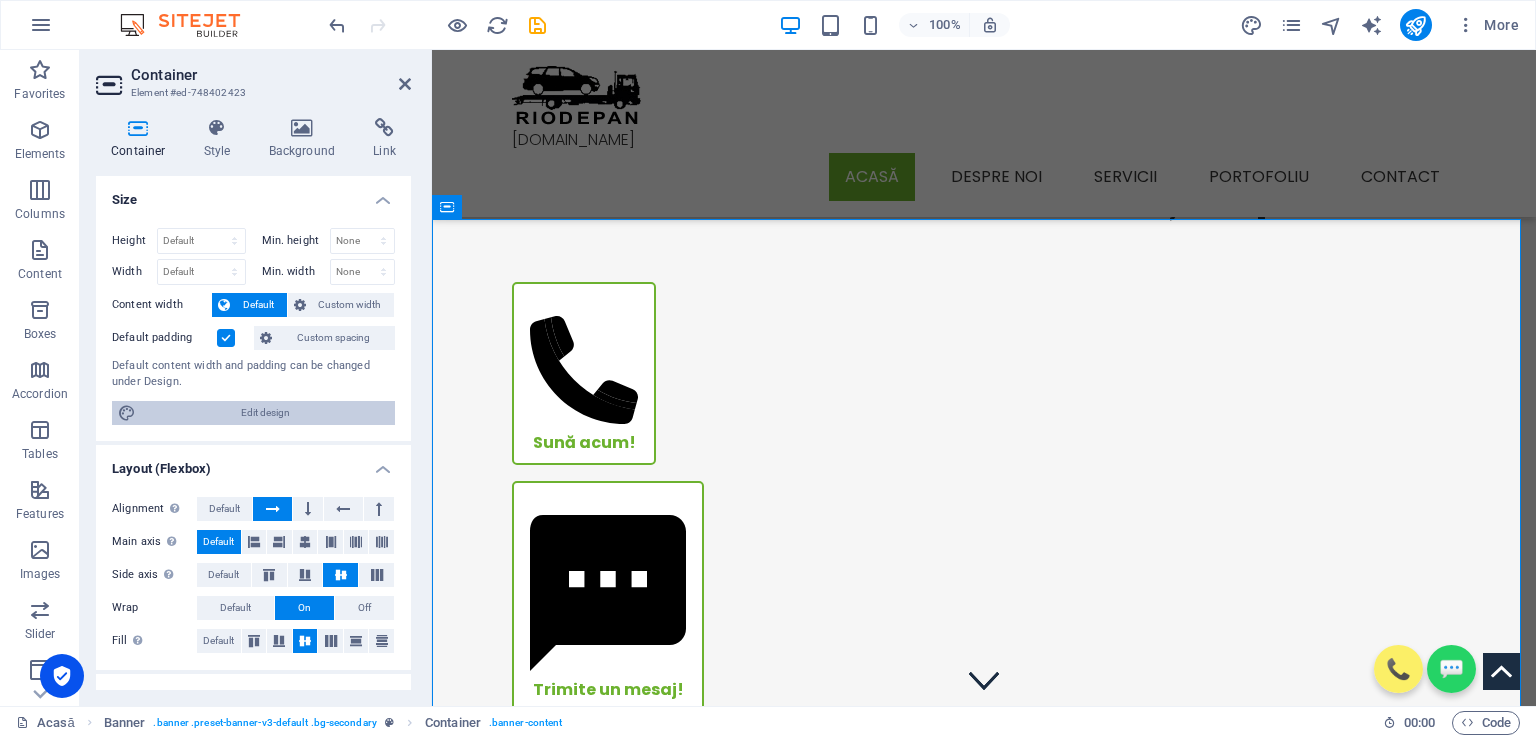 click on "Edit design" at bounding box center (265, 413) 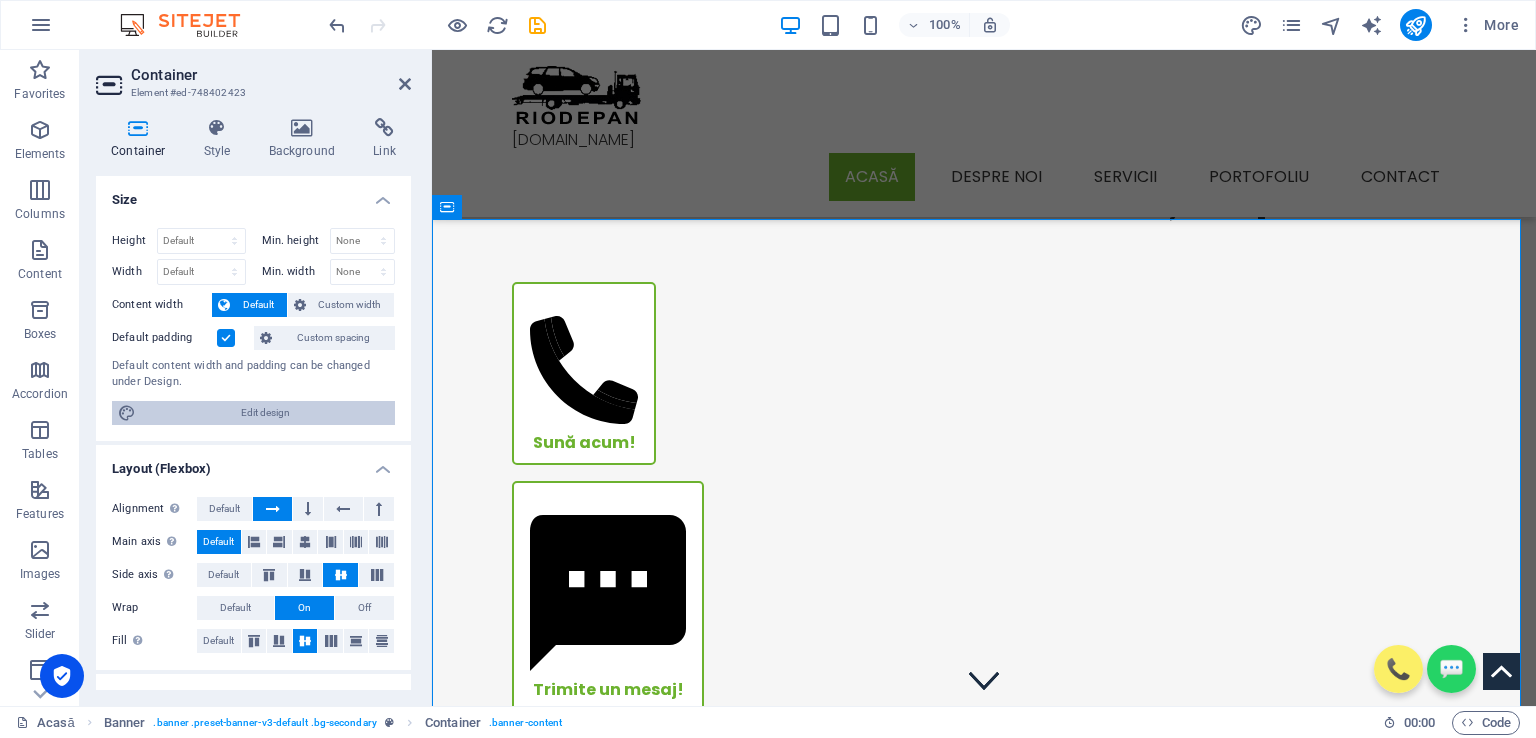 select on "rem" 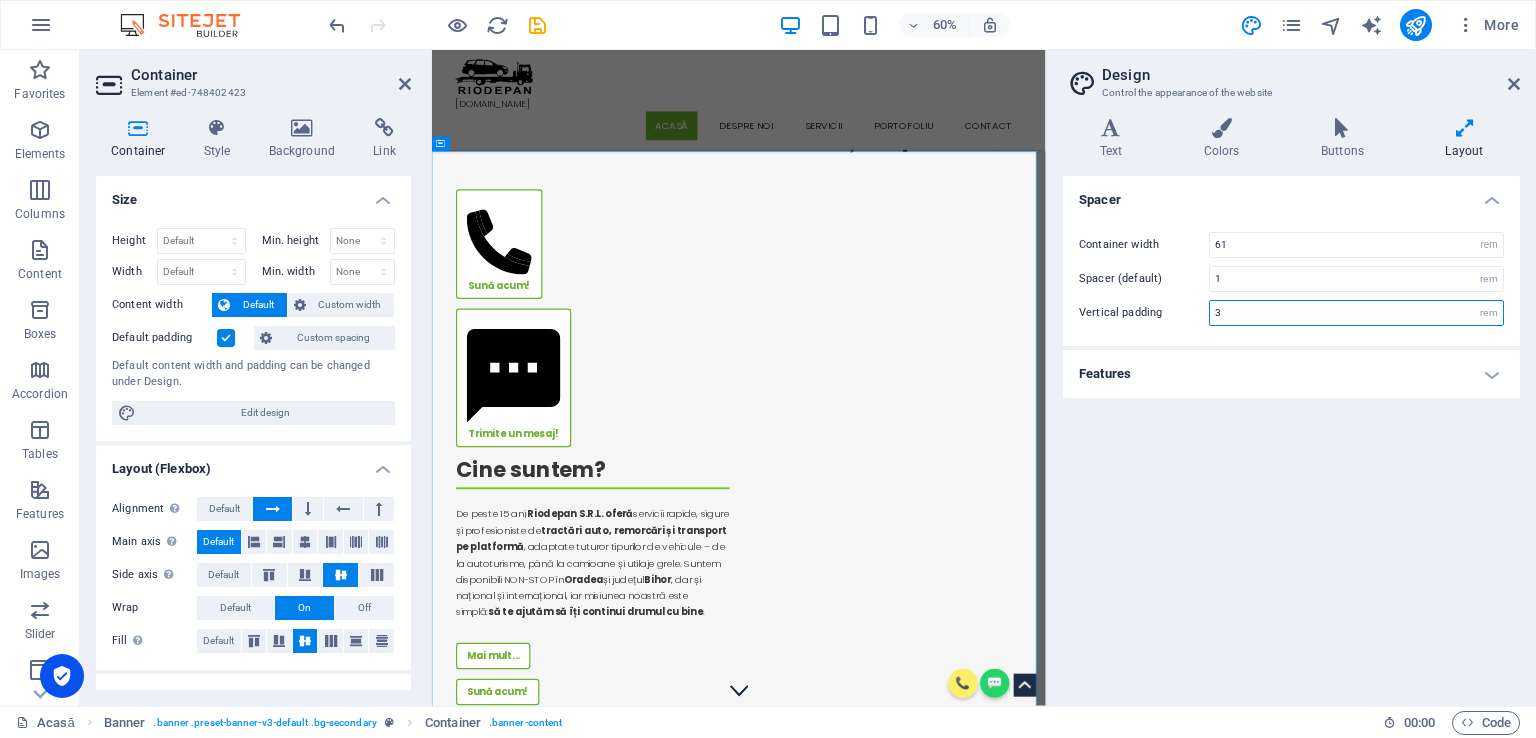 drag, startPoint x: 1231, startPoint y: 311, endPoint x: 1203, endPoint y: 313, distance: 28.071337 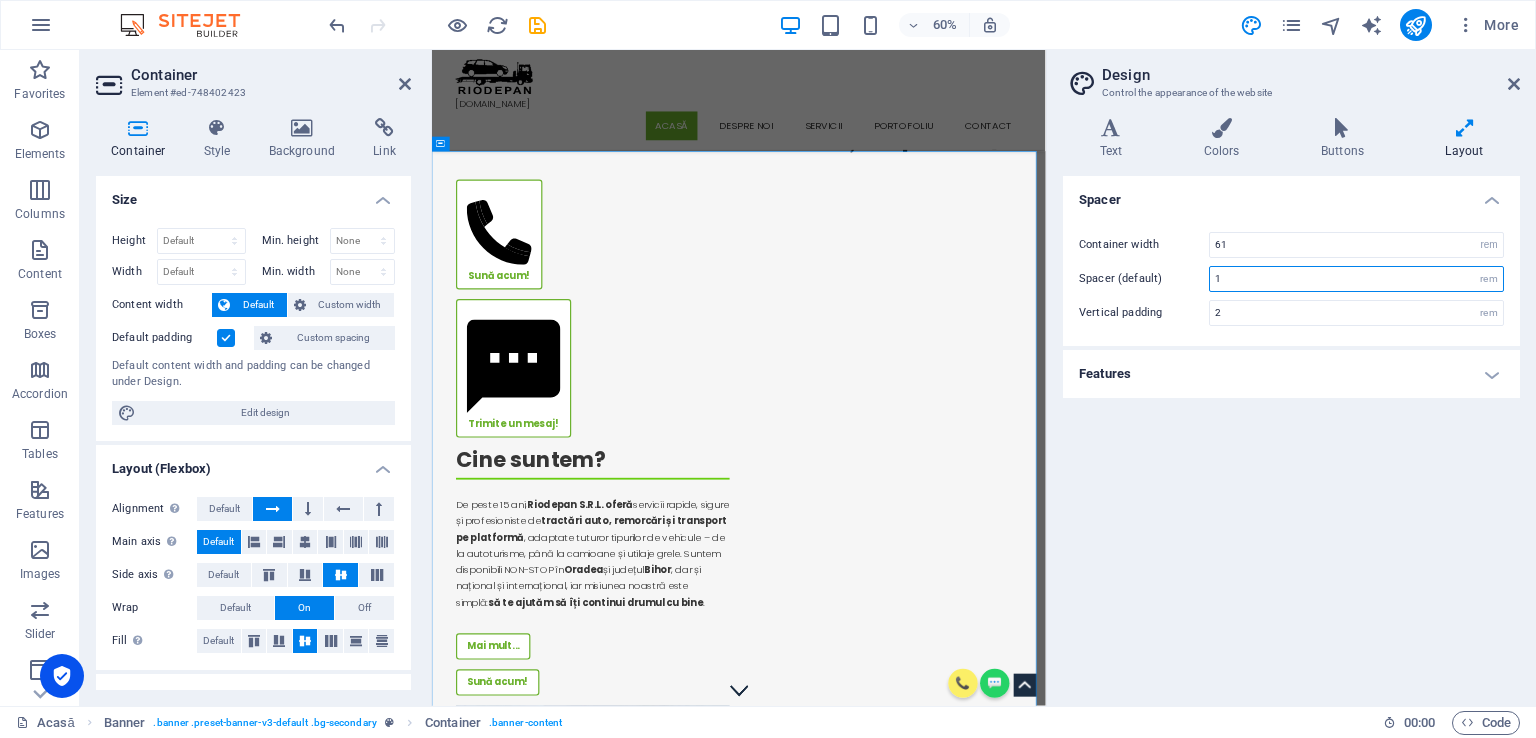 click on "1" at bounding box center [1356, 279] 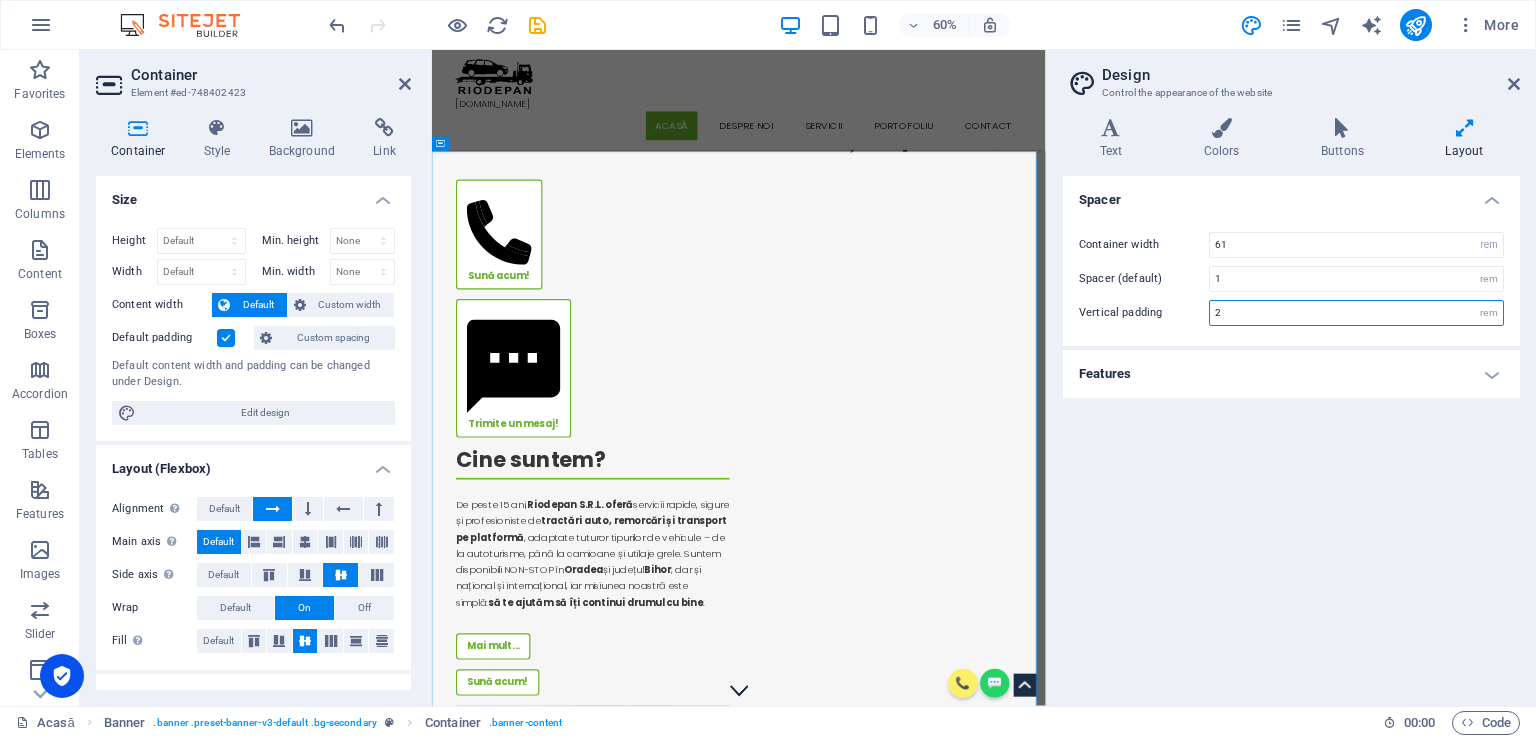 drag, startPoint x: 1232, startPoint y: 310, endPoint x: 1168, endPoint y: 316, distance: 64.28063 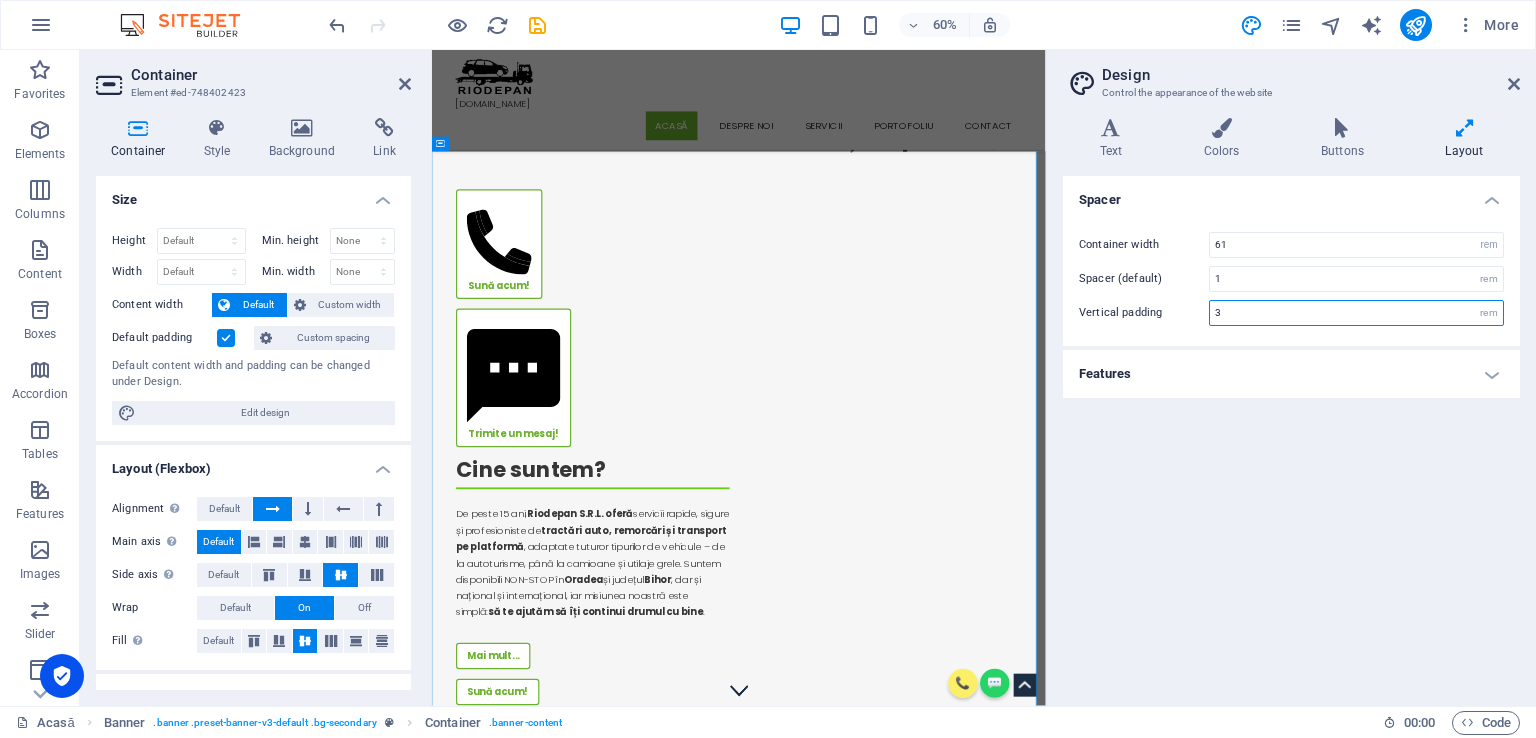 type on "3" 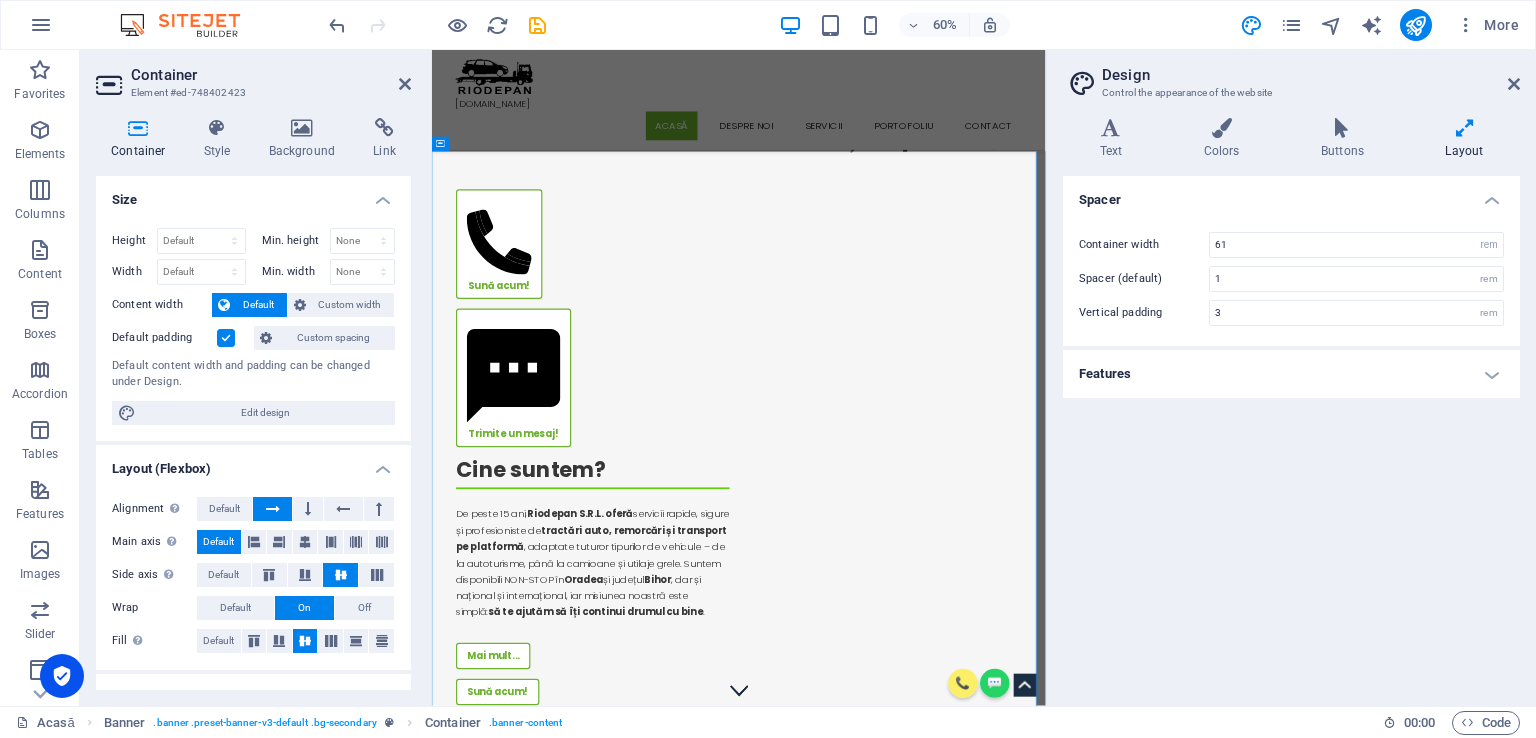 click on "Features" at bounding box center [1291, 374] 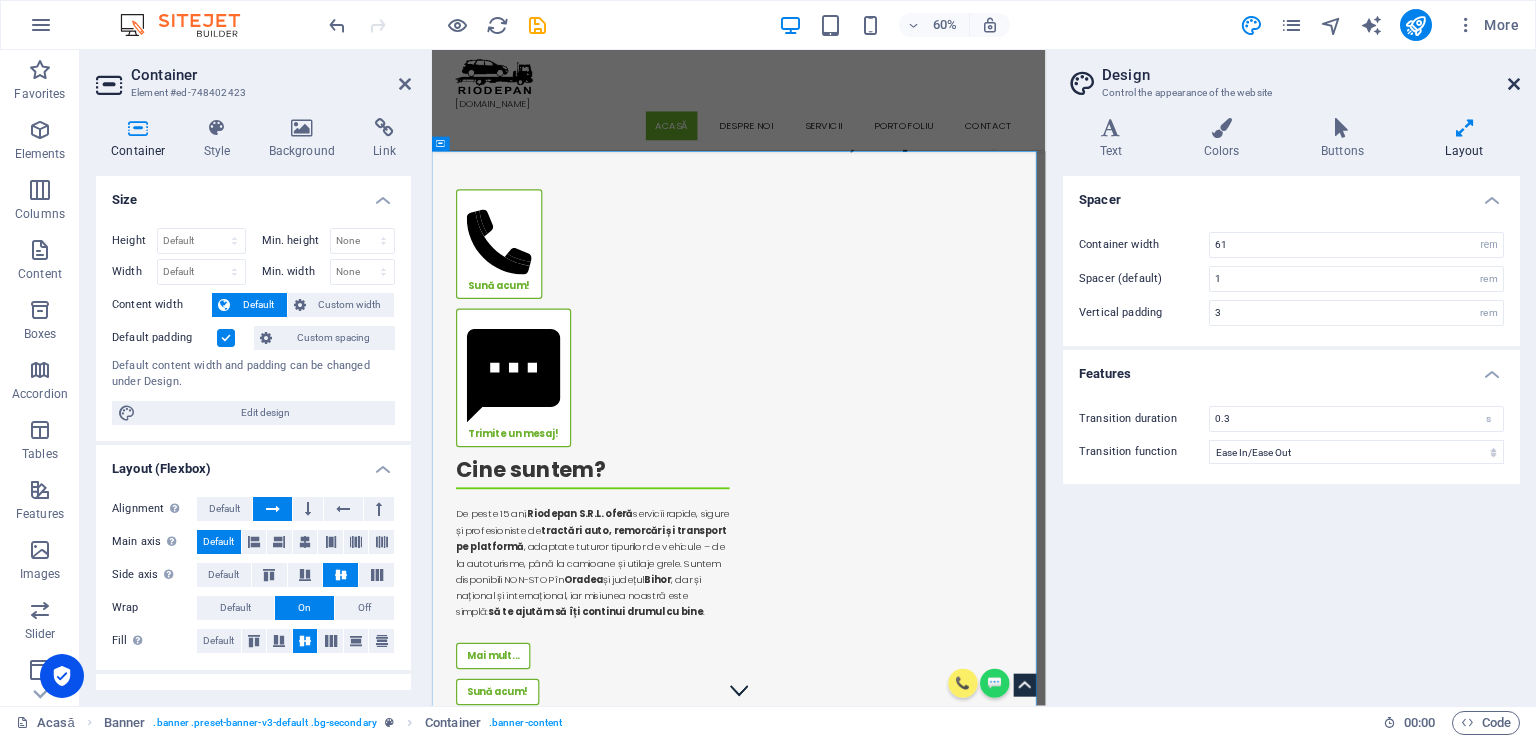 click at bounding box center (1514, 84) 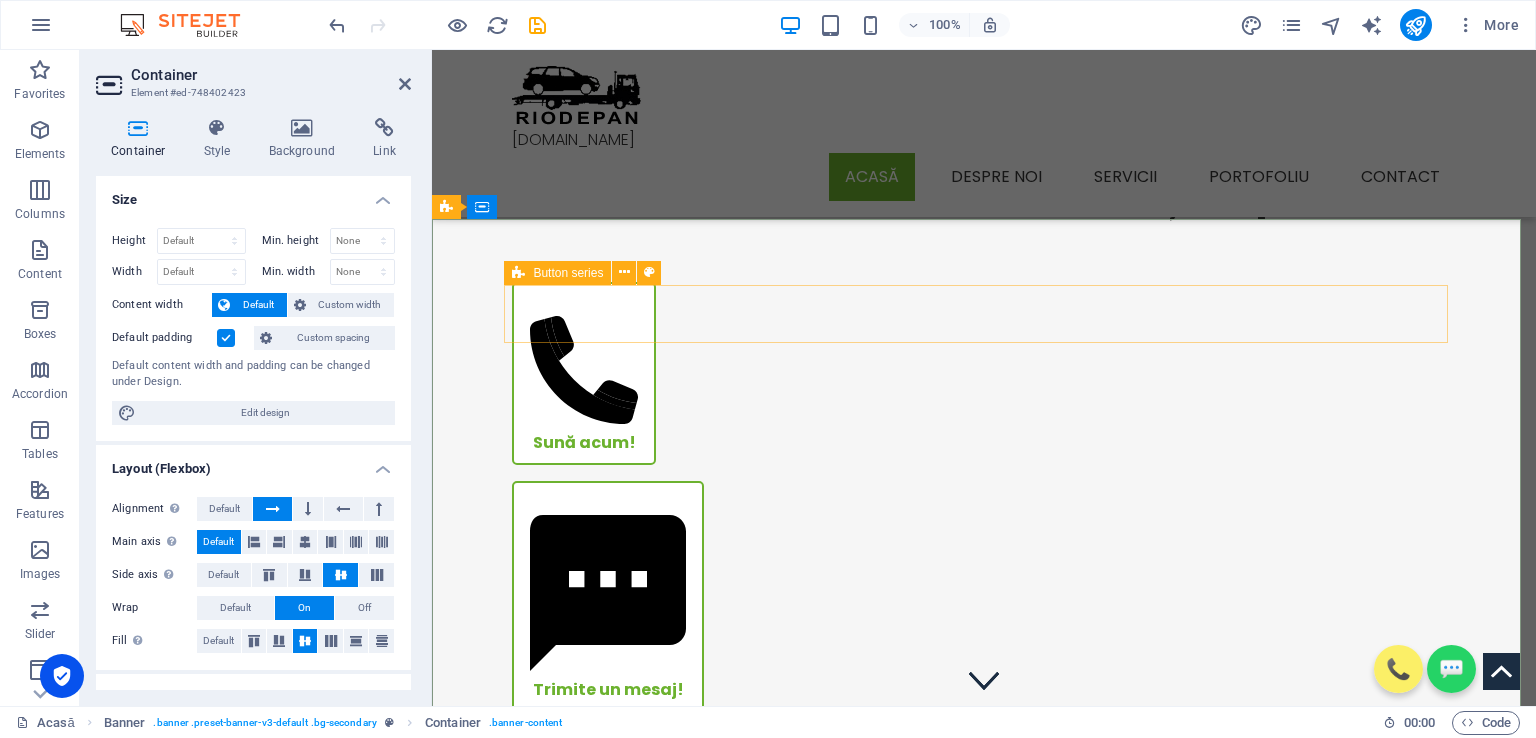 click on "Sună acum!        Trimite un mesaj!" at bounding box center [984, 489] 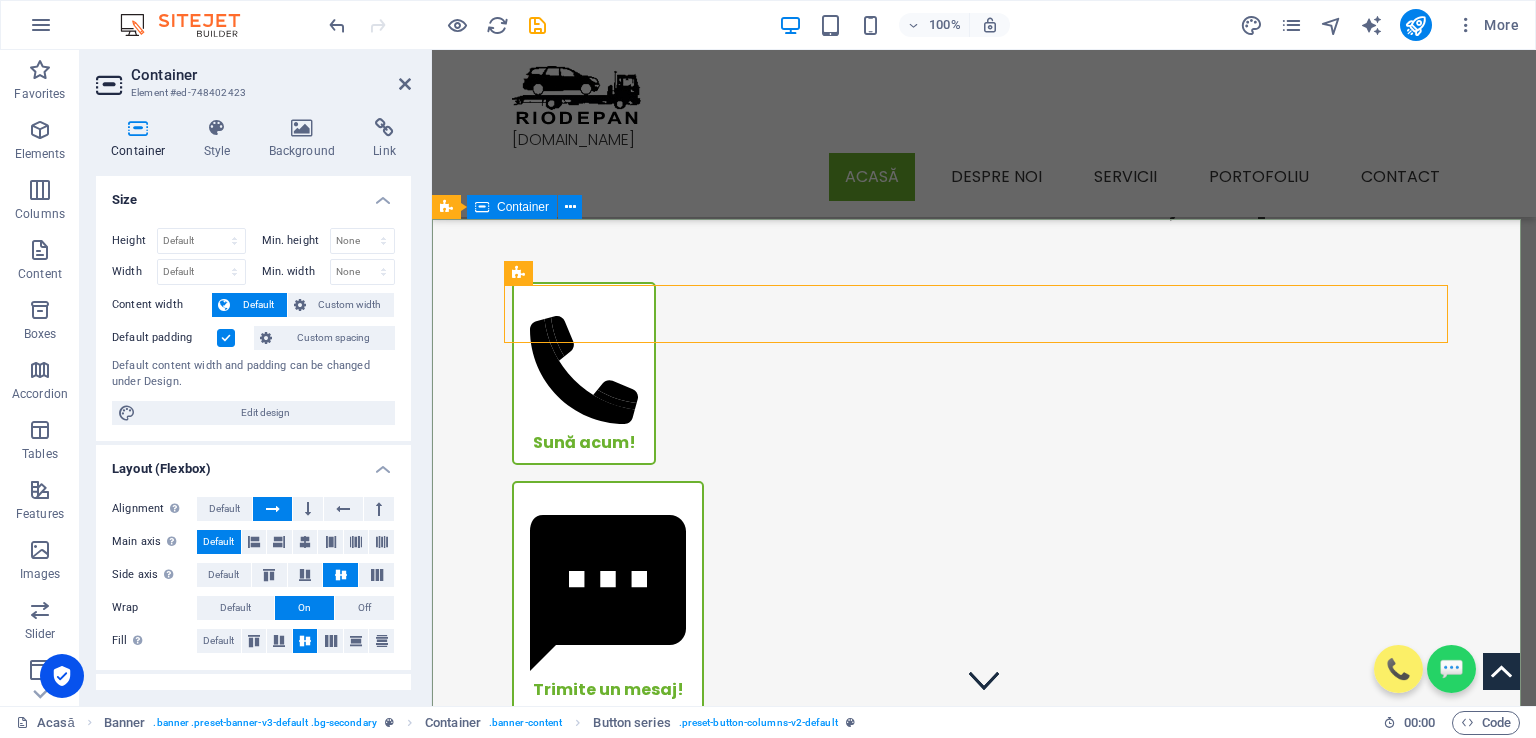 click on "Sună acum!        Trimite un mesaj! Cine suntem? De peste 15 ani,  Riodepan S.R.L. oferă  servicii rapide, sigure și profesioniste de  tractări auto, remorcări și transport pe platformă , adaptate tuturor tipurilor de vehicule – de la autoturisme, până la camioane și utilaje grele. Suntem disponibili NON-STOP în  [GEOGRAPHIC_DATA]  și județul  [GEOGRAPHIC_DATA] , dar și național și internațional, iar misiunea noastră este simplă:  să te ajutăm să îți continui drumul cu bine .   Mai mult... Sună acum!" at bounding box center (984, 836) 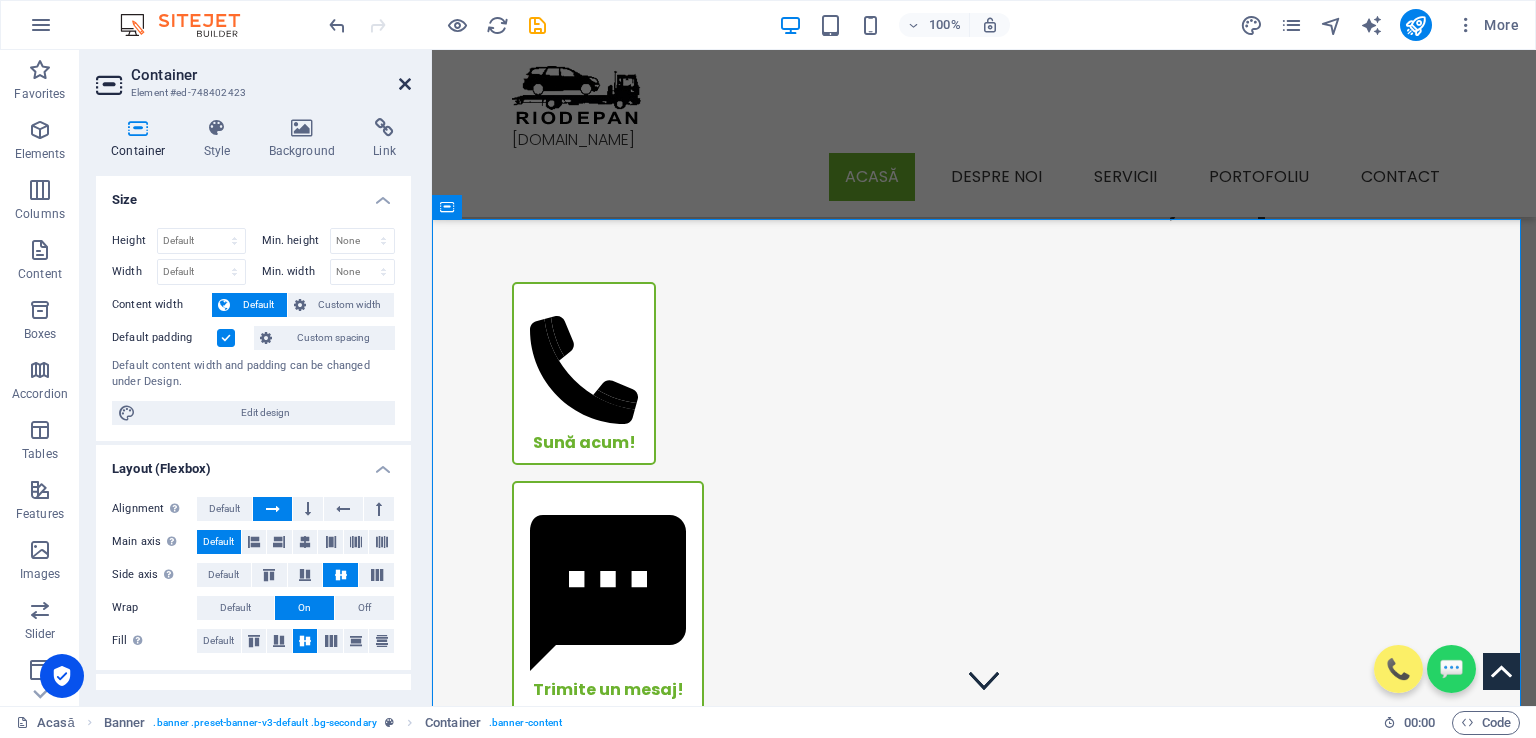 click at bounding box center [405, 84] 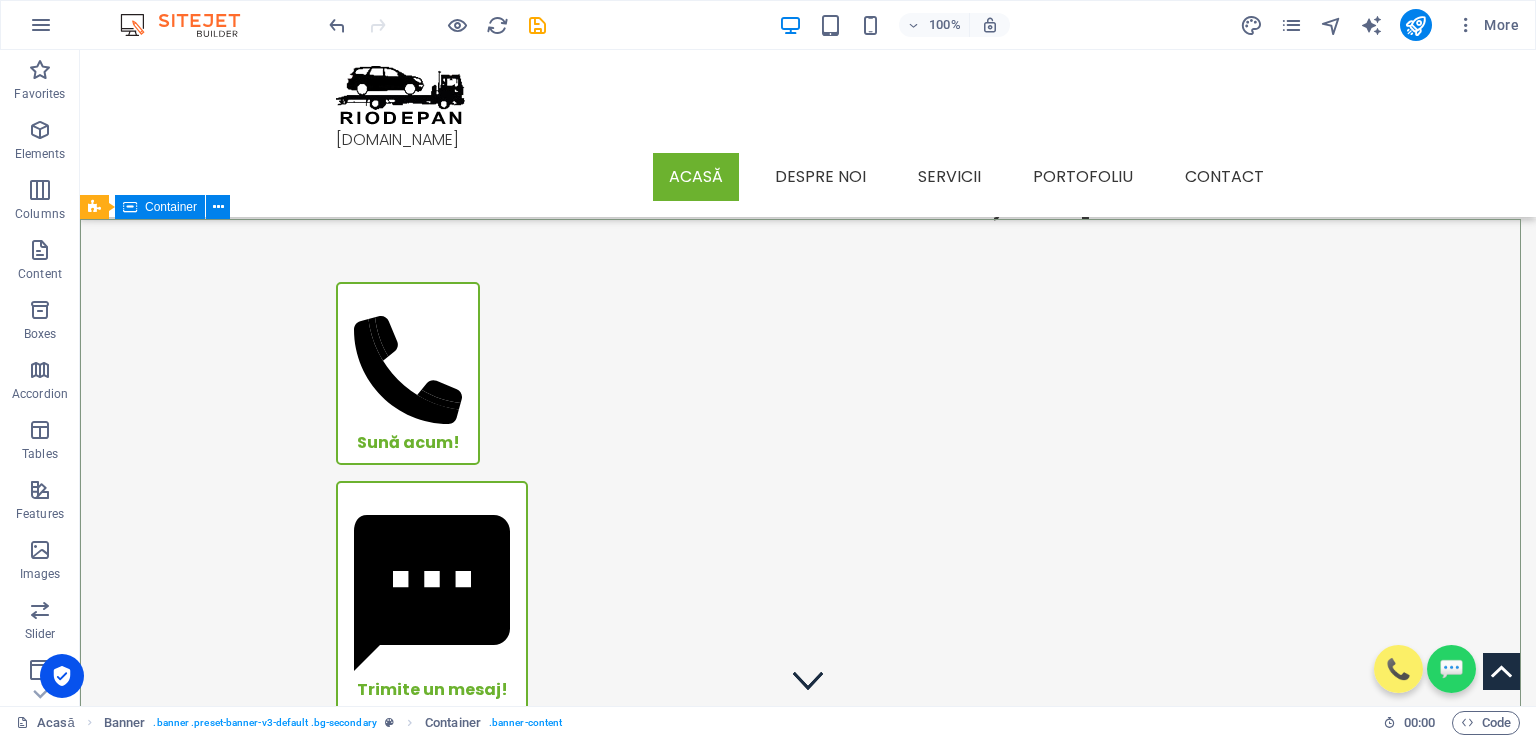 click on "Container" at bounding box center (171, 207) 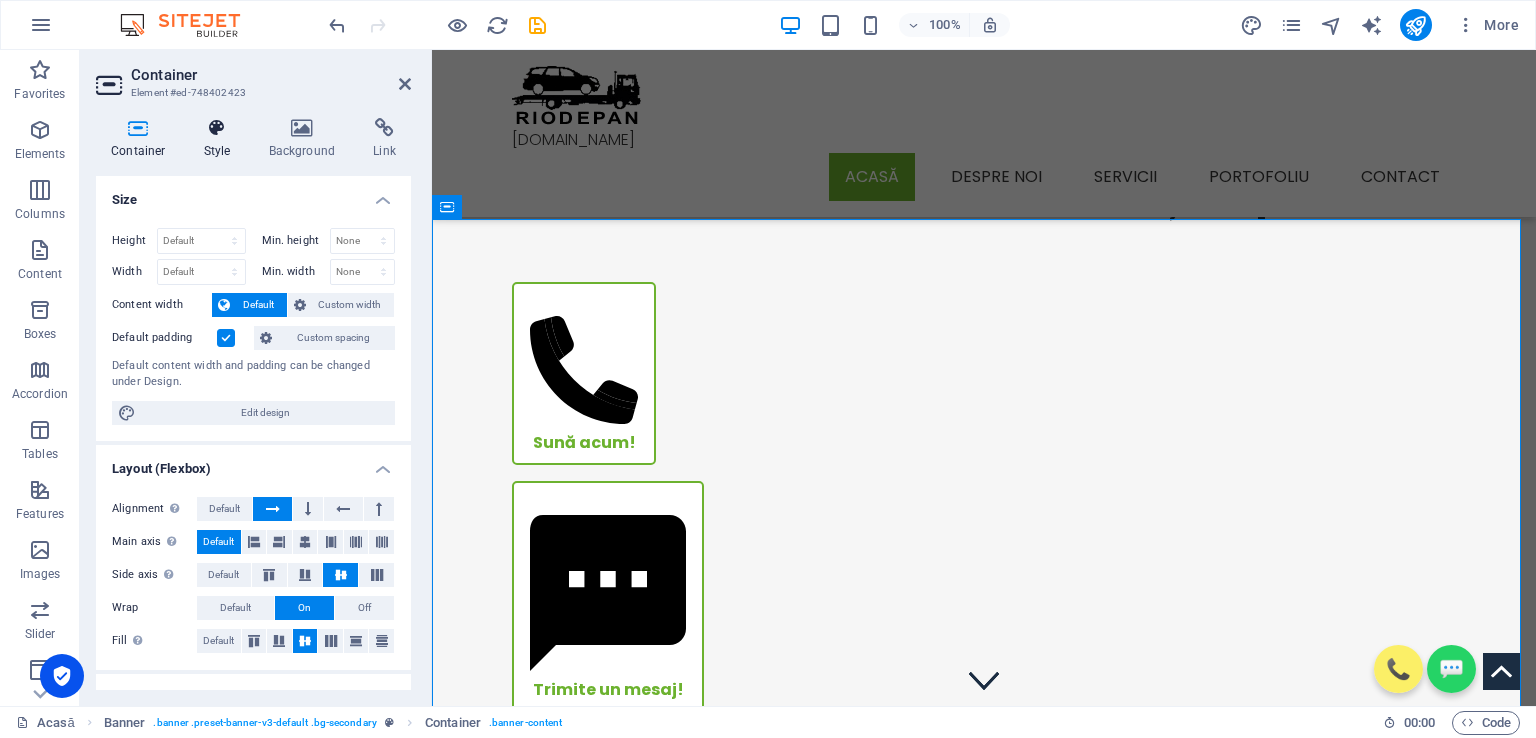 click on "Style" at bounding box center (221, 139) 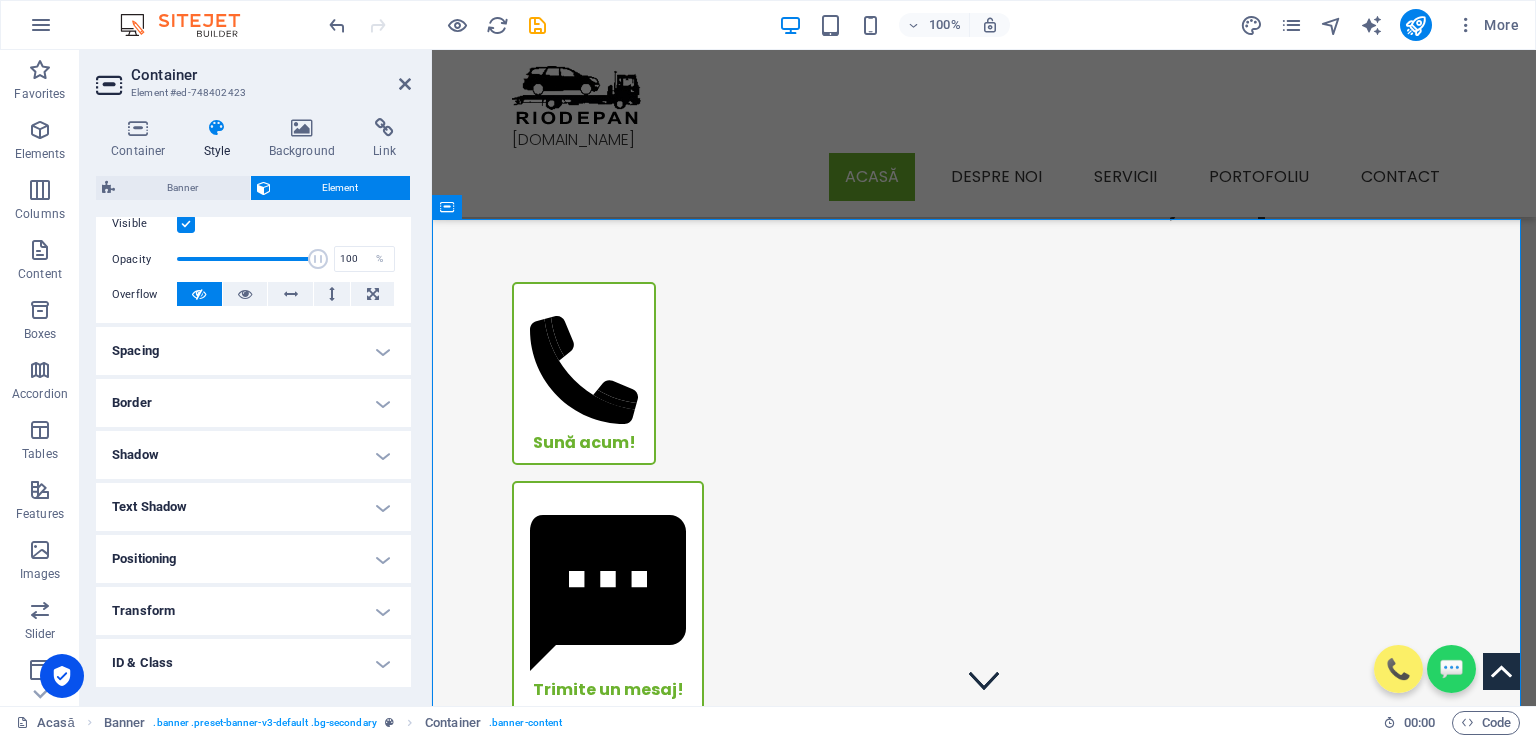 scroll, scrollTop: 300, scrollLeft: 0, axis: vertical 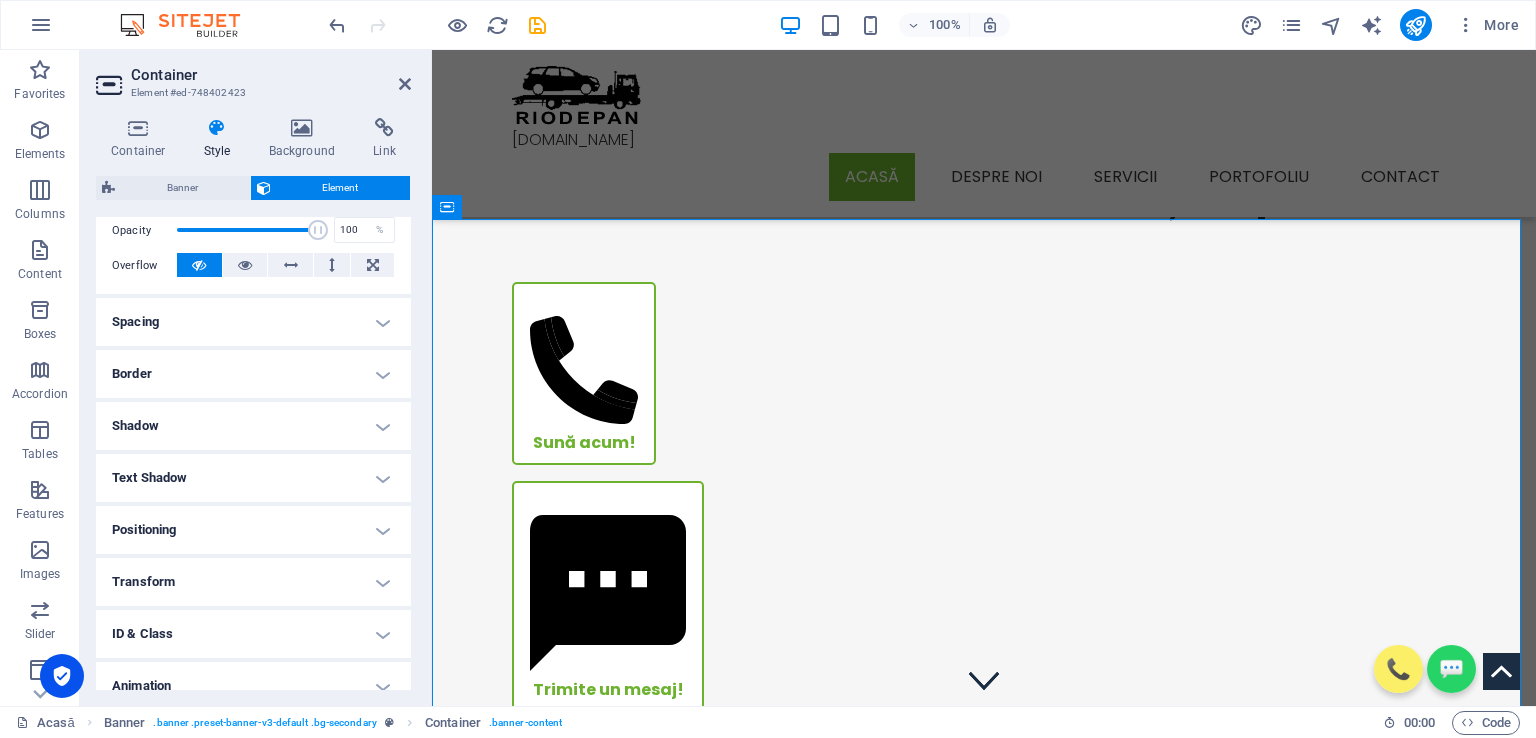 click on "Spacing" at bounding box center [253, 322] 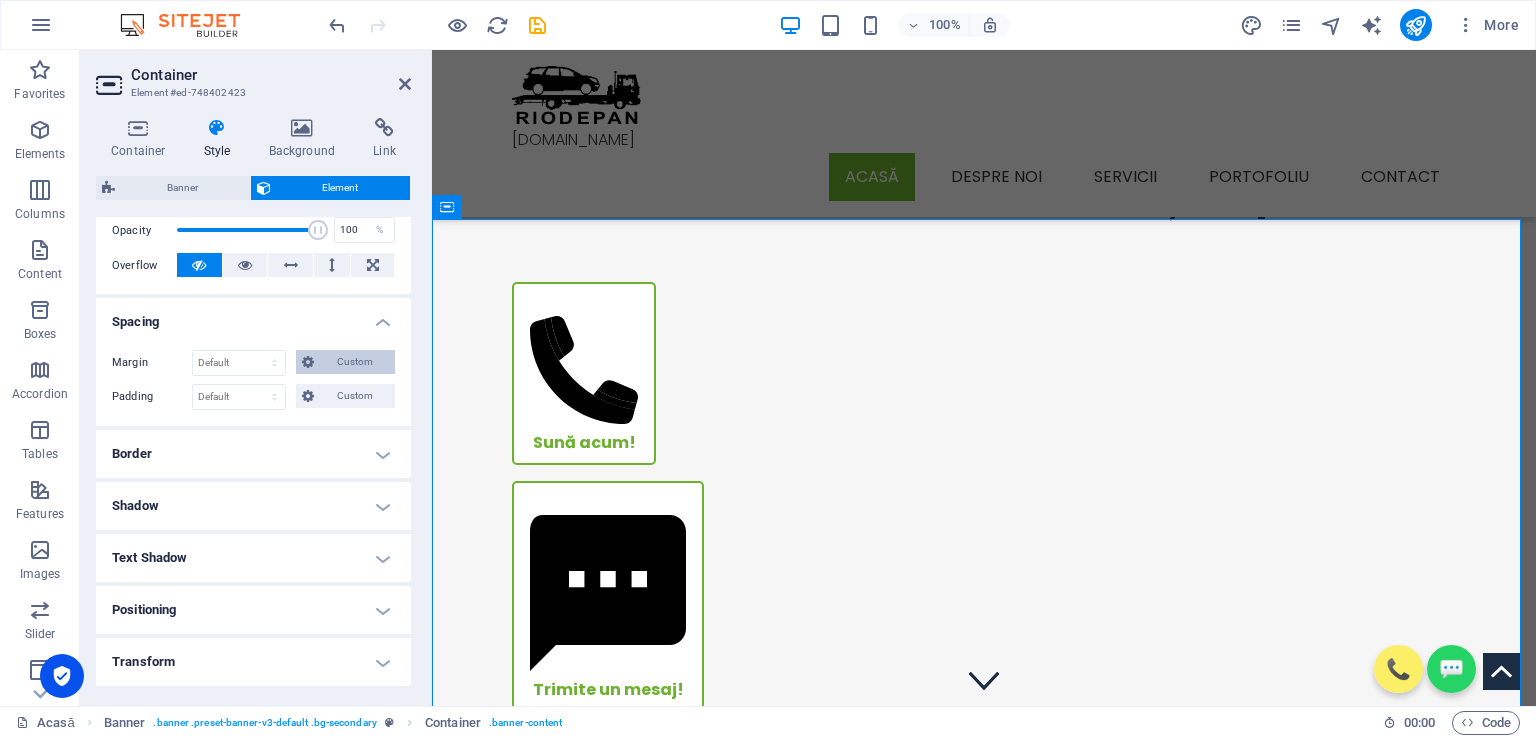 click on "Custom" at bounding box center [354, 362] 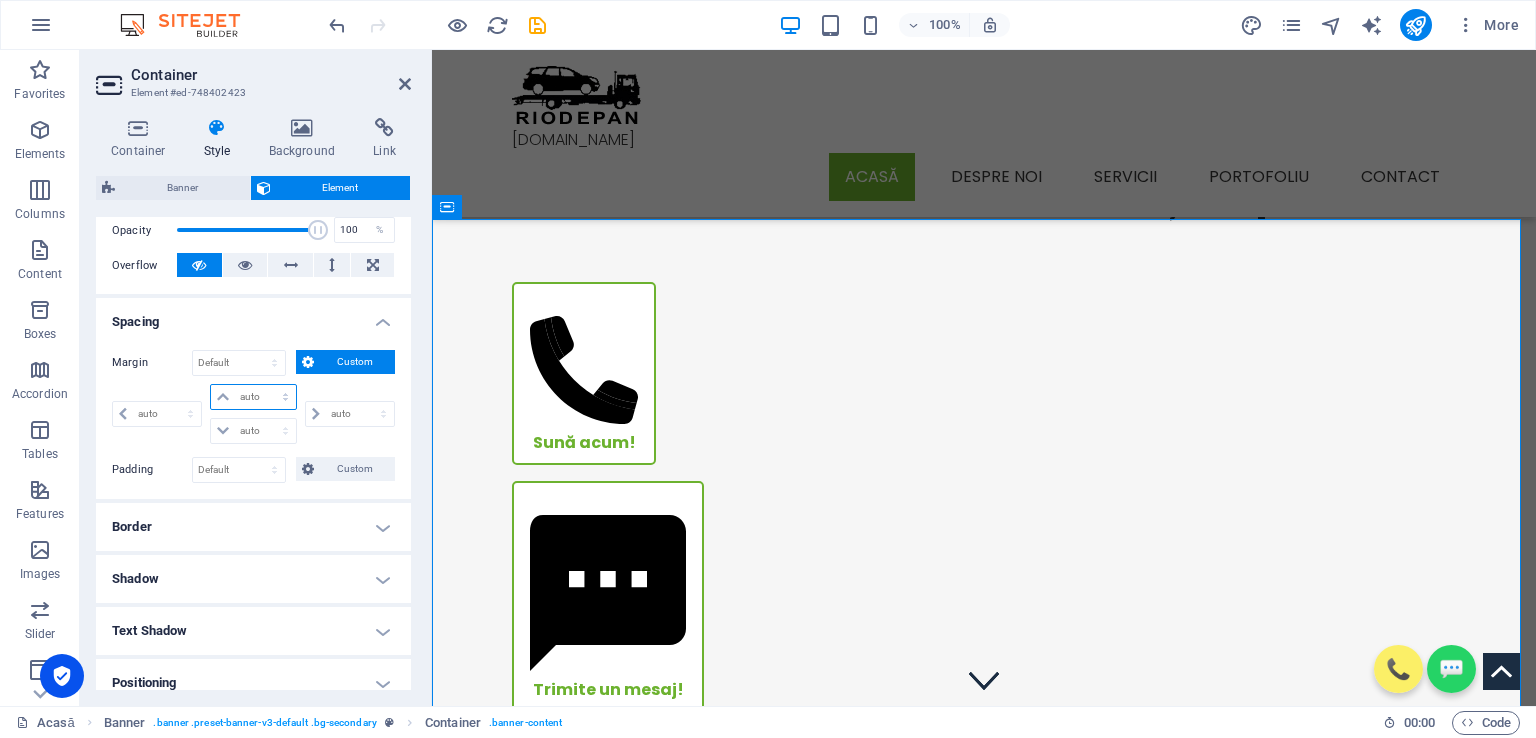 click on "auto px % rem vw vh" at bounding box center [253, 397] 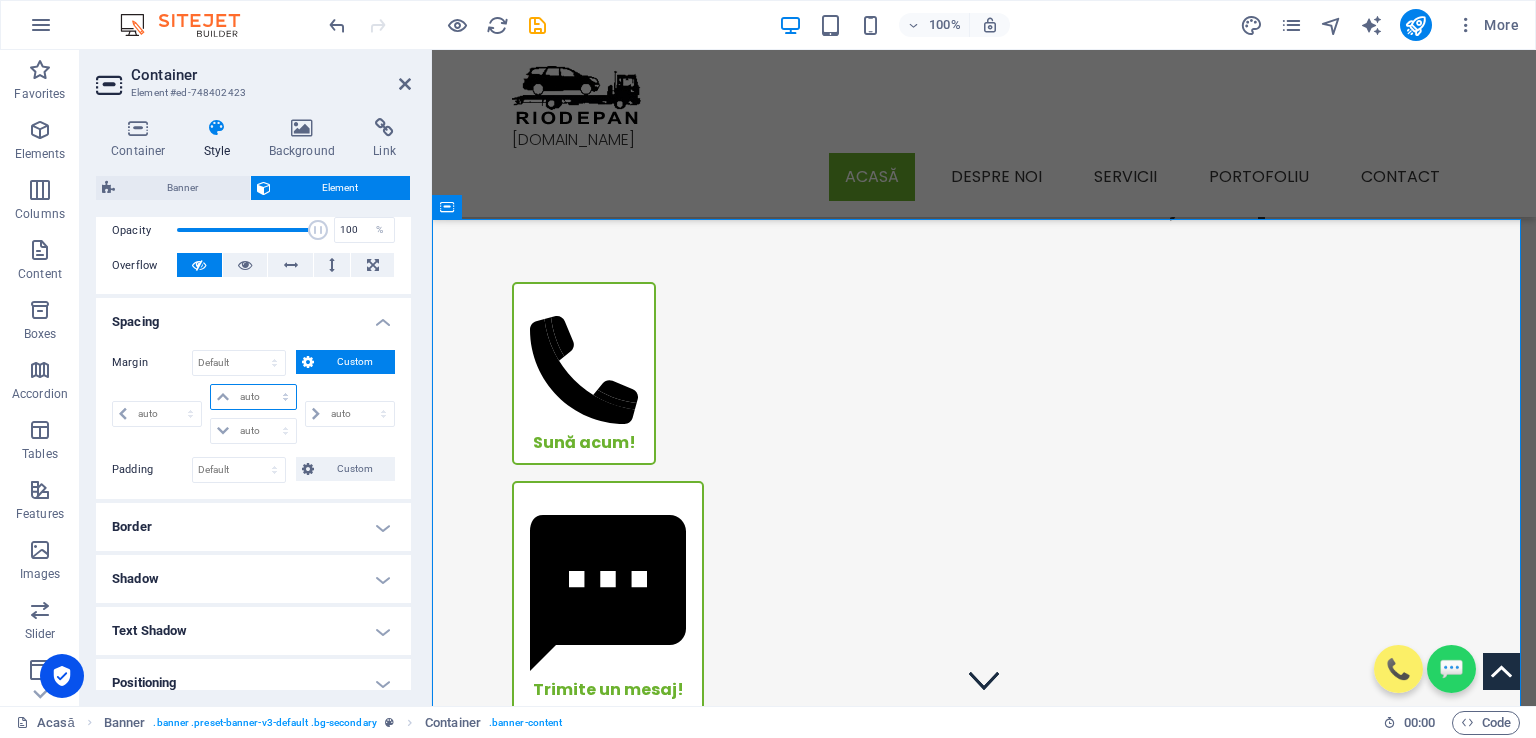 select on "px" 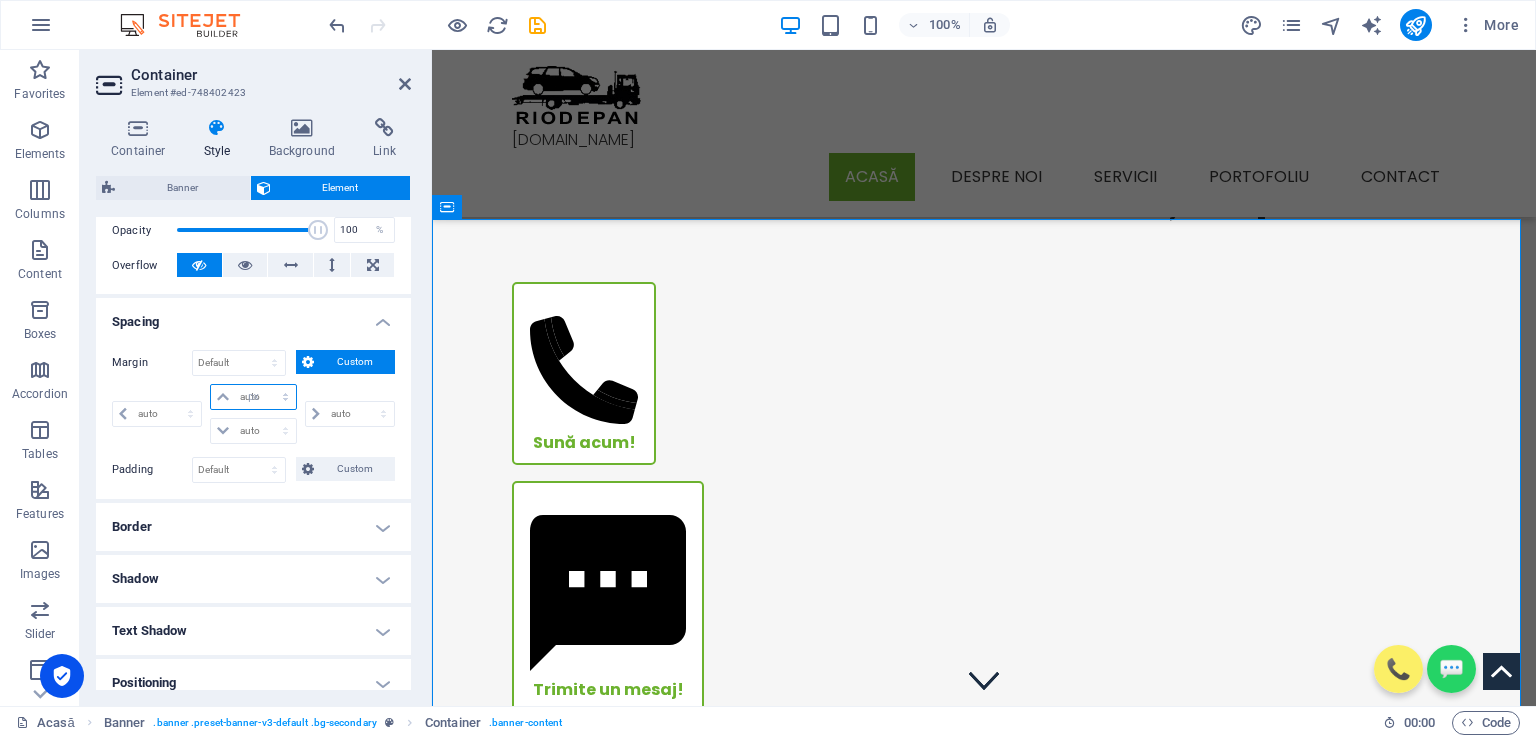 click on "auto px % rem vw vh" at bounding box center [253, 397] 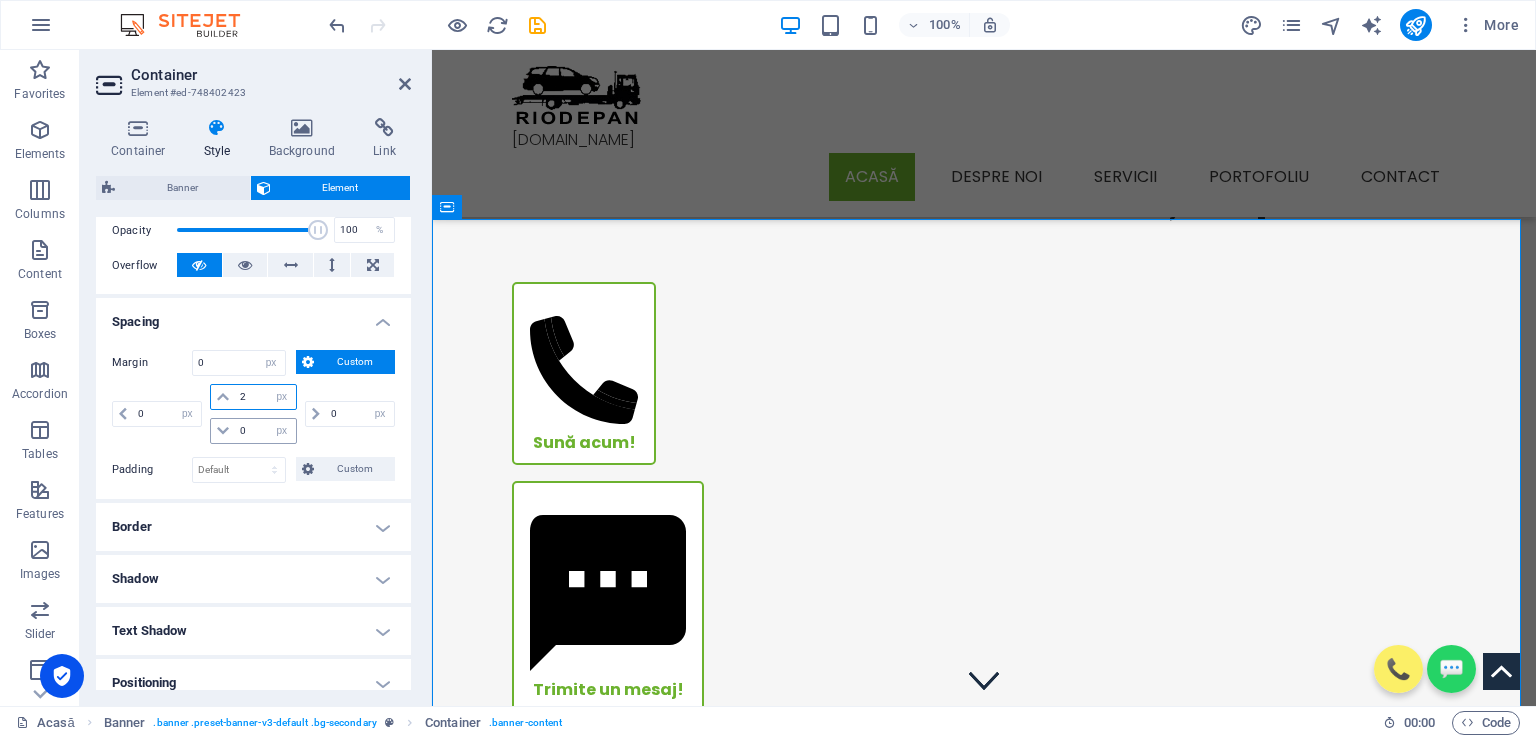 type on "20" 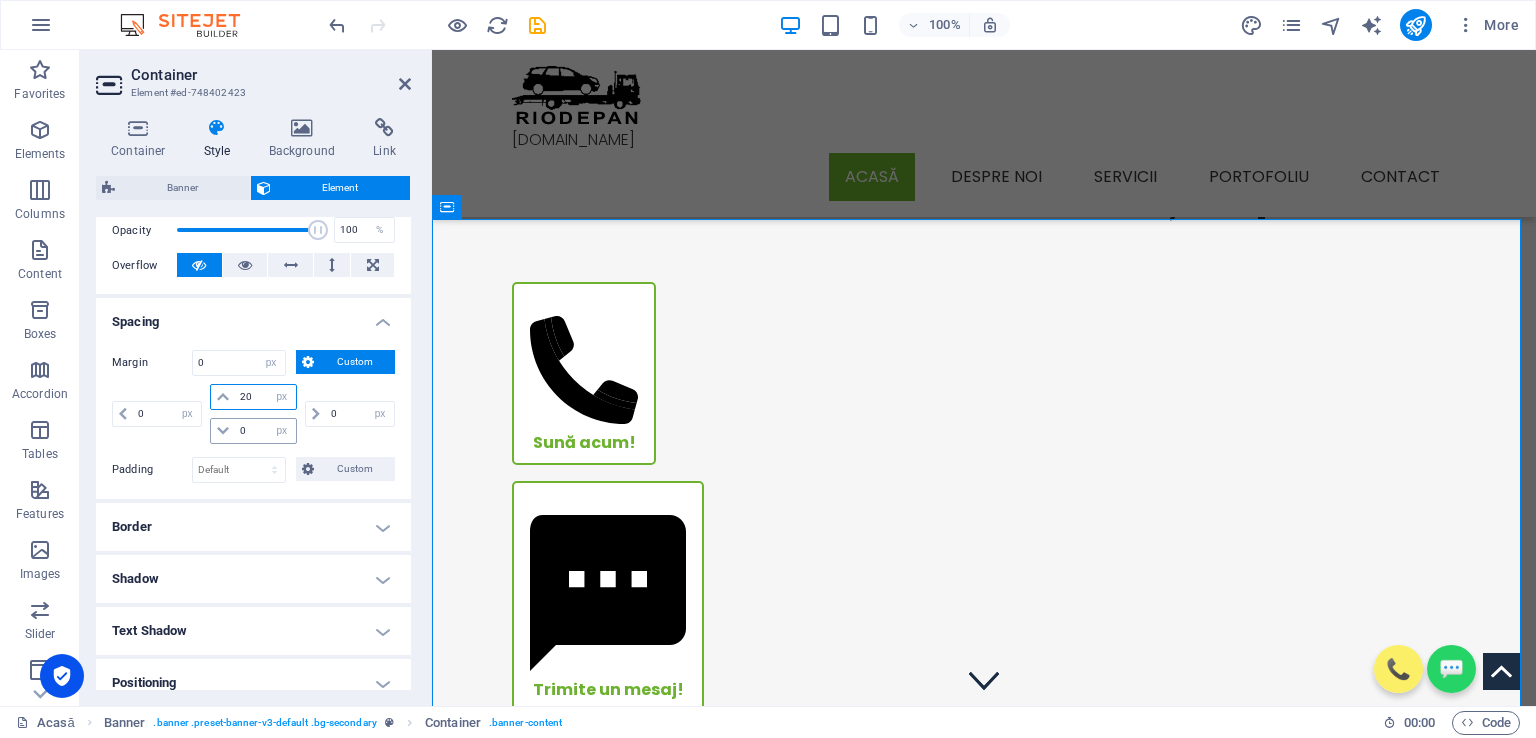 type 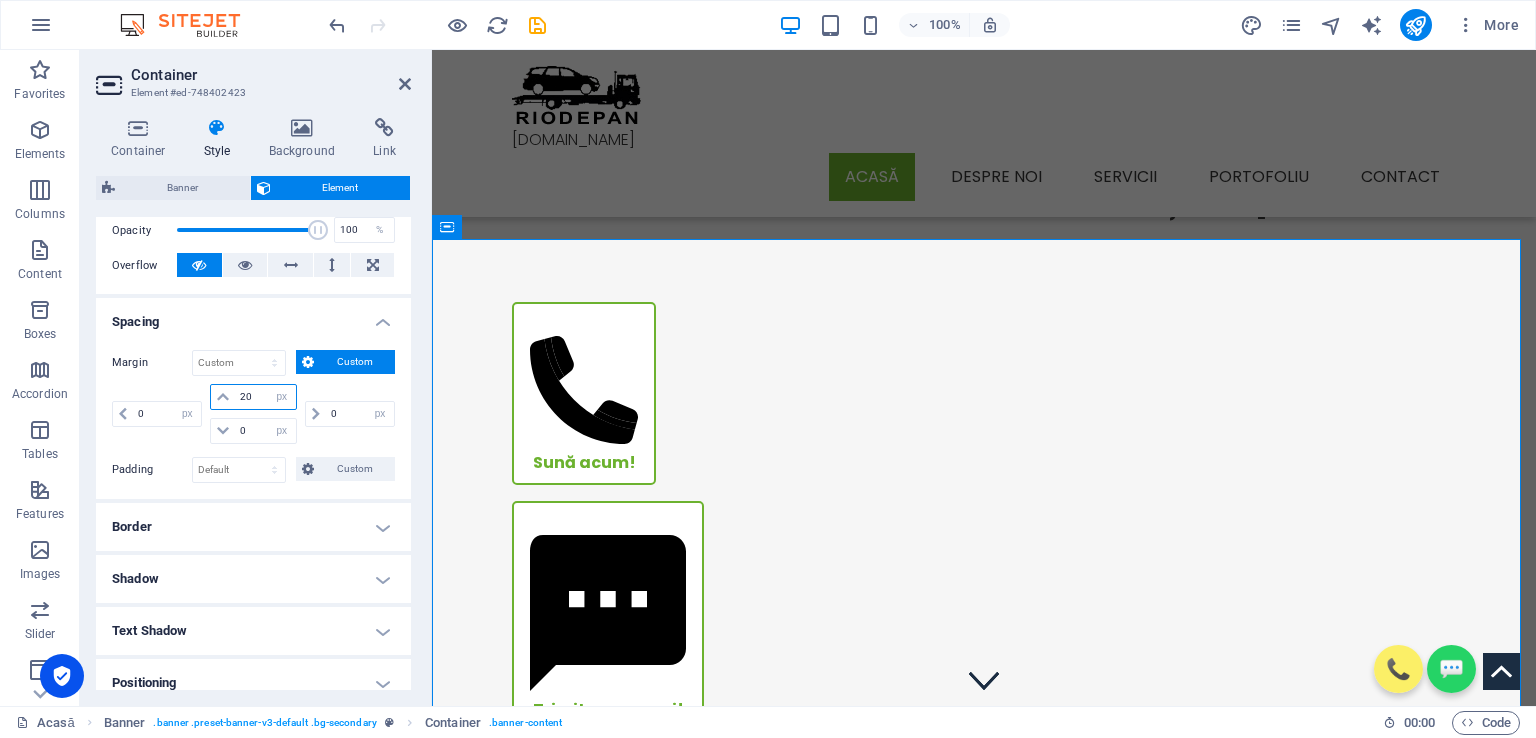 type on "2" 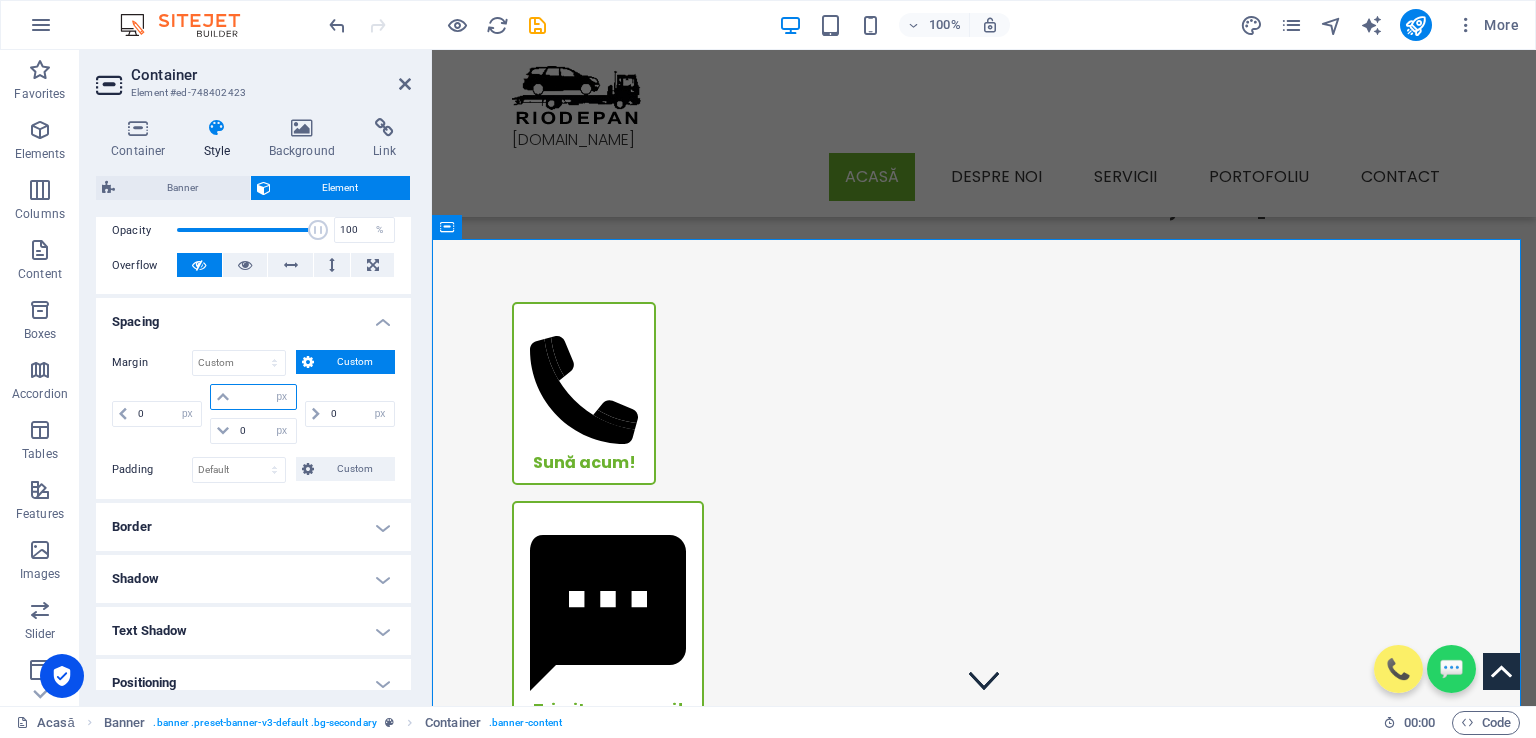type on "0" 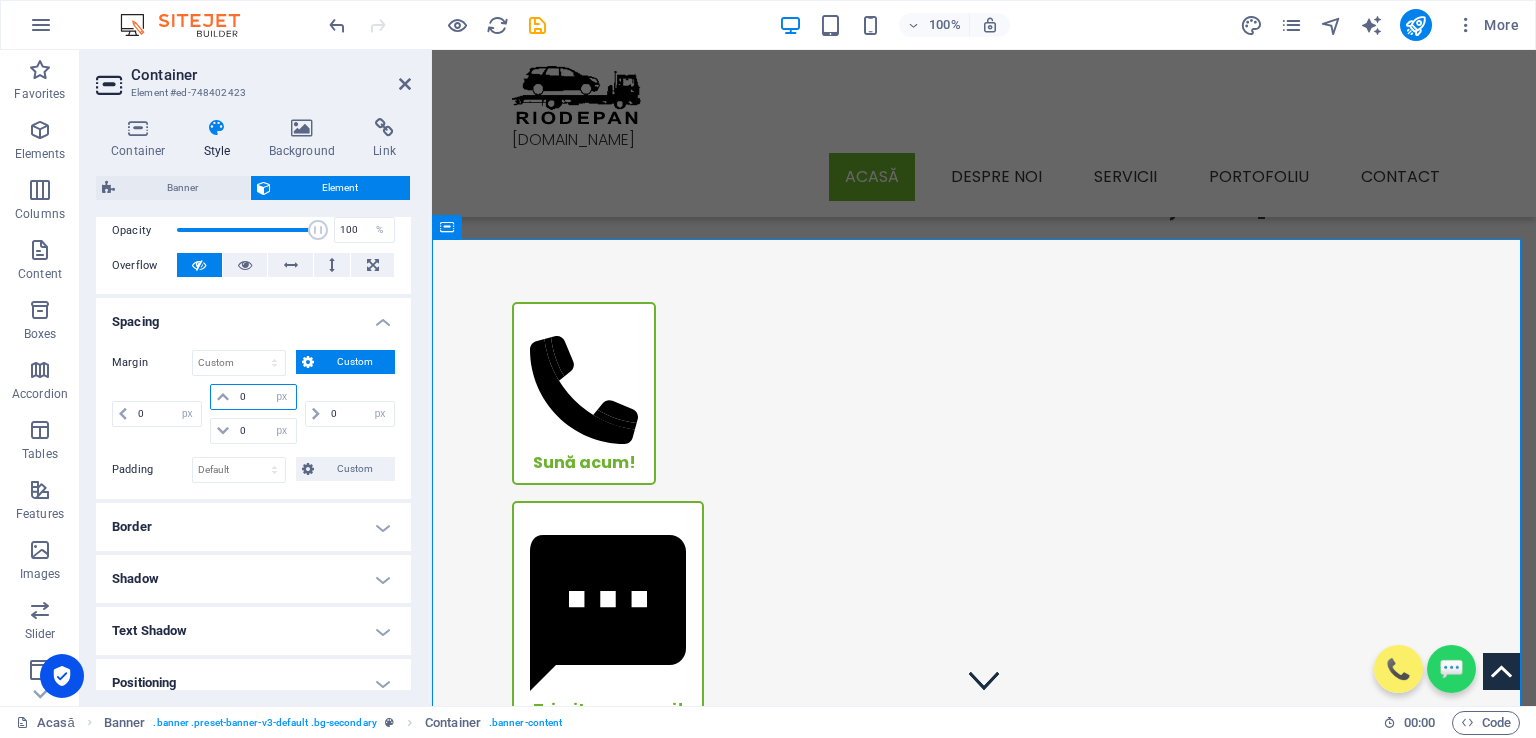 type on "0" 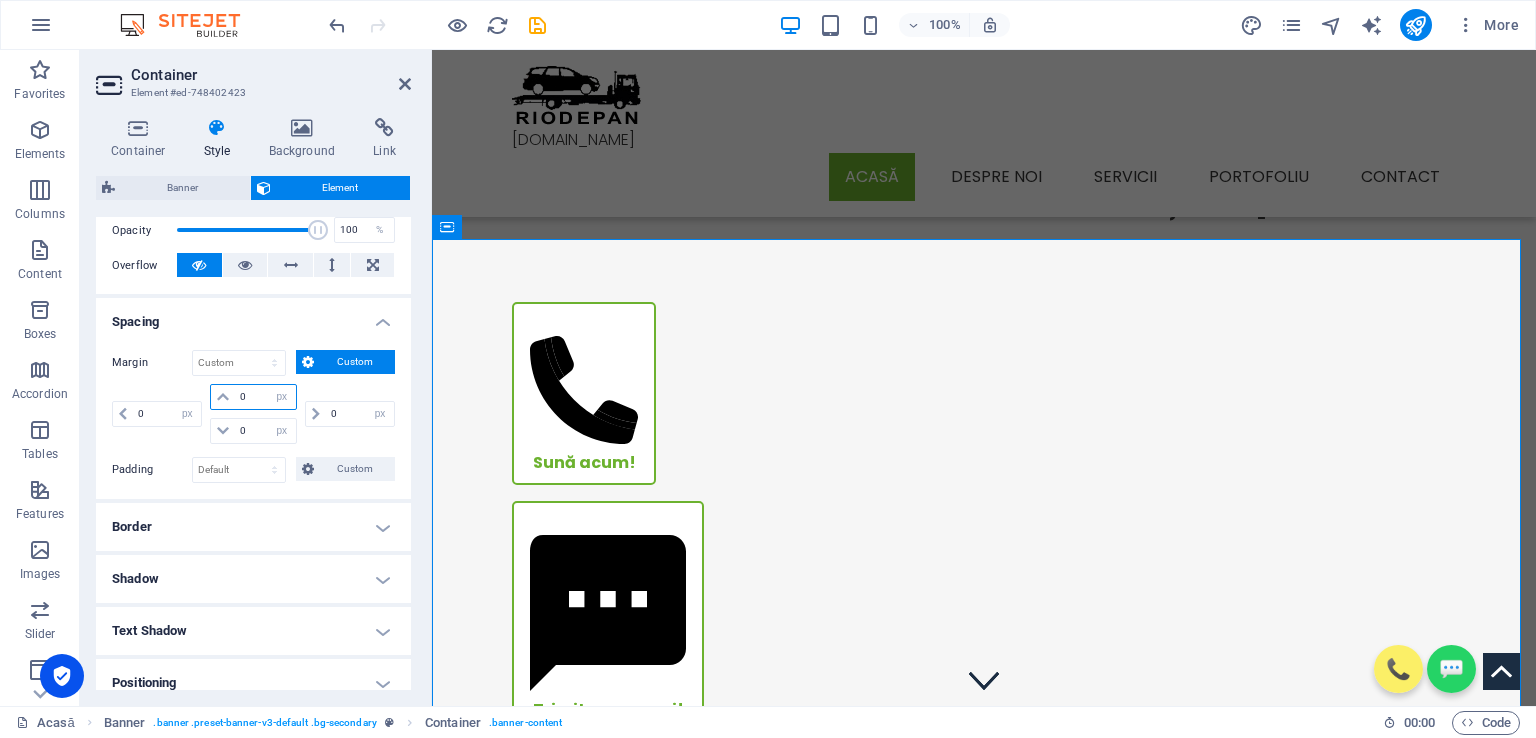 select on "px" 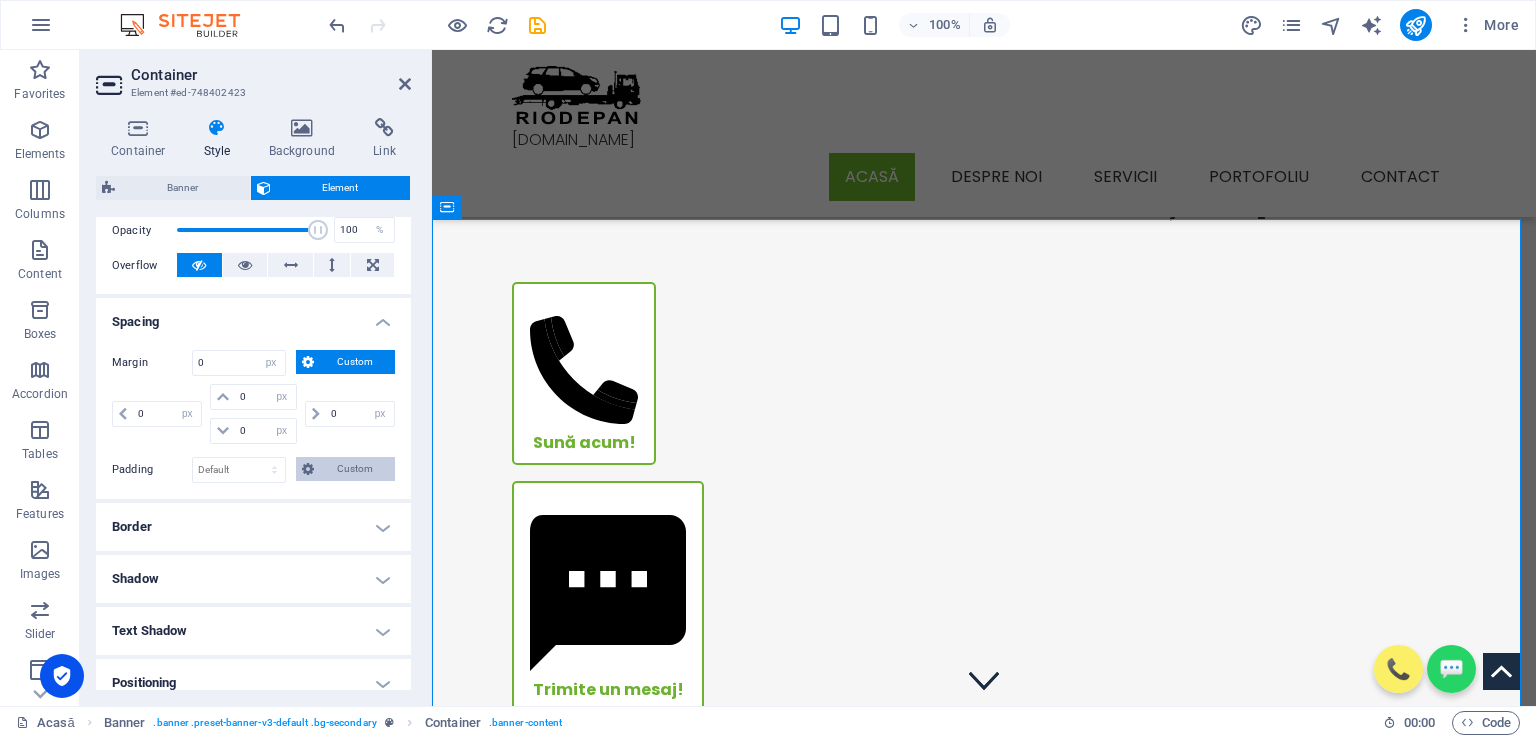 click on "Custom" at bounding box center (354, 469) 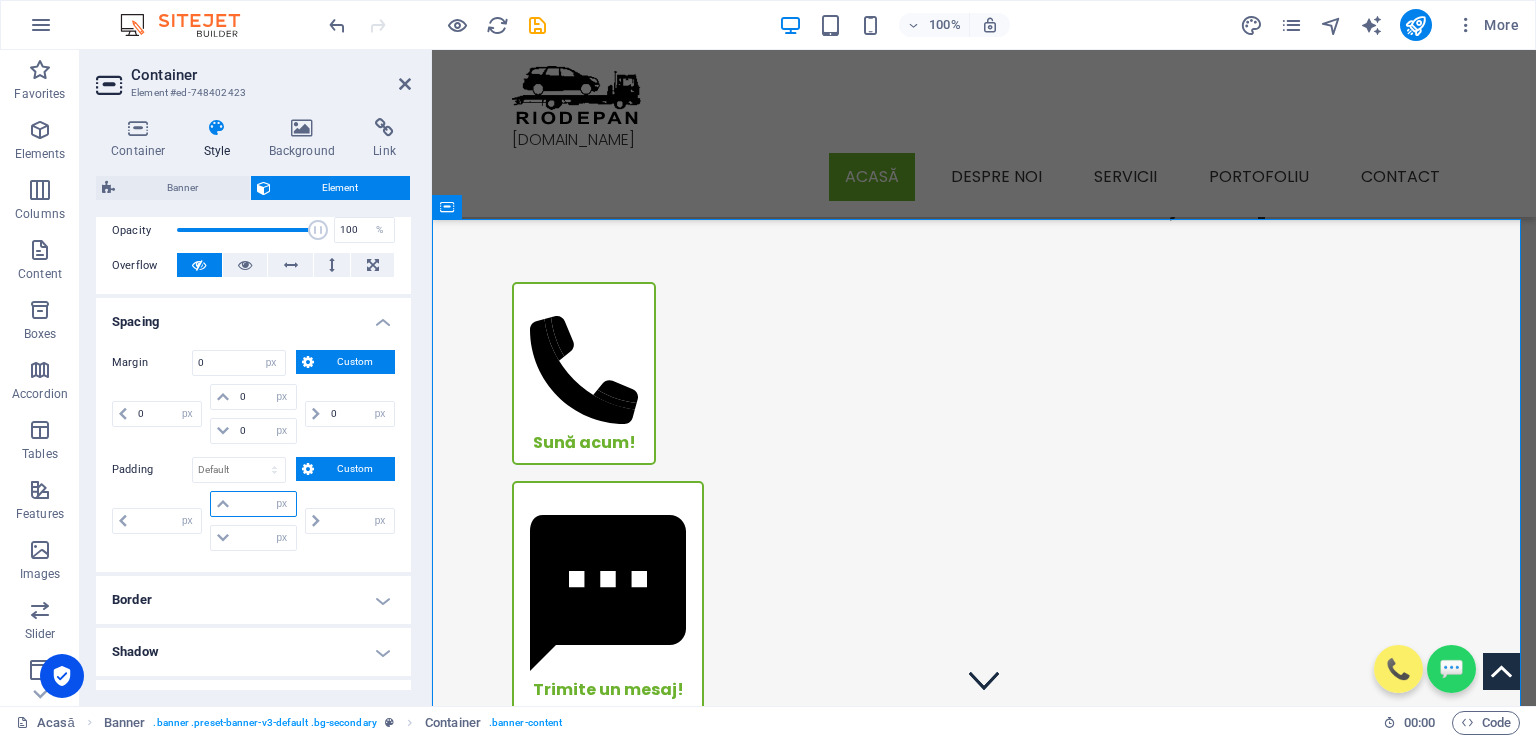 click at bounding box center (265, 504) 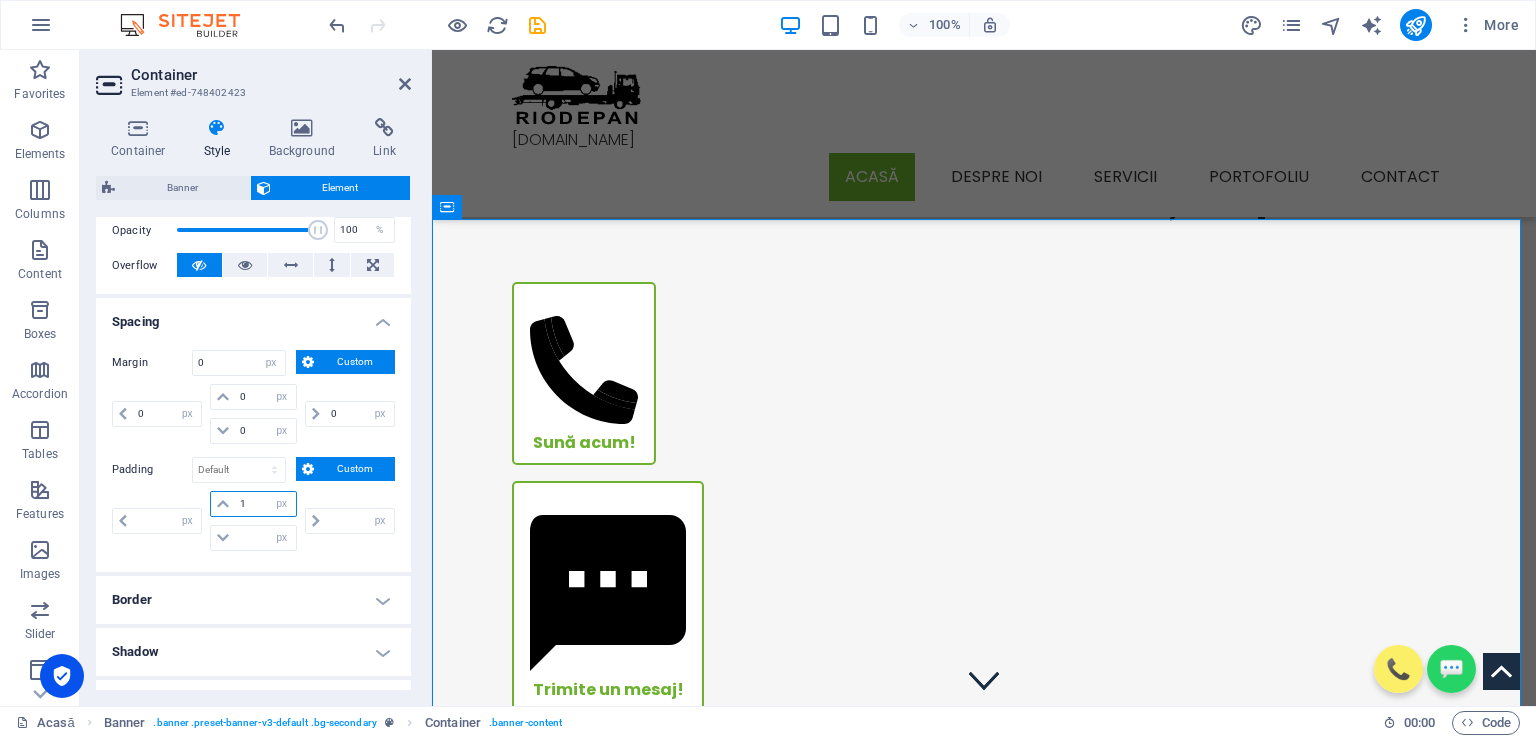 type on "10" 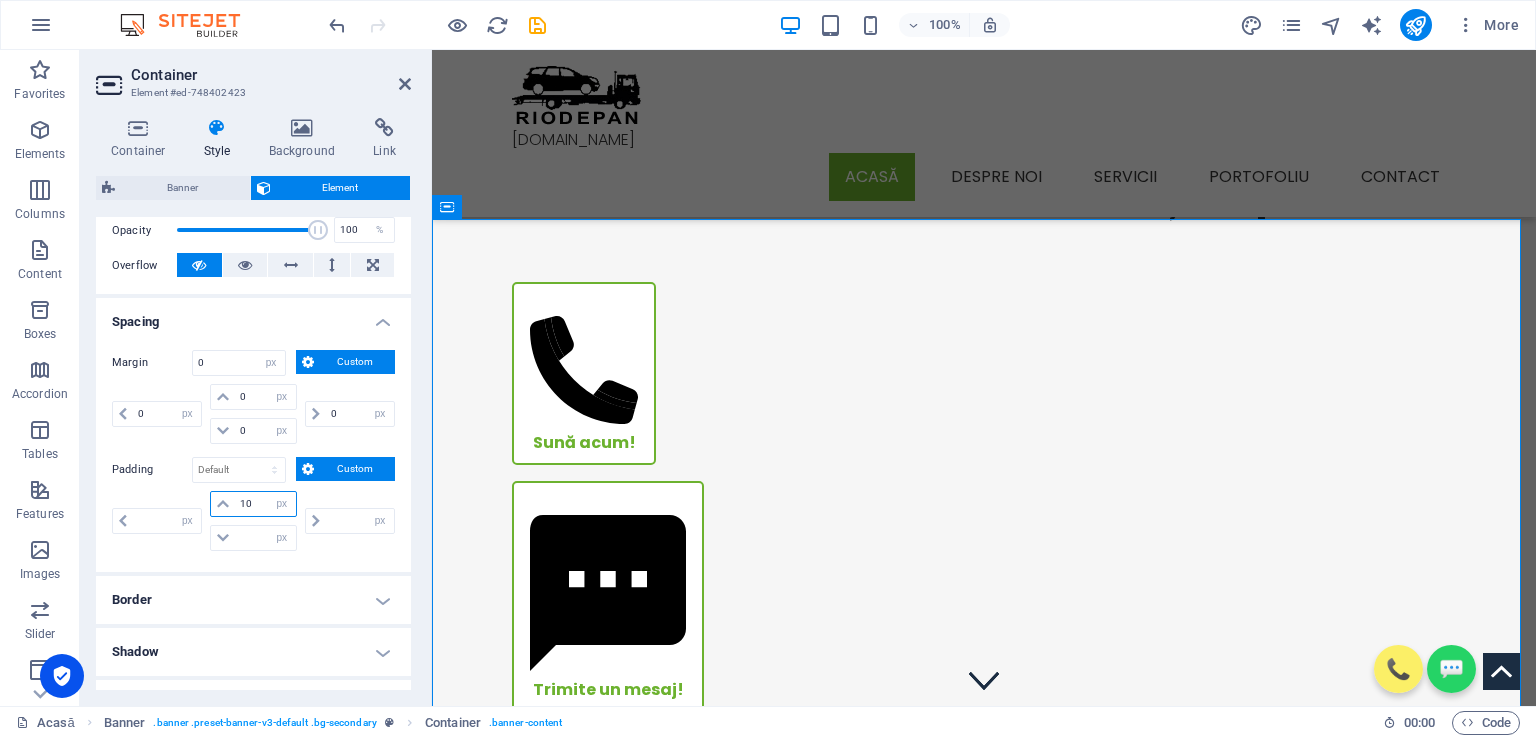 type on "0" 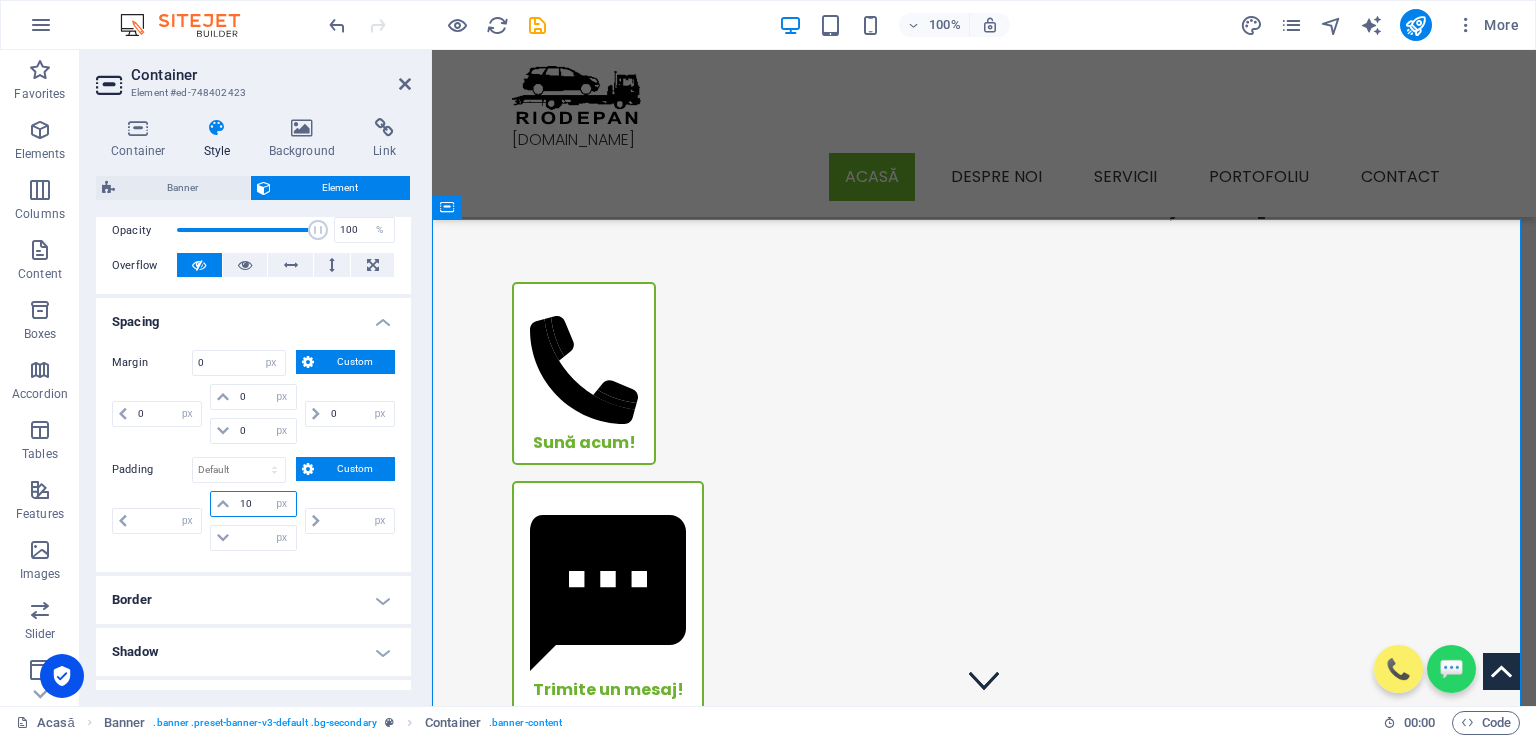 type on "0" 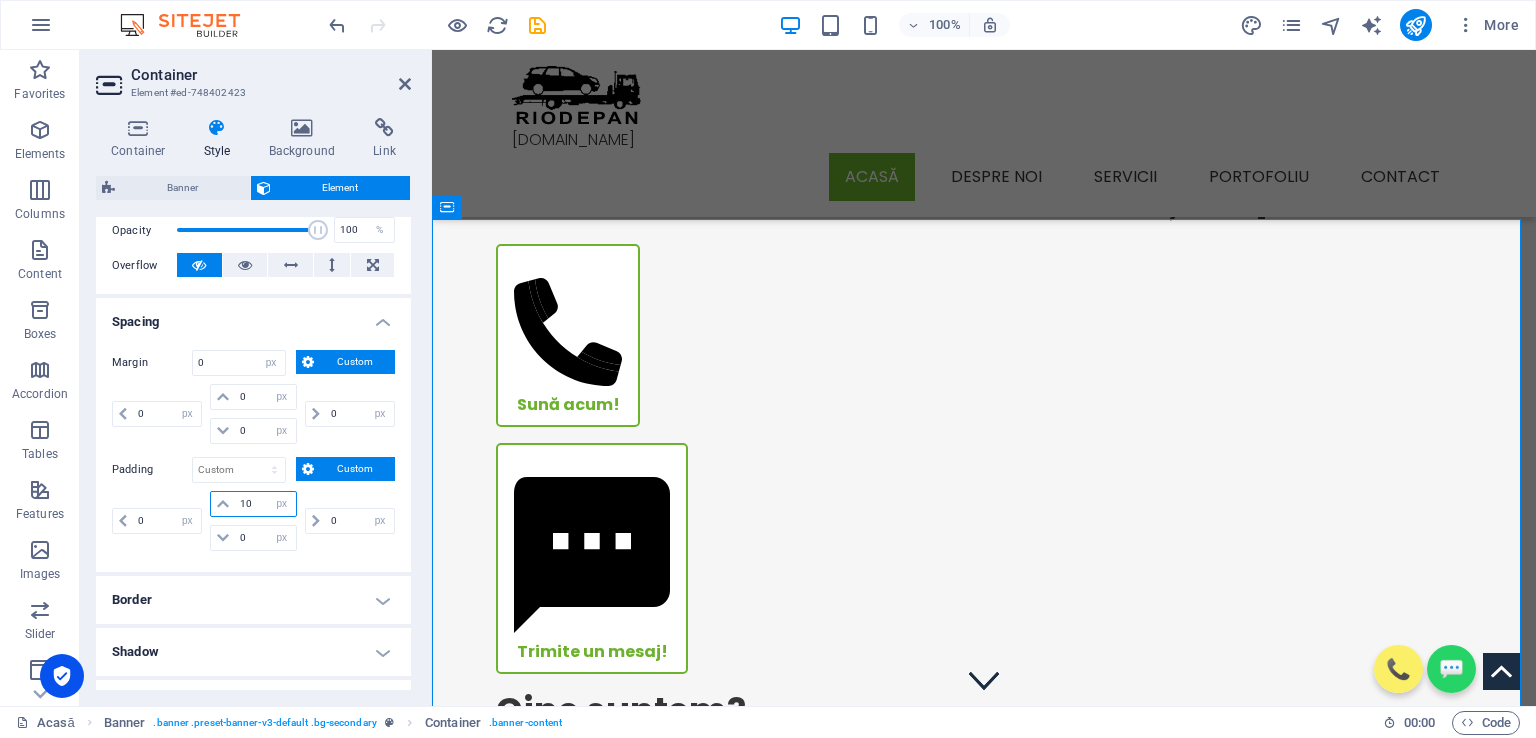 type on "1" 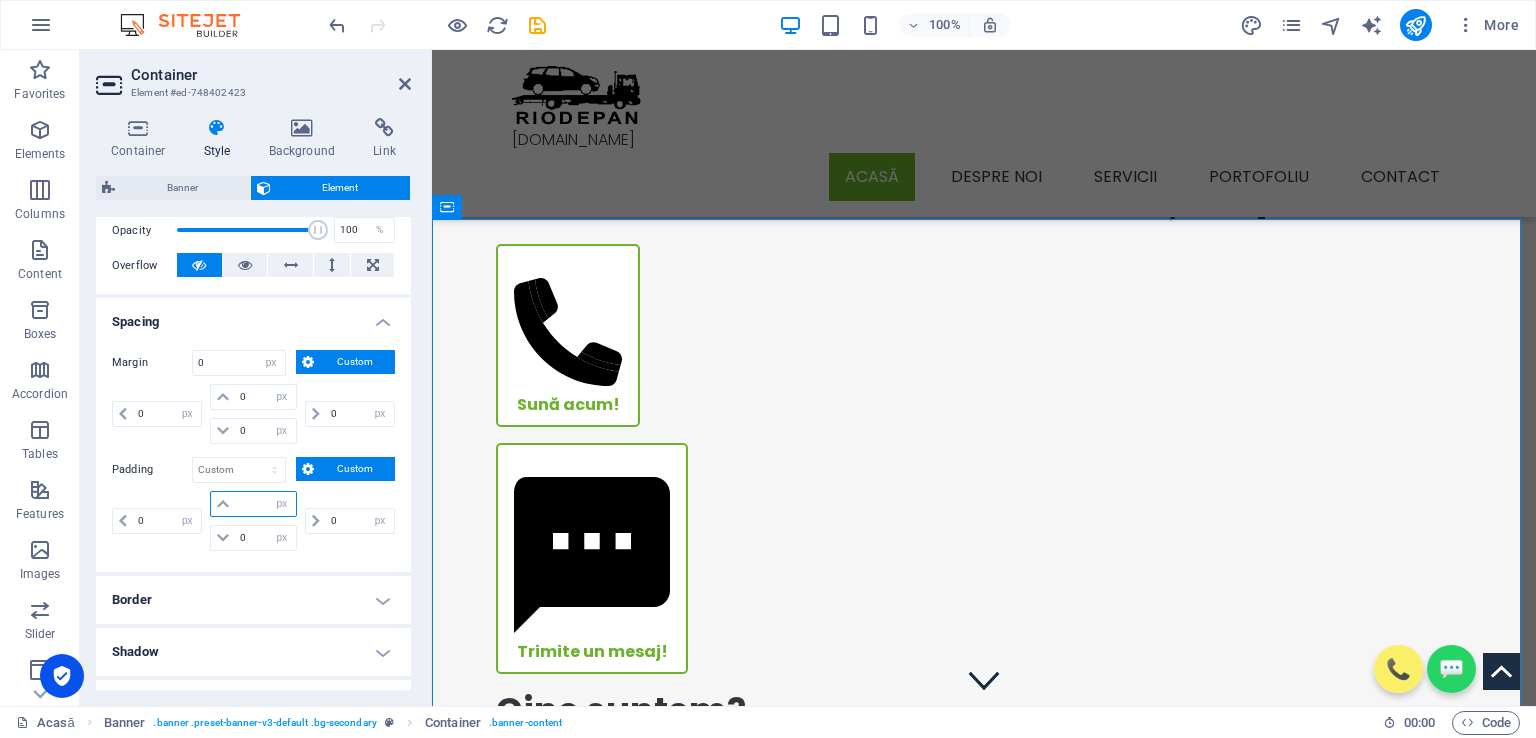 type on "0" 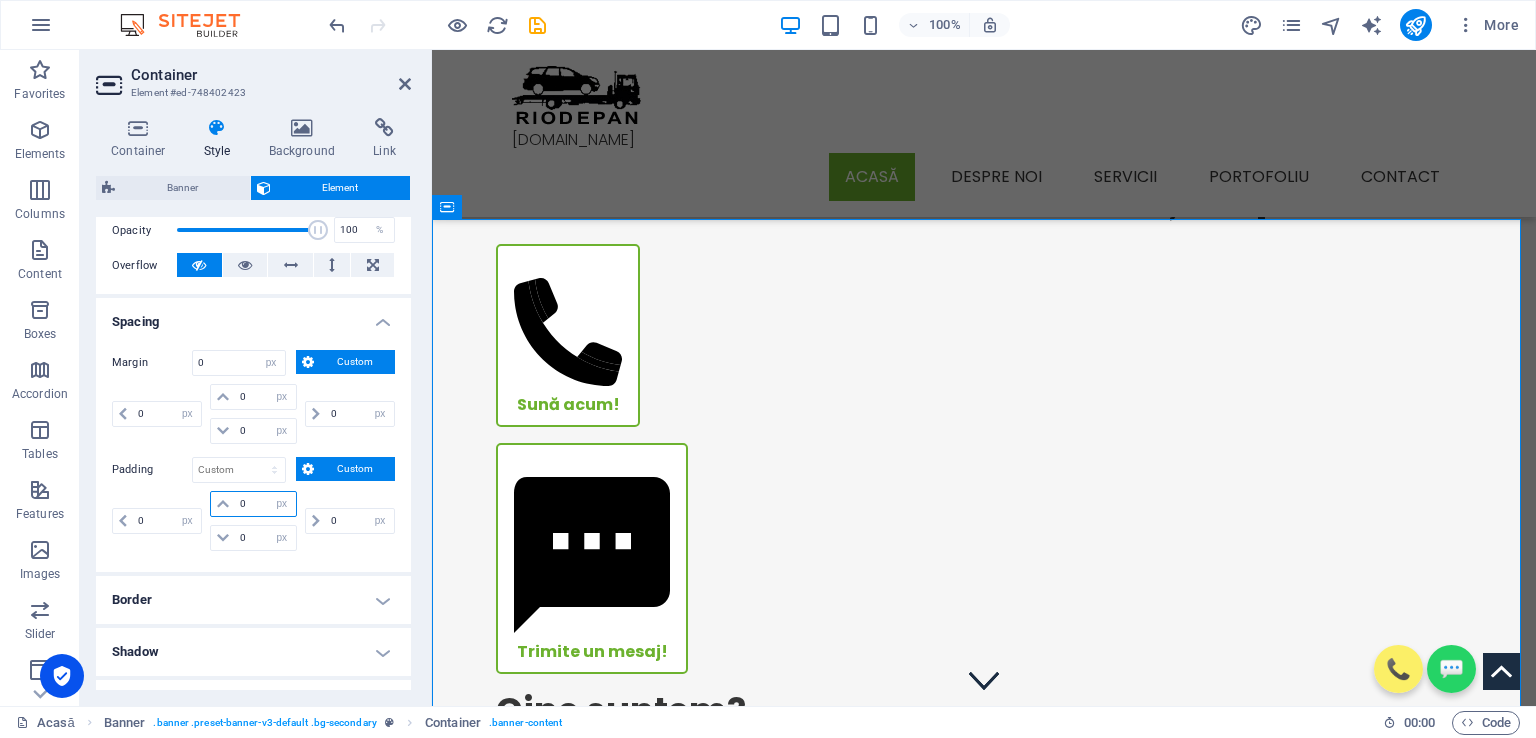 type on "0" 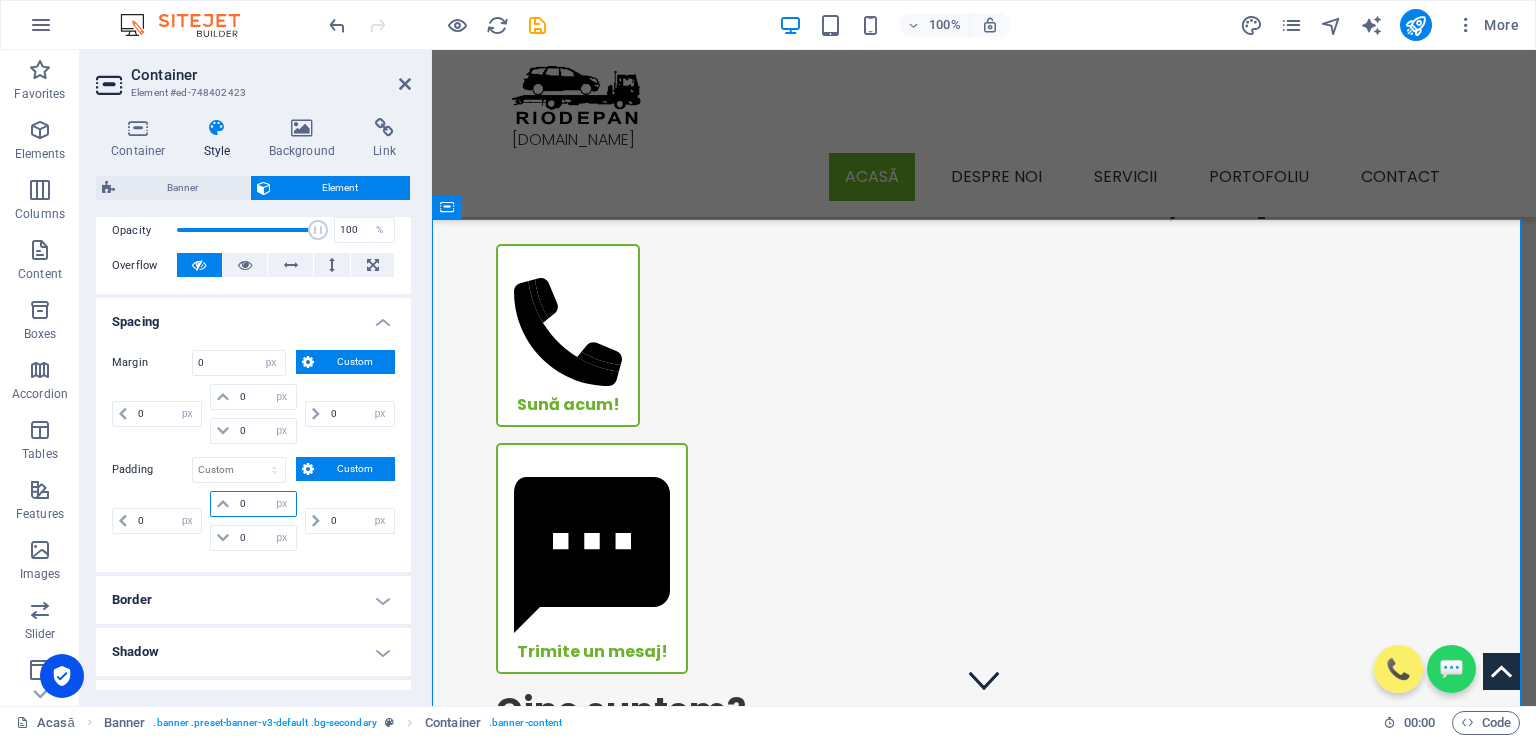 select on "px" 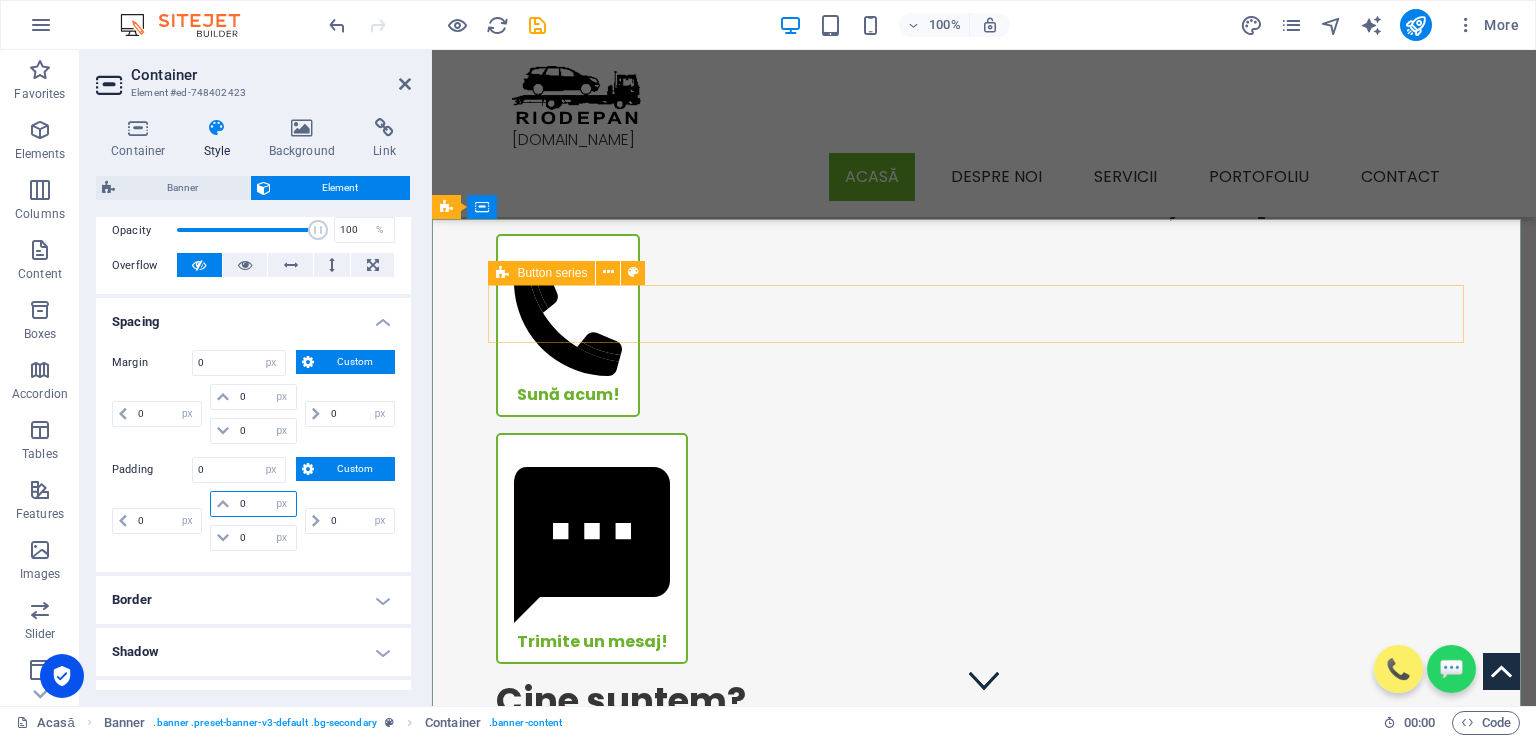 click on "Button series" at bounding box center [552, 273] 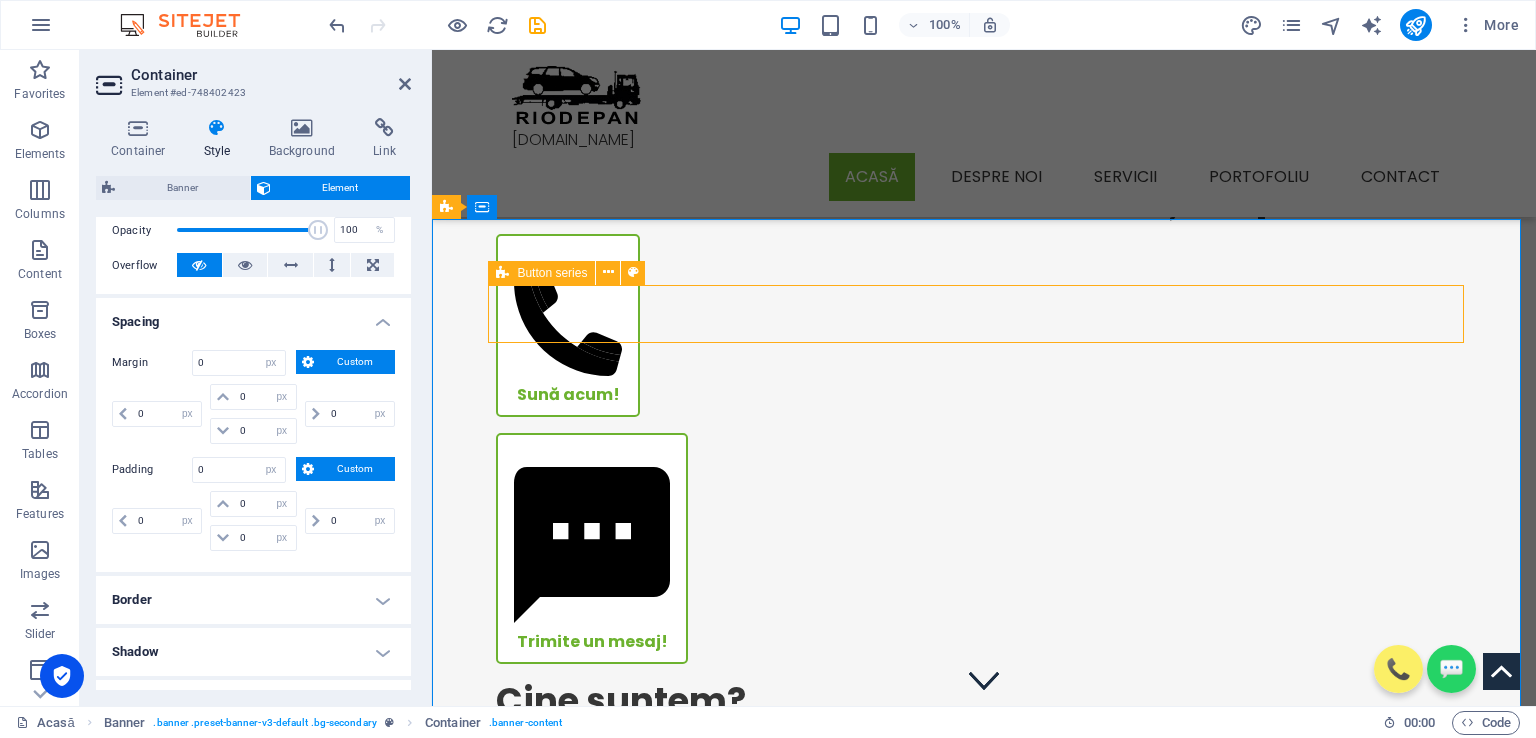 click on "Button series" at bounding box center (552, 273) 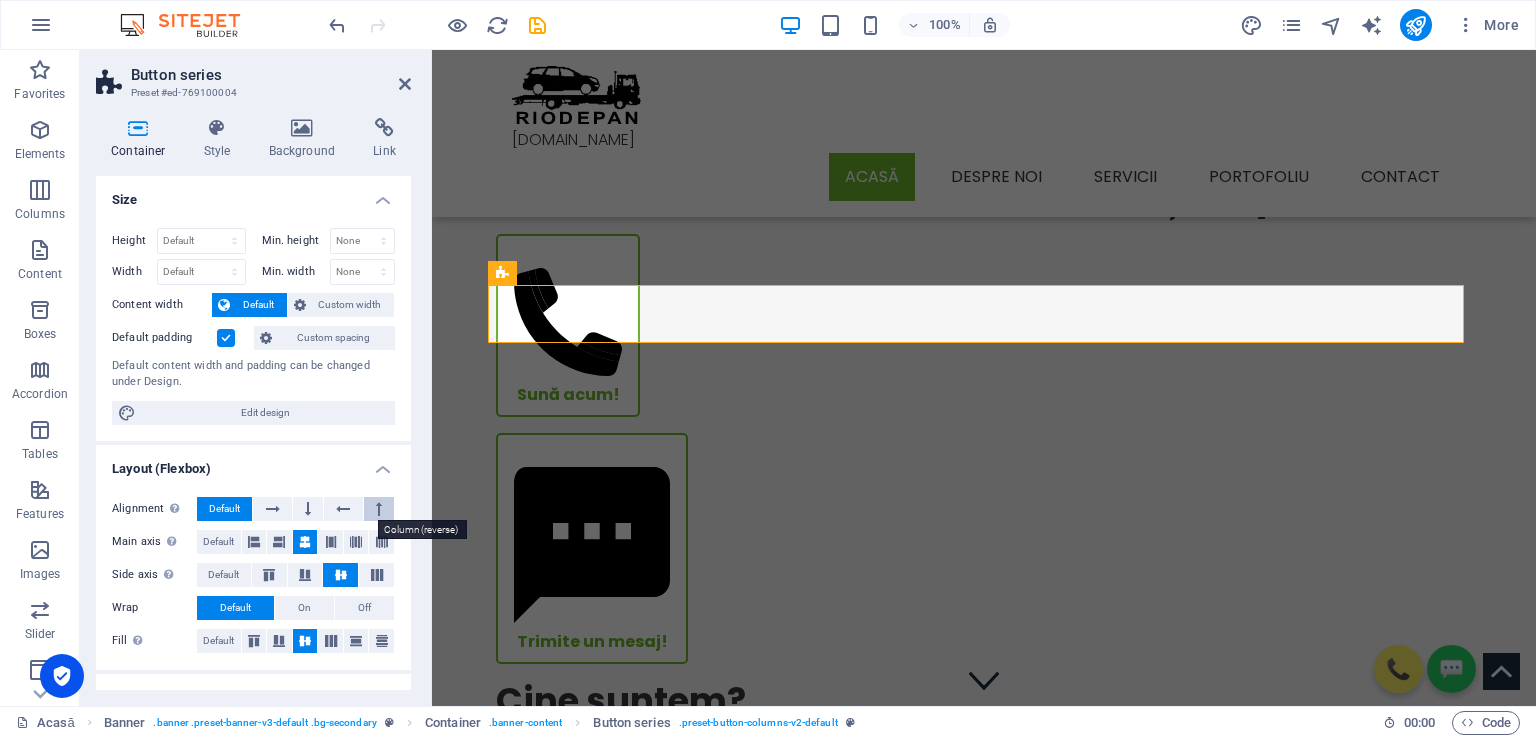 click at bounding box center [379, 509] 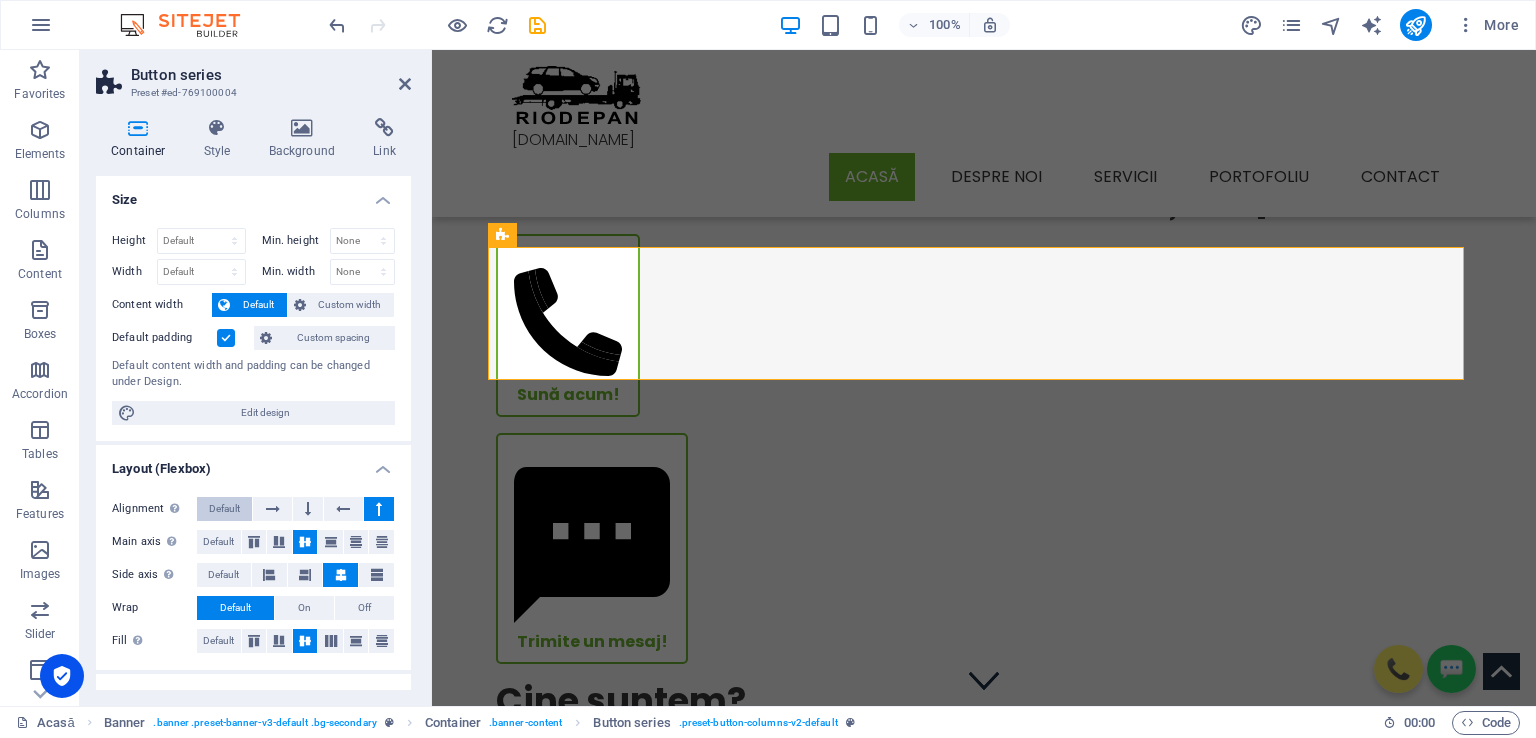 click on "Default" at bounding box center (224, 509) 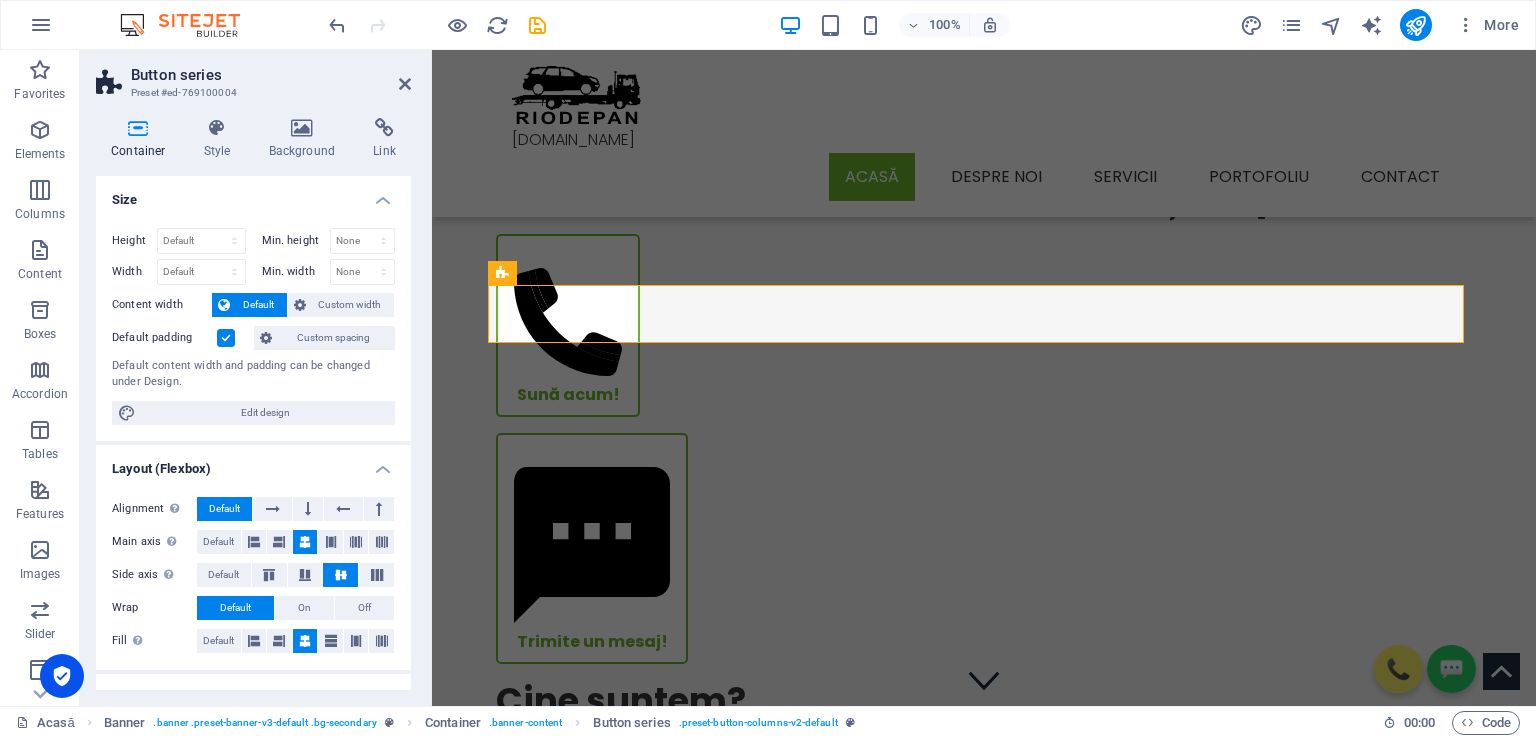 click at bounding box center (226, 338) 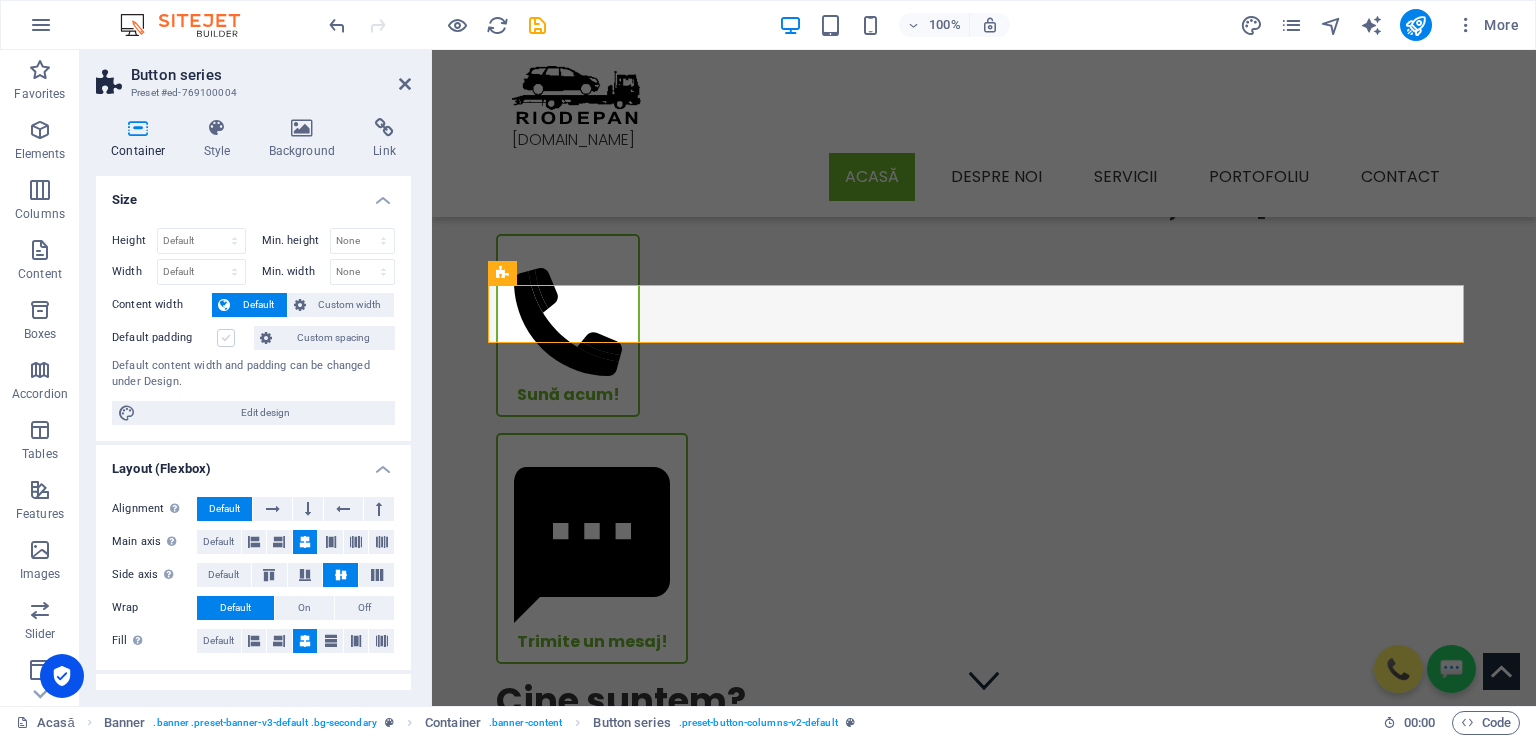 click at bounding box center [226, 338] 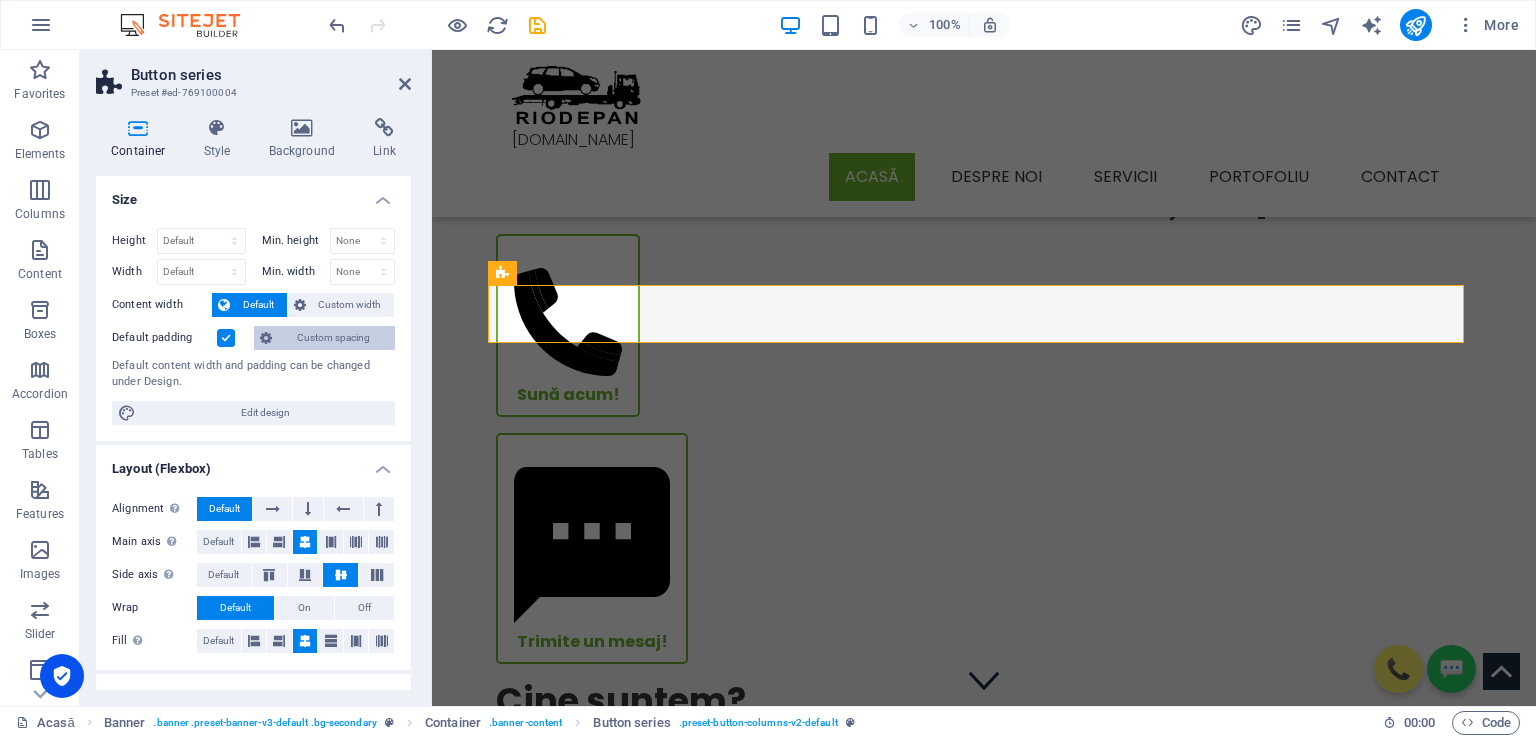 click on "Custom spacing" at bounding box center [333, 338] 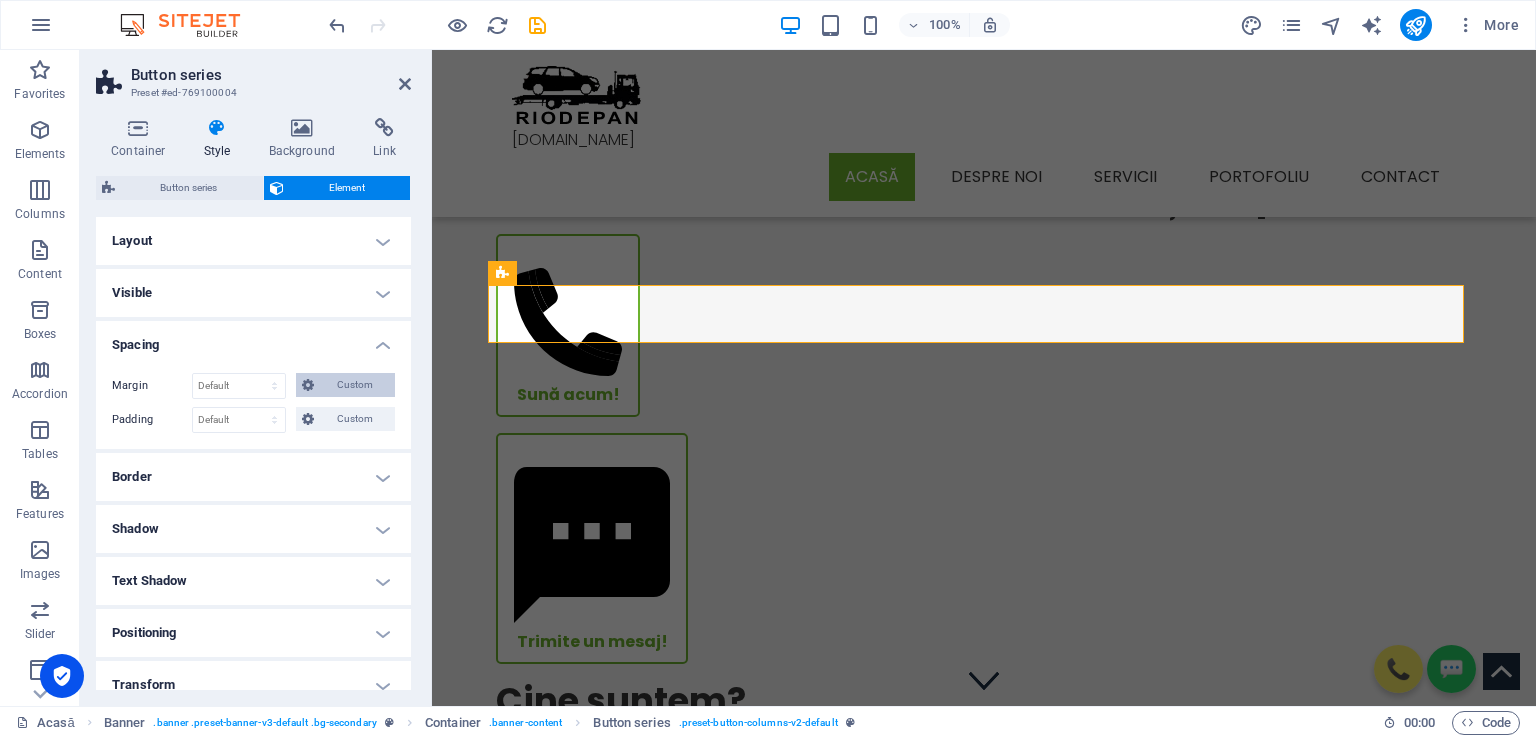 click on "Custom" at bounding box center (354, 385) 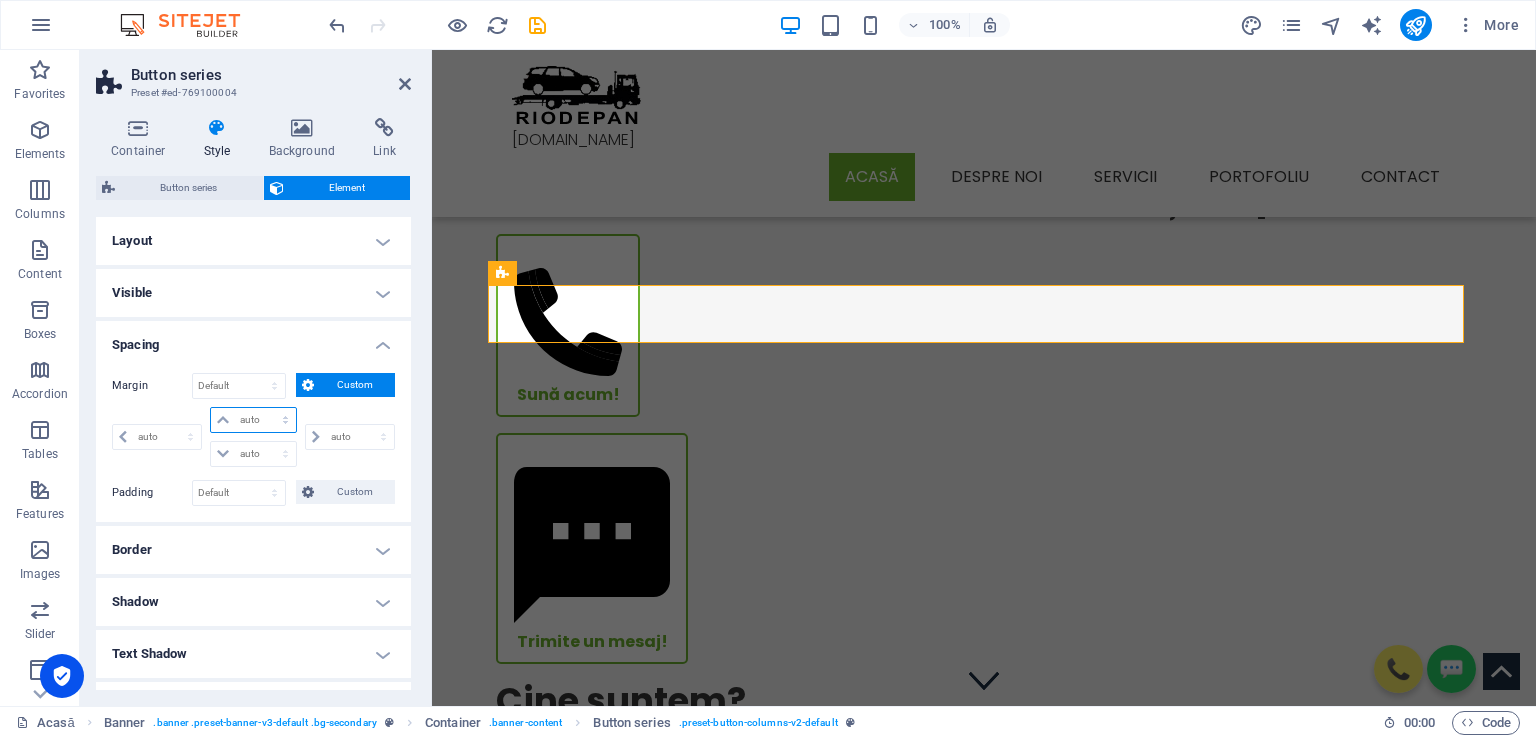 click on "auto px % rem vw vh" at bounding box center [253, 420] 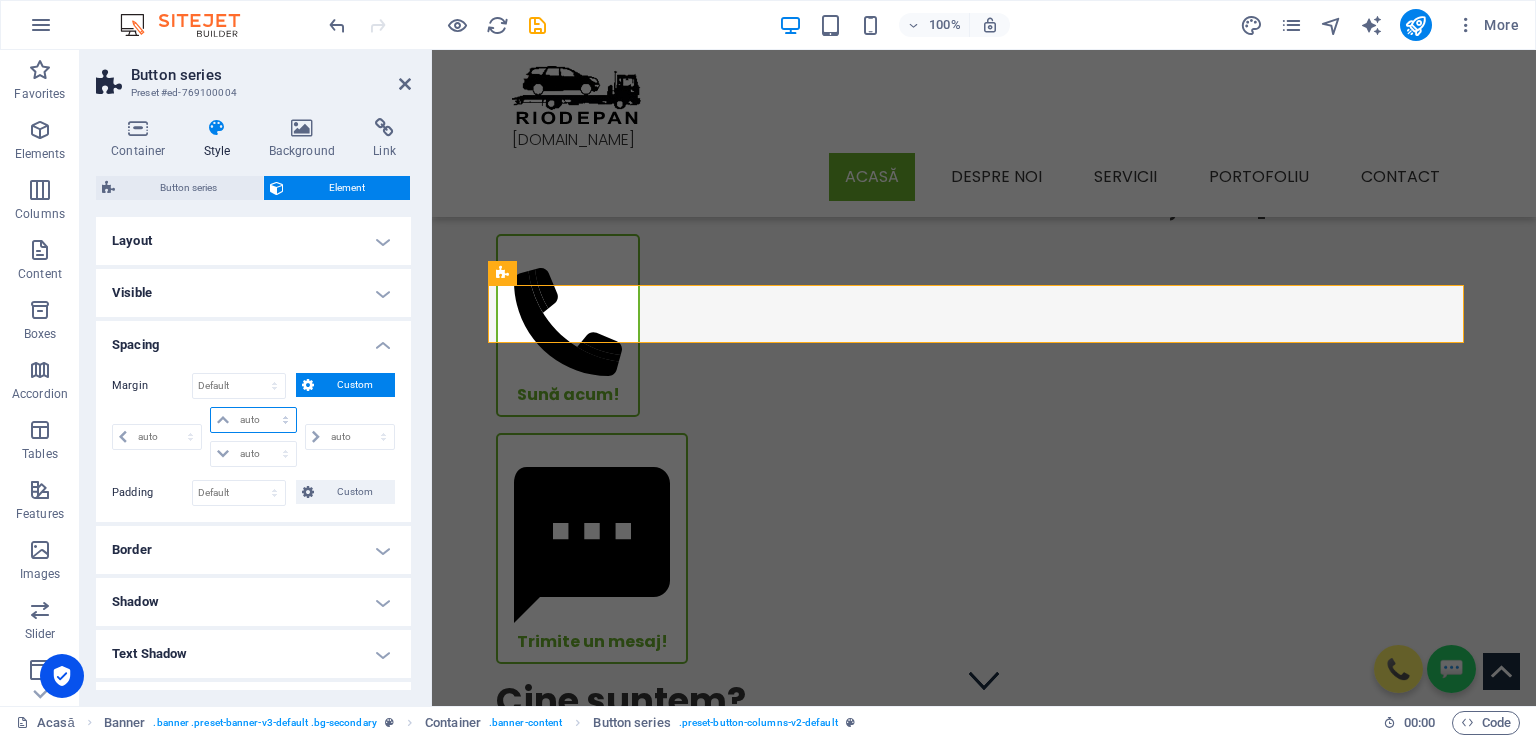 select on "px" 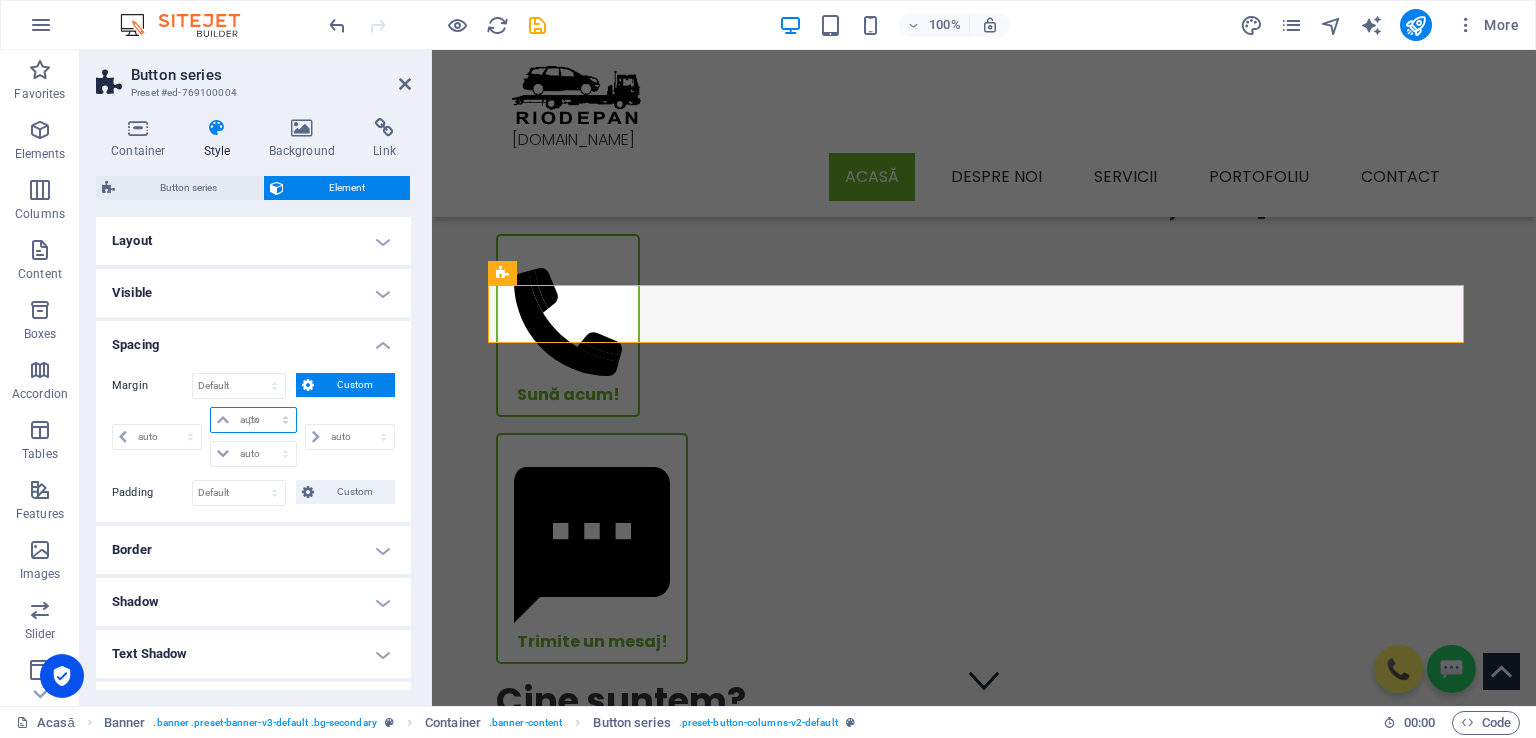 click on "auto px % rem vw vh" at bounding box center (253, 420) 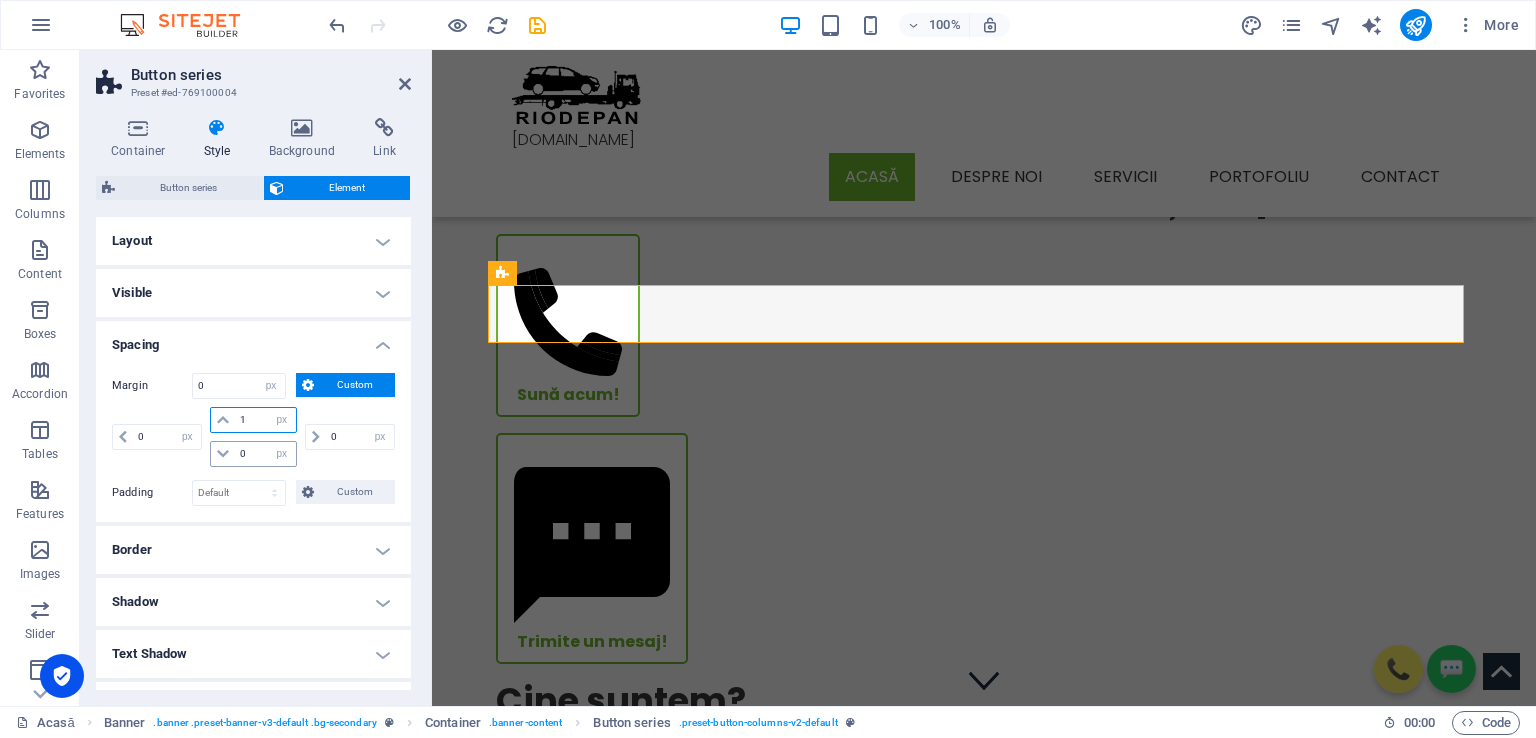 type on "10" 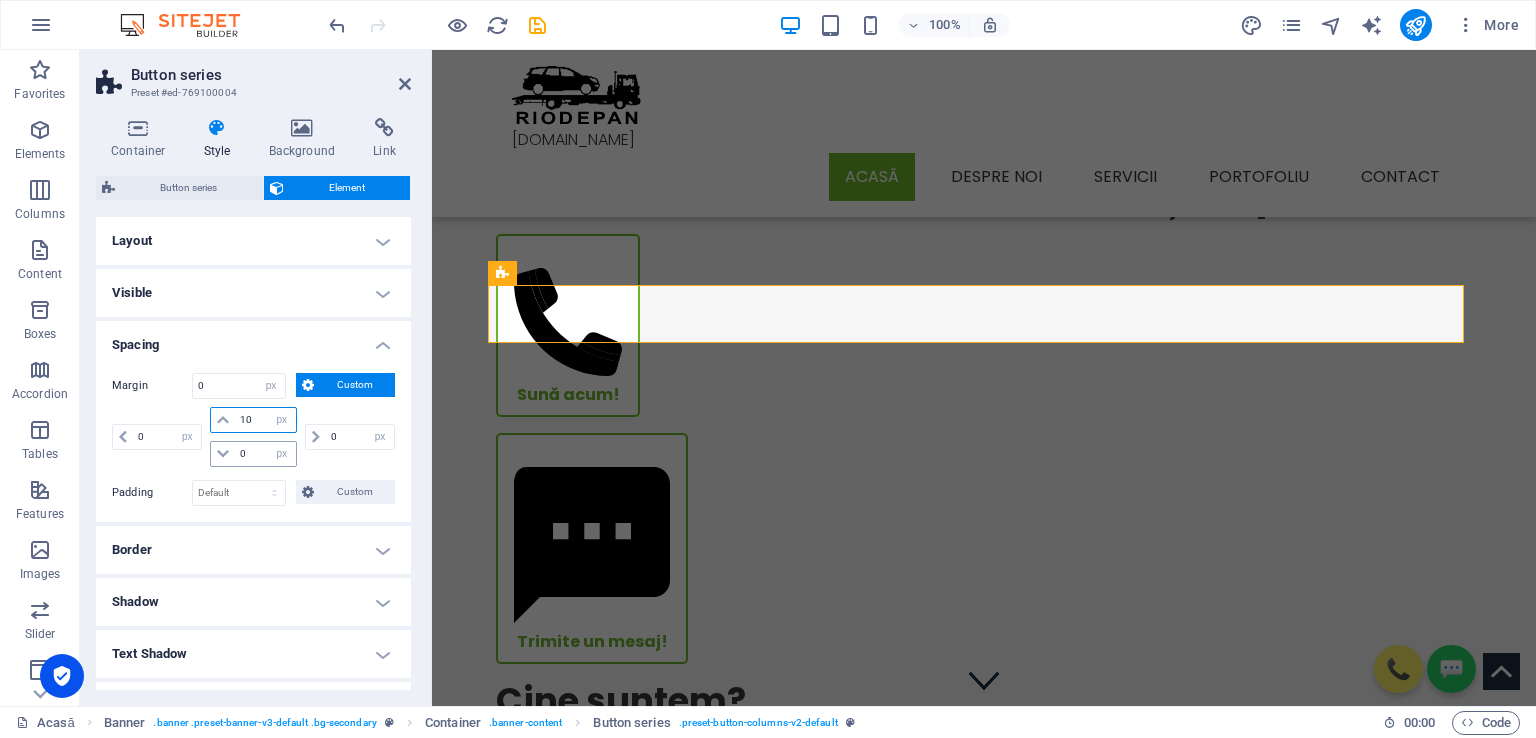 type 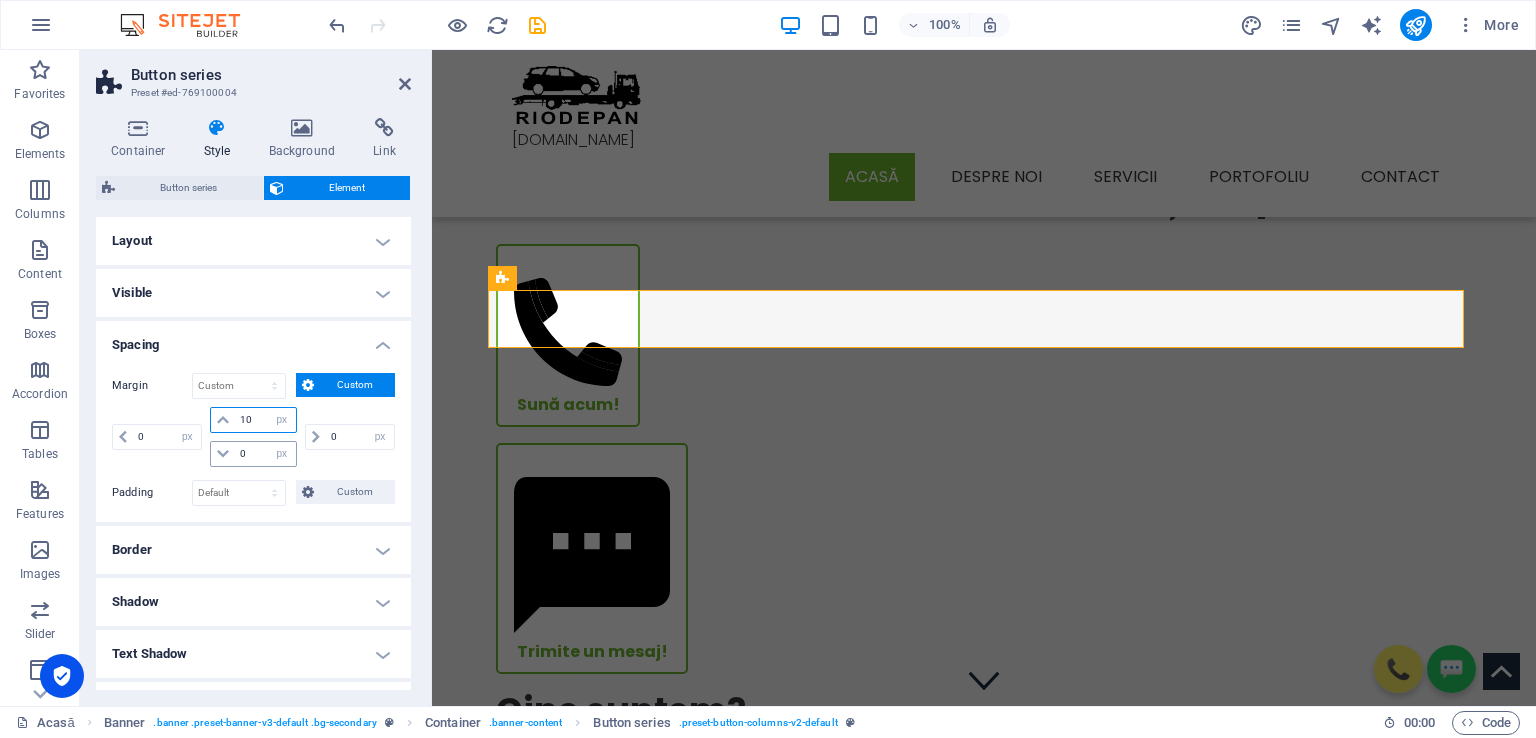 type on "1" 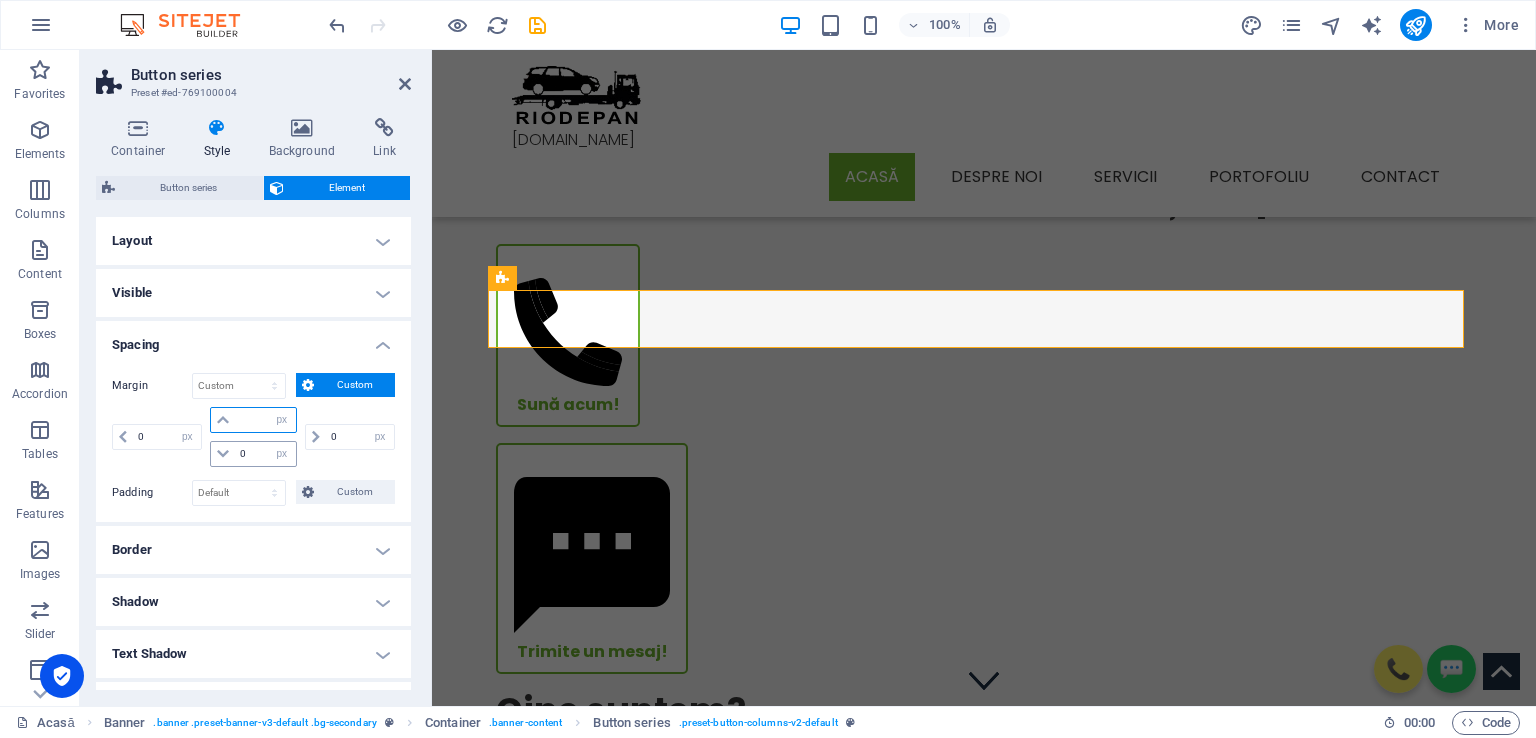 type on "0" 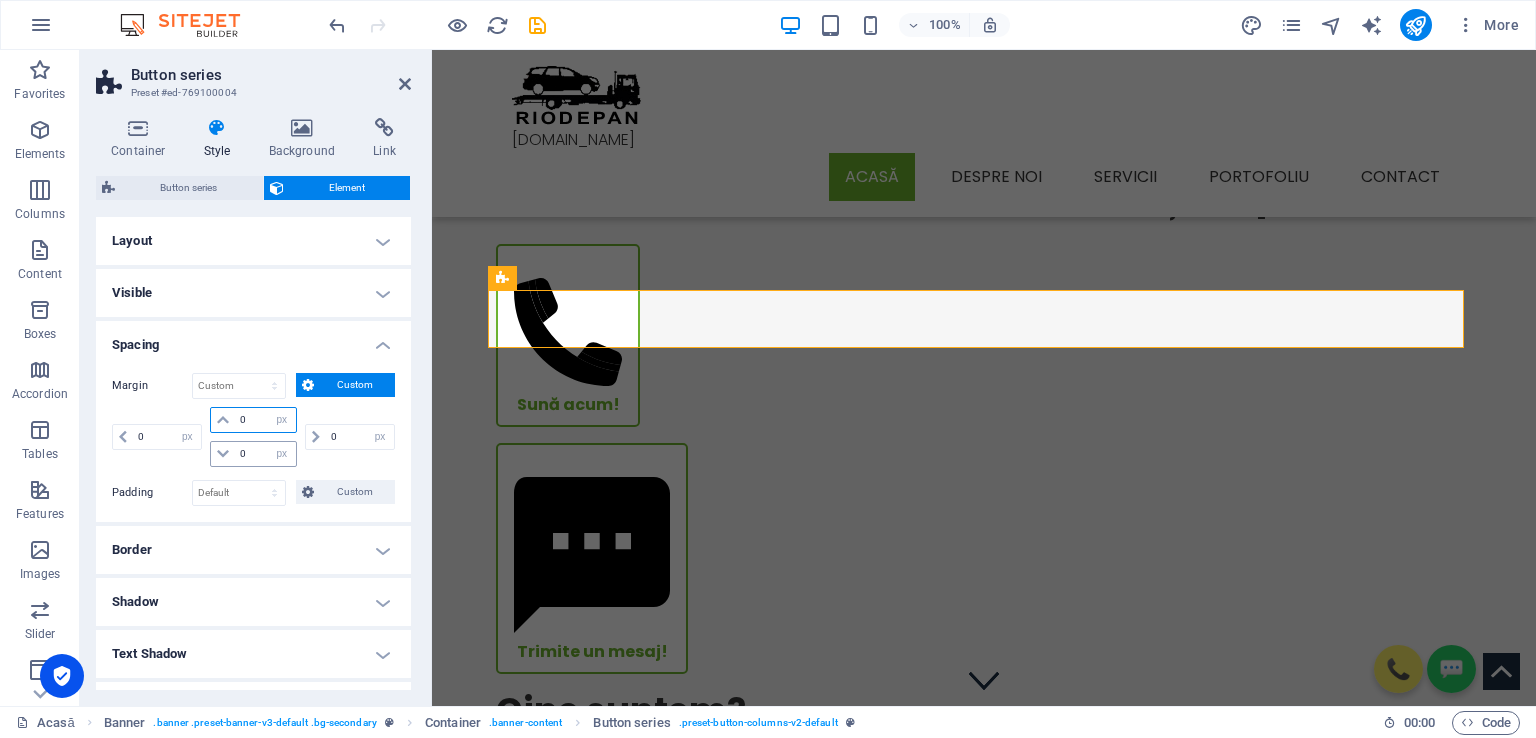 type on "0" 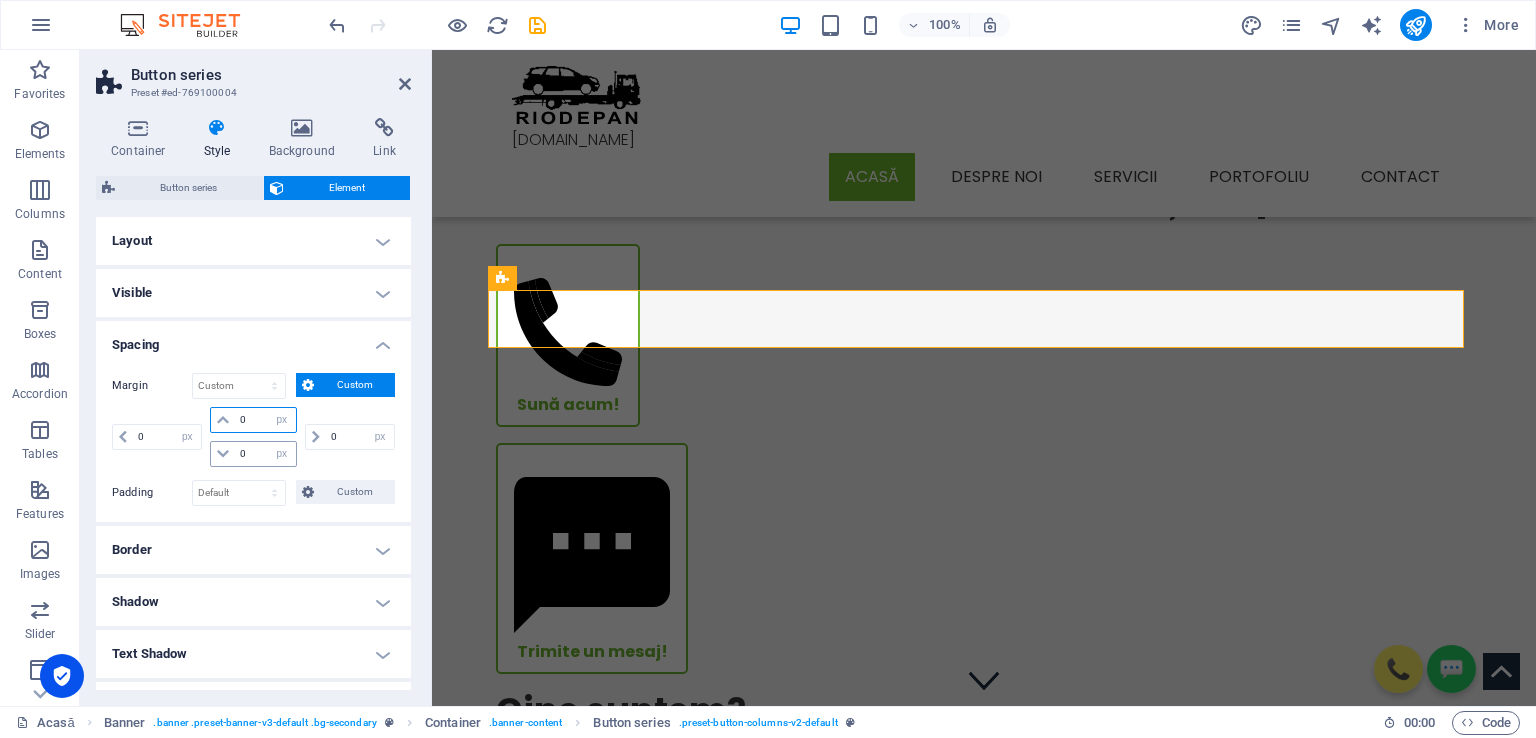 select on "px" 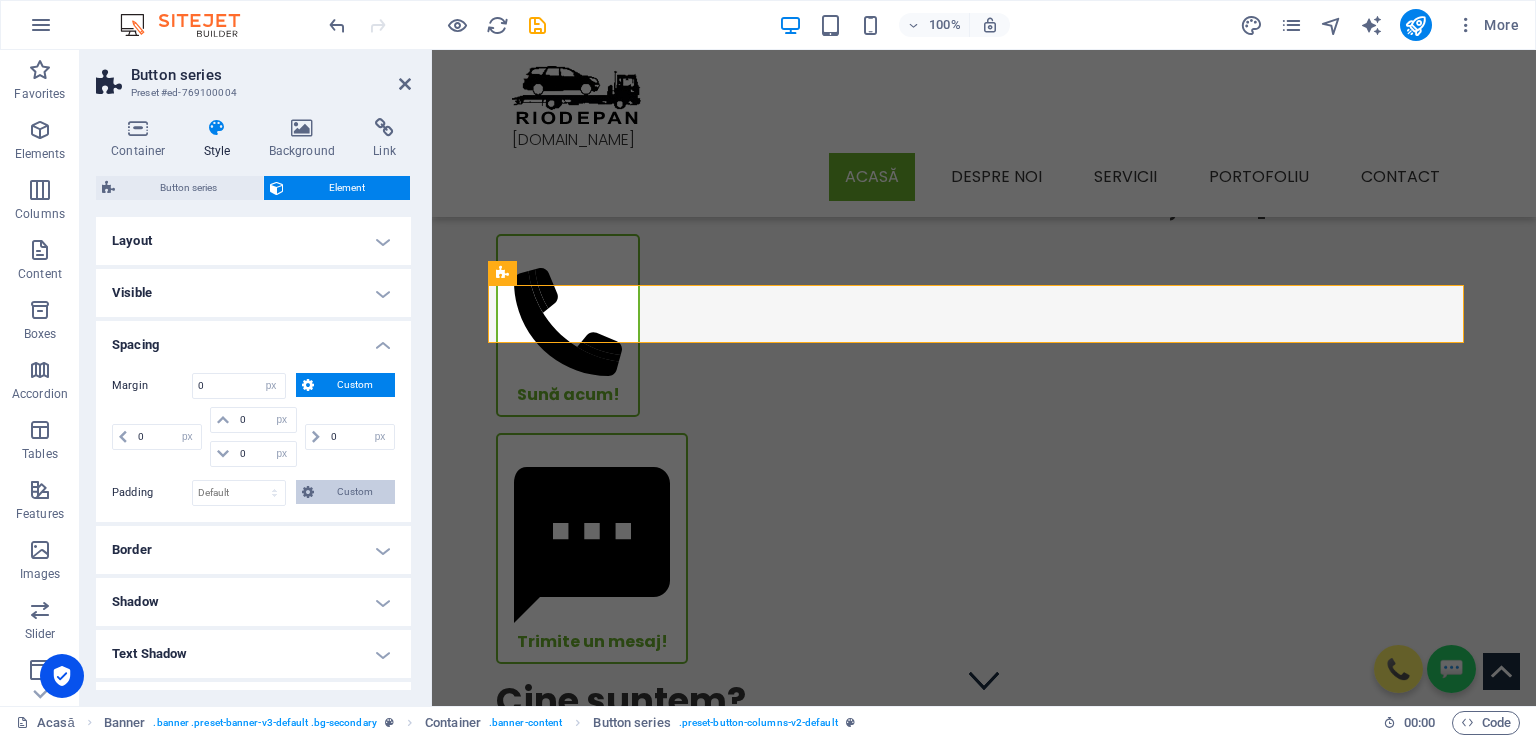 click on "Custom" at bounding box center [354, 492] 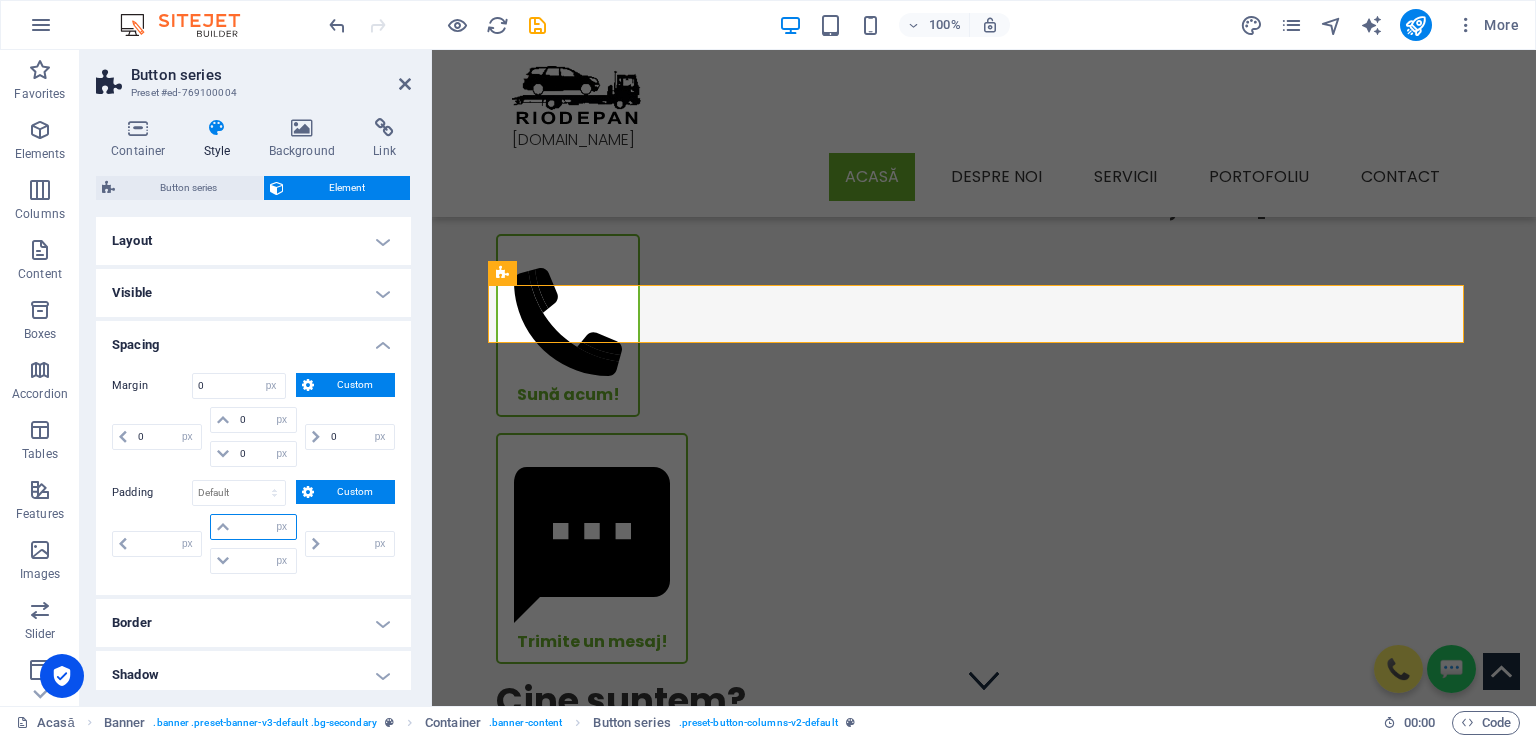 click at bounding box center [265, 527] 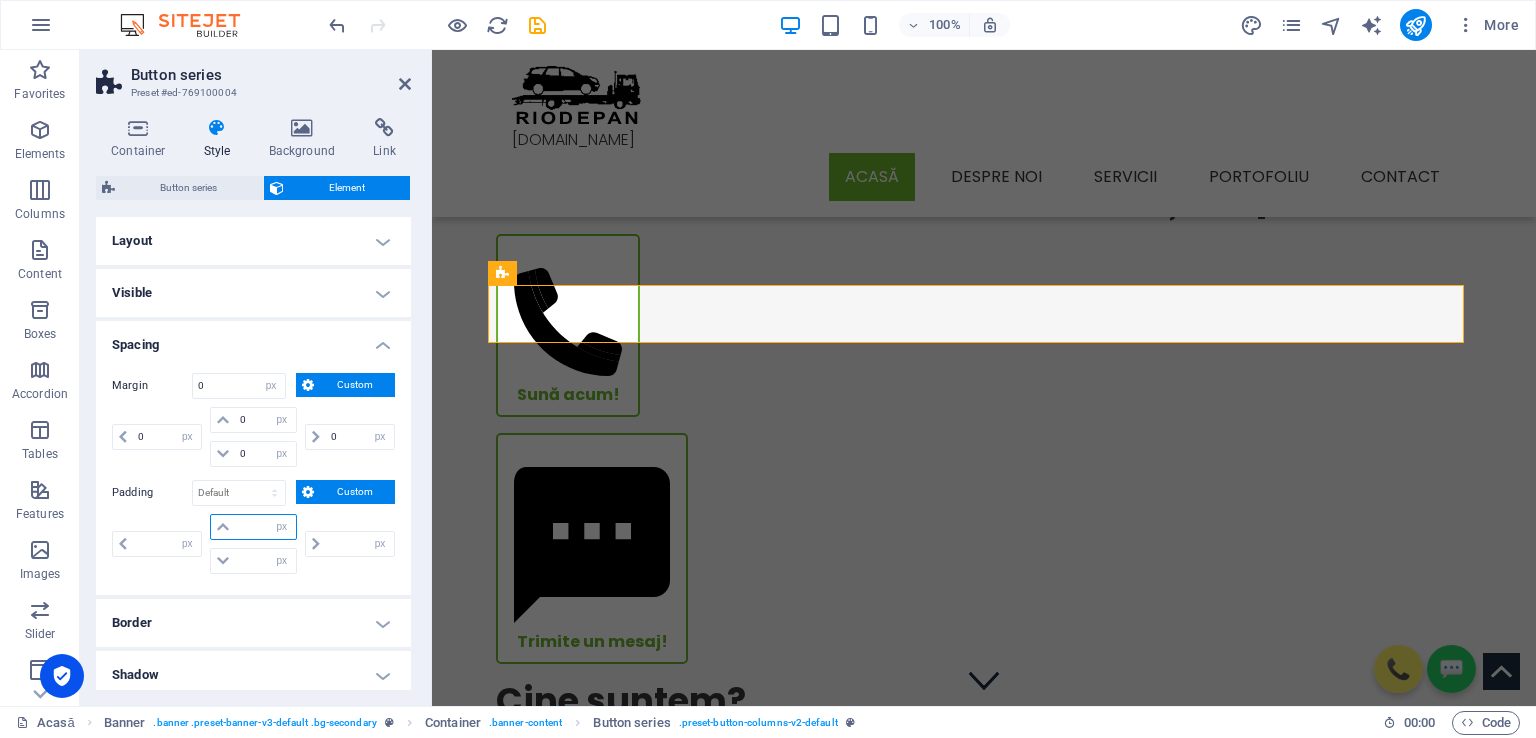 type on "0" 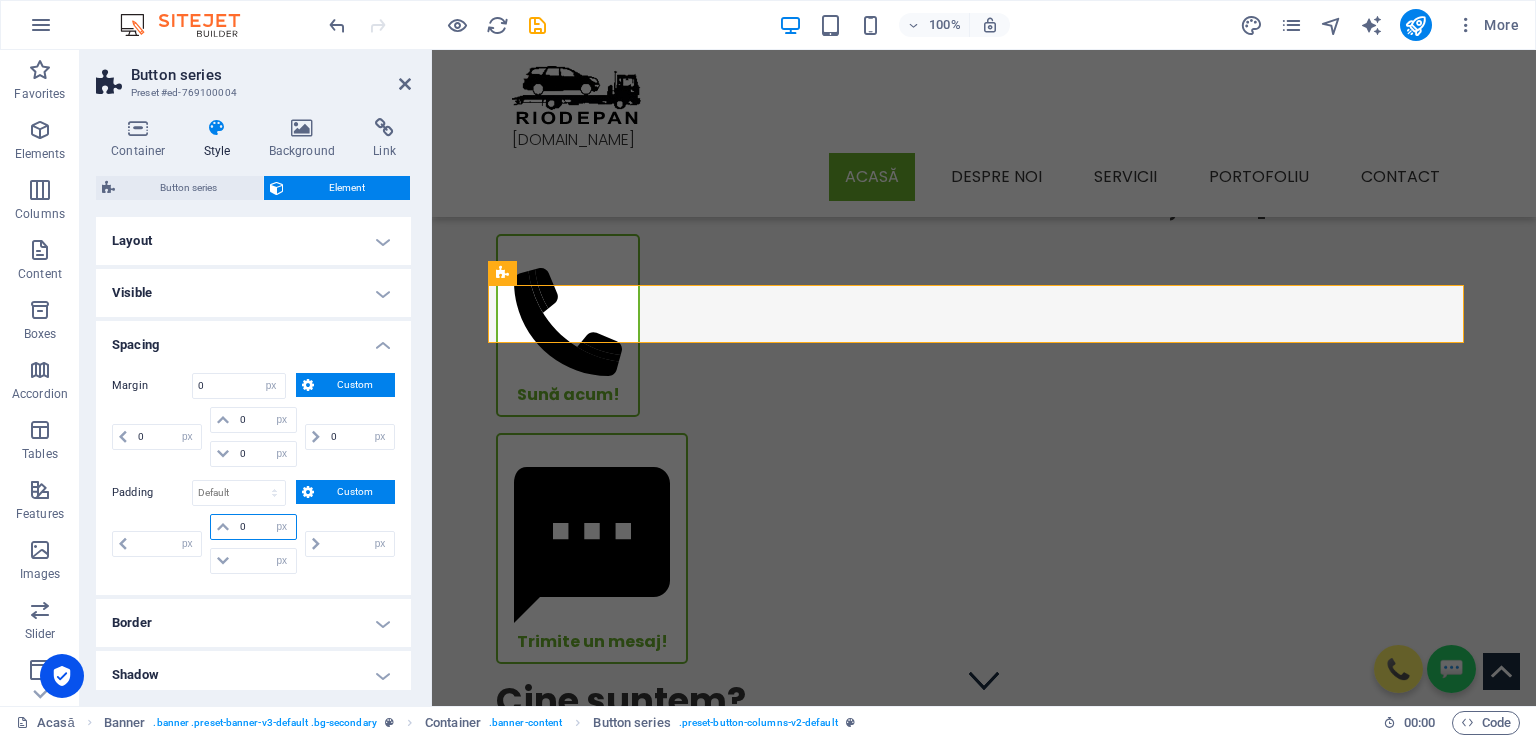 type on "0" 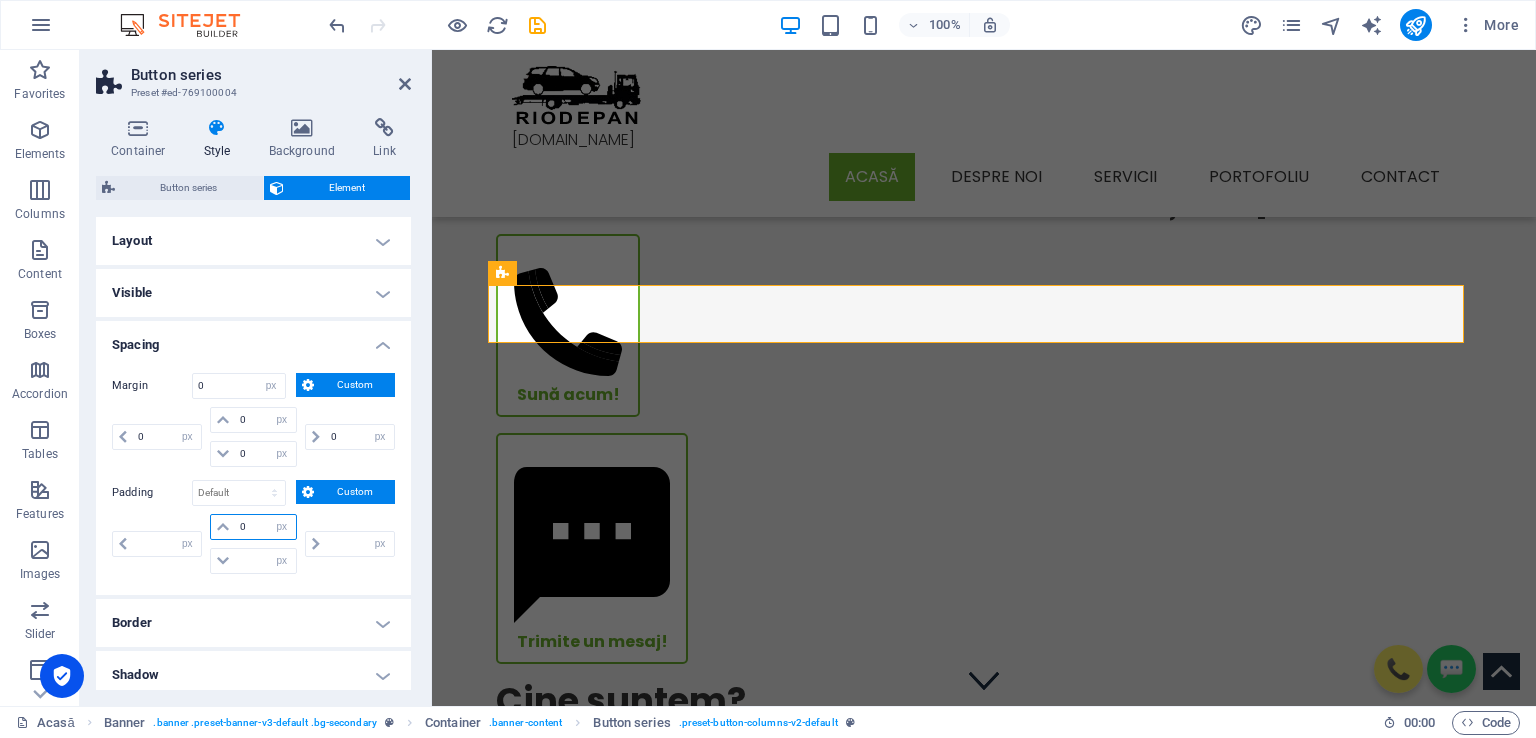 select on "px" 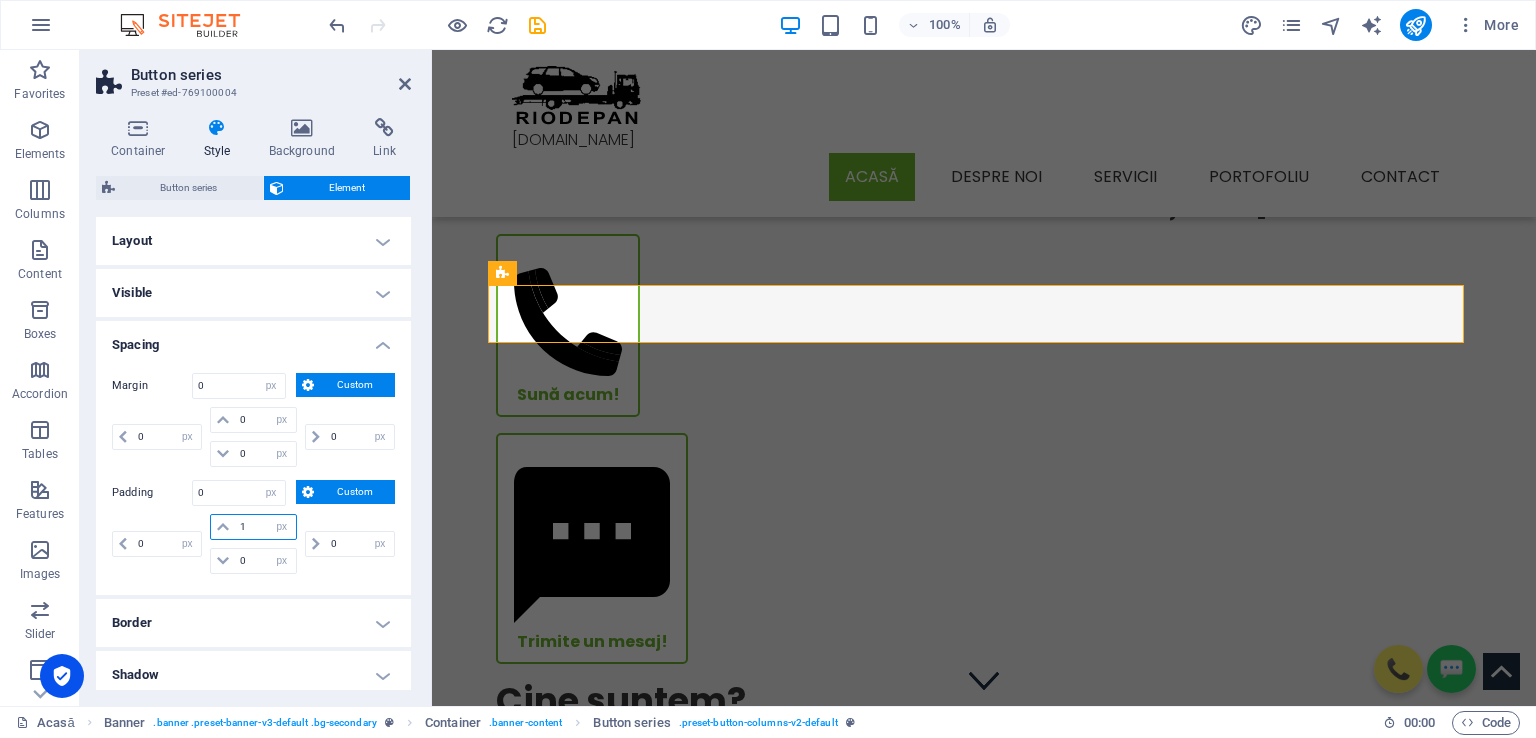type on "10" 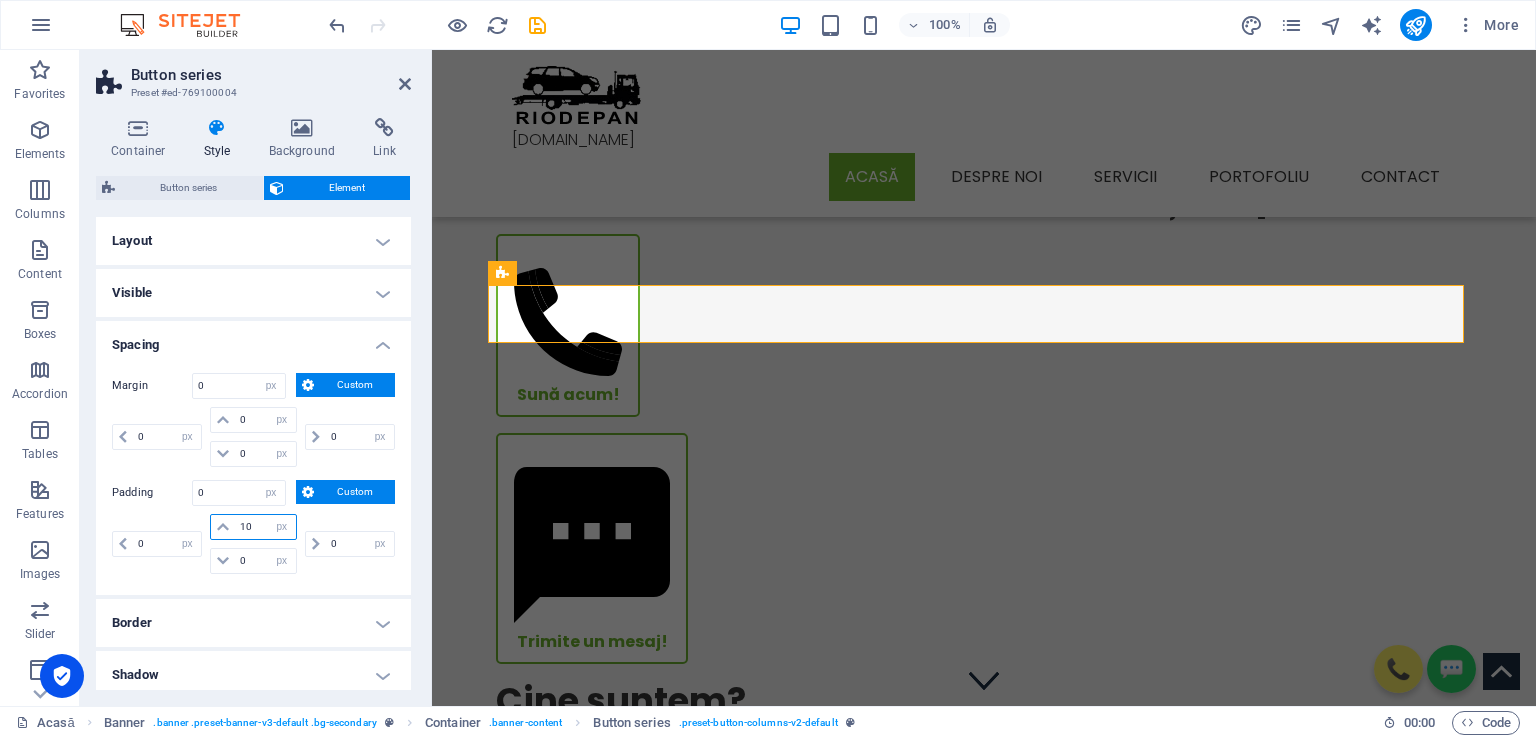 type 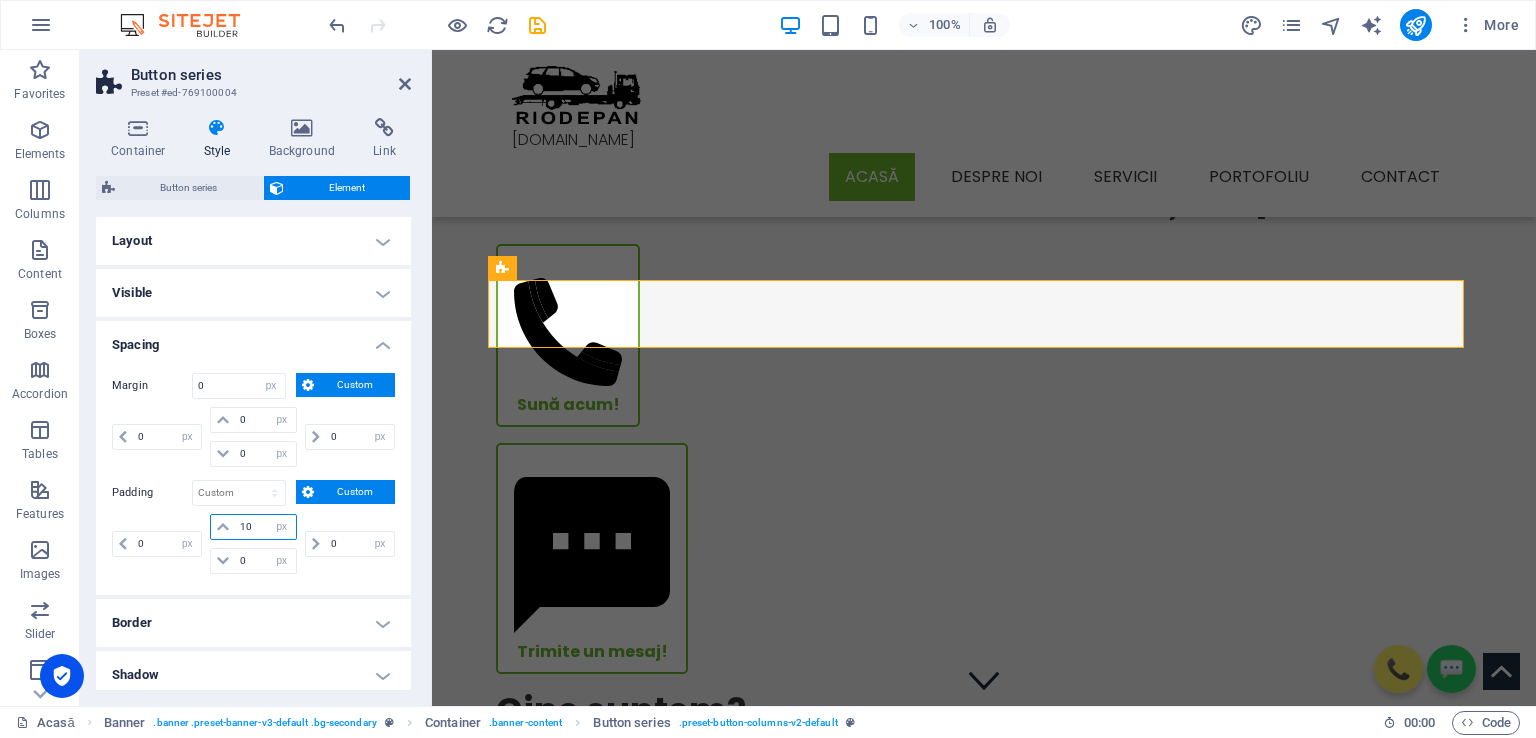 type on "1" 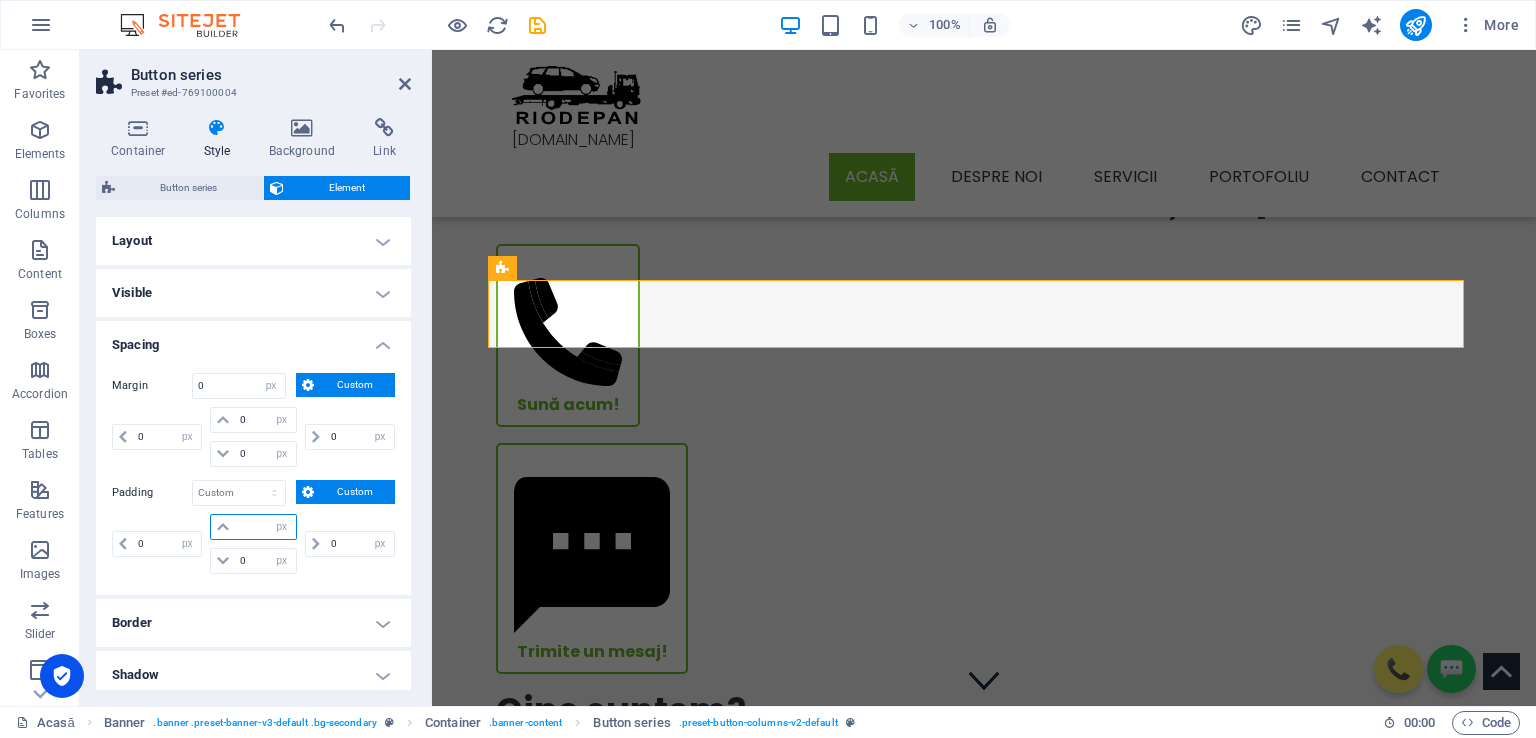 type on "0" 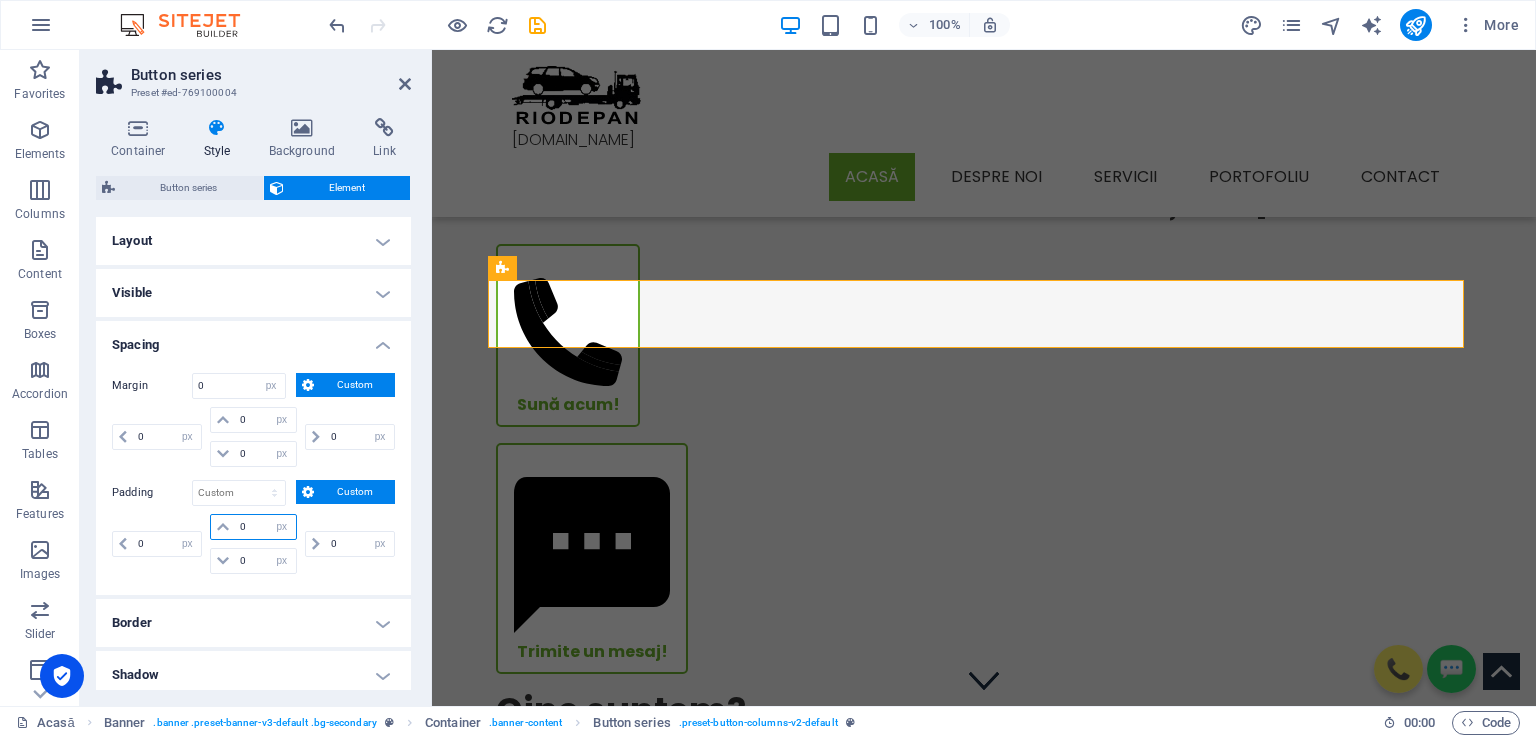 type on "0" 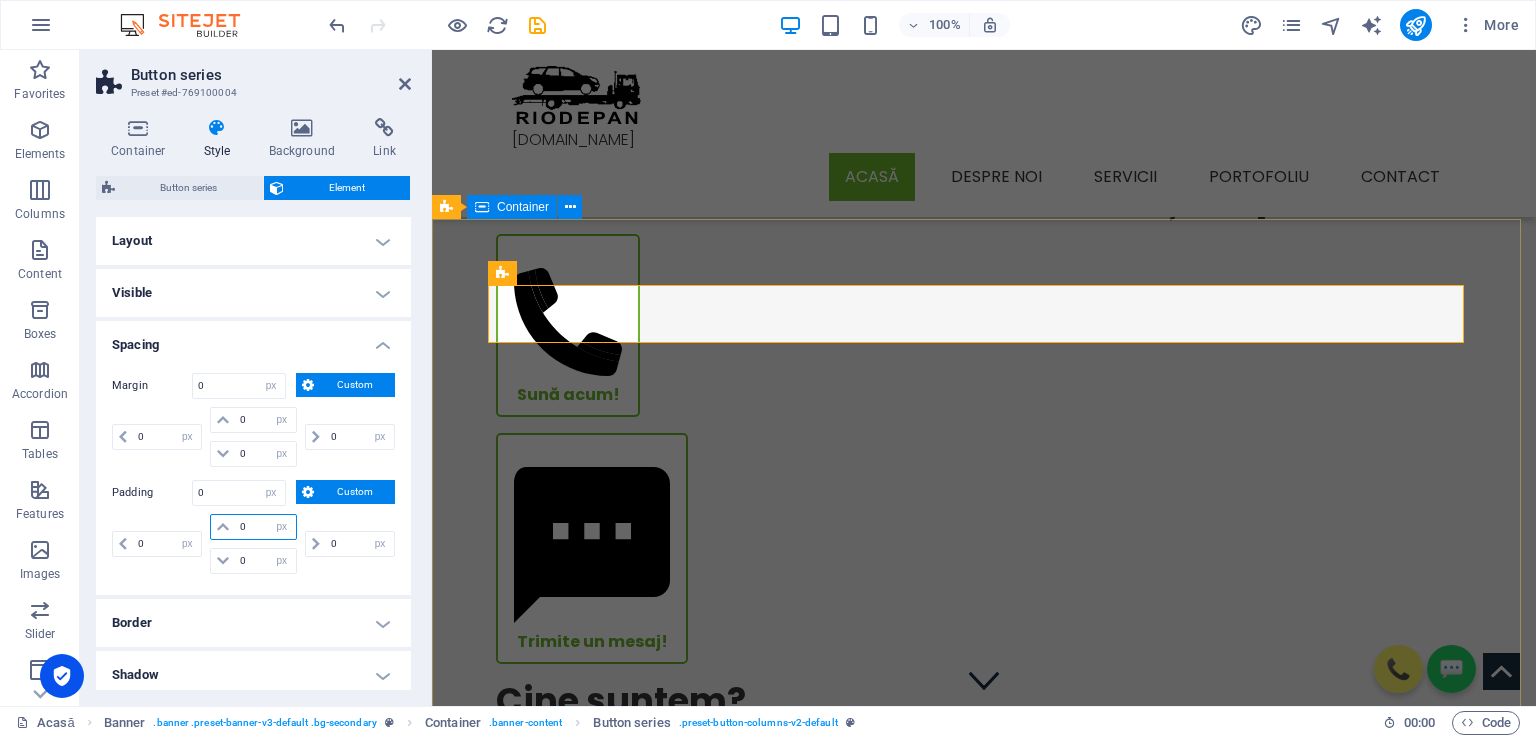 type on "0" 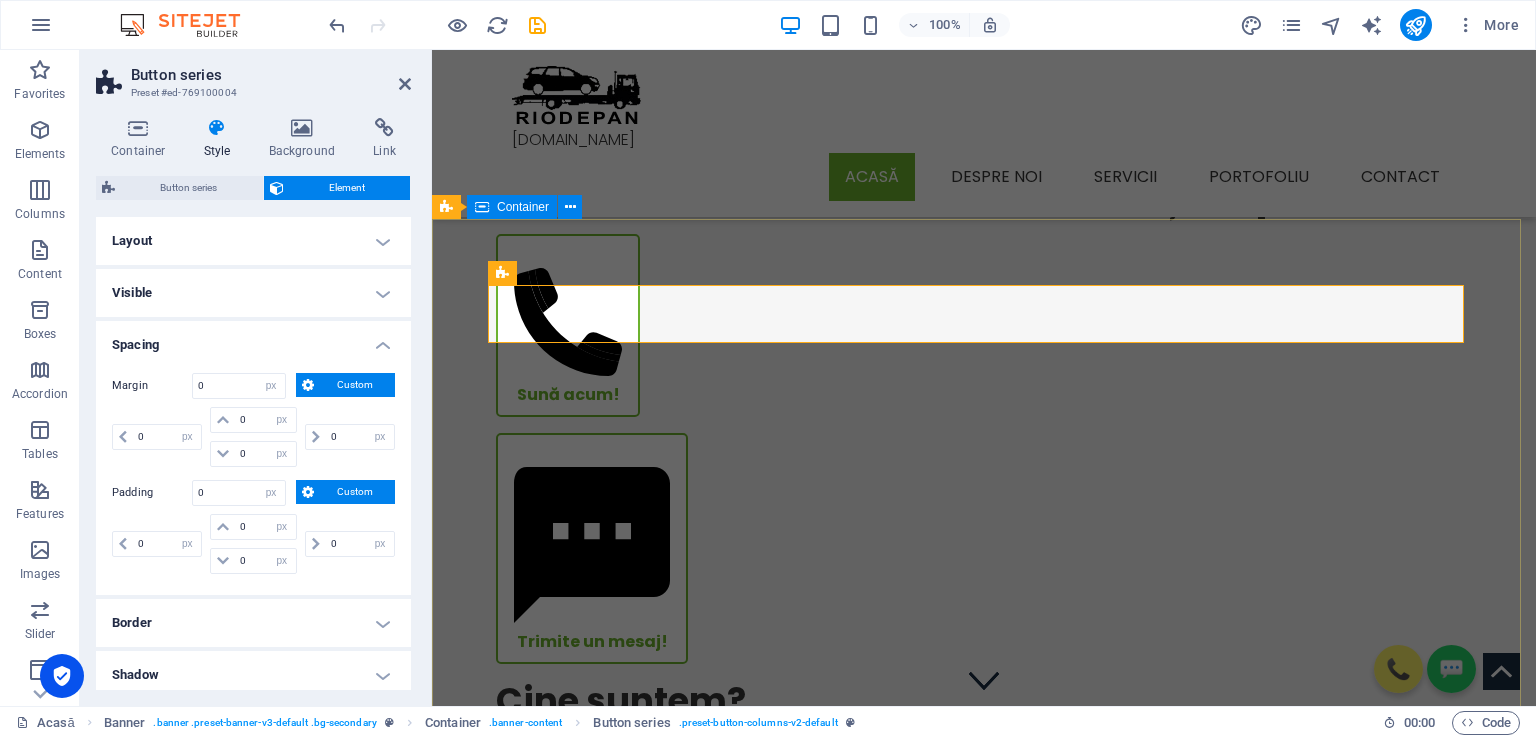 click on "Sună acum!        Trimite un mesaj! Cine suntem? De peste 15 ani,  Riodepan S.R.L. oferă  servicii rapide, sigure și profesioniste de  tractări auto, remorcări și transport pe platformă , adaptate tuturor tipurilor de vehicule – de la autoturisme, până la camioane și utilaje grele. Suntem disponibili NON-STOP în  [GEOGRAPHIC_DATA]  și județul  [GEOGRAPHIC_DATA] , dar și național și internațional, iar misiunea noastră este simplă:  să te ajutăm să îți continui drumul cu bine .   Mai mult... Sună acum!" at bounding box center [984, 793] 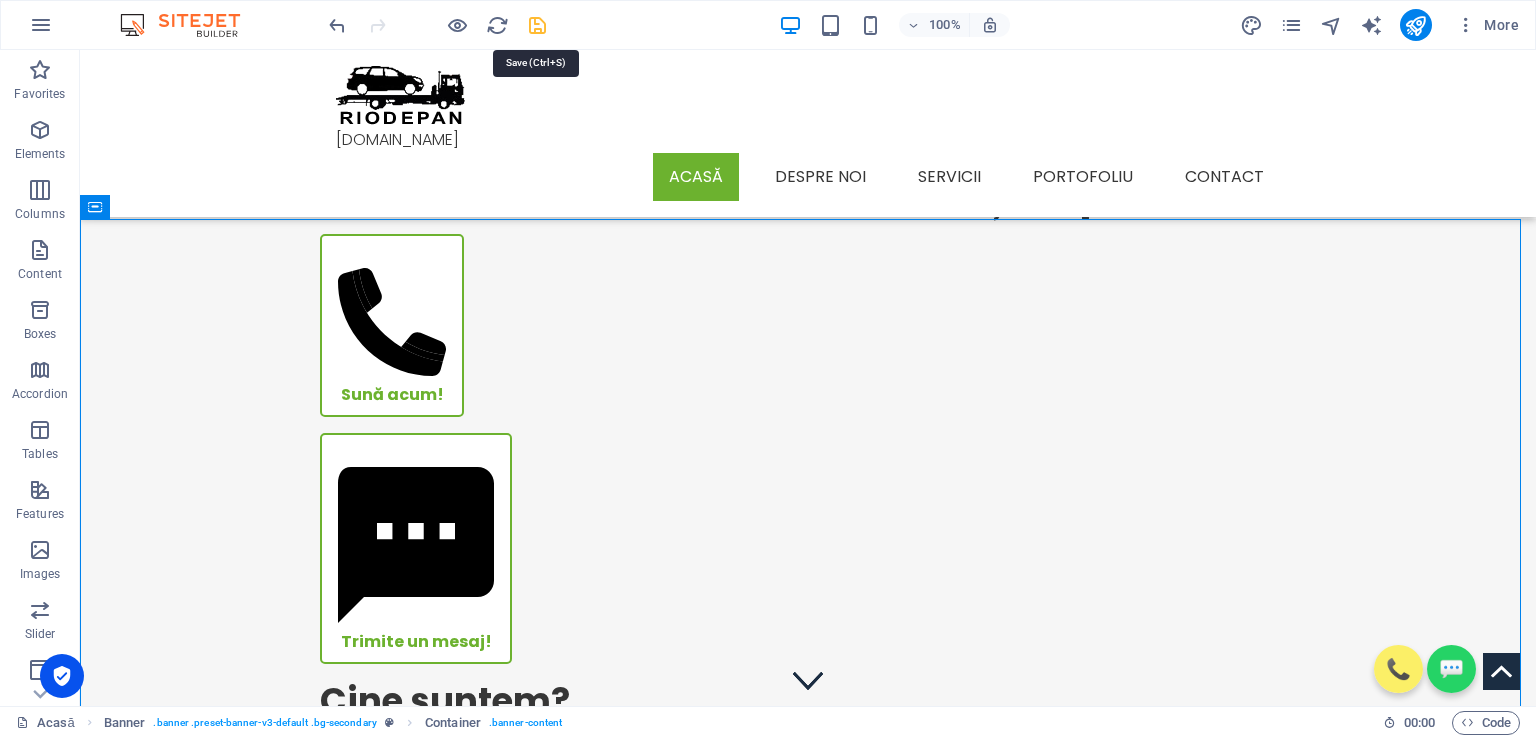click at bounding box center (537, 25) 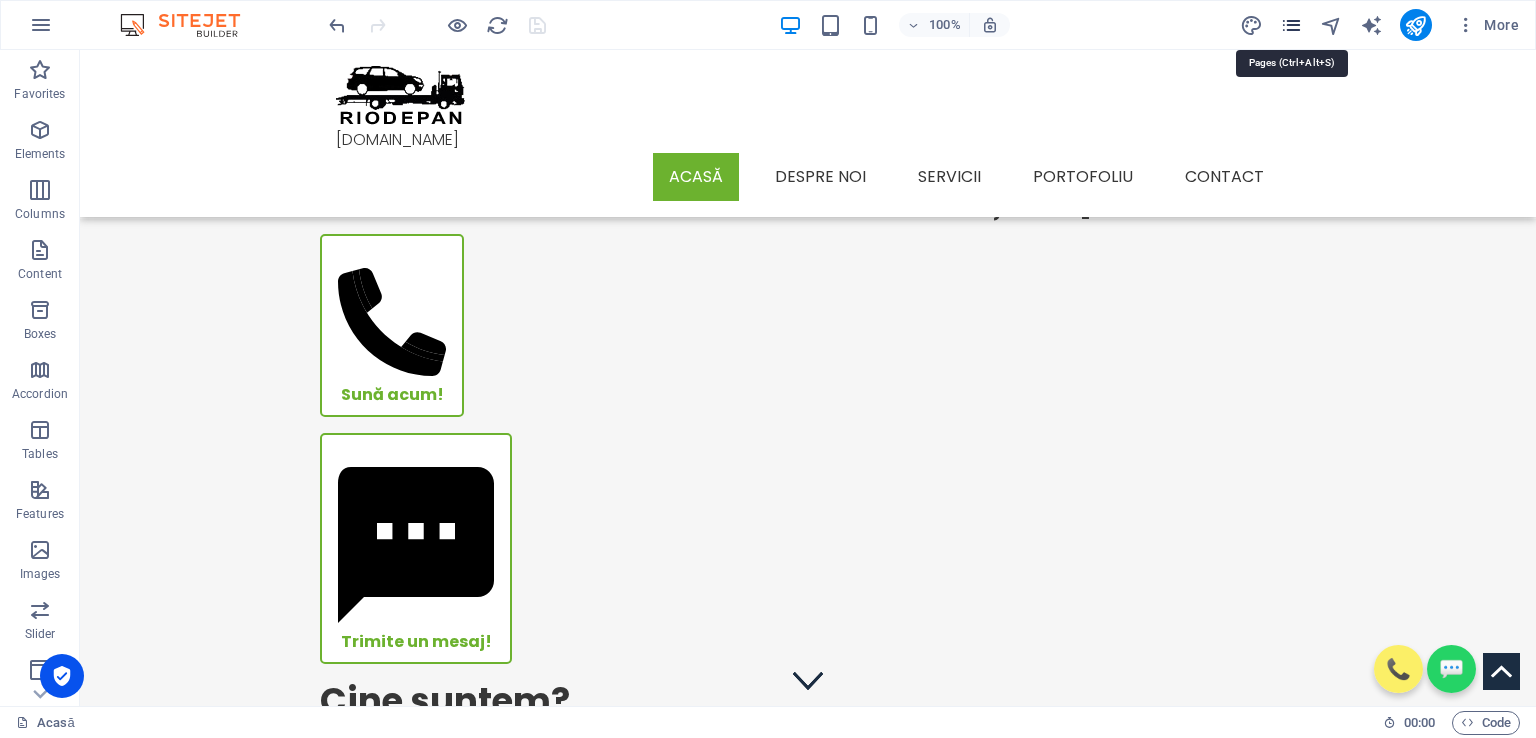 click at bounding box center [1291, 25] 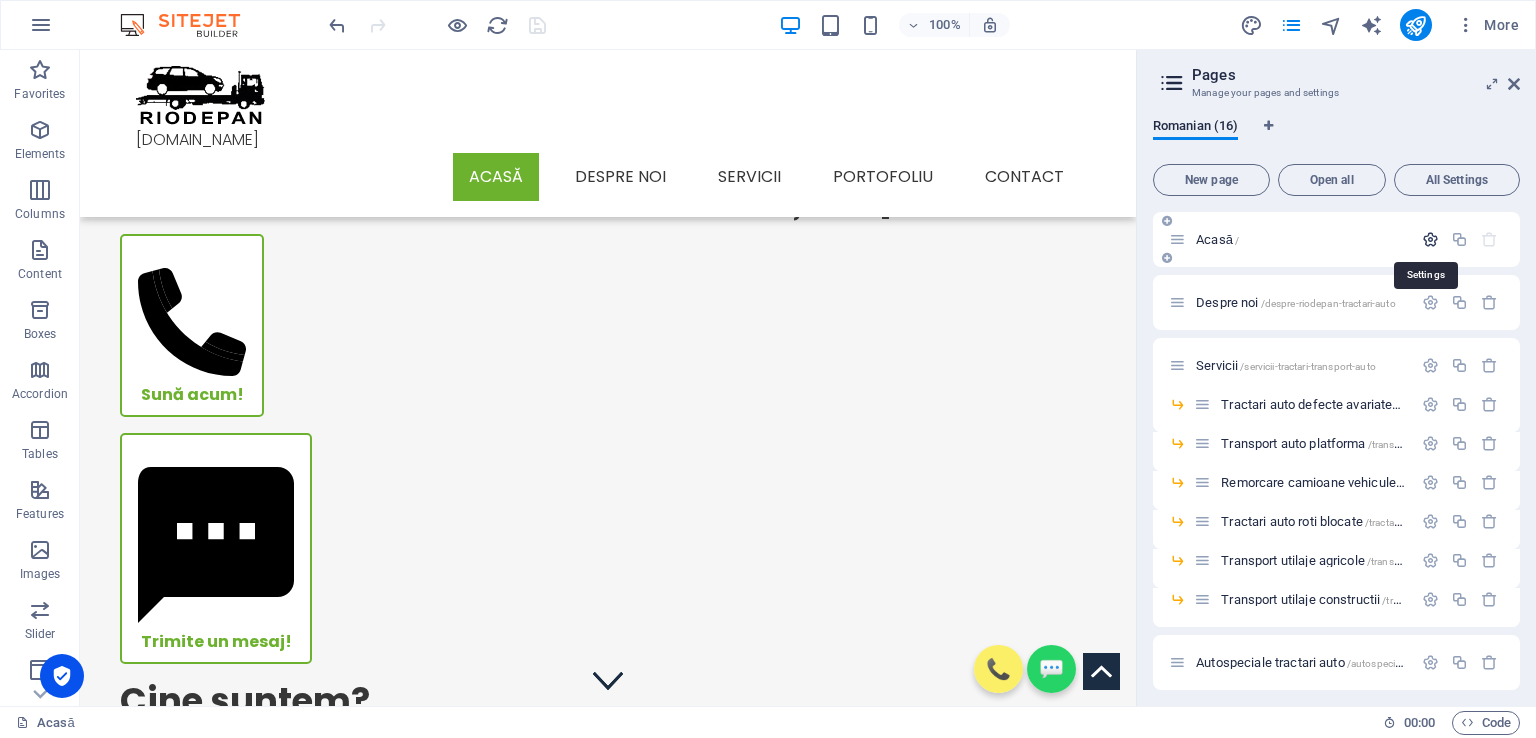 click at bounding box center [1430, 239] 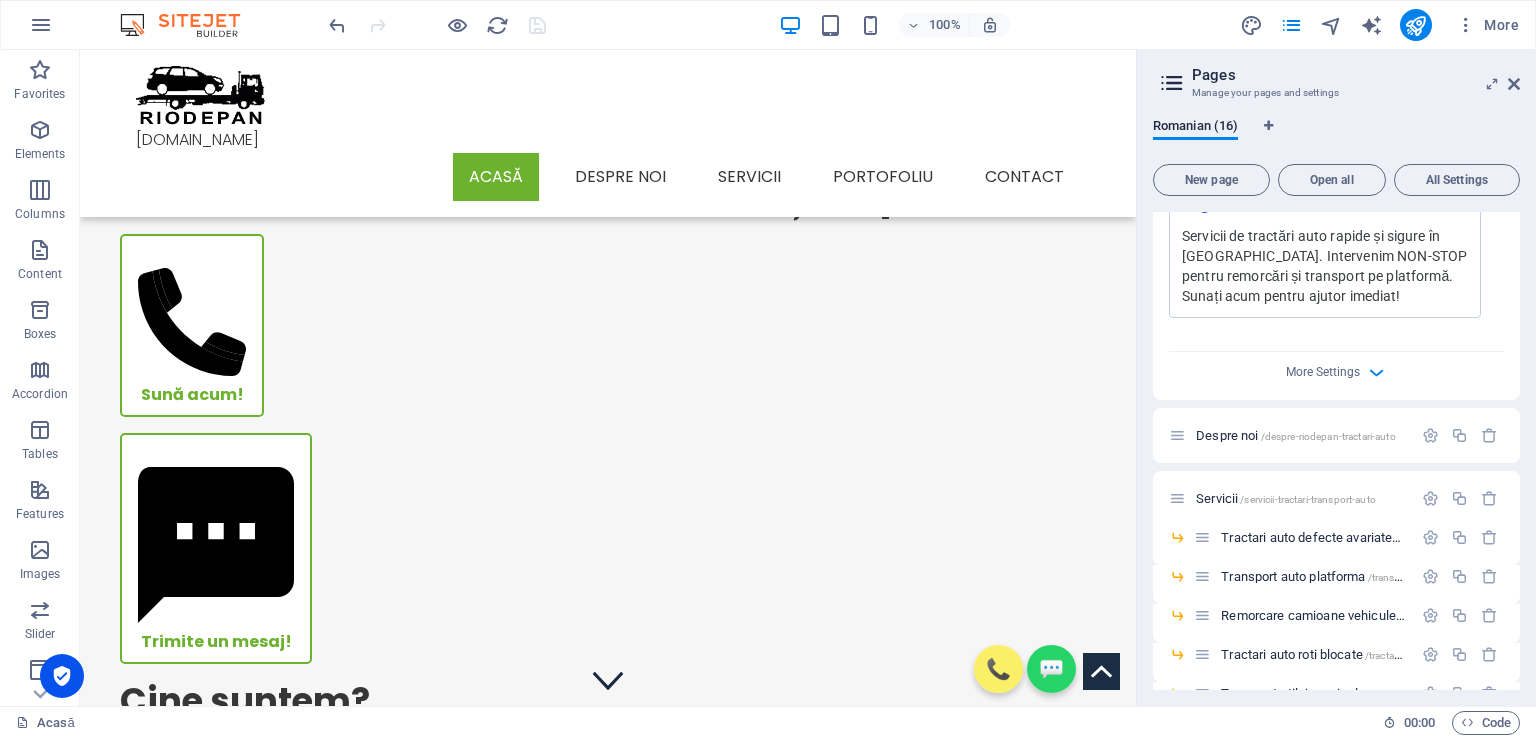 scroll, scrollTop: 700, scrollLeft: 0, axis: vertical 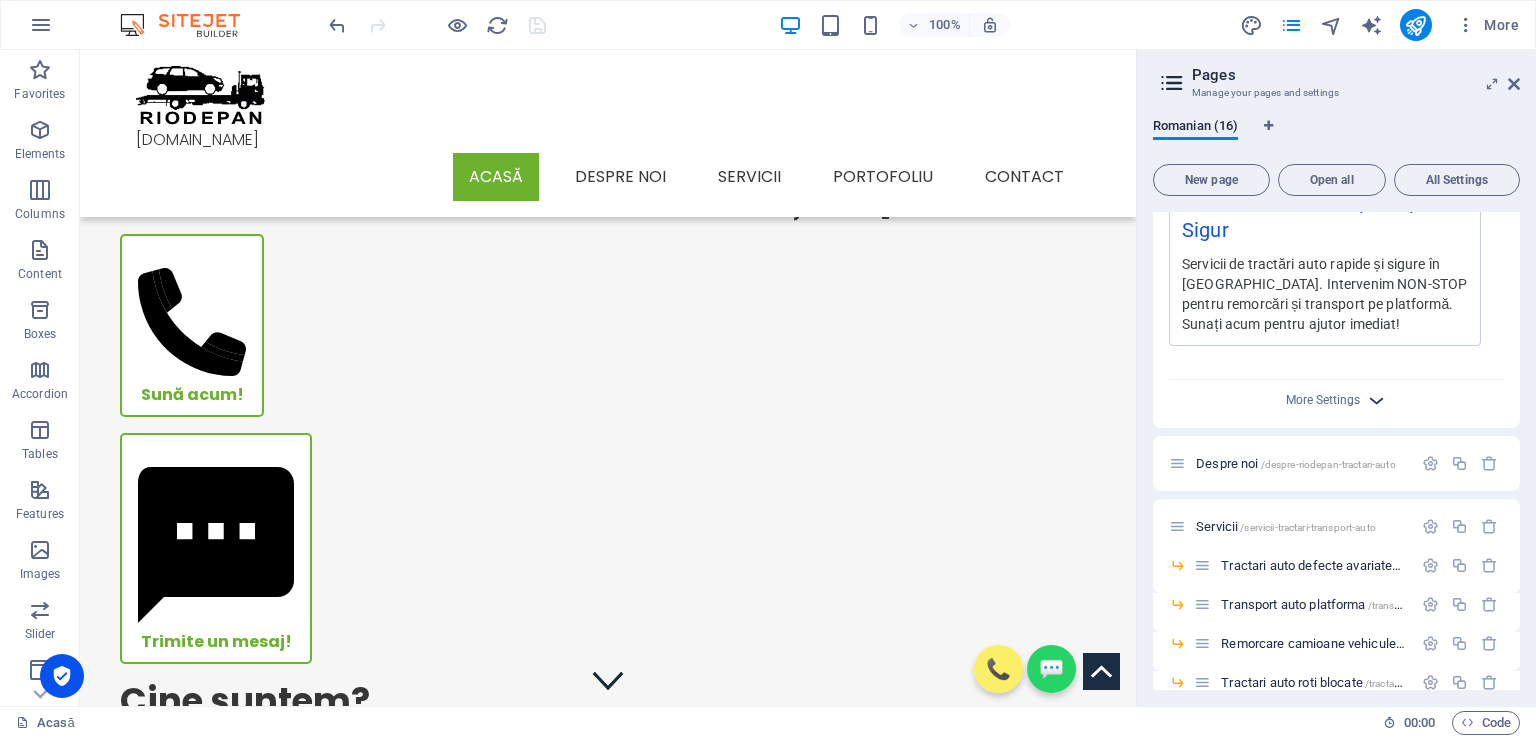 click on "More Settings" at bounding box center [1337, 400] 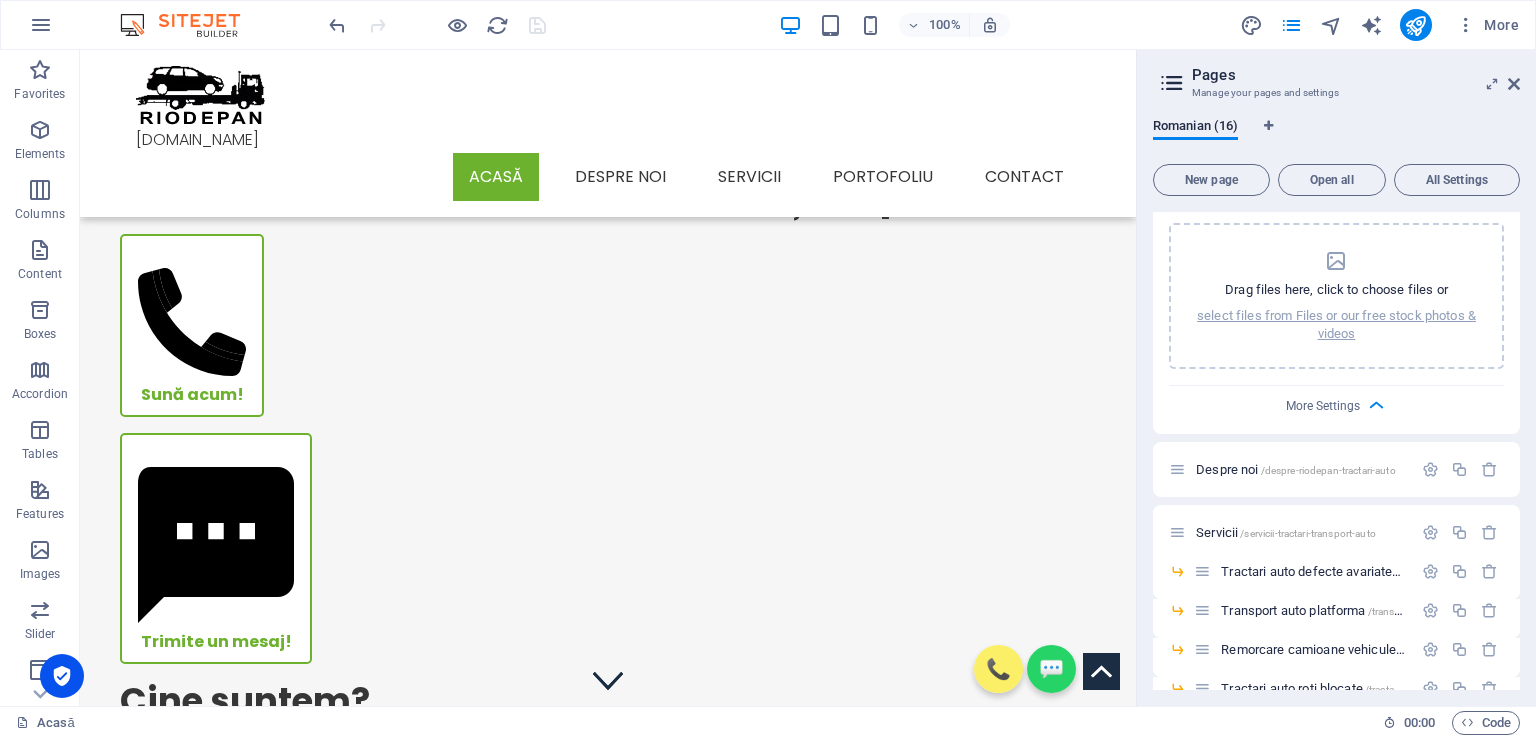 scroll, scrollTop: 700, scrollLeft: 0, axis: vertical 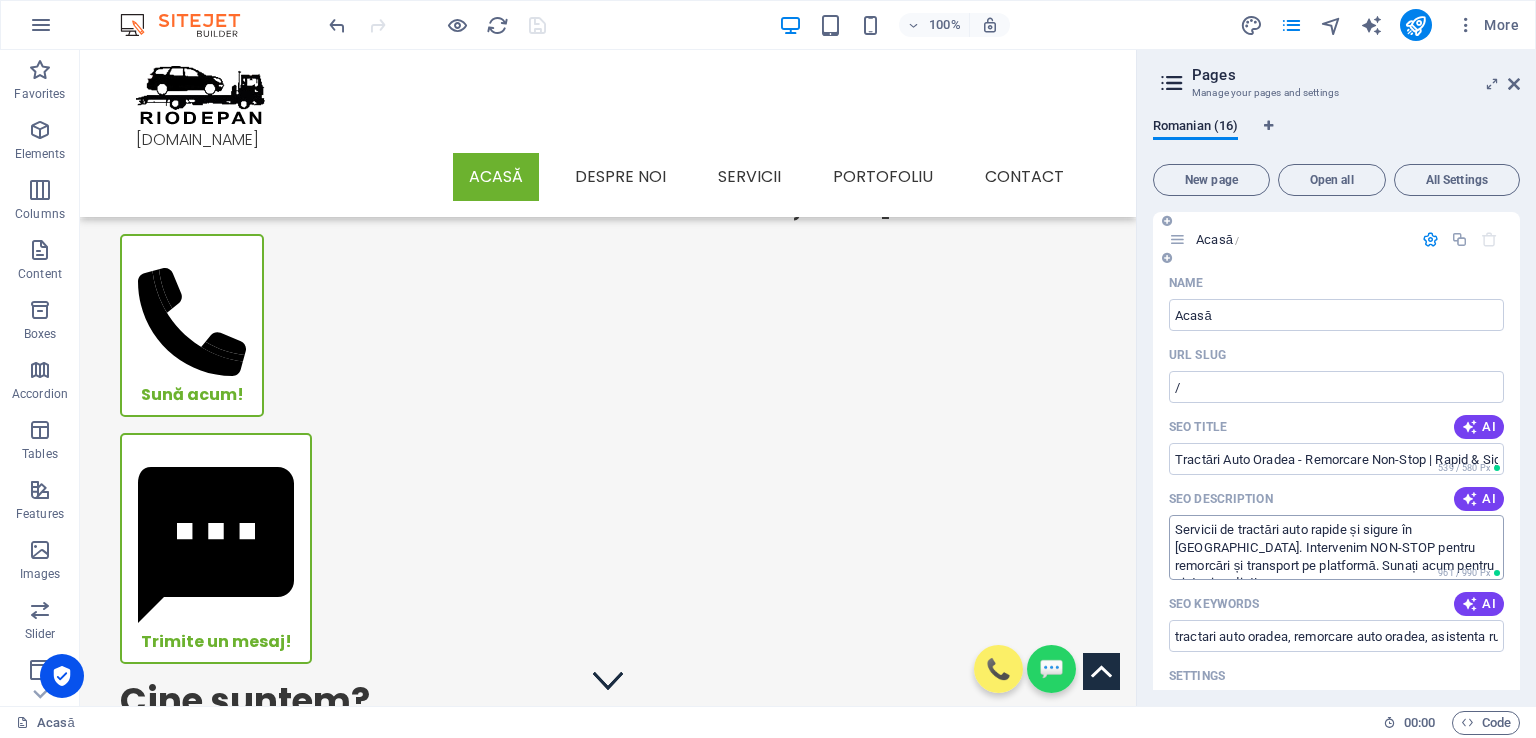 click on "Servicii de tractări auto rapide și sigure în [GEOGRAPHIC_DATA]. Intervenim NON-STOP pentru remorcări și transport pe platformă. Sunați acum pentru ajutor imediat!" at bounding box center (1336, 547) 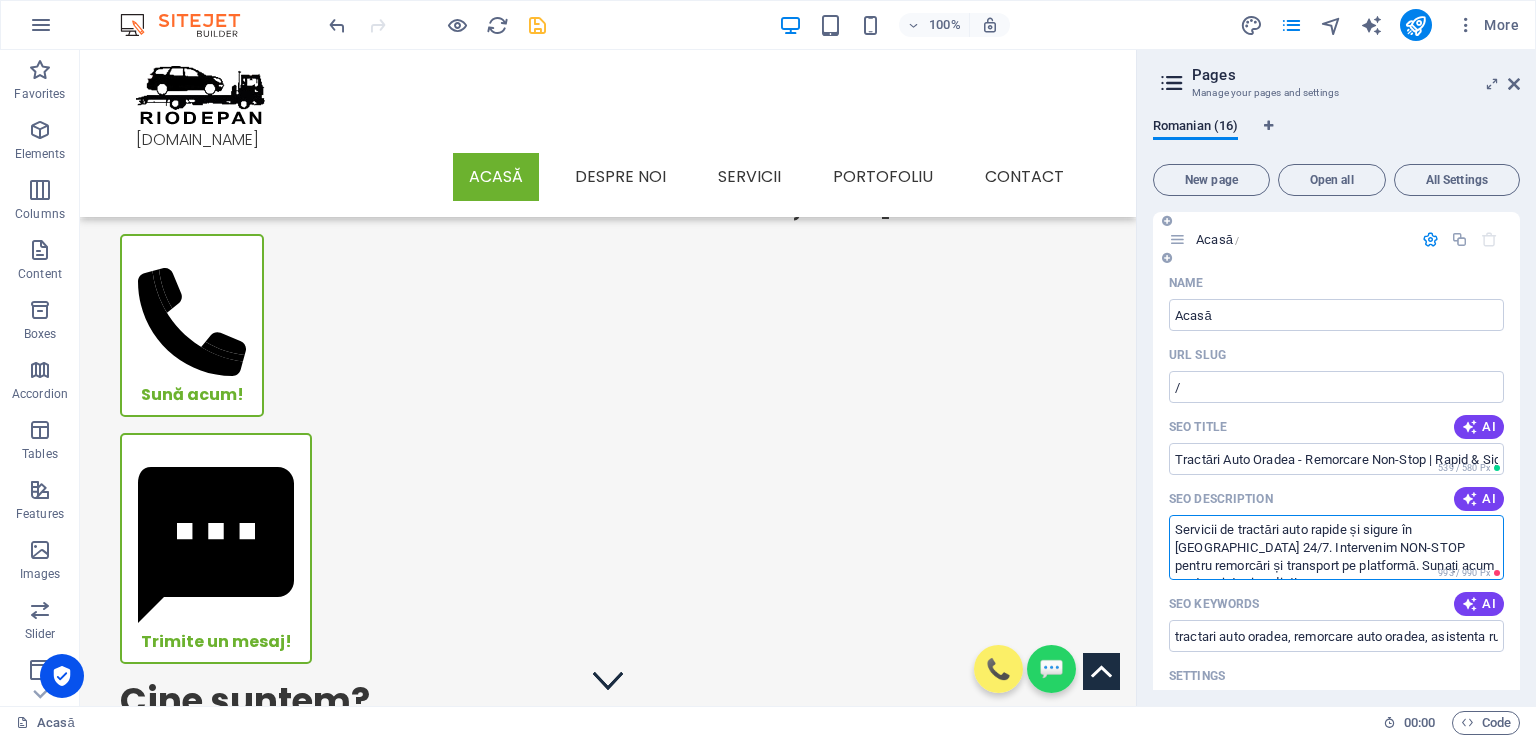scroll, scrollTop: 17, scrollLeft: 0, axis: vertical 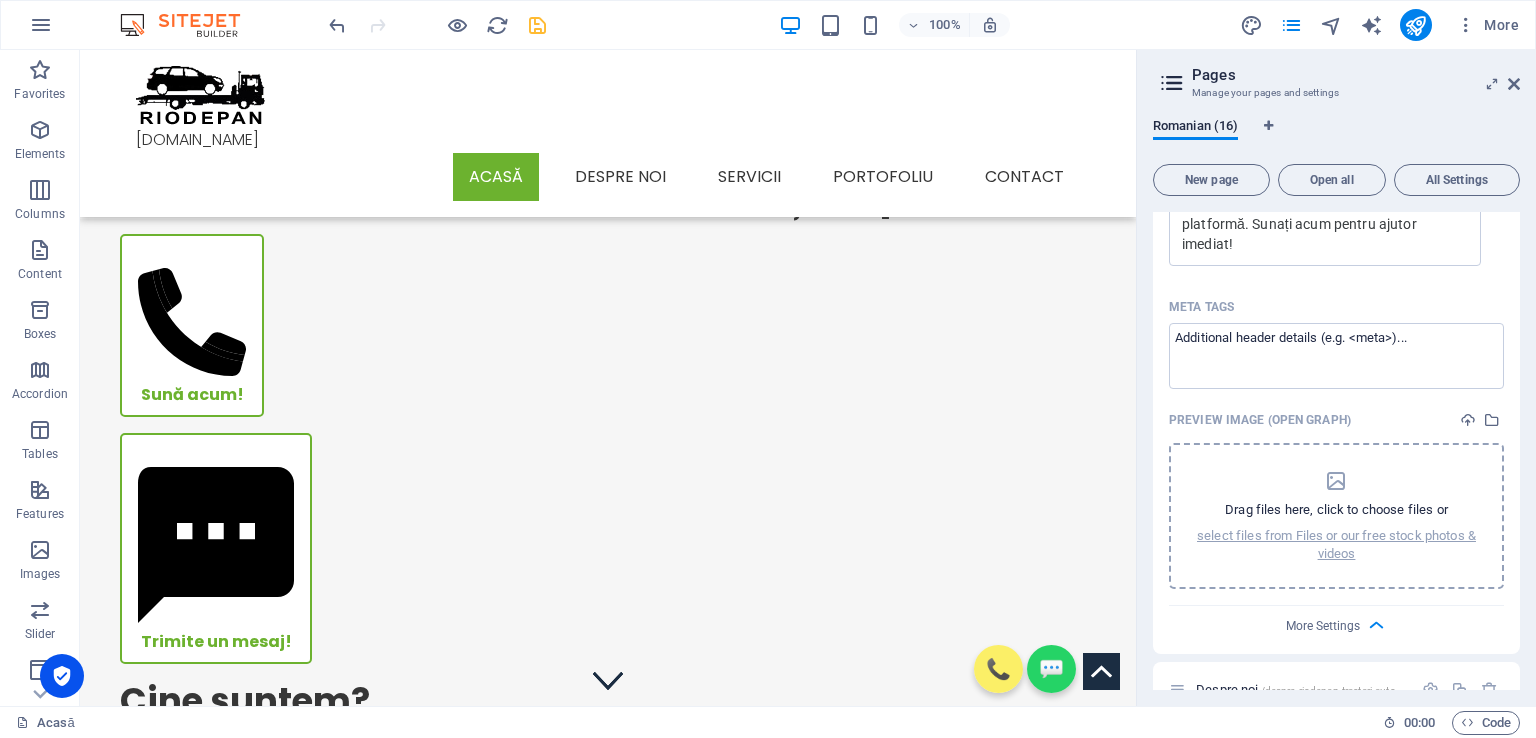 type on "Servicii de tractări auto rapide și sigure în [GEOGRAPHIC_DATA] 24/7. Intervenim NON-STOP pentru remorcări și transport pe platformă. Sunați acum pentru ajutor imediat!" 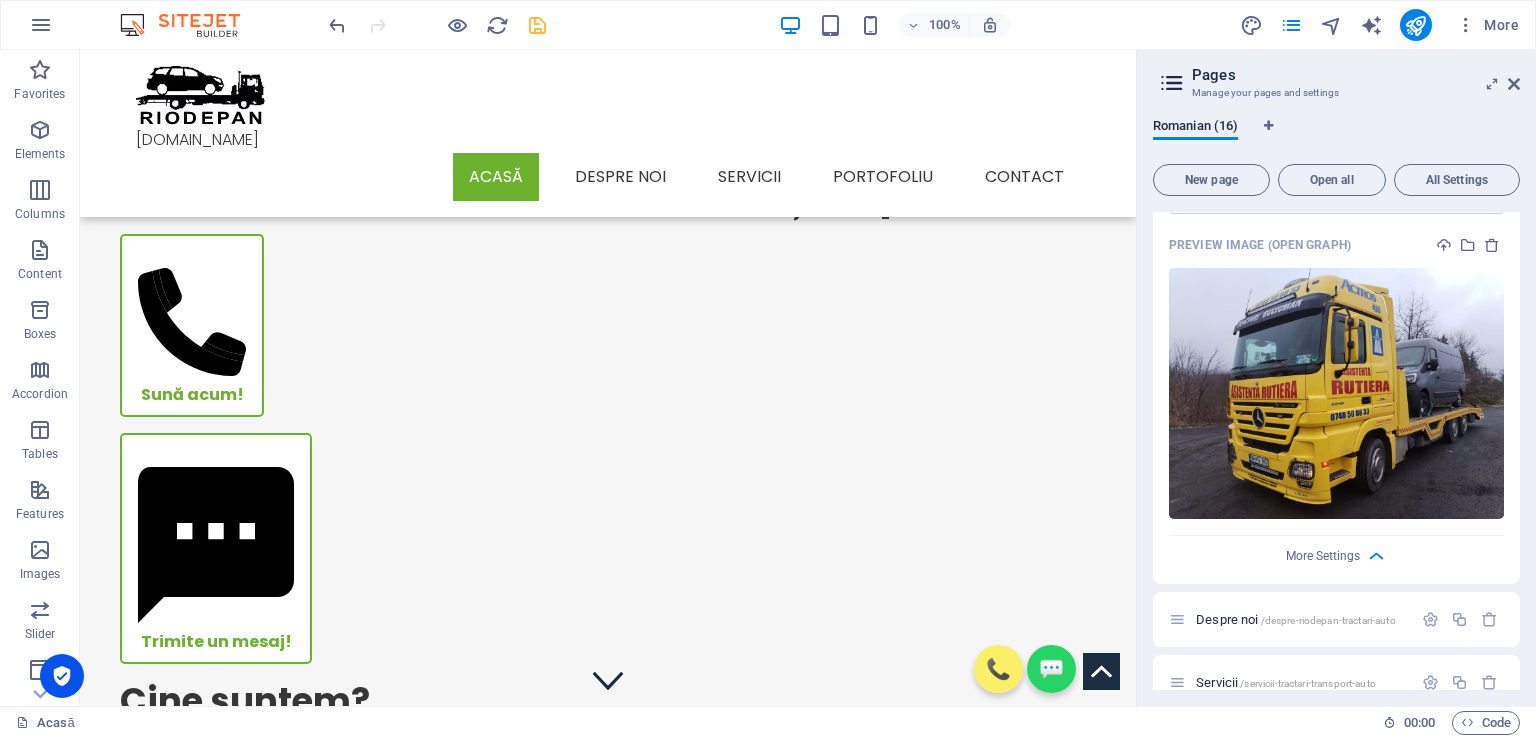 scroll, scrollTop: 1000, scrollLeft: 0, axis: vertical 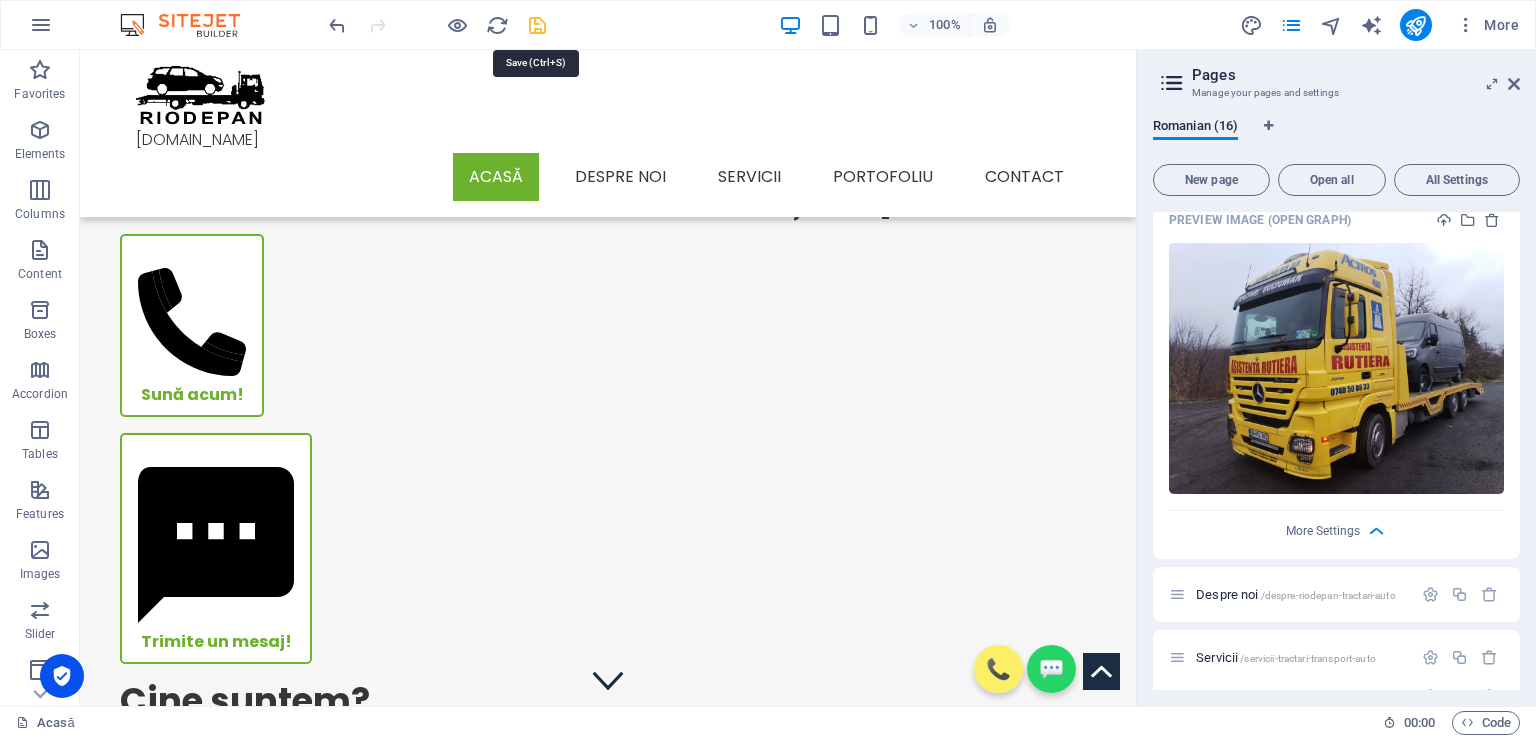 click at bounding box center [537, 25] 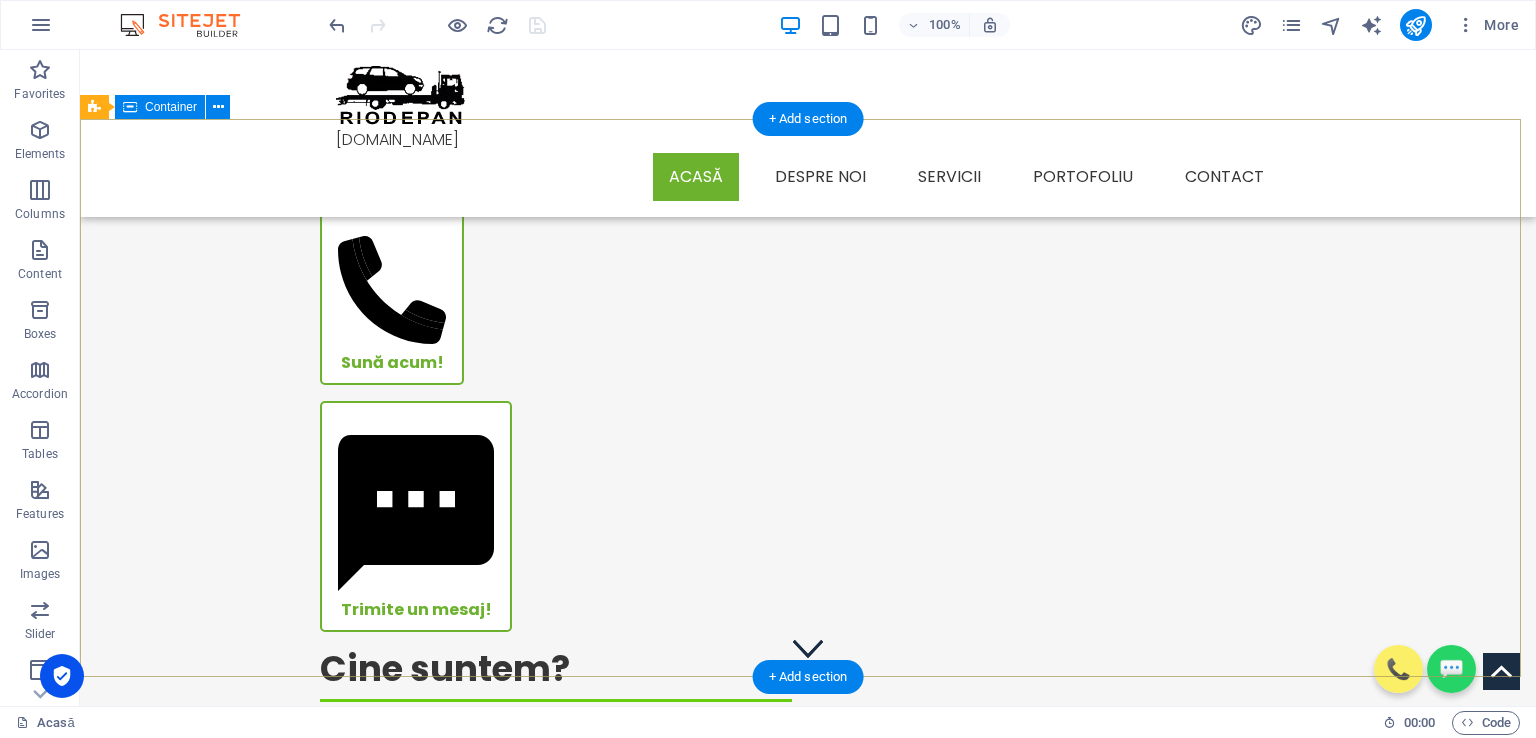 scroll, scrollTop: 0, scrollLeft: 0, axis: both 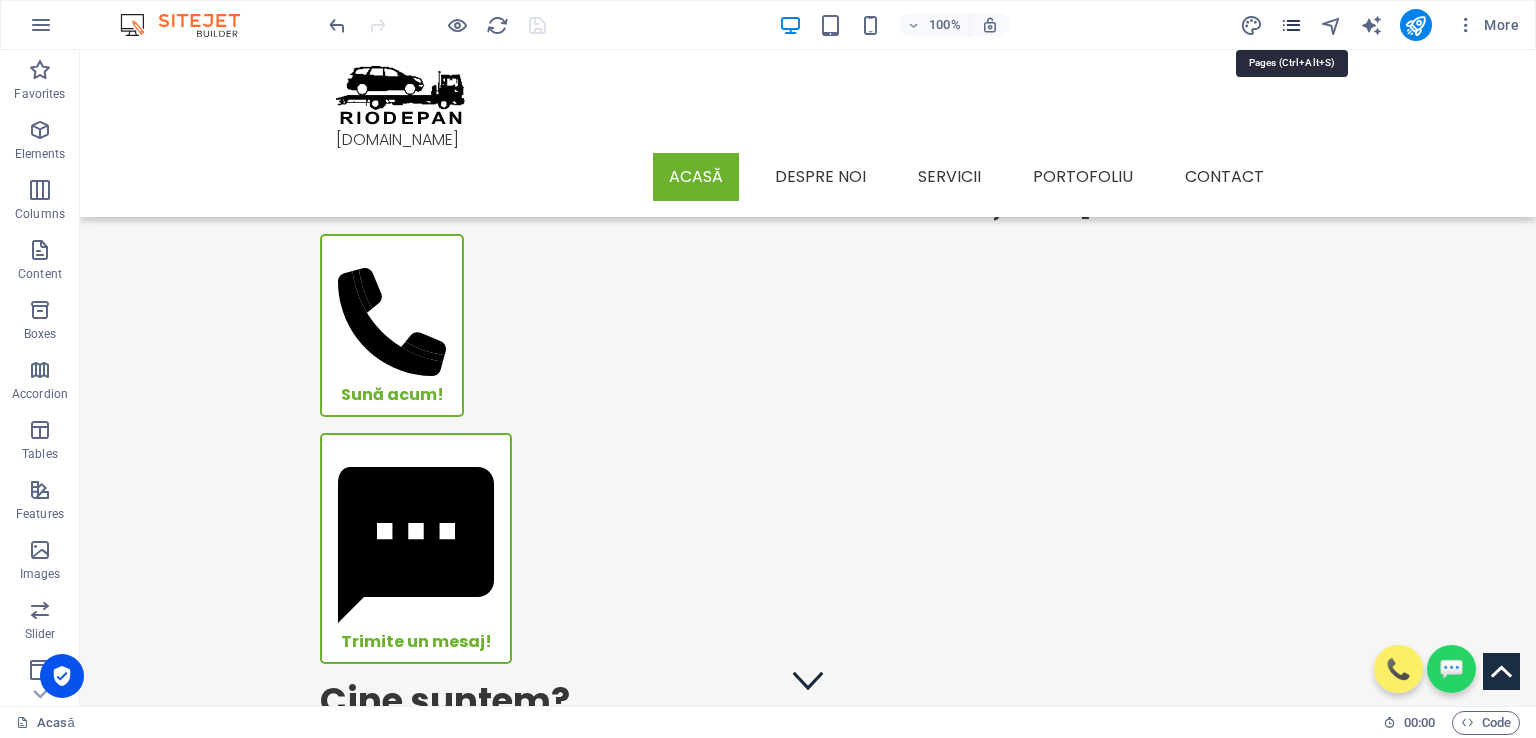 click at bounding box center [1291, 25] 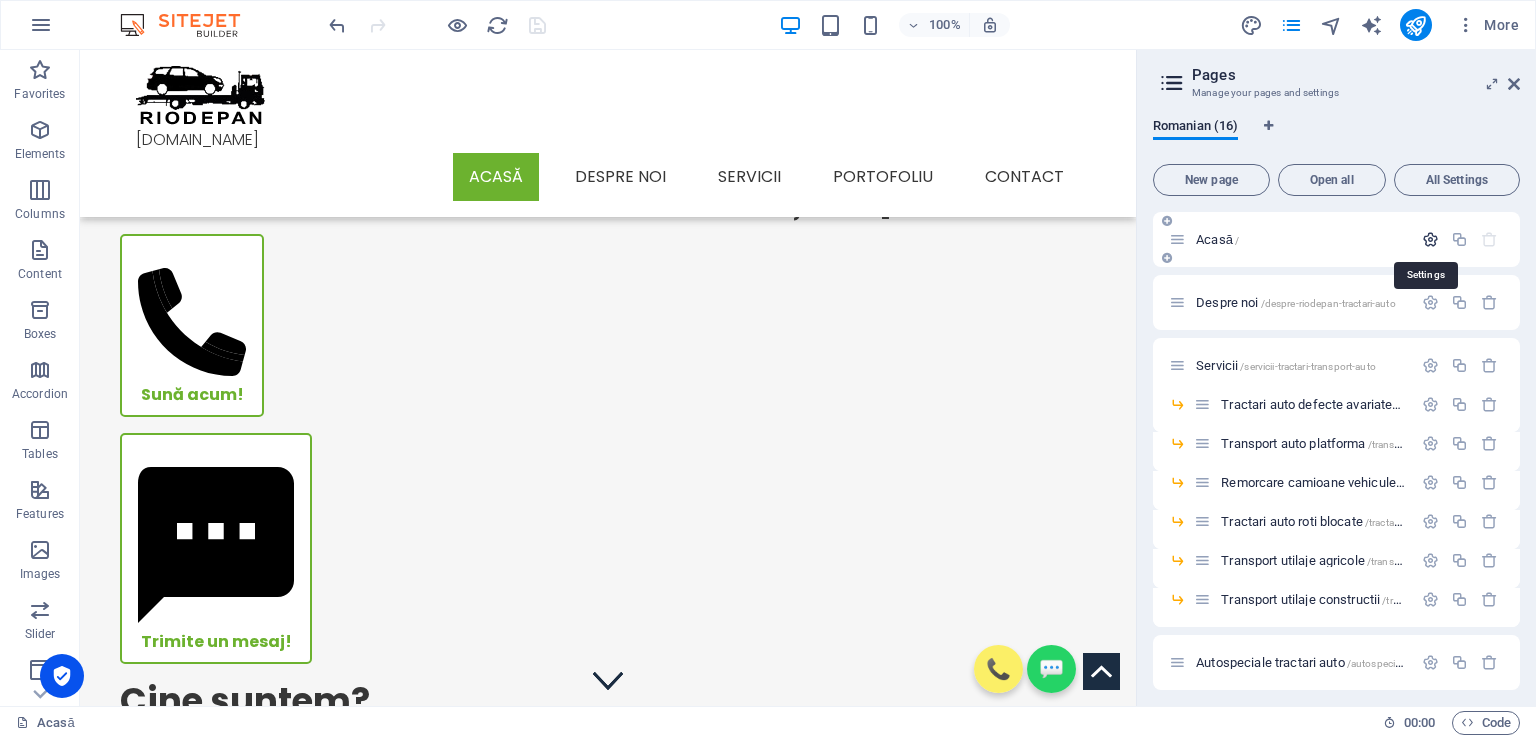 click at bounding box center (1430, 239) 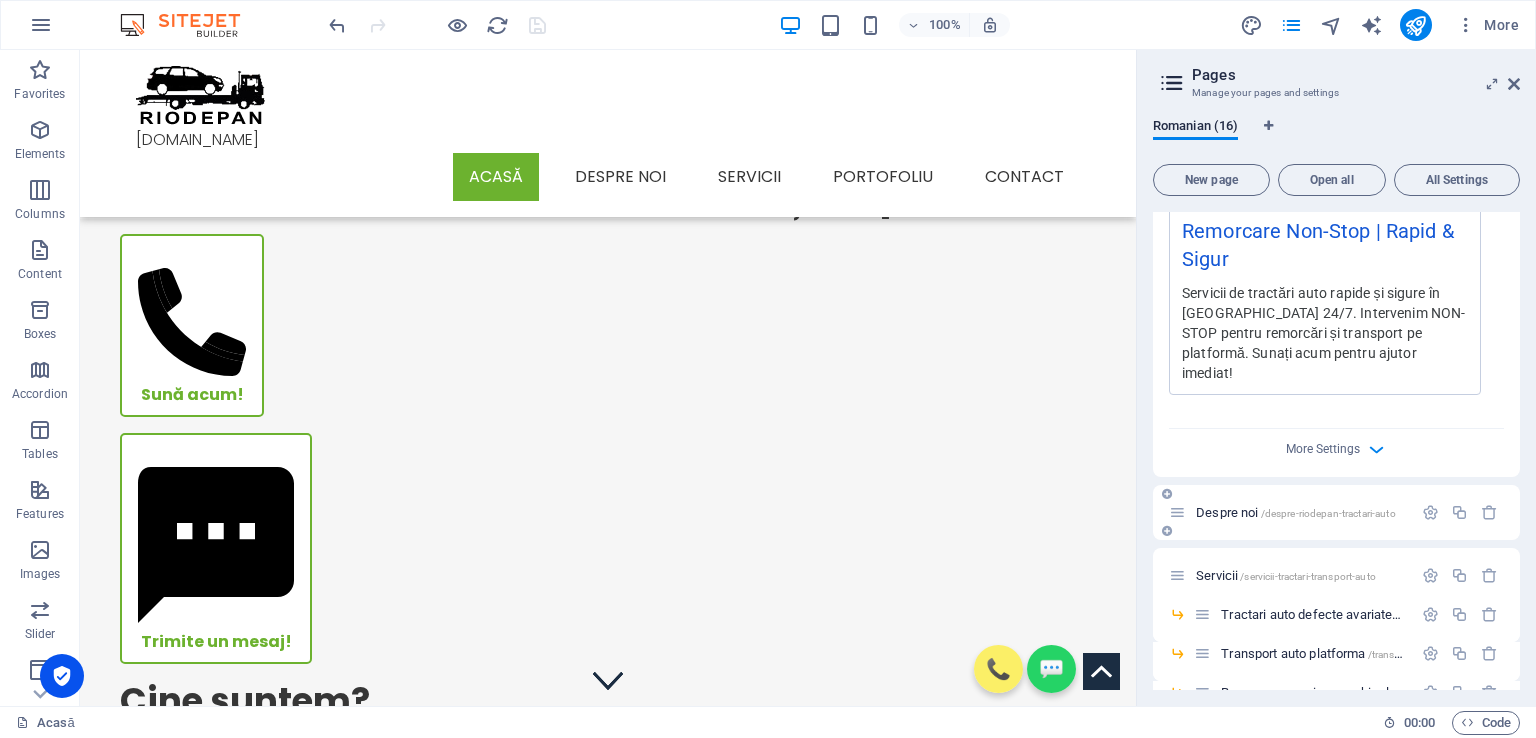 scroll, scrollTop: 700, scrollLeft: 0, axis: vertical 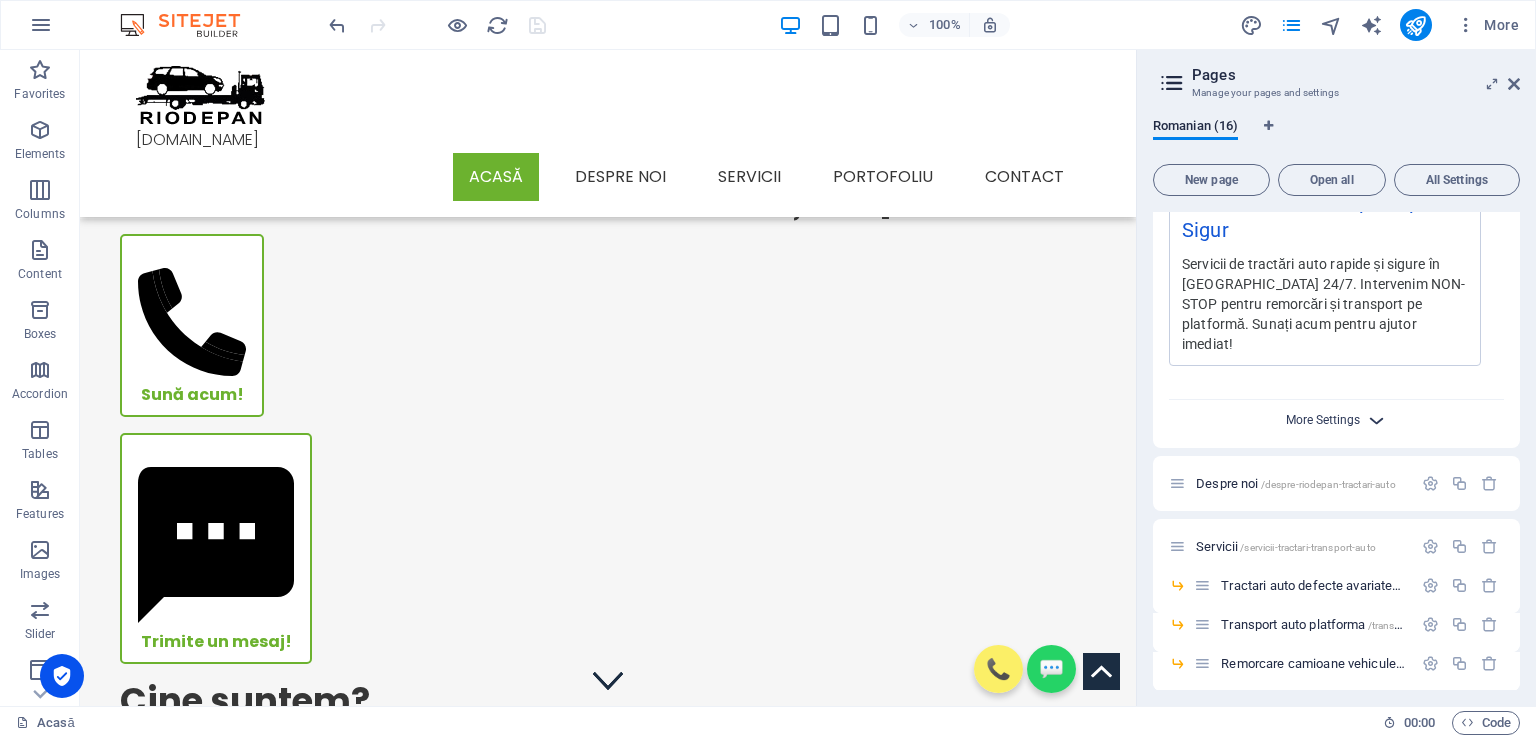 click on "More Settings" at bounding box center [1323, 420] 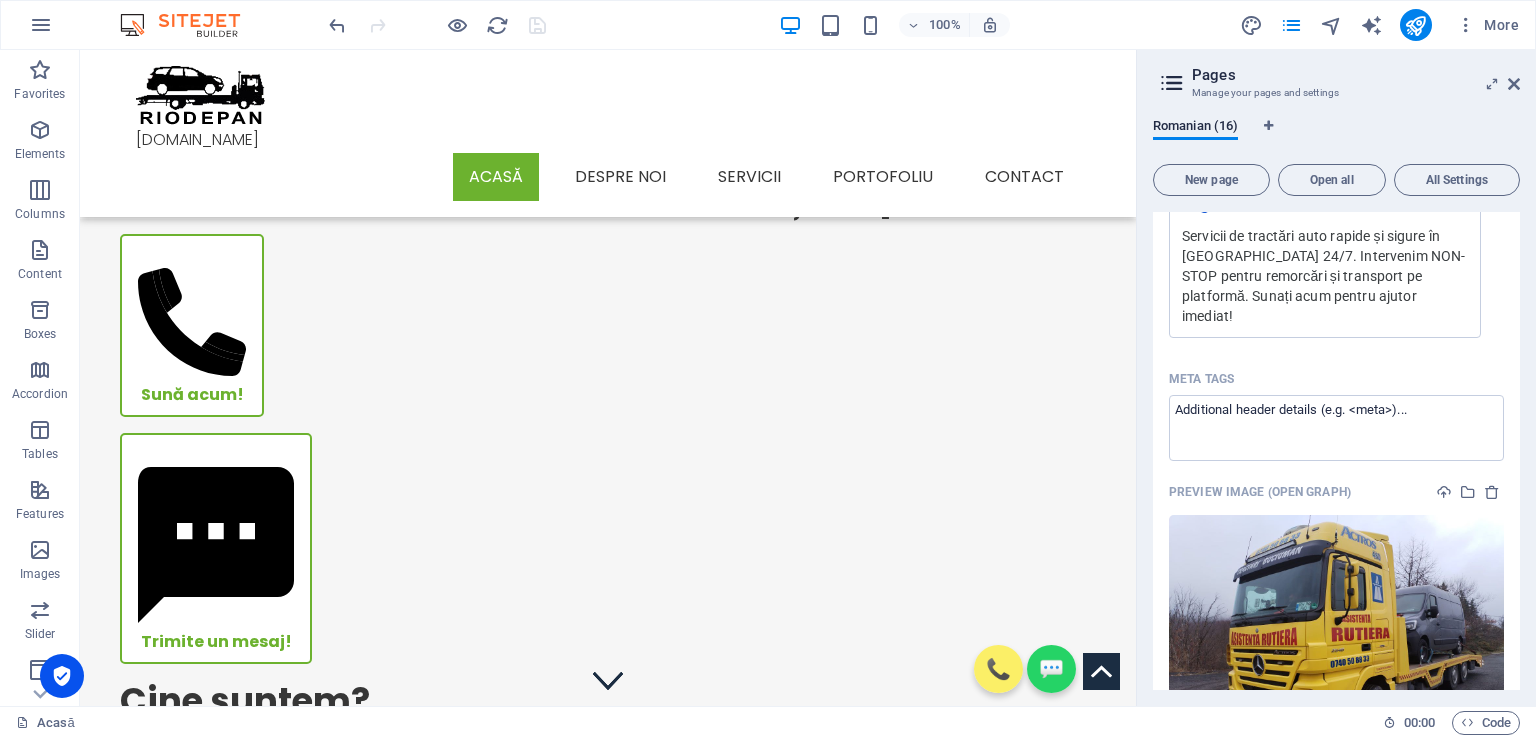 scroll, scrollTop: 700, scrollLeft: 0, axis: vertical 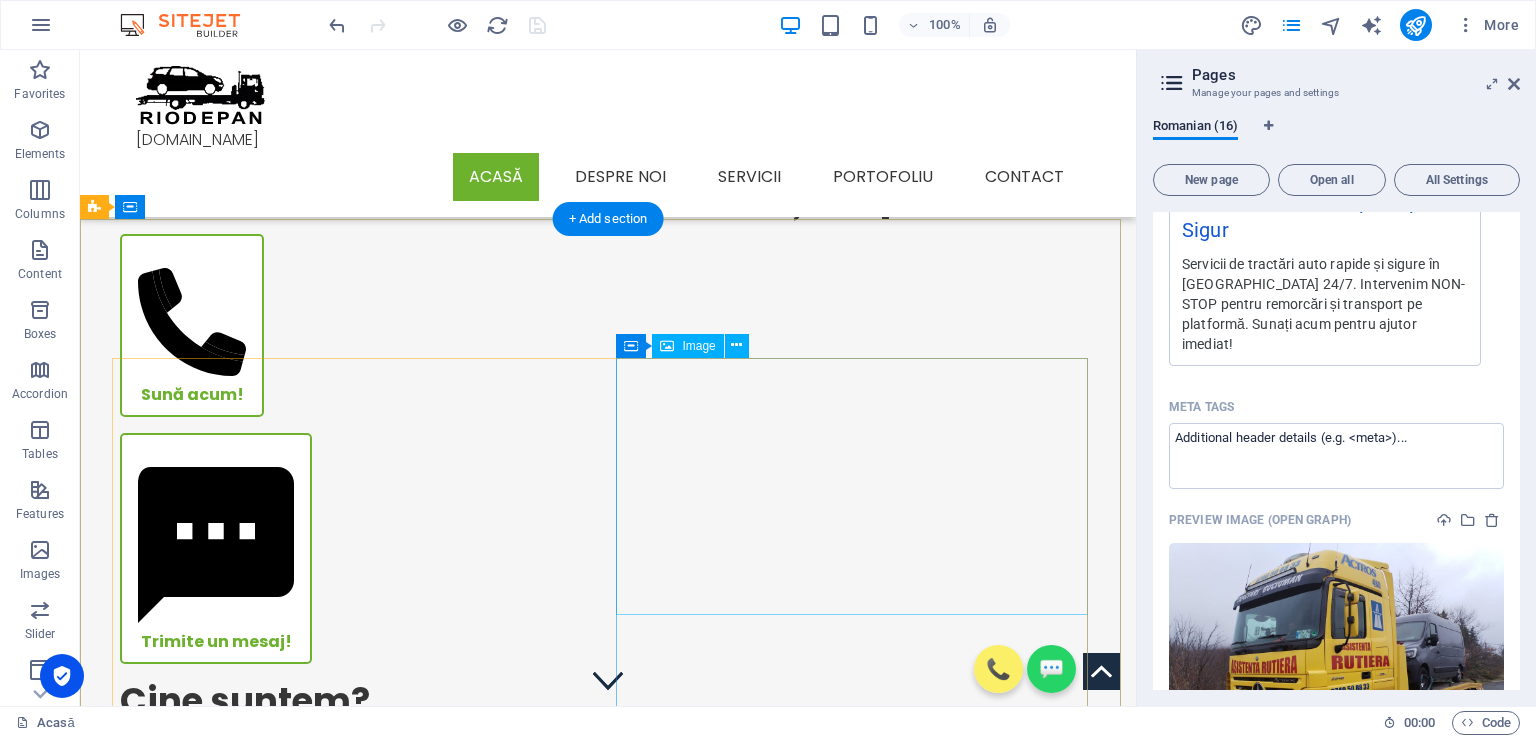 click at bounding box center (356, 1238) 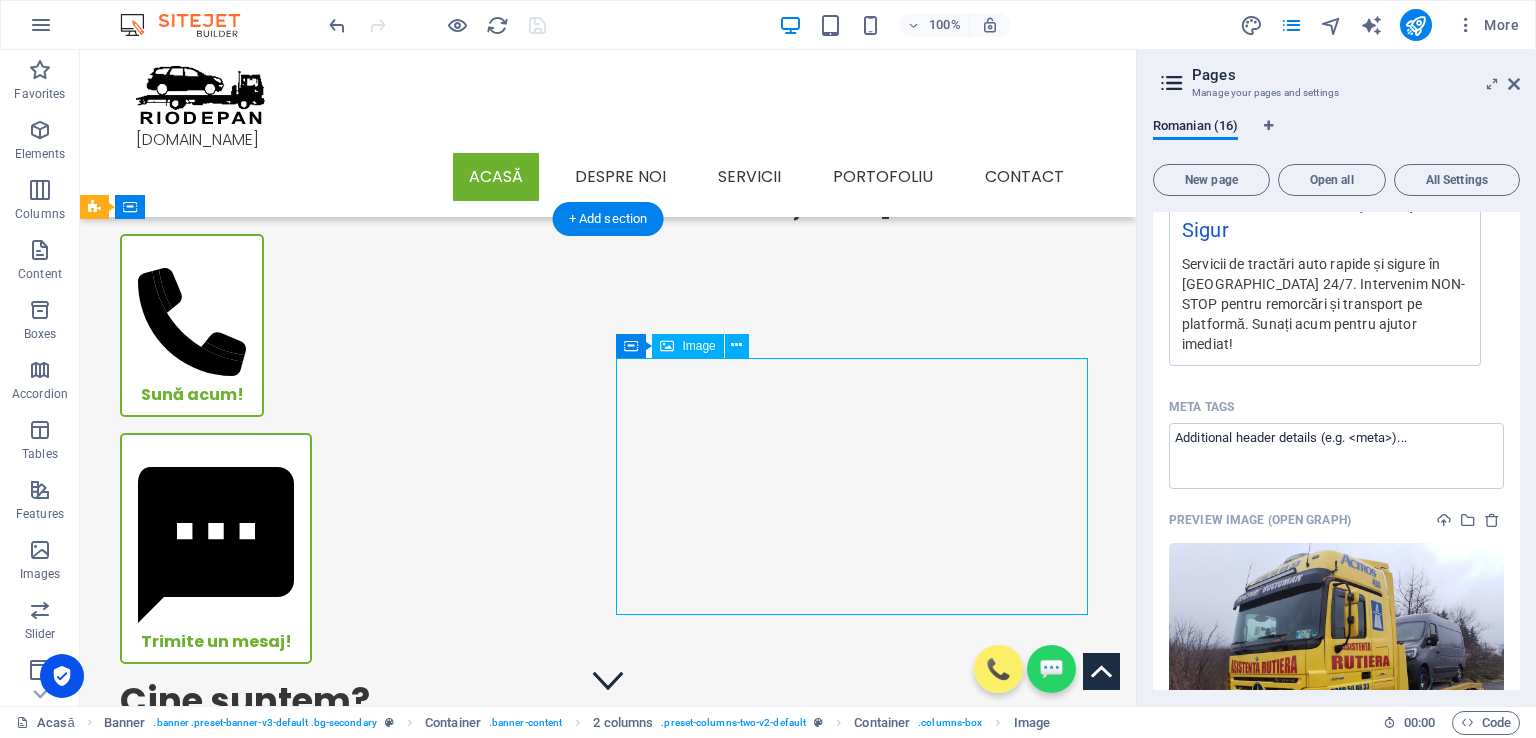 click at bounding box center [356, 1238] 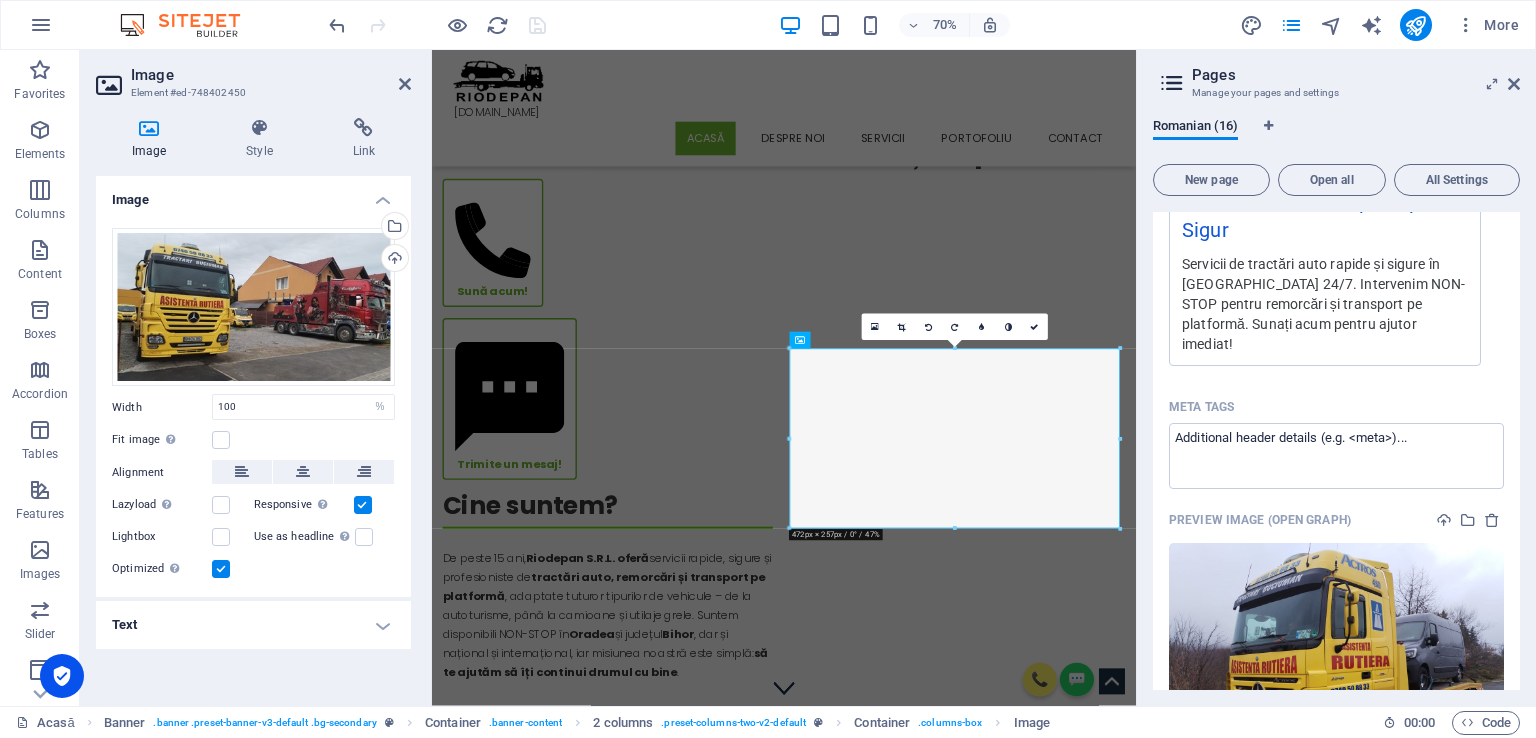 click on "Text" at bounding box center [253, 625] 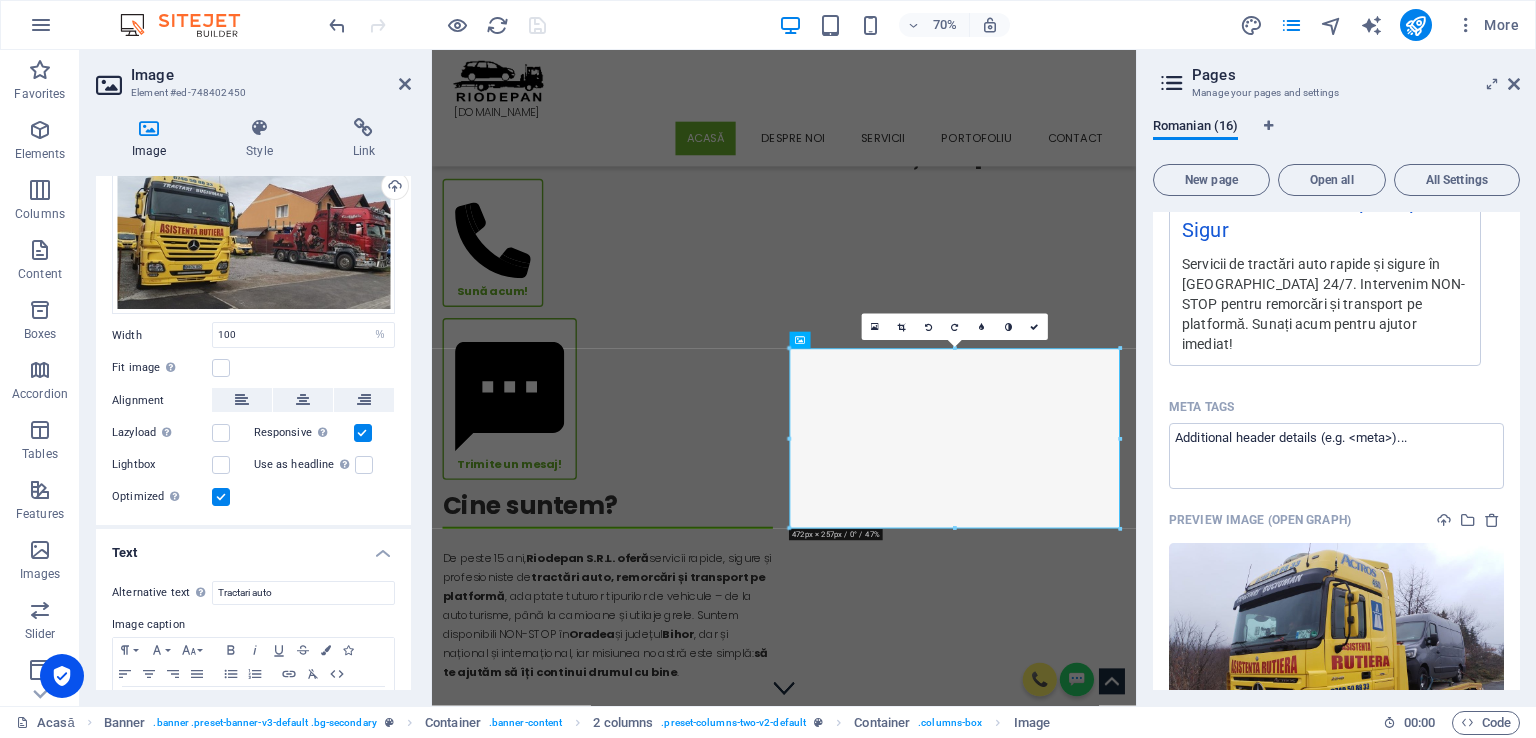 scroll, scrollTop: 100, scrollLeft: 0, axis: vertical 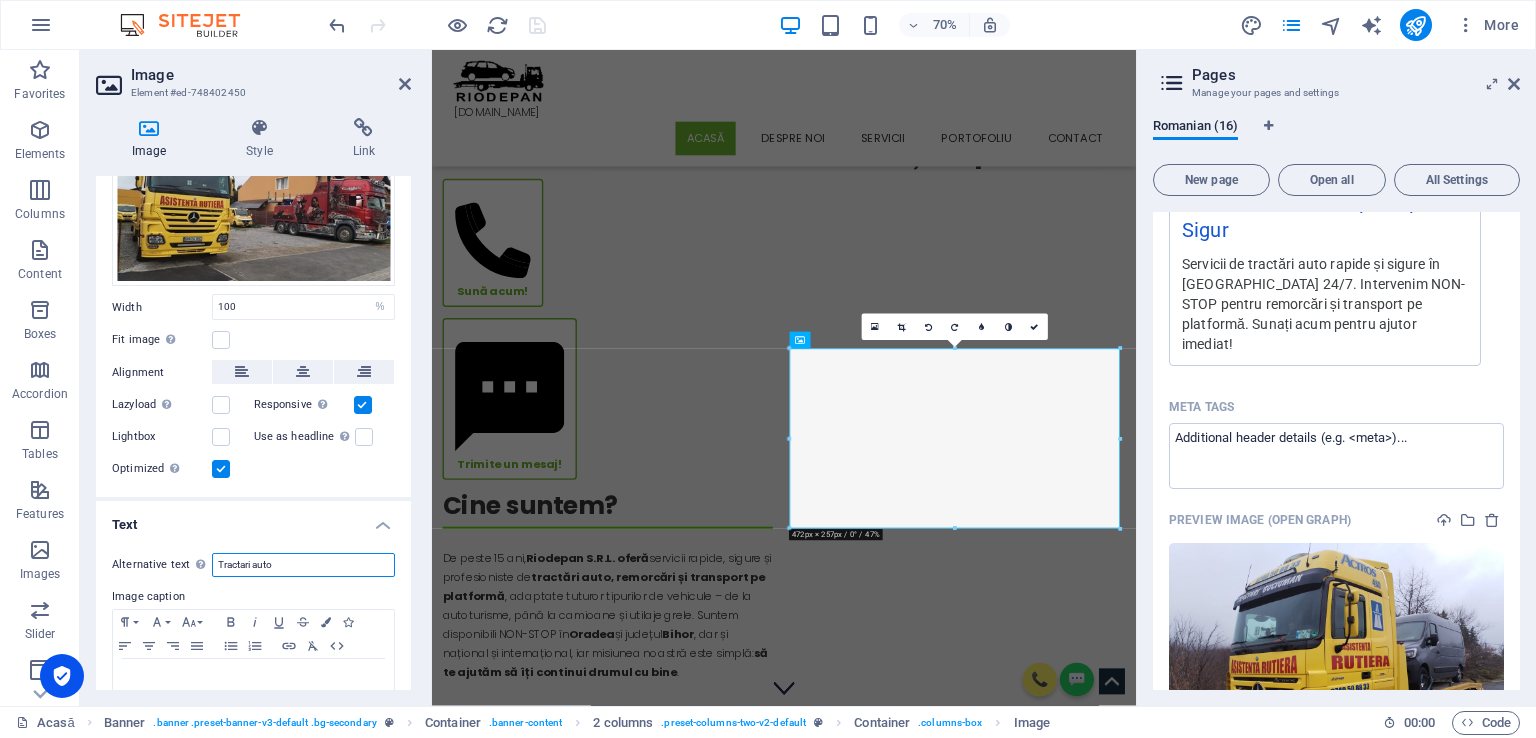 click on "Tractari auto" at bounding box center [303, 565] 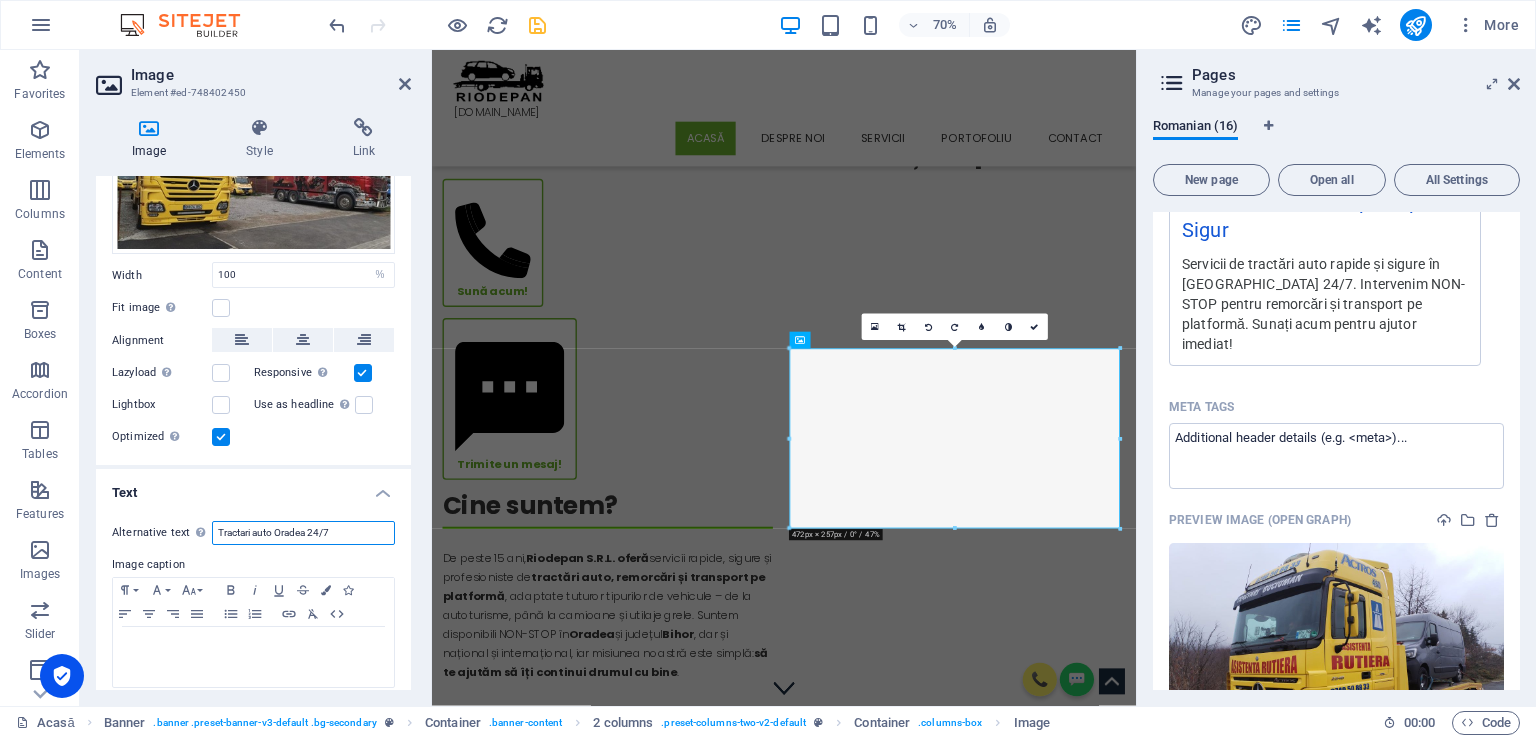 scroll, scrollTop: 144, scrollLeft: 0, axis: vertical 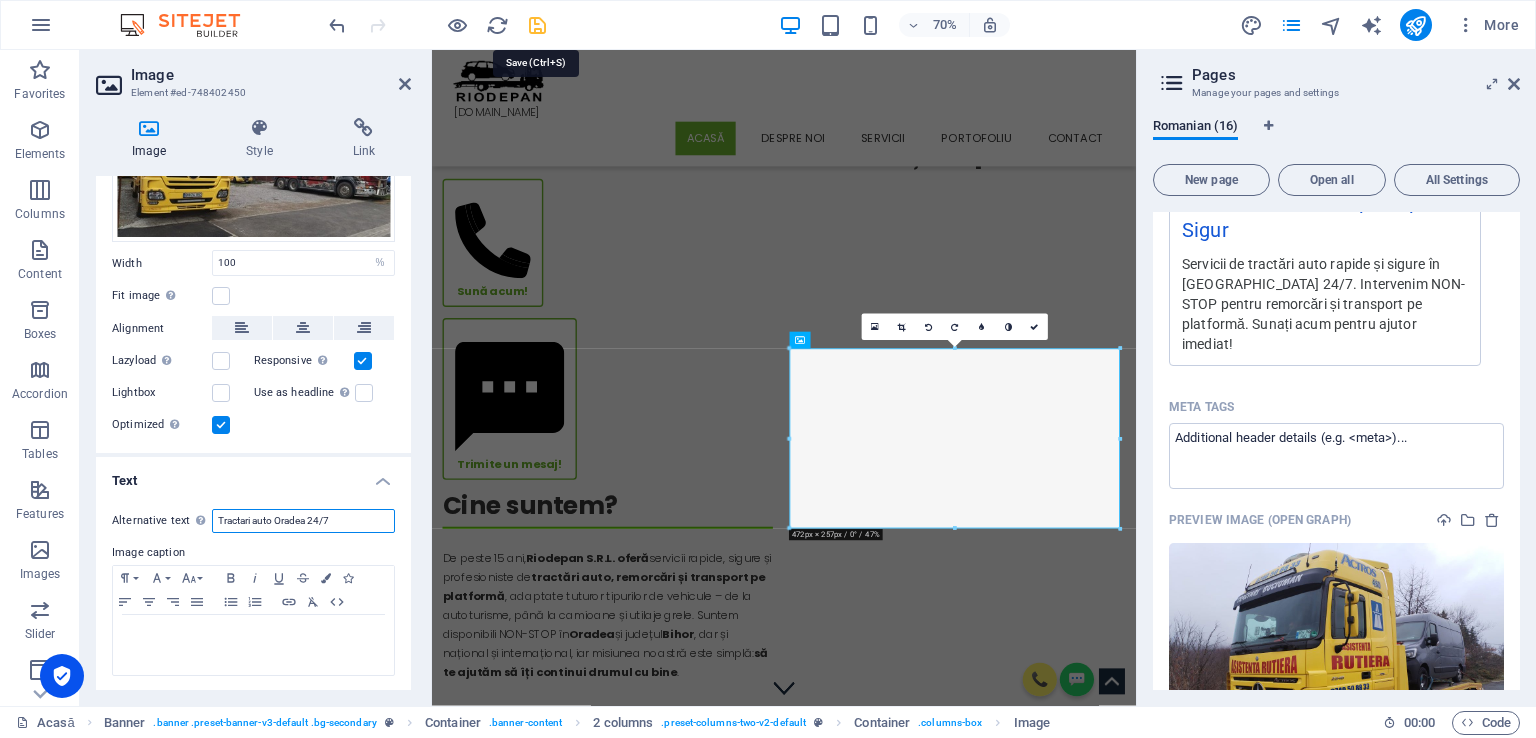 type on "Tractari auto Oradea 24/7" 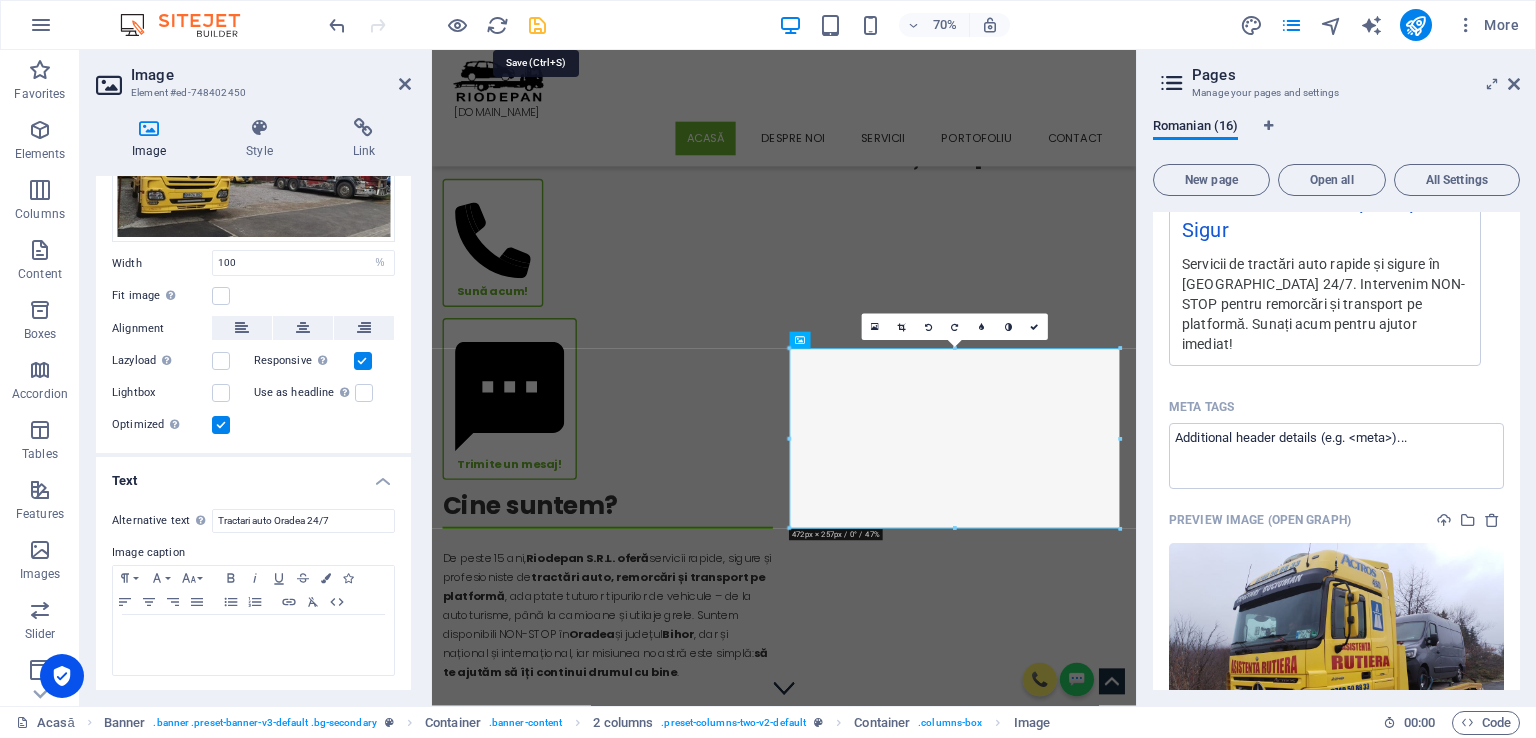 click at bounding box center [537, 25] 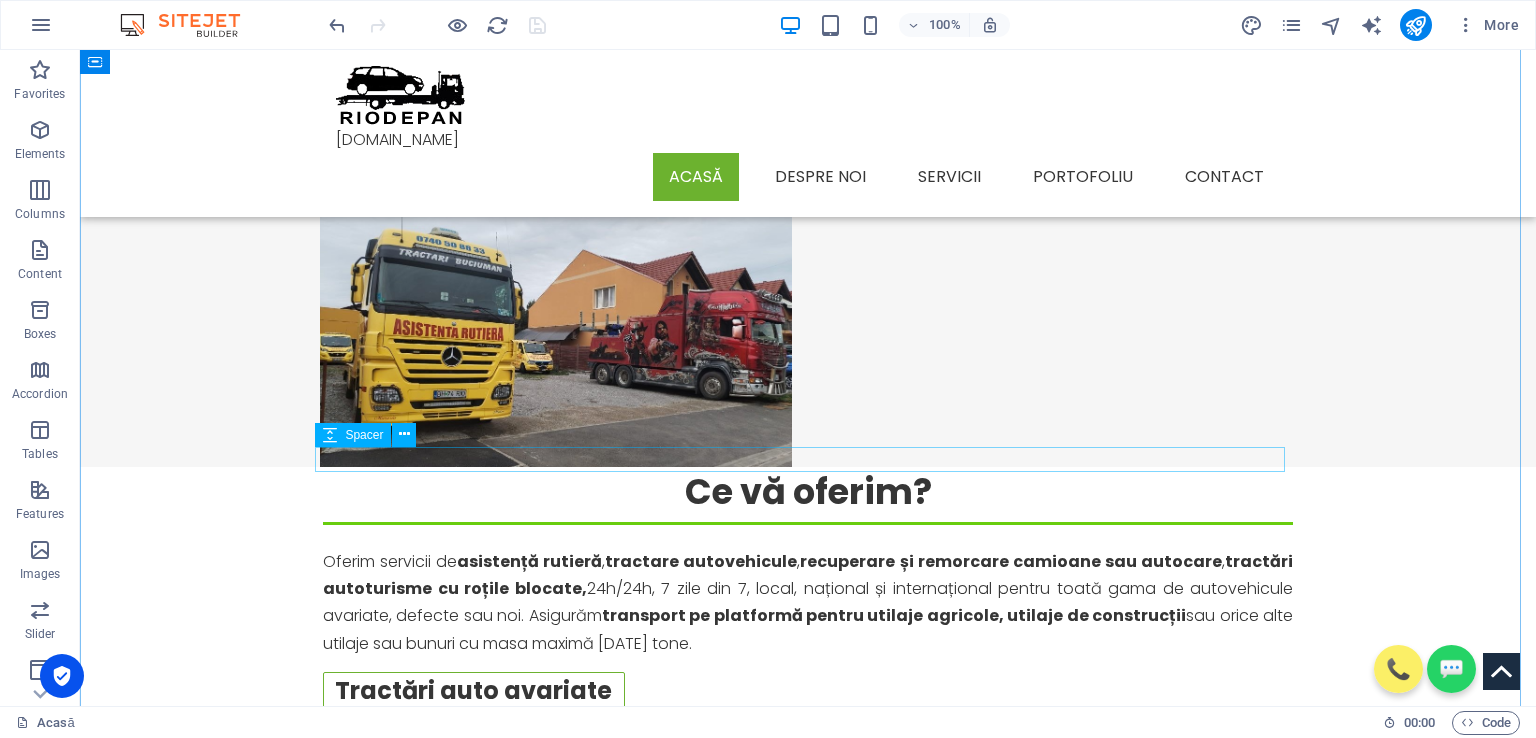 scroll, scrollTop: 700, scrollLeft: 0, axis: vertical 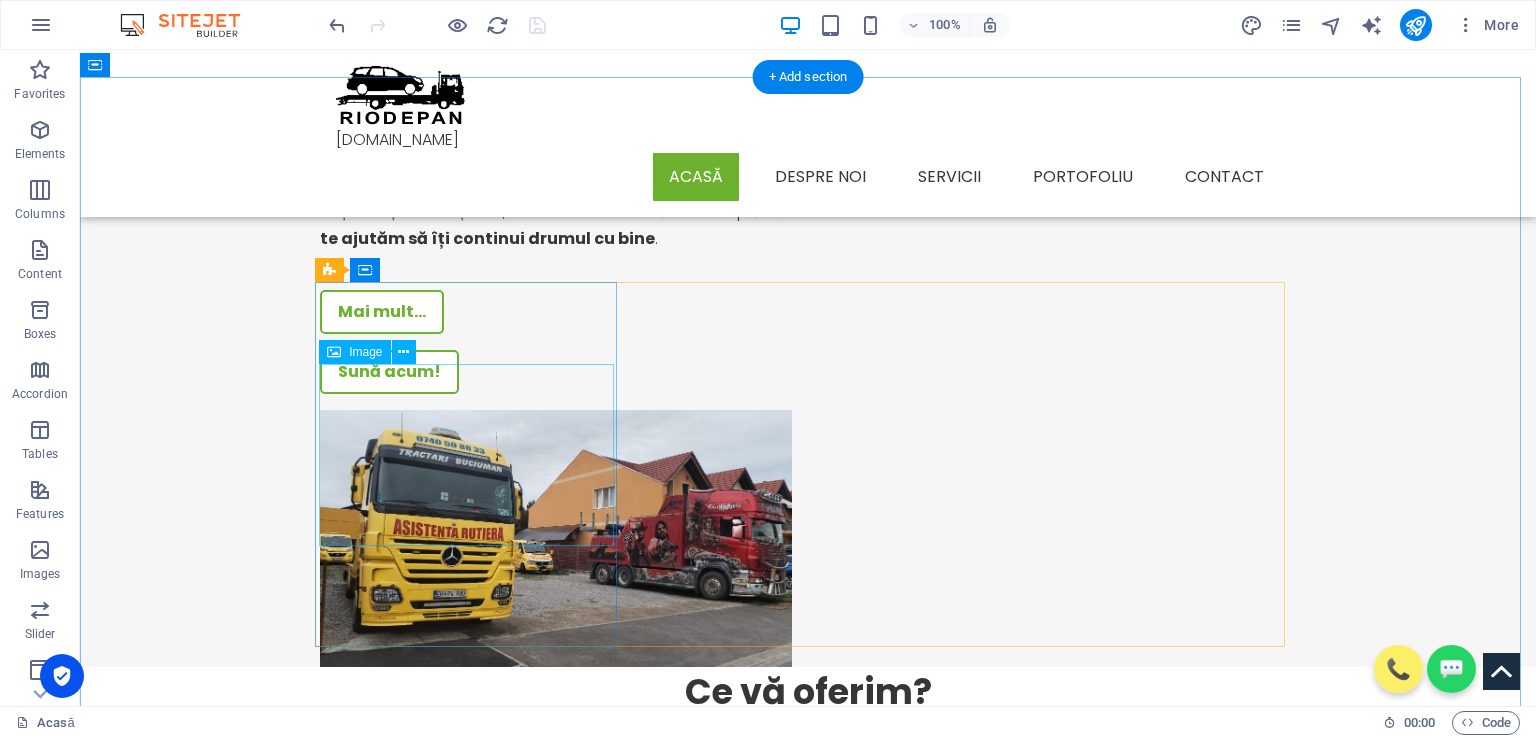 click at bounding box center [474, 1403] 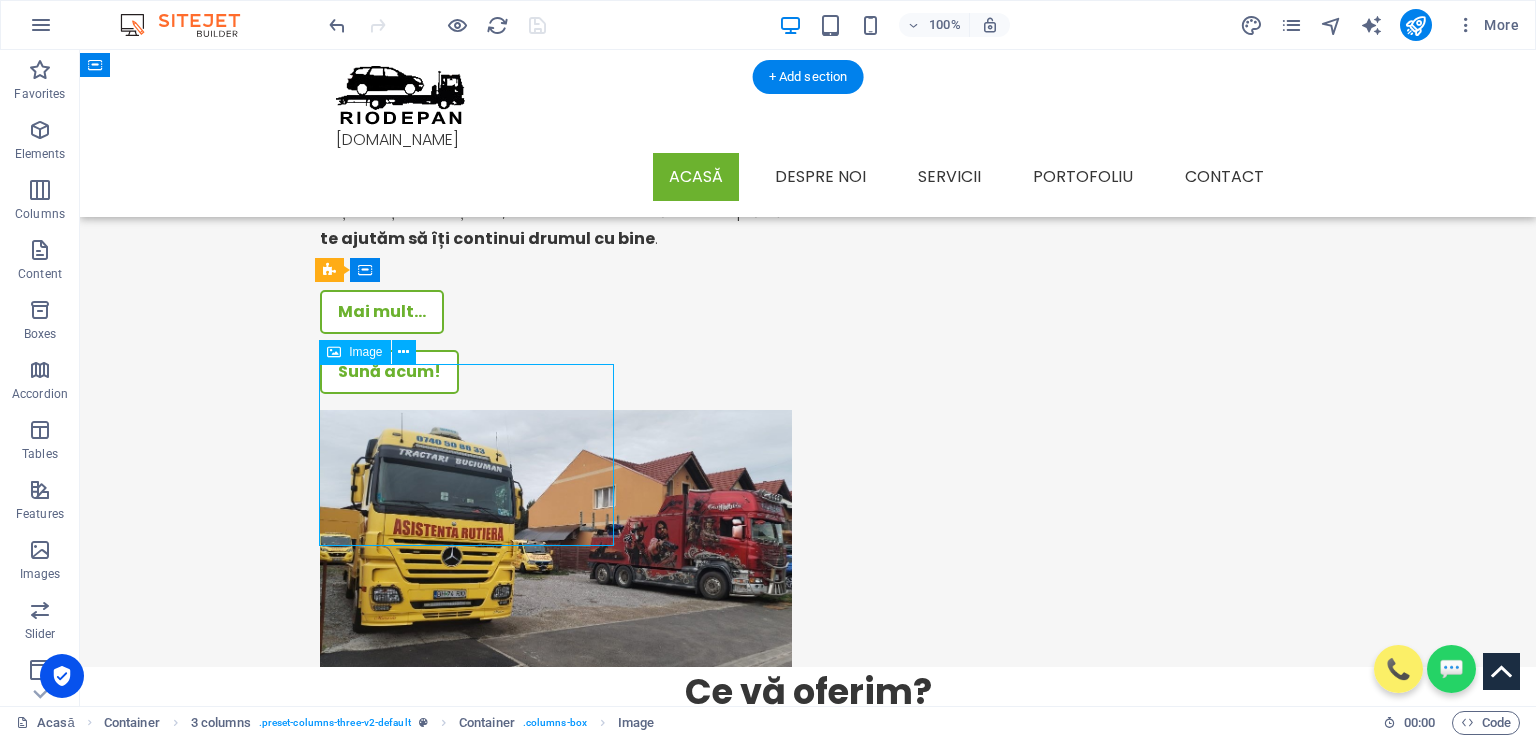 click at bounding box center [474, 1403] 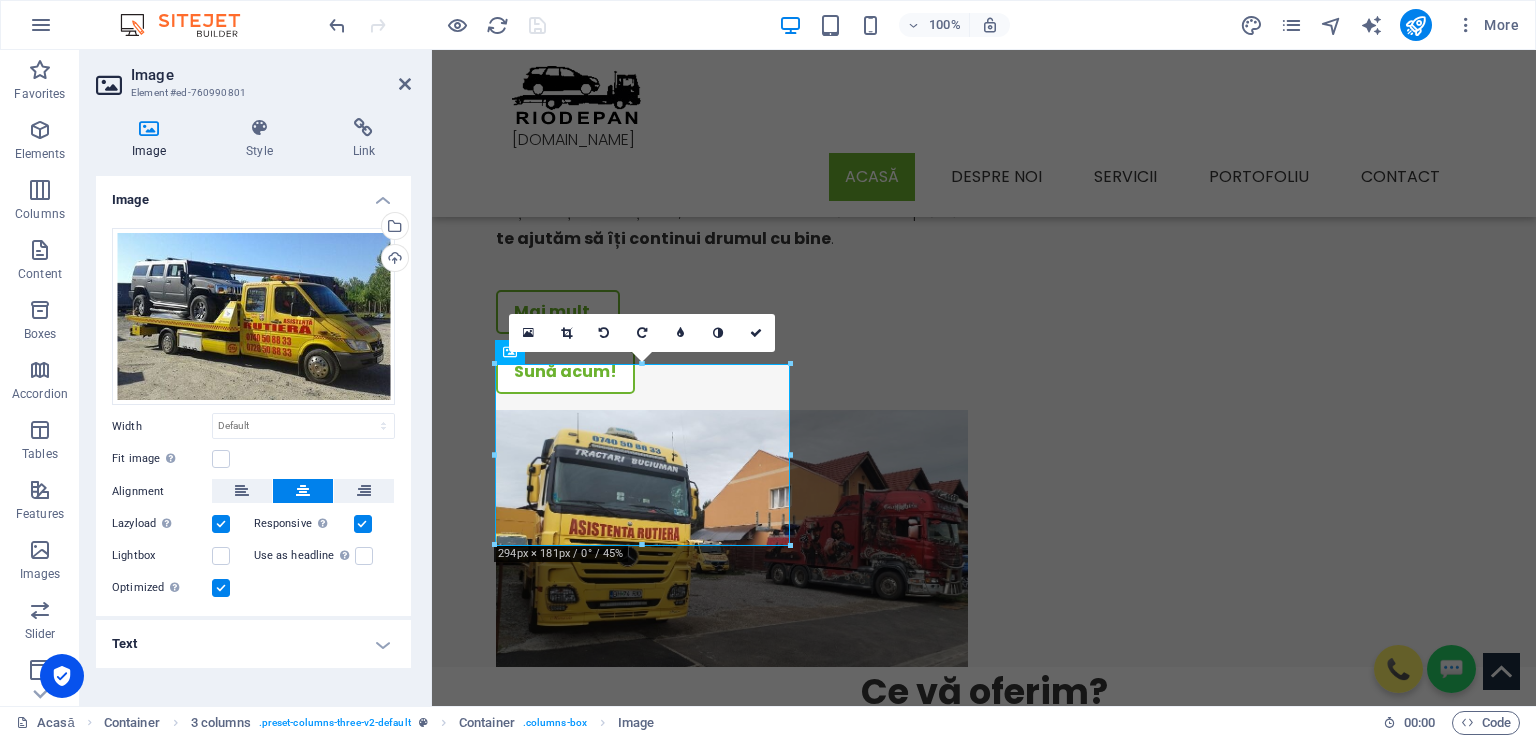 click on "Text" at bounding box center [253, 644] 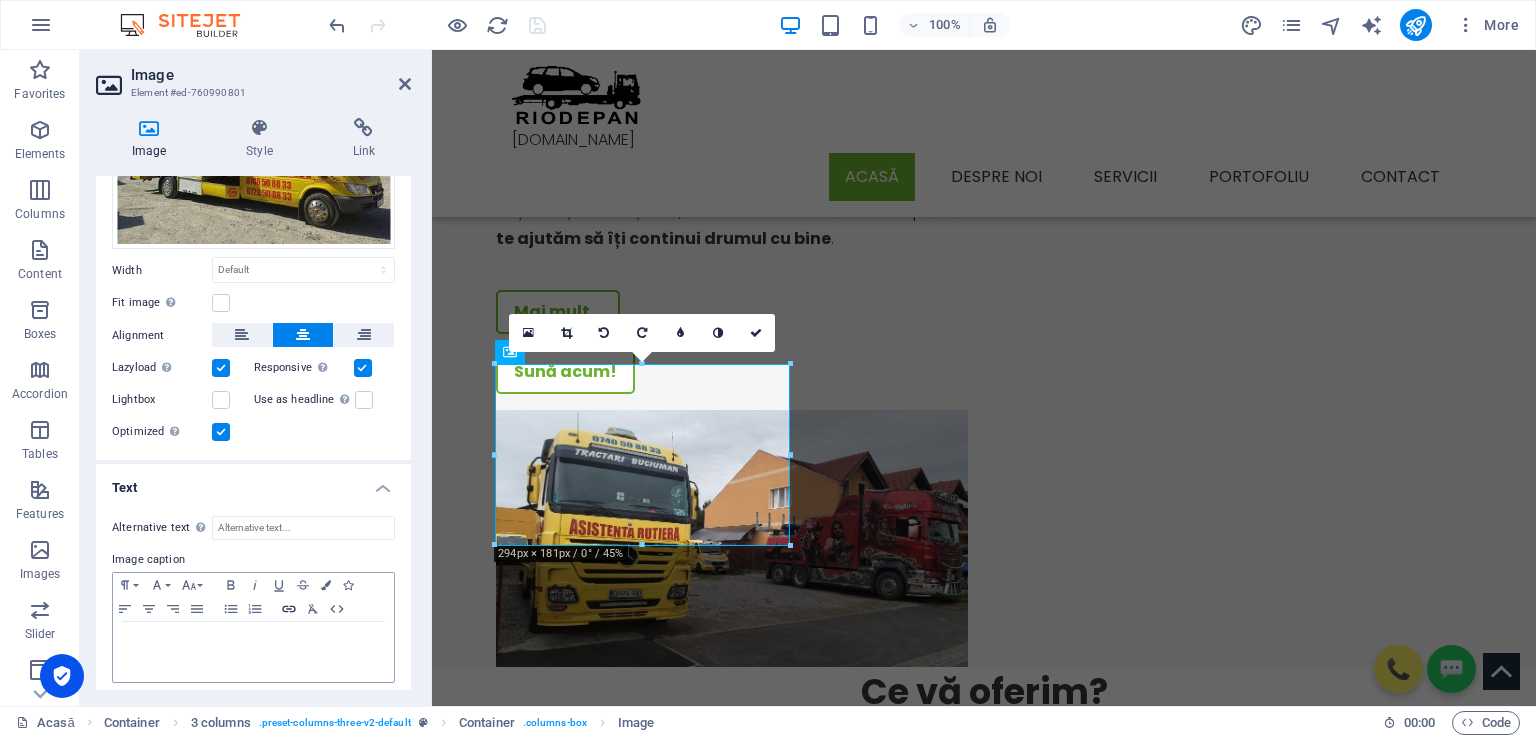 scroll, scrollTop: 163, scrollLeft: 0, axis: vertical 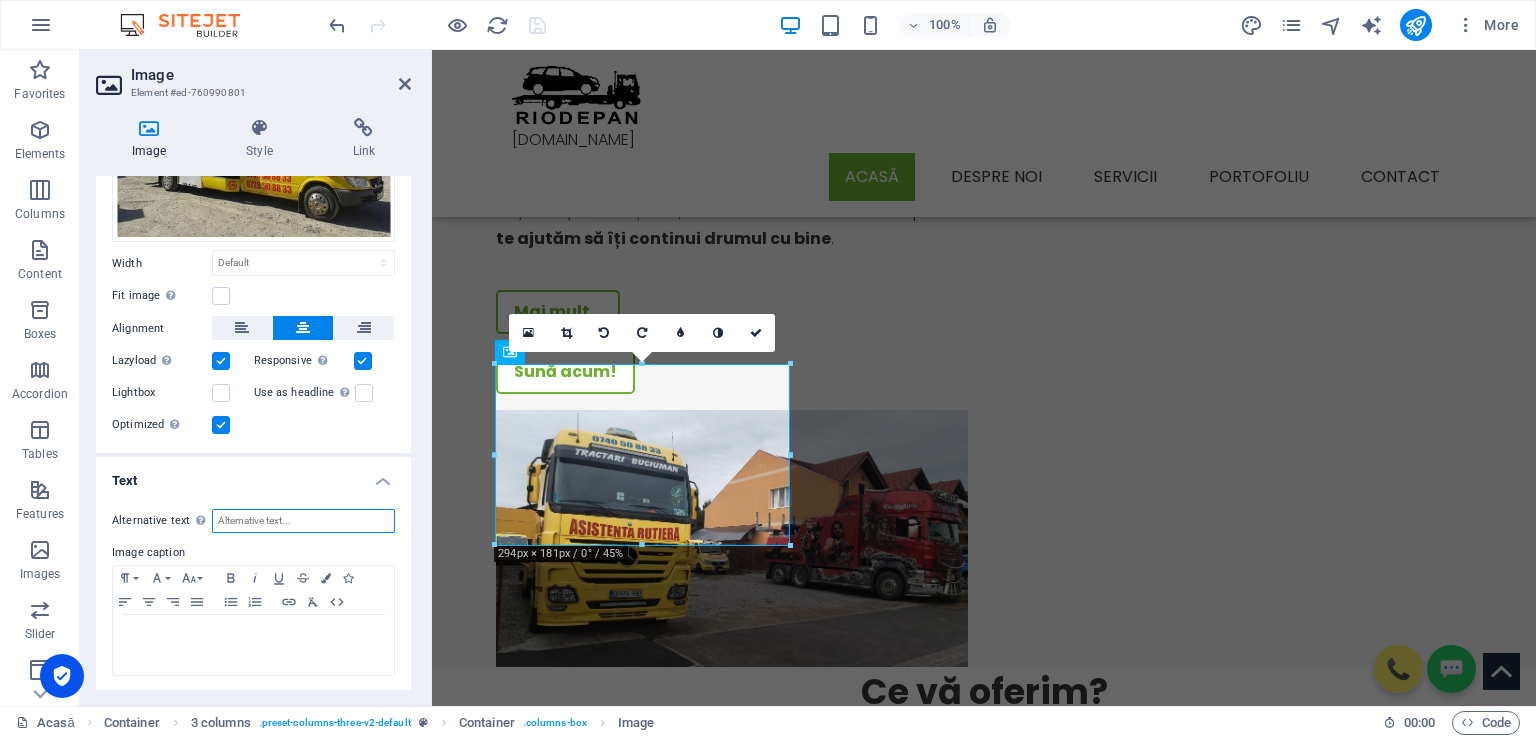 click on "Alternative text The alternative text is used by devices that cannot display images (e.g. image search engines) and should be added to every image to improve website accessibility." at bounding box center (303, 521) 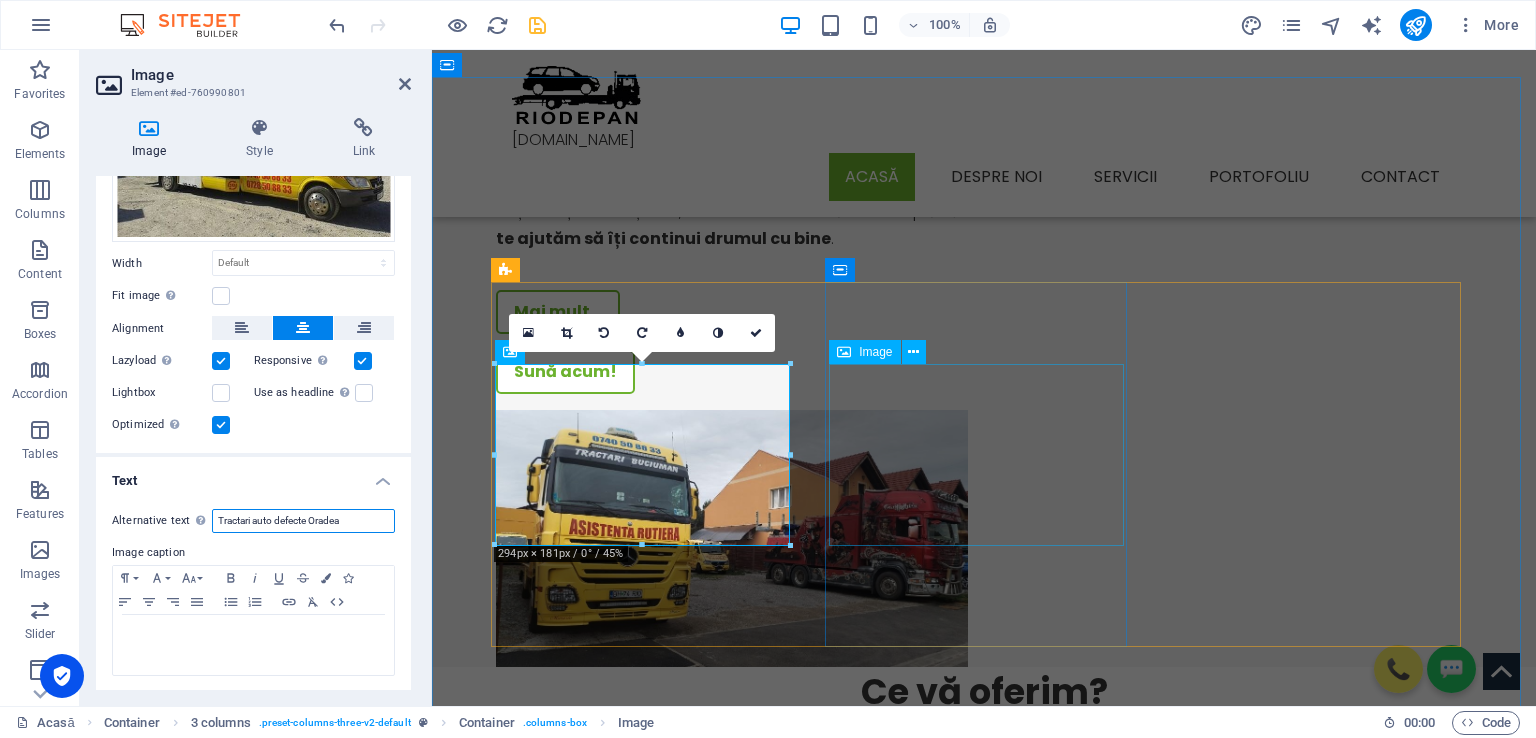 type on "Tractari auto defecte Oradea" 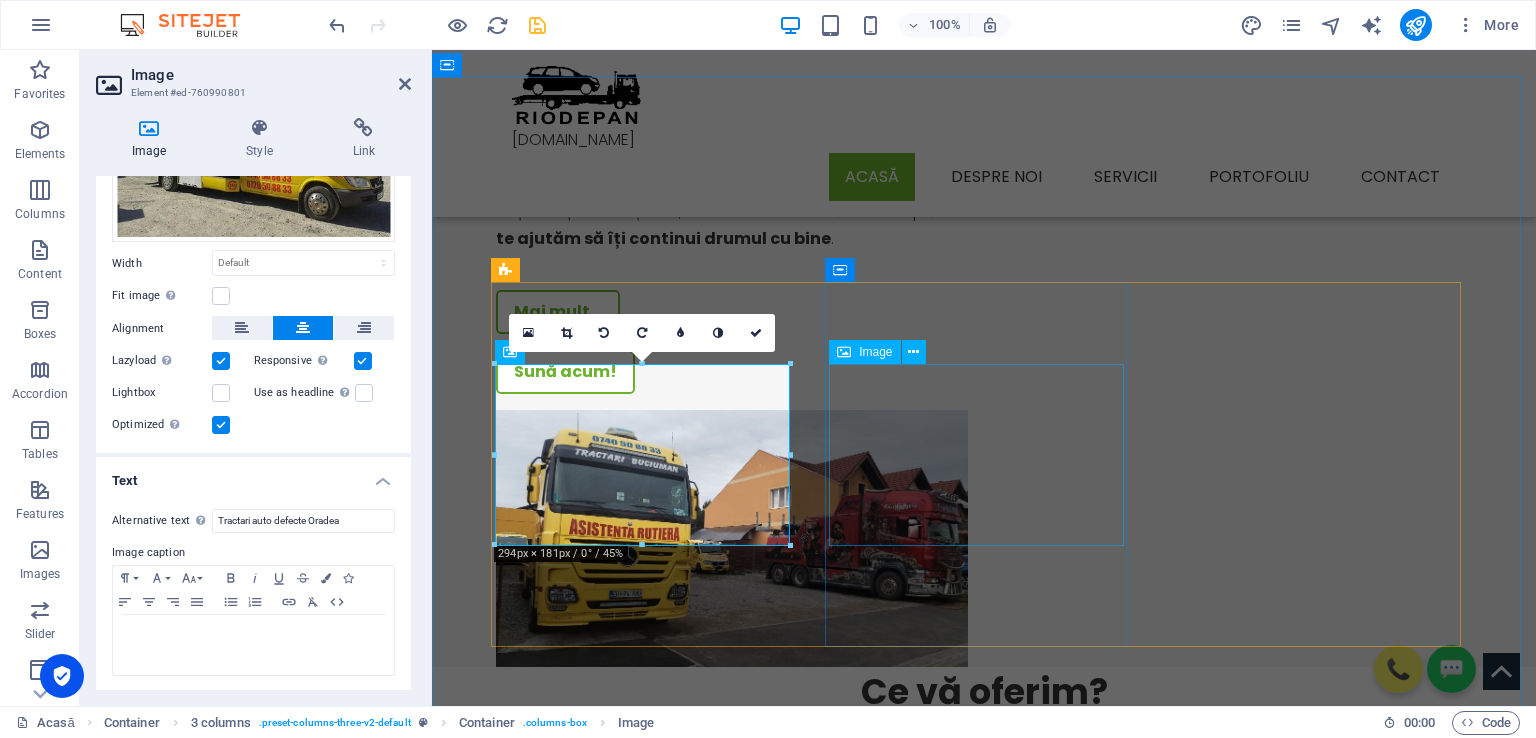 click at bounding box center [650, 2235] 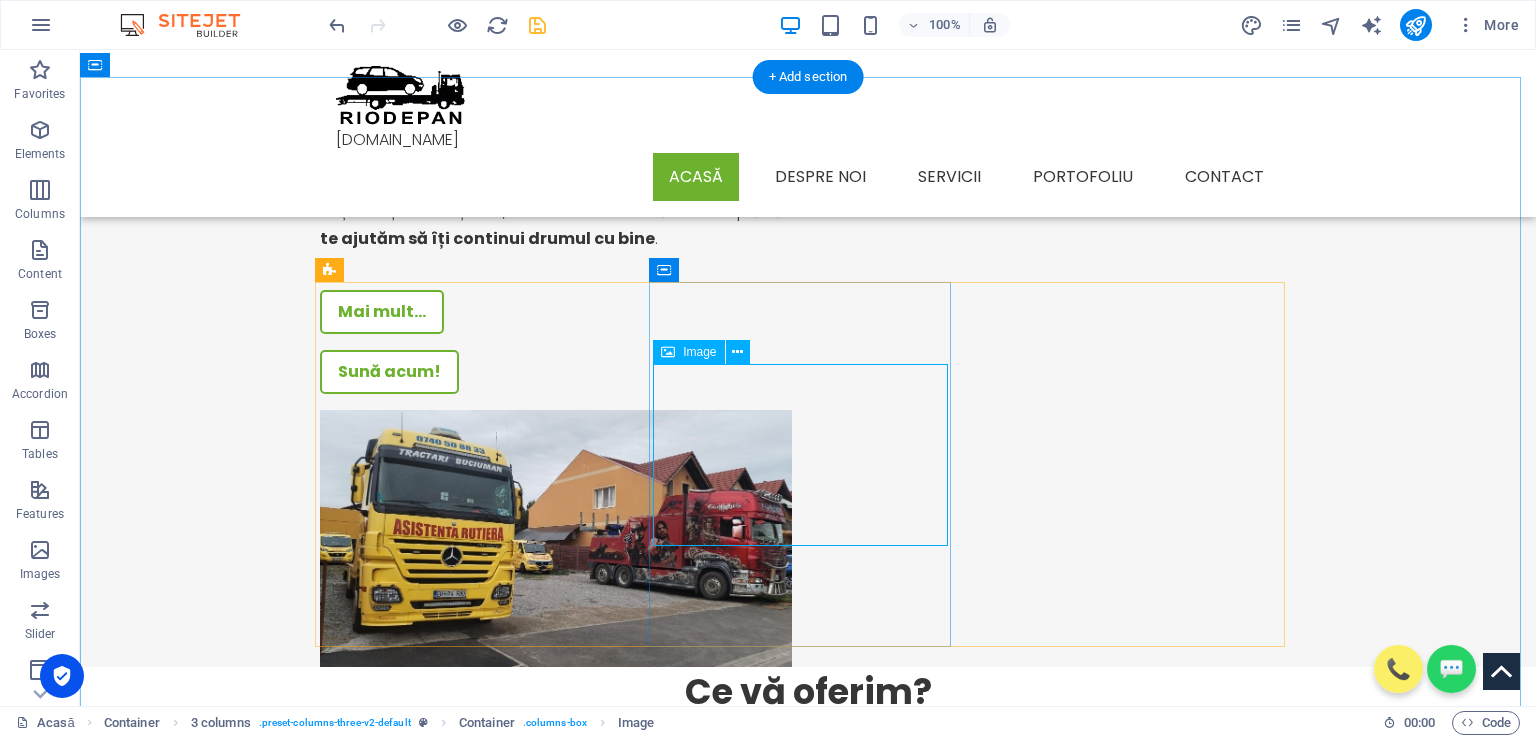 click at bounding box center (474, 2560) 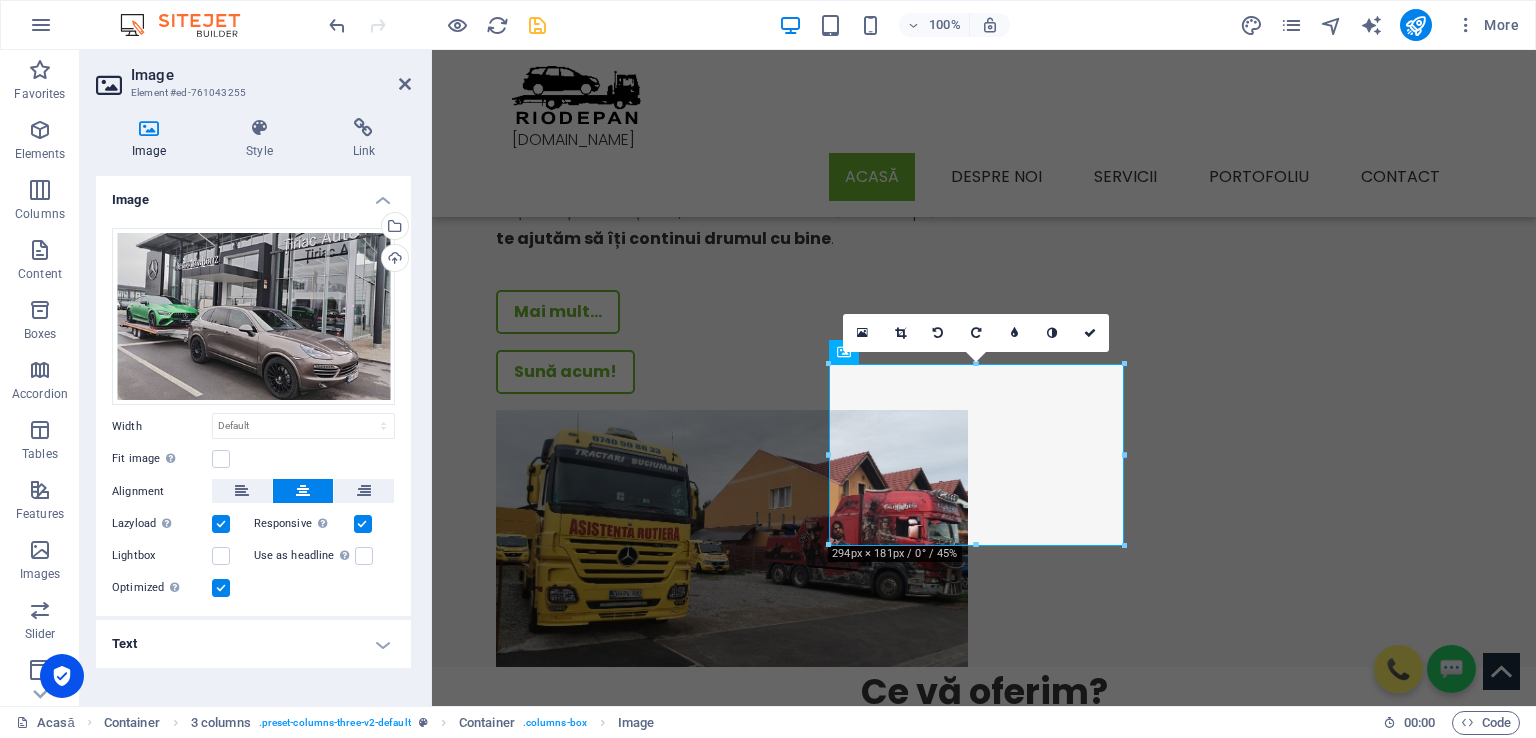 click on "Text" at bounding box center [253, 644] 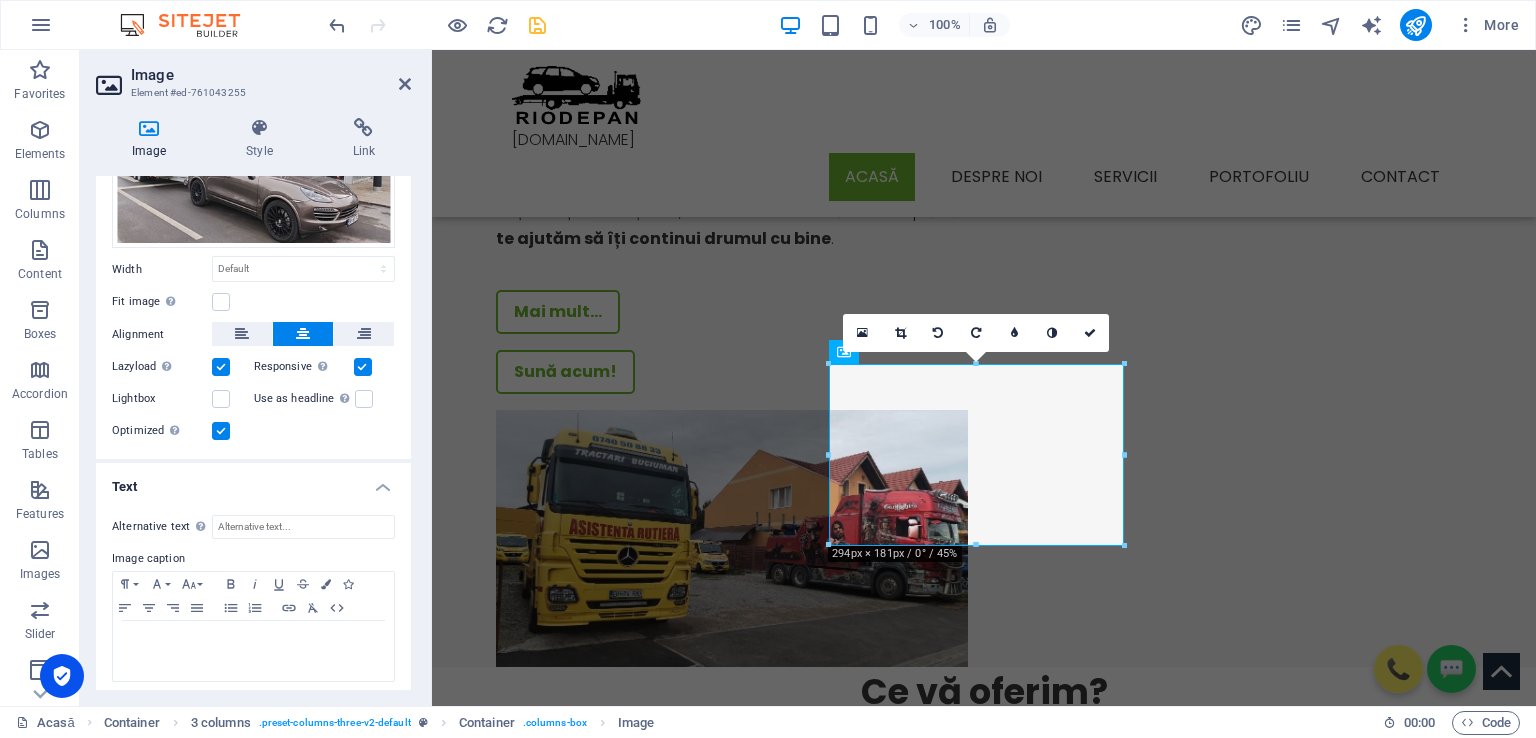 scroll, scrollTop: 163, scrollLeft: 0, axis: vertical 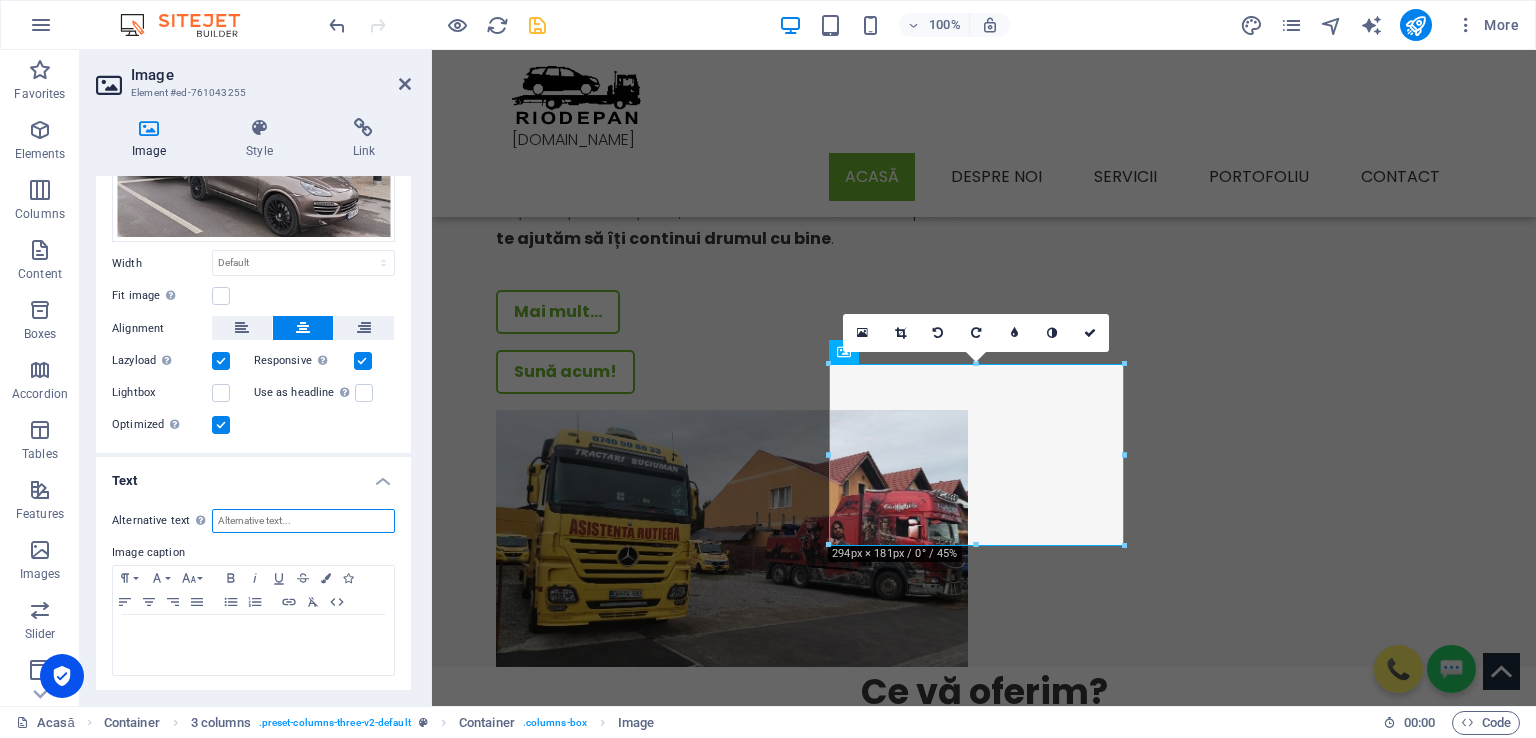 click on "Alternative text The alternative text is used by devices that cannot display images (e.g. image search engines) and should be added to every image to improve website accessibility." at bounding box center (303, 521) 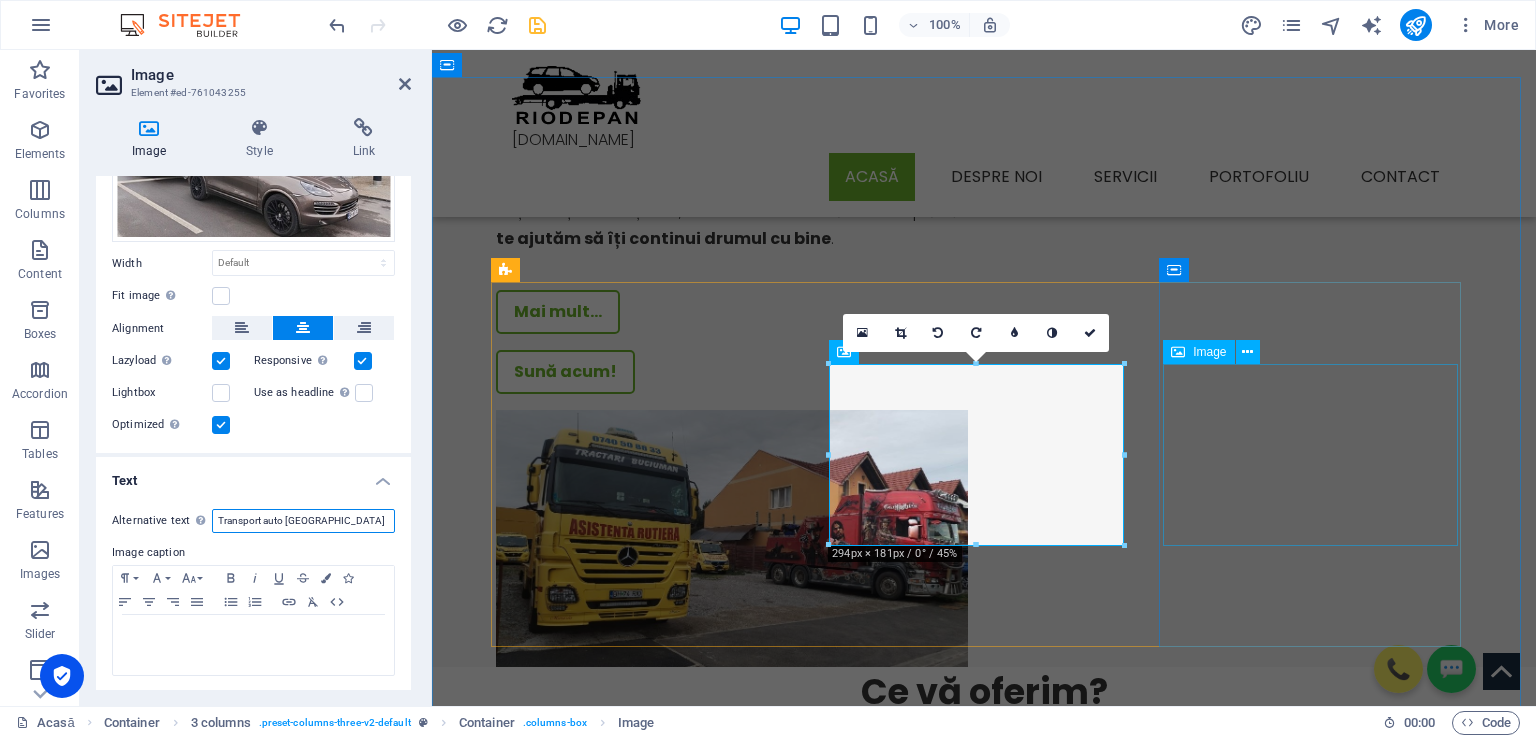 type on "Transport auto [GEOGRAPHIC_DATA]" 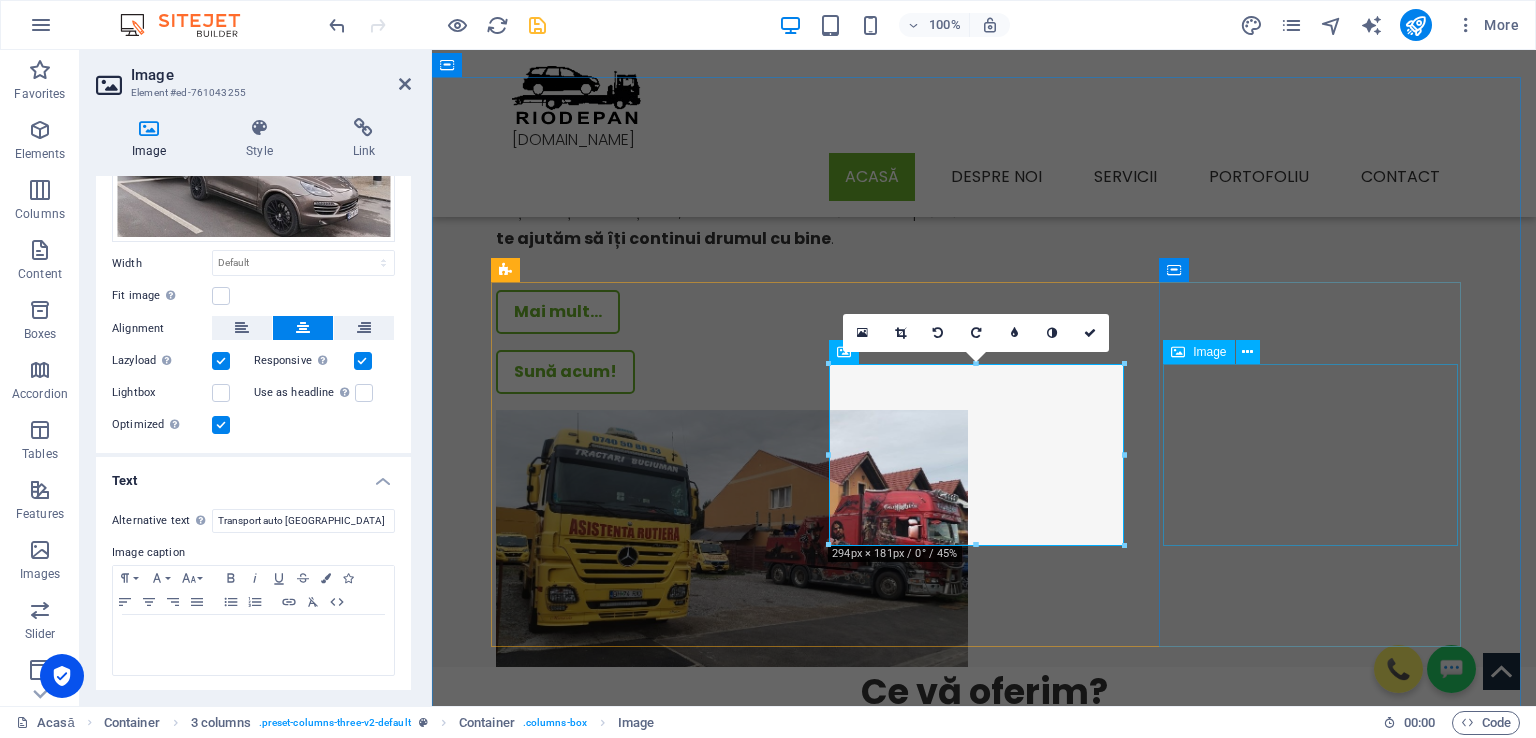 click at bounding box center [650, 3175] 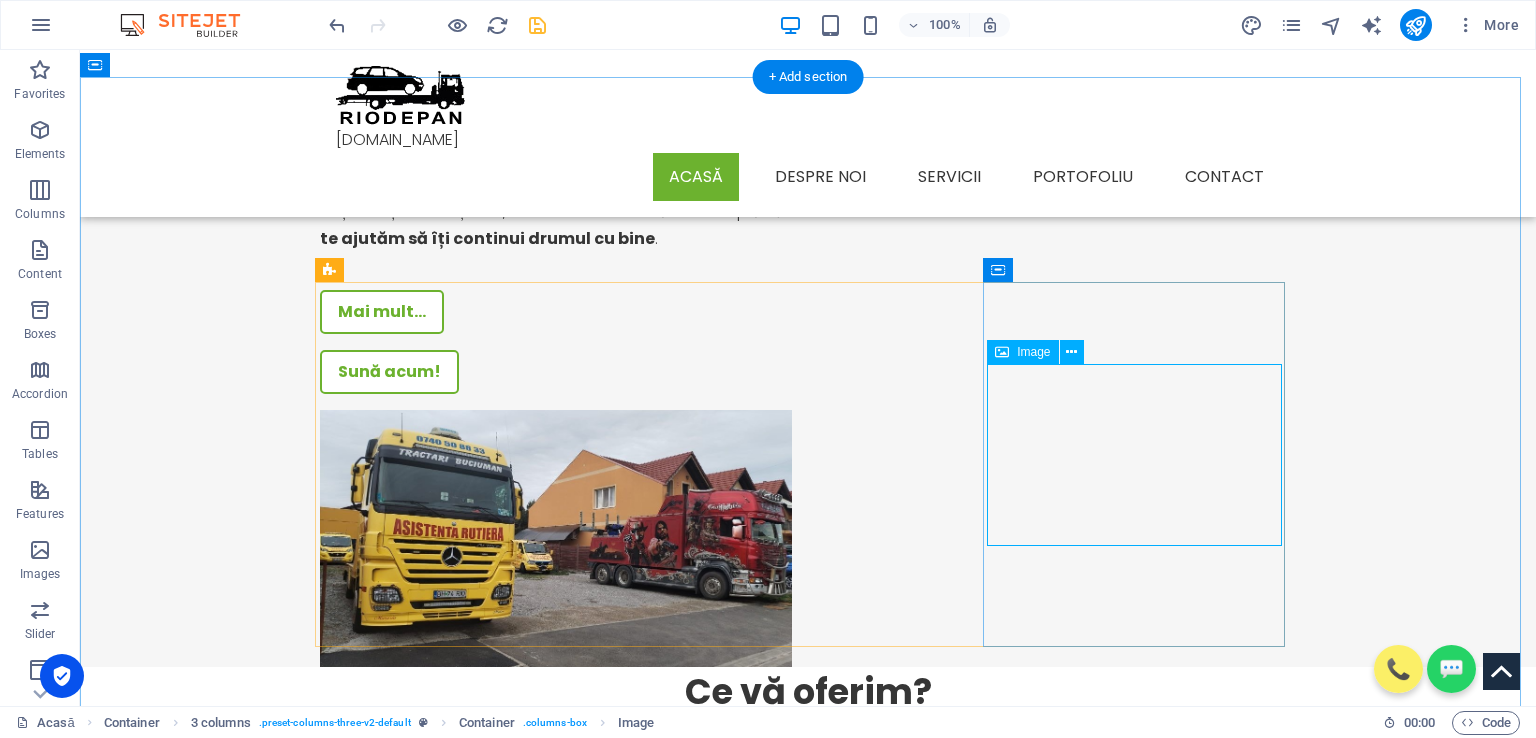 click at bounding box center [474, 3718] 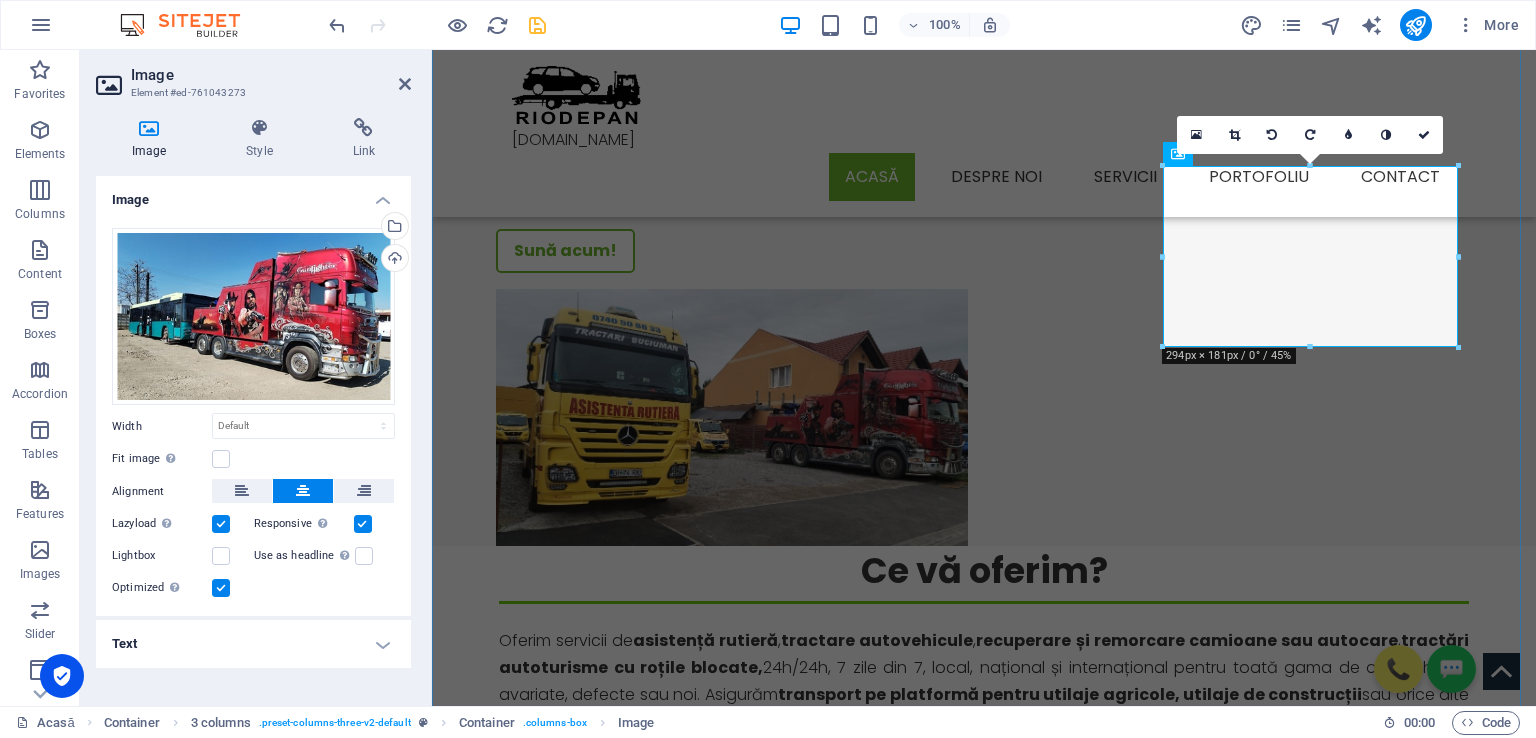 scroll, scrollTop: 900, scrollLeft: 0, axis: vertical 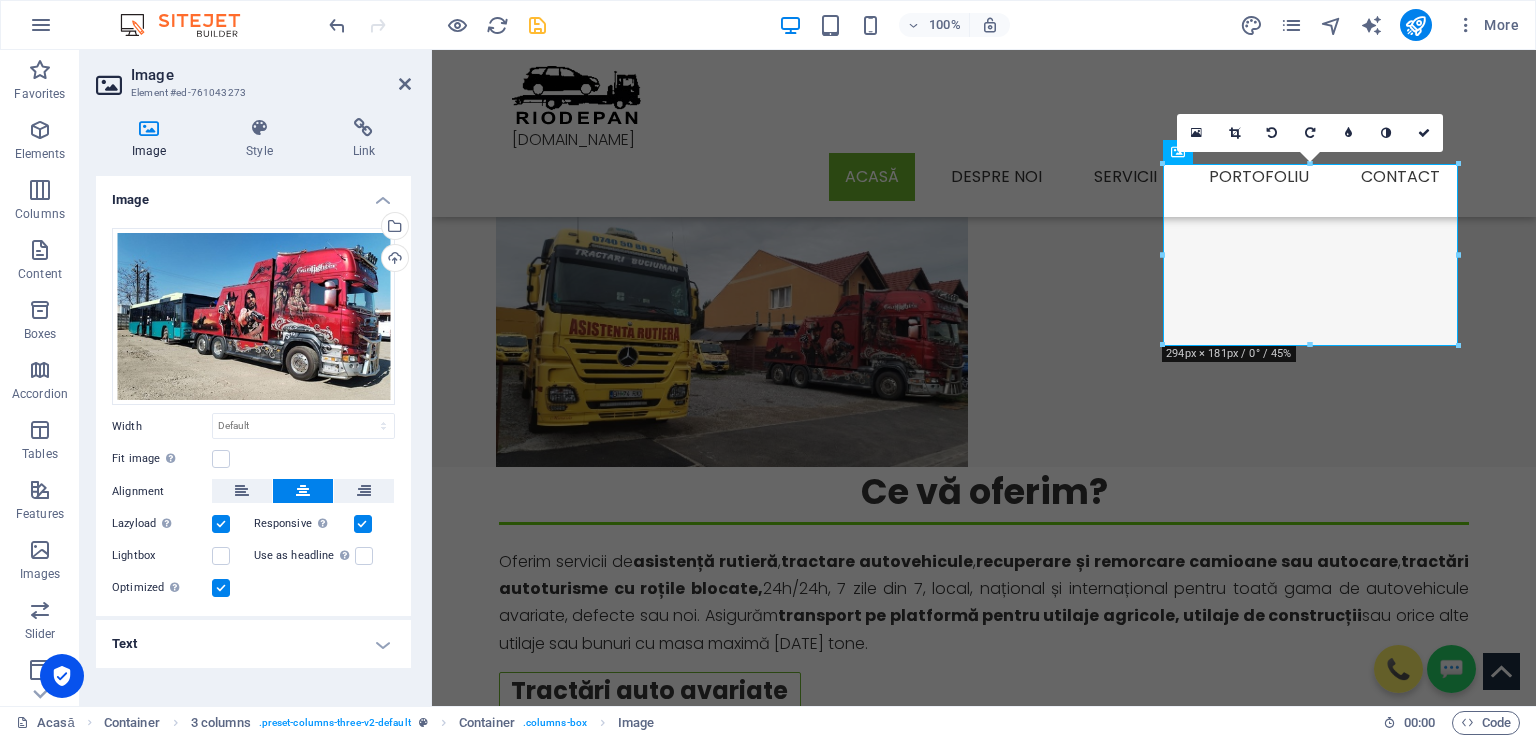 click on "Text" at bounding box center (253, 644) 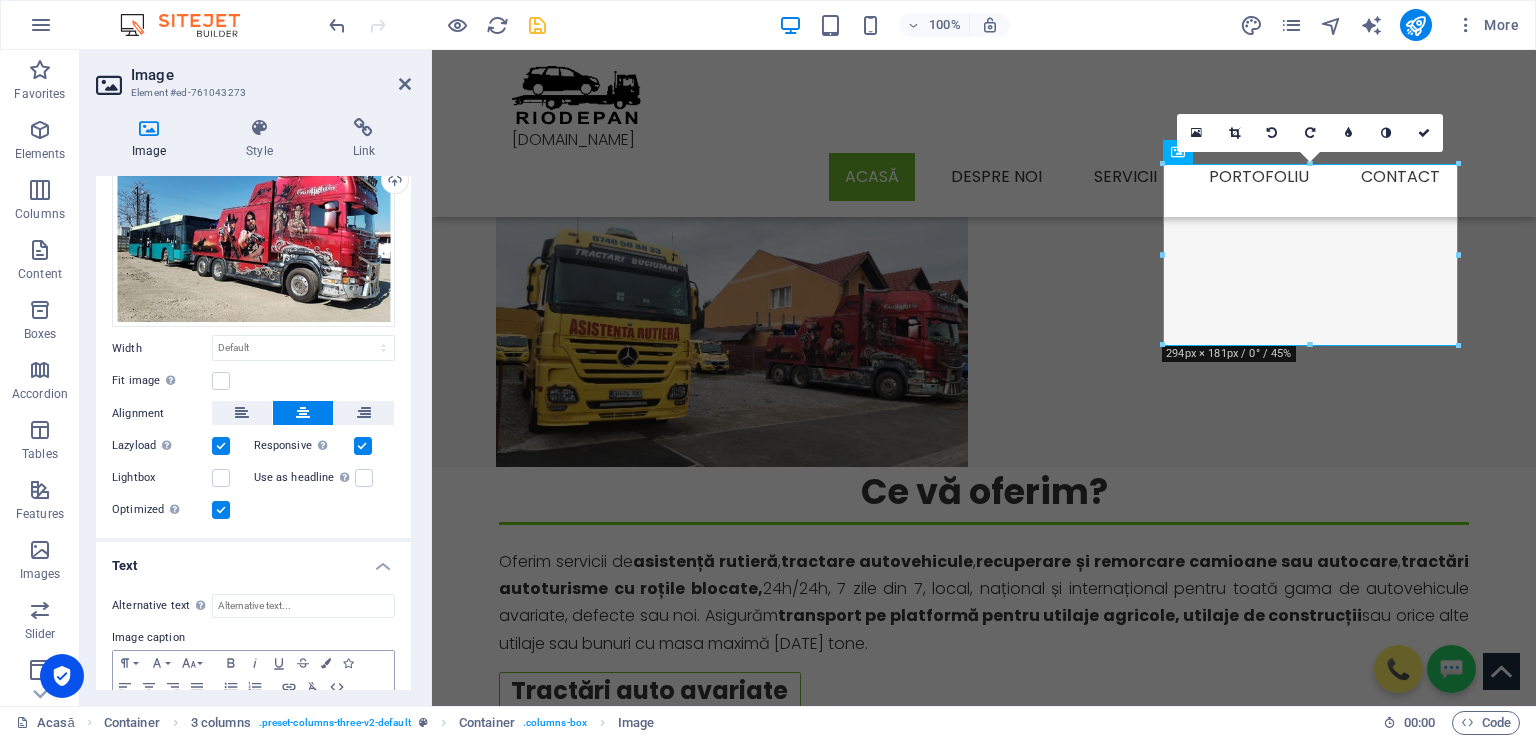 scroll, scrollTop: 163, scrollLeft: 0, axis: vertical 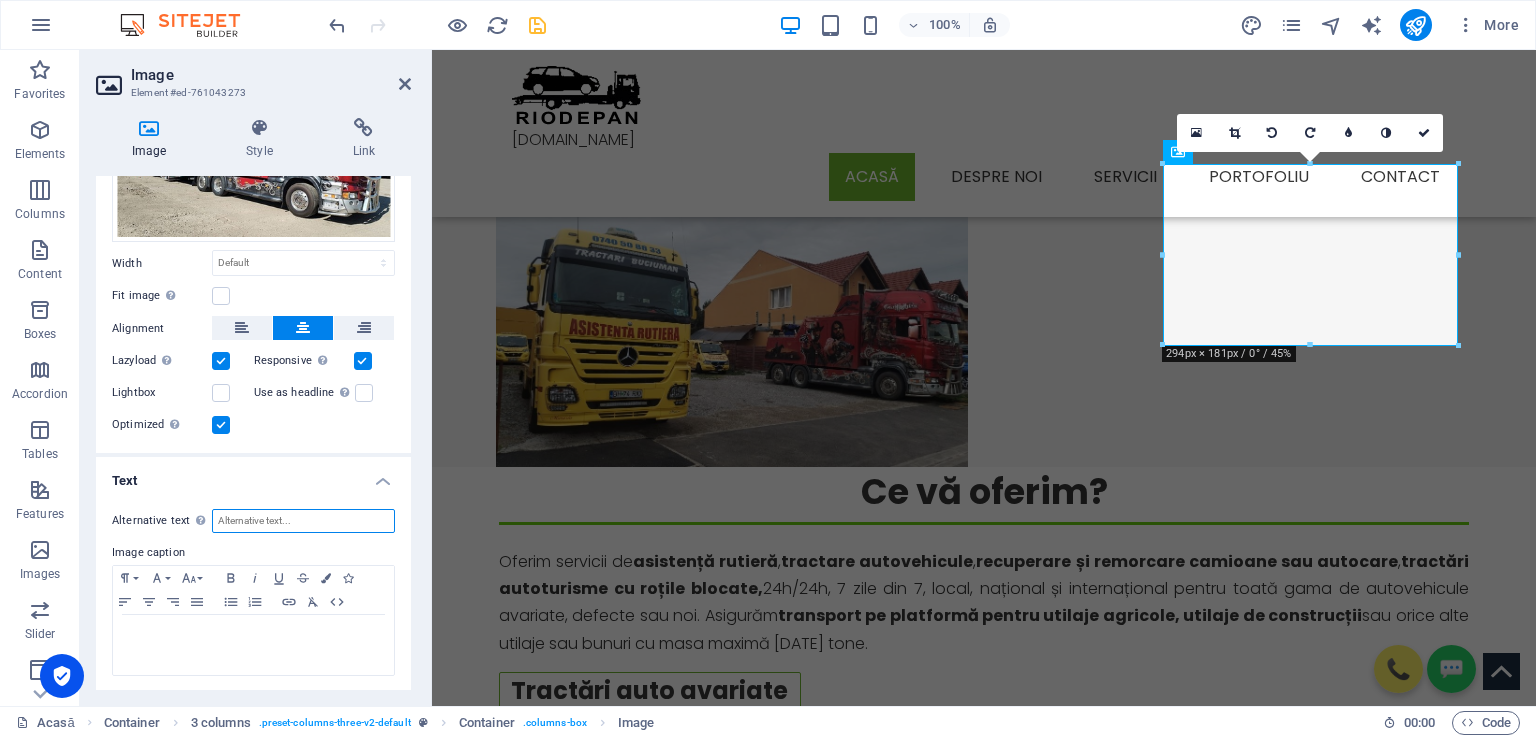 click on "Alternative text The alternative text is used by devices that cannot display images (e.g. image search engines) and should be added to every image to improve website accessibility." at bounding box center (303, 521) 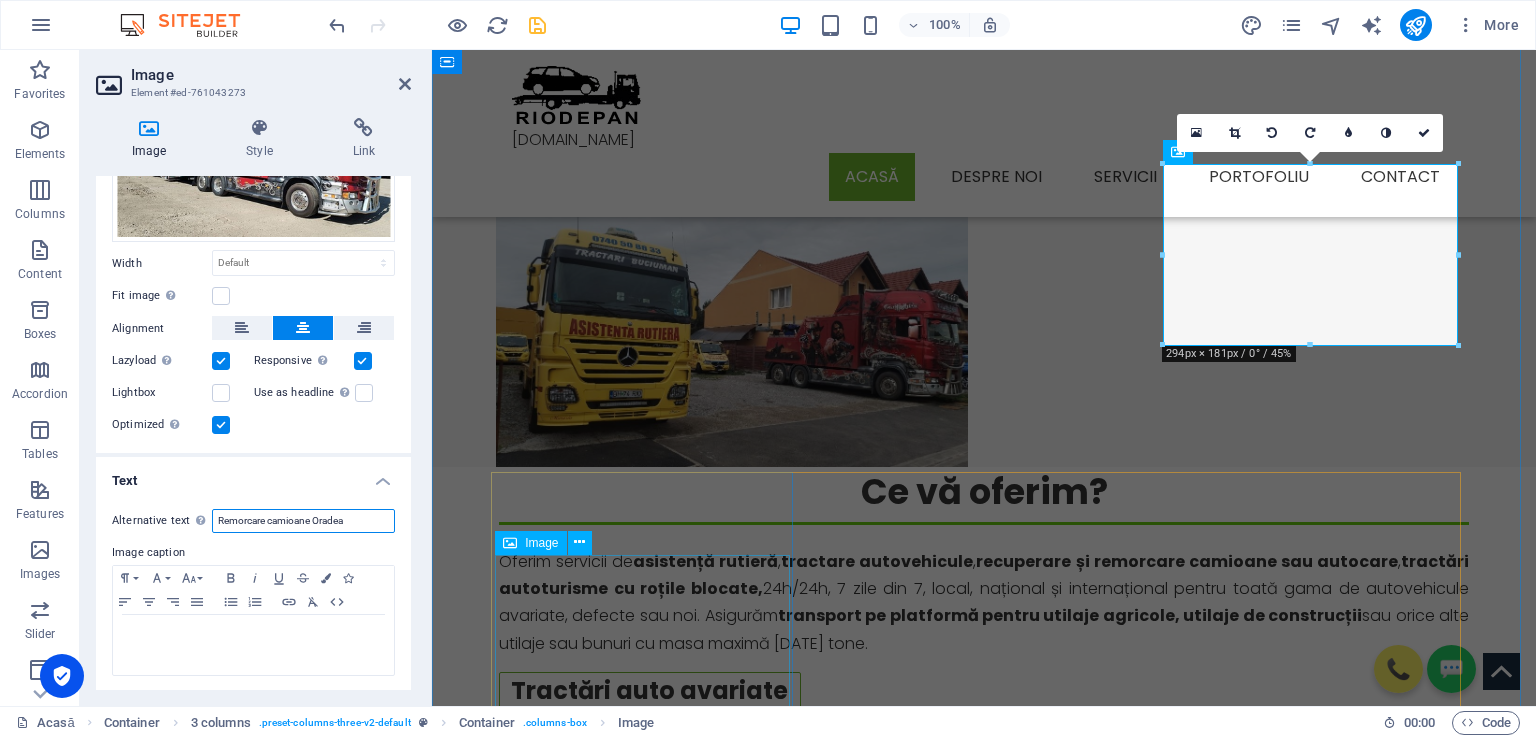 type on "Remorcare camioane Oradea" 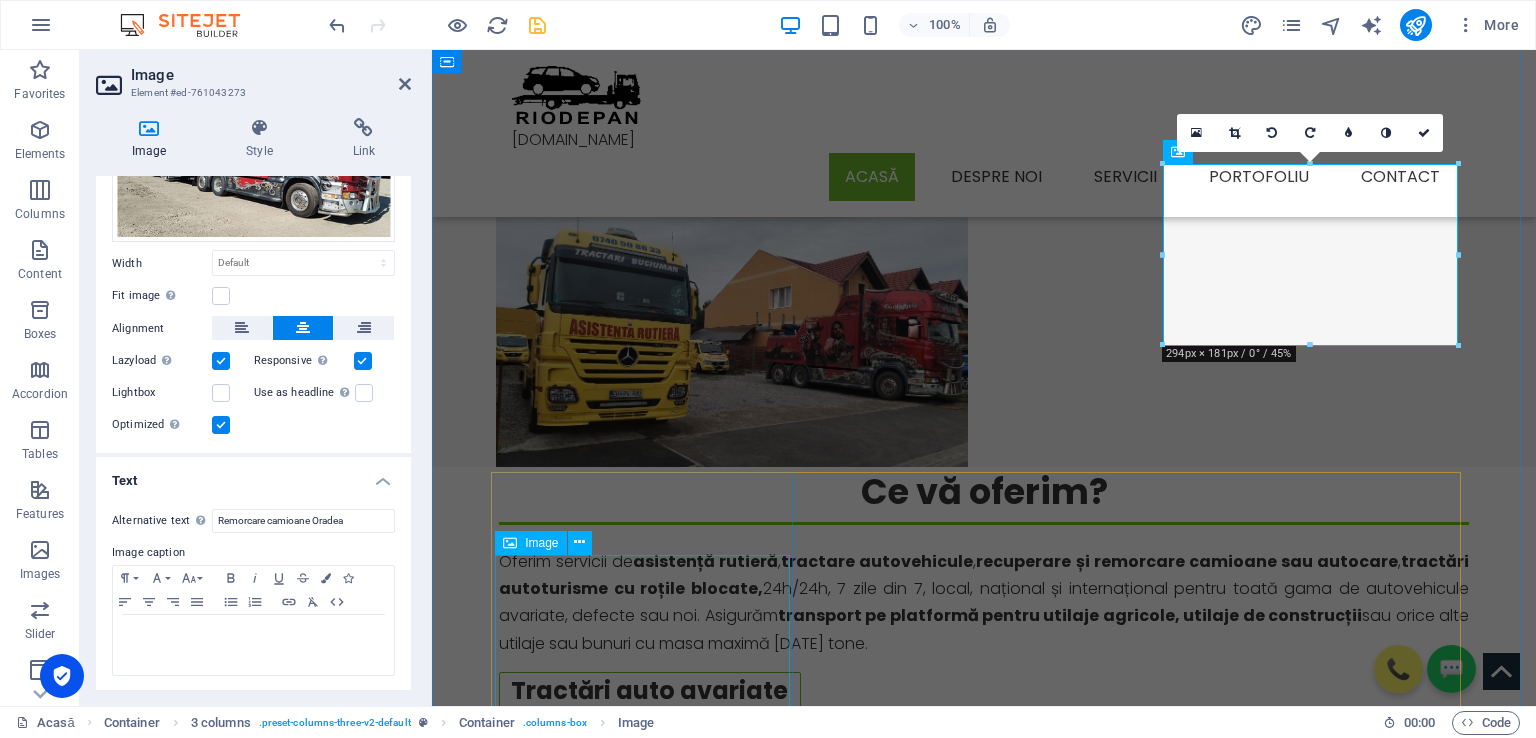 click at bounding box center [650, 3925] 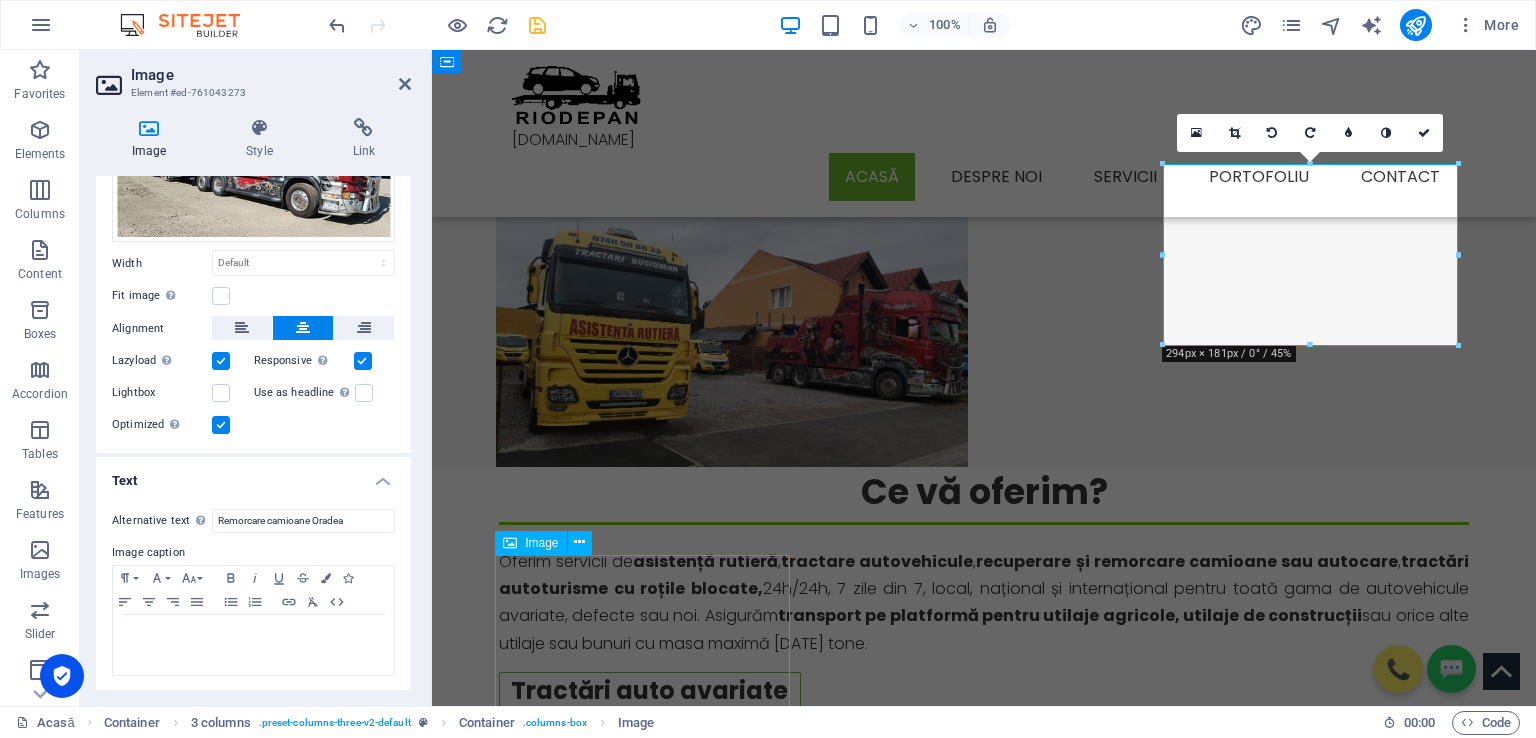 click at bounding box center [650, 3925] 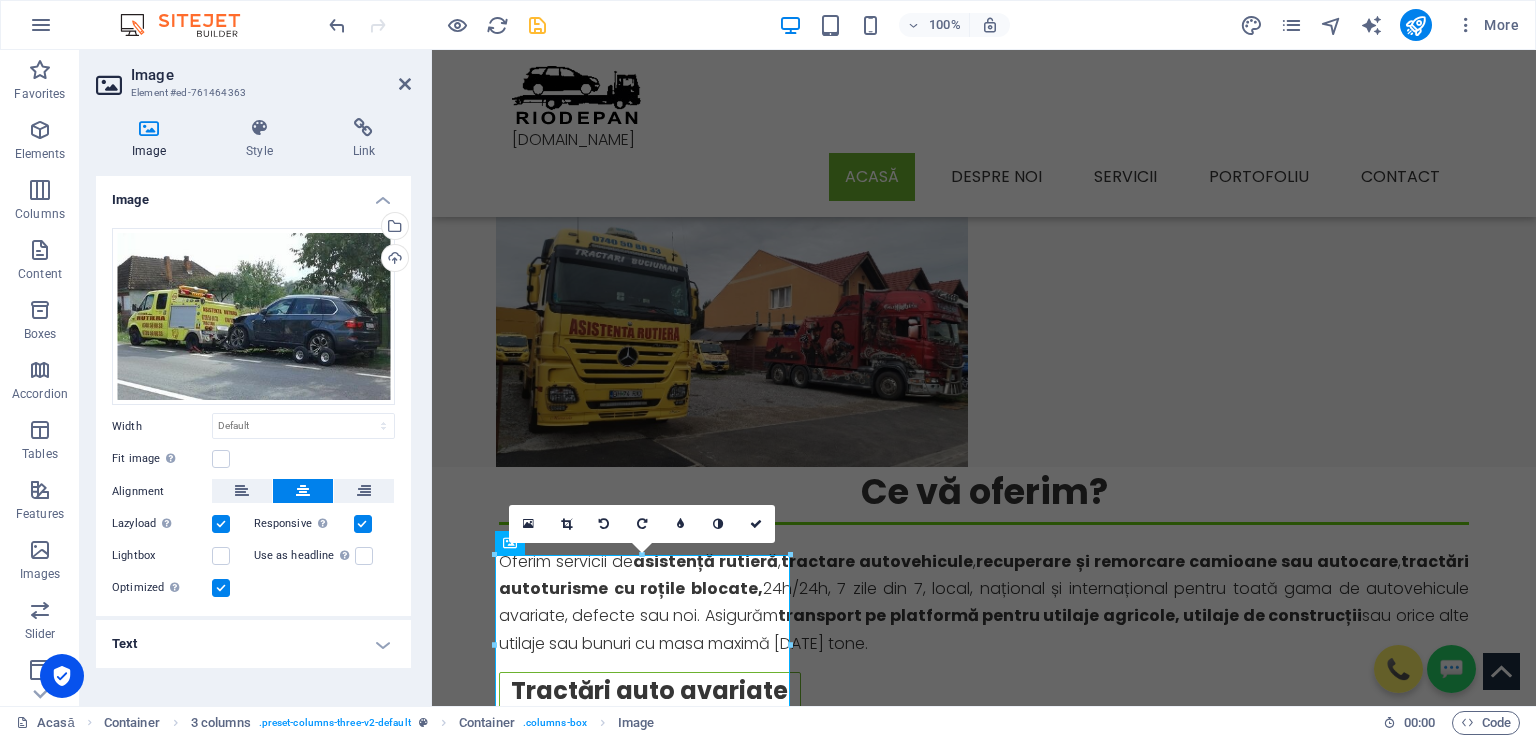 click on "Text" at bounding box center [253, 644] 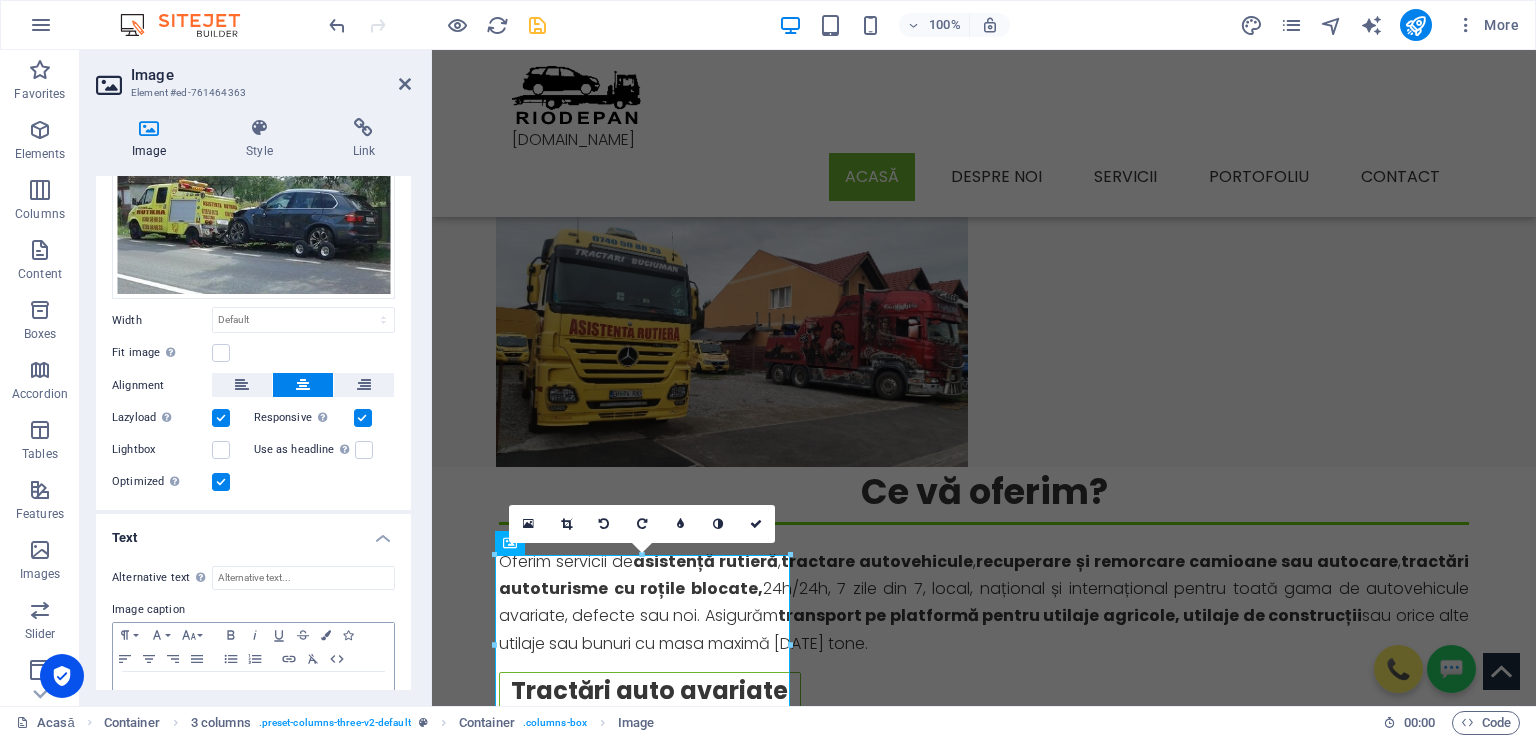 scroll, scrollTop: 163, scrollLeft: 0, axis: vertical 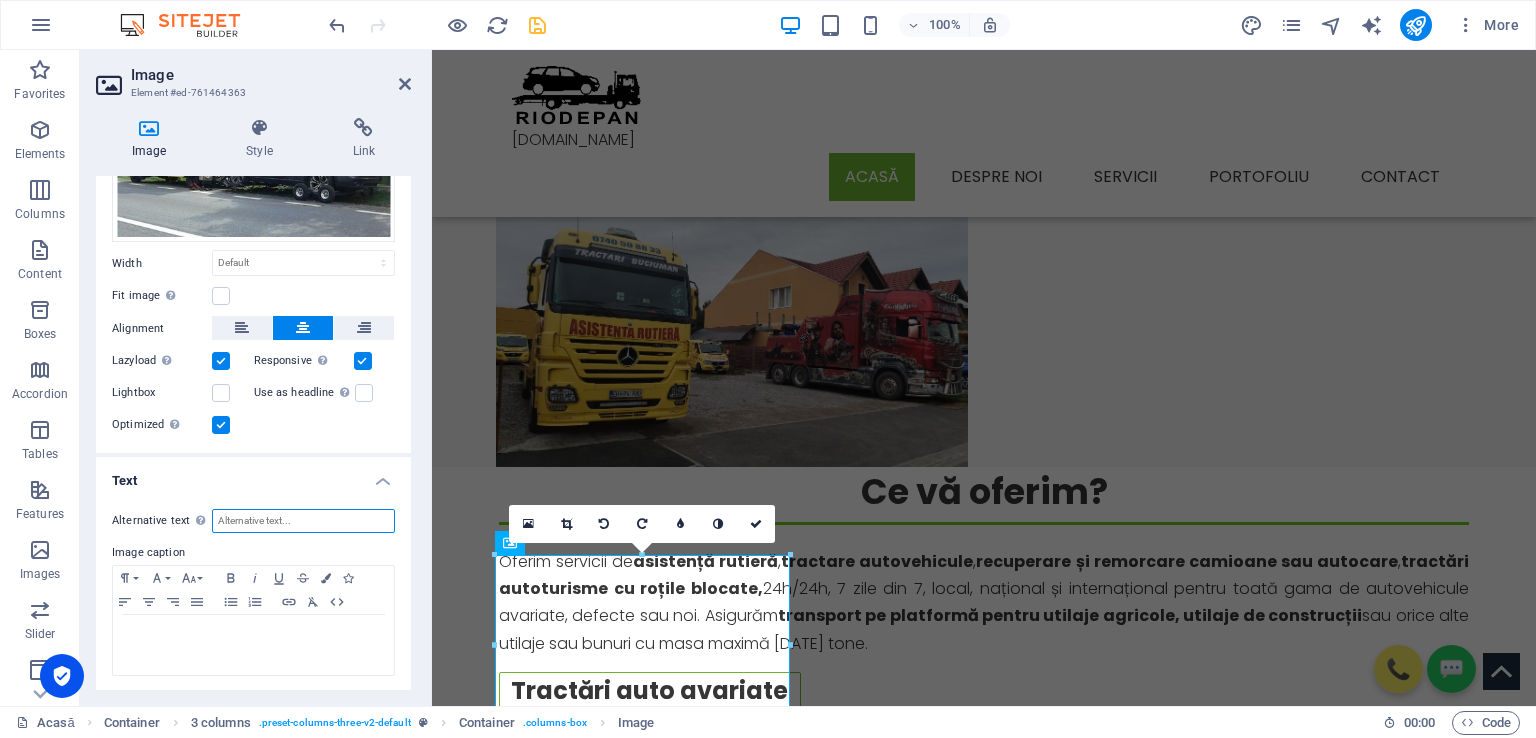 click on "Alternative text The alternative text is used by devices that cannot display images (e.g. image search engines) and should be added to every image to improve website accessibility." at bounding box center [303, 521] 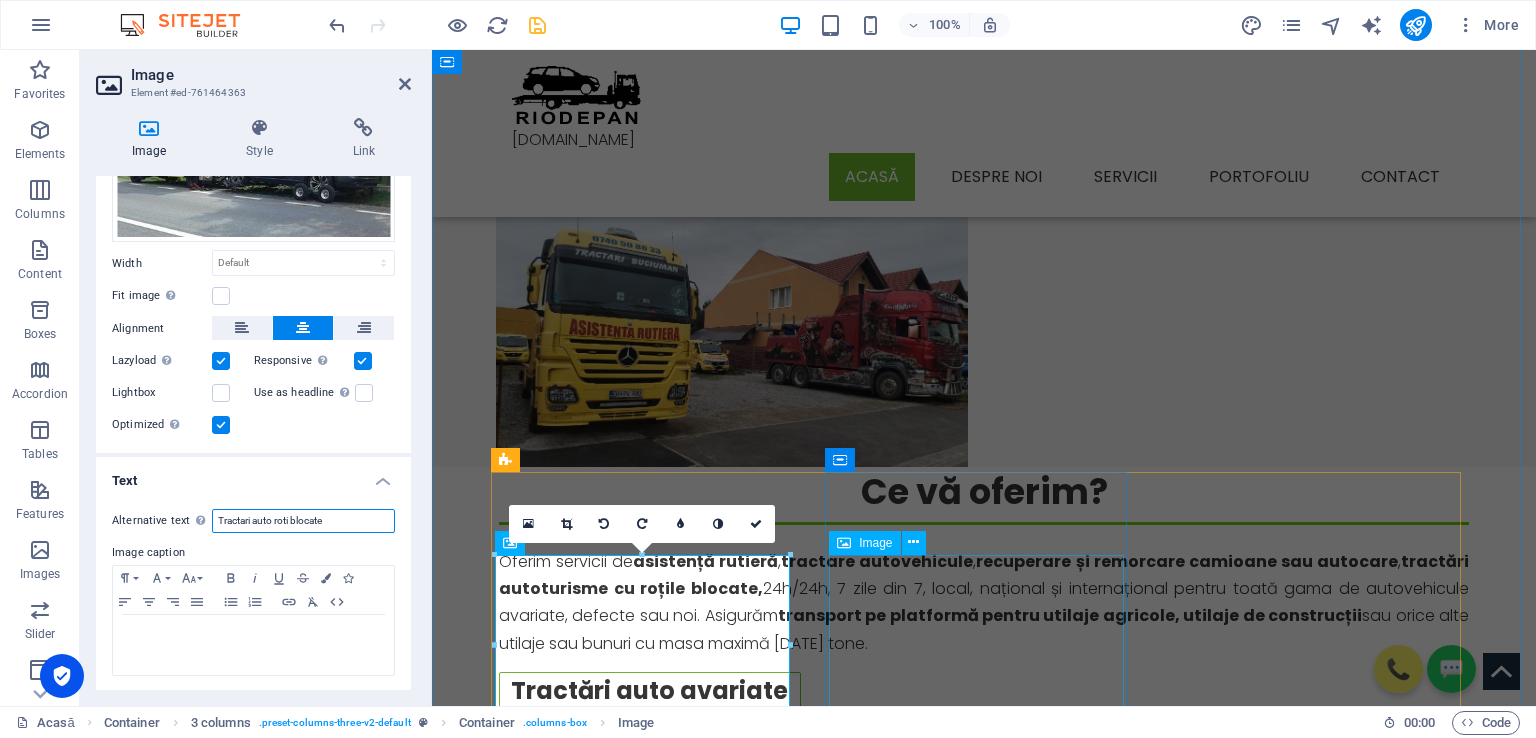 type on "Tractari auto roti blocate" 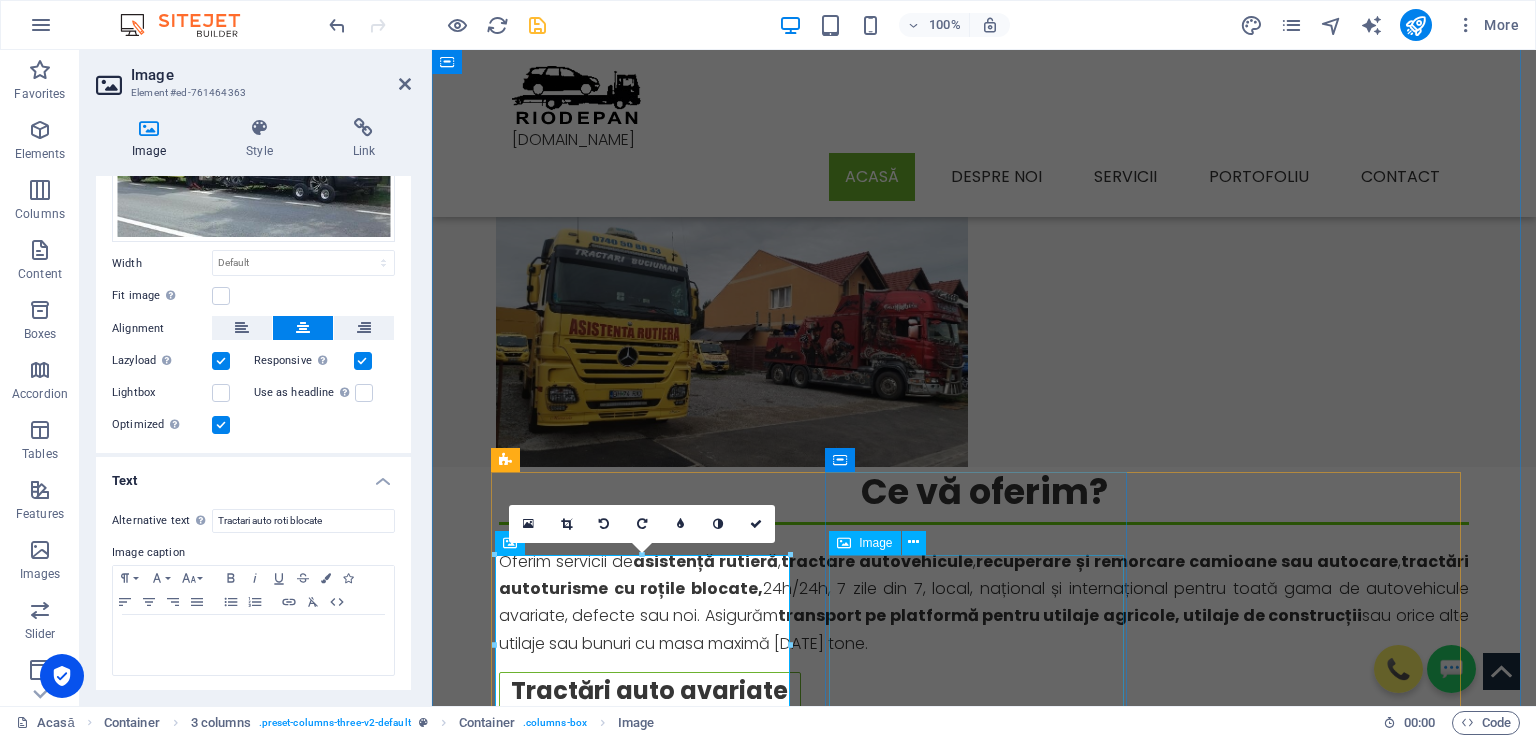 click at bounding box center [650, 4866] 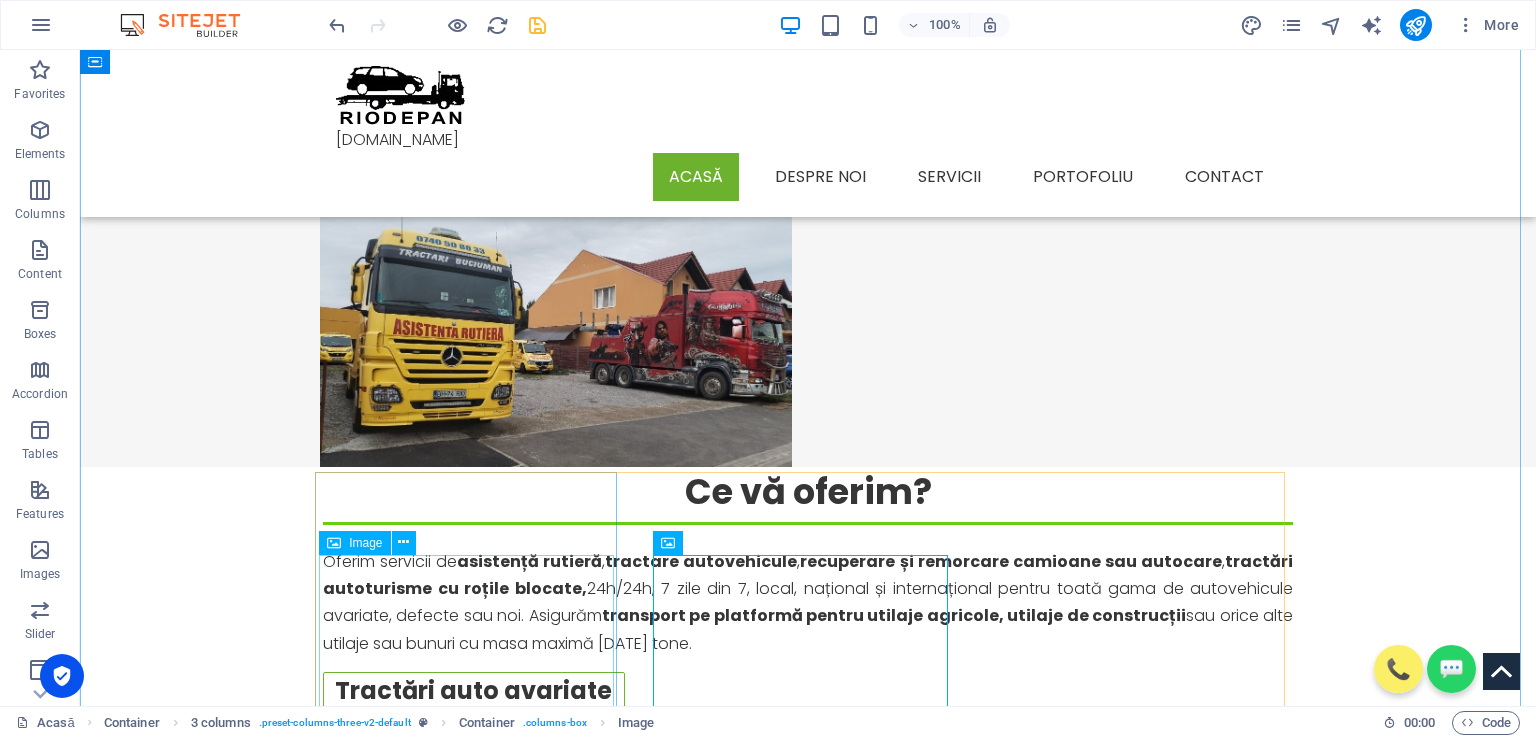 click at bounding box center [474, 4684] 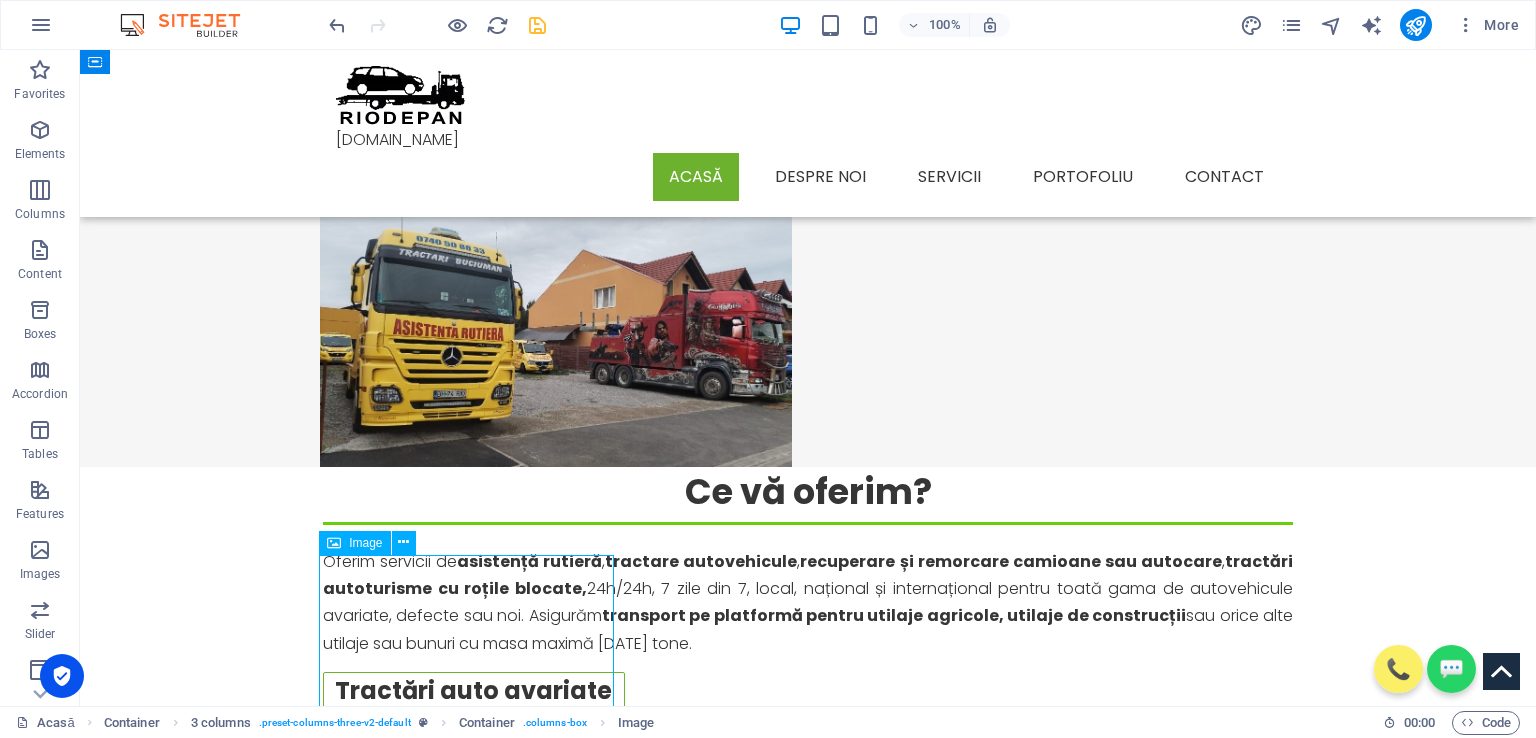 click at bounding box center [474, 4684] 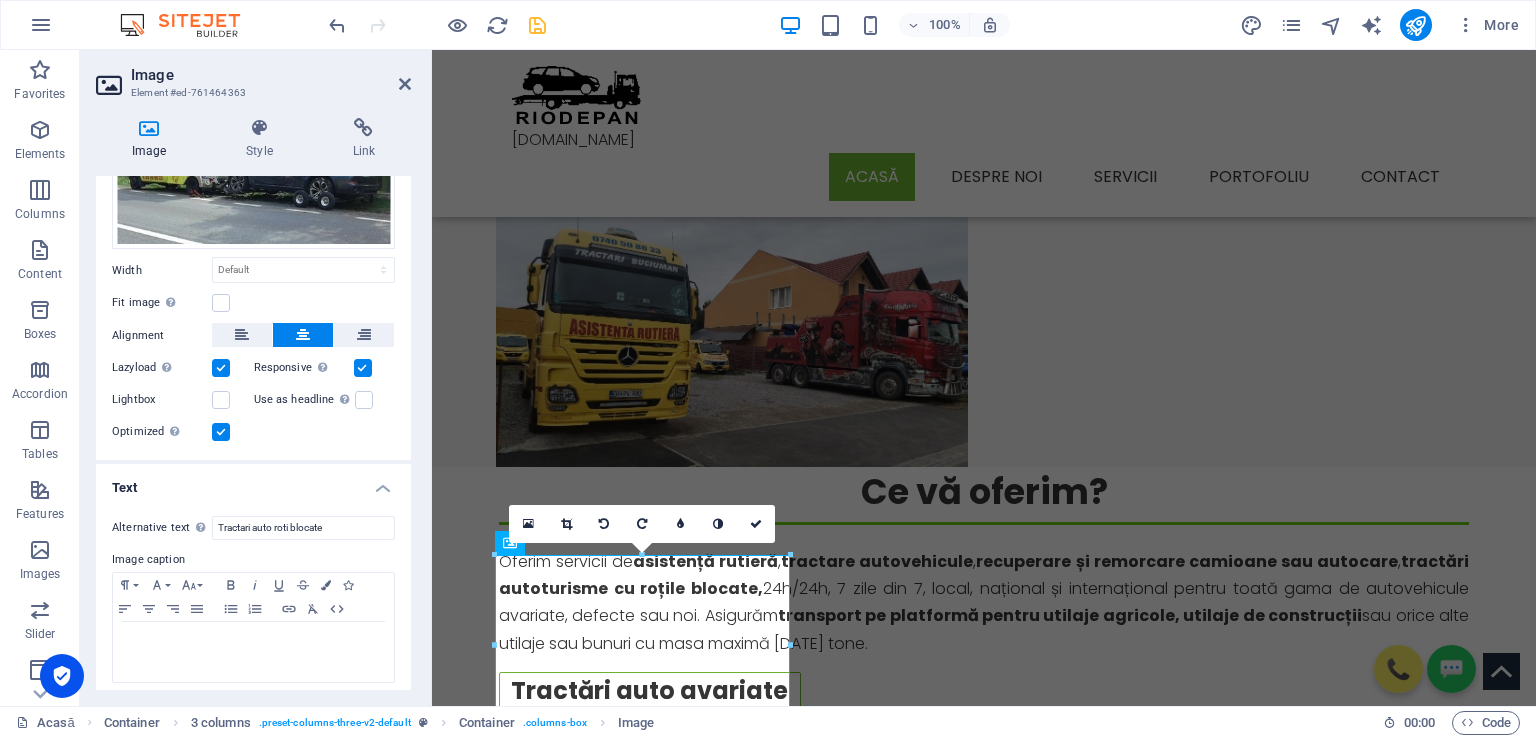scroll, scrollTop: 163, scrollLeft: 0, axis: vertical 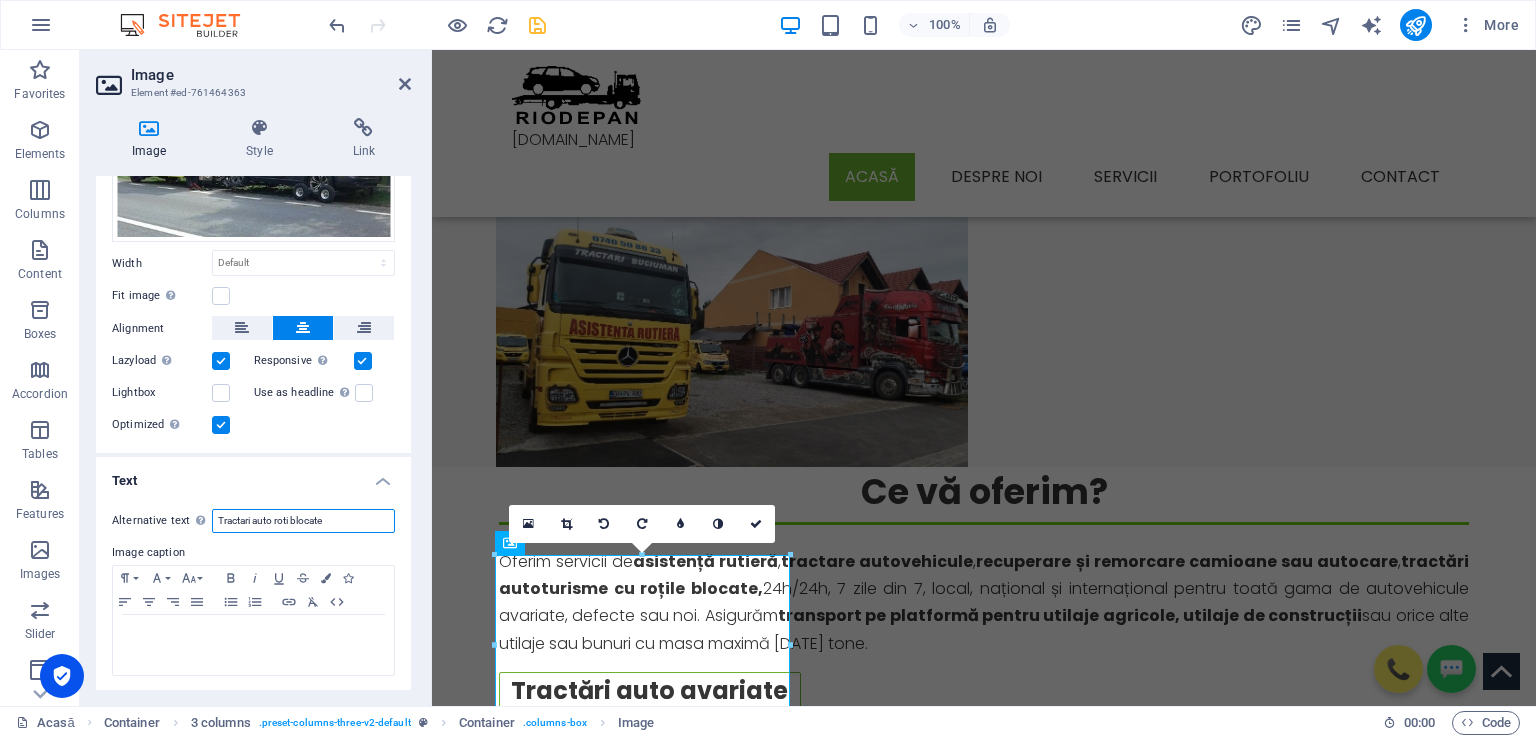 click on "Tractari auto roti blocate" at bounding box center [303, 521] 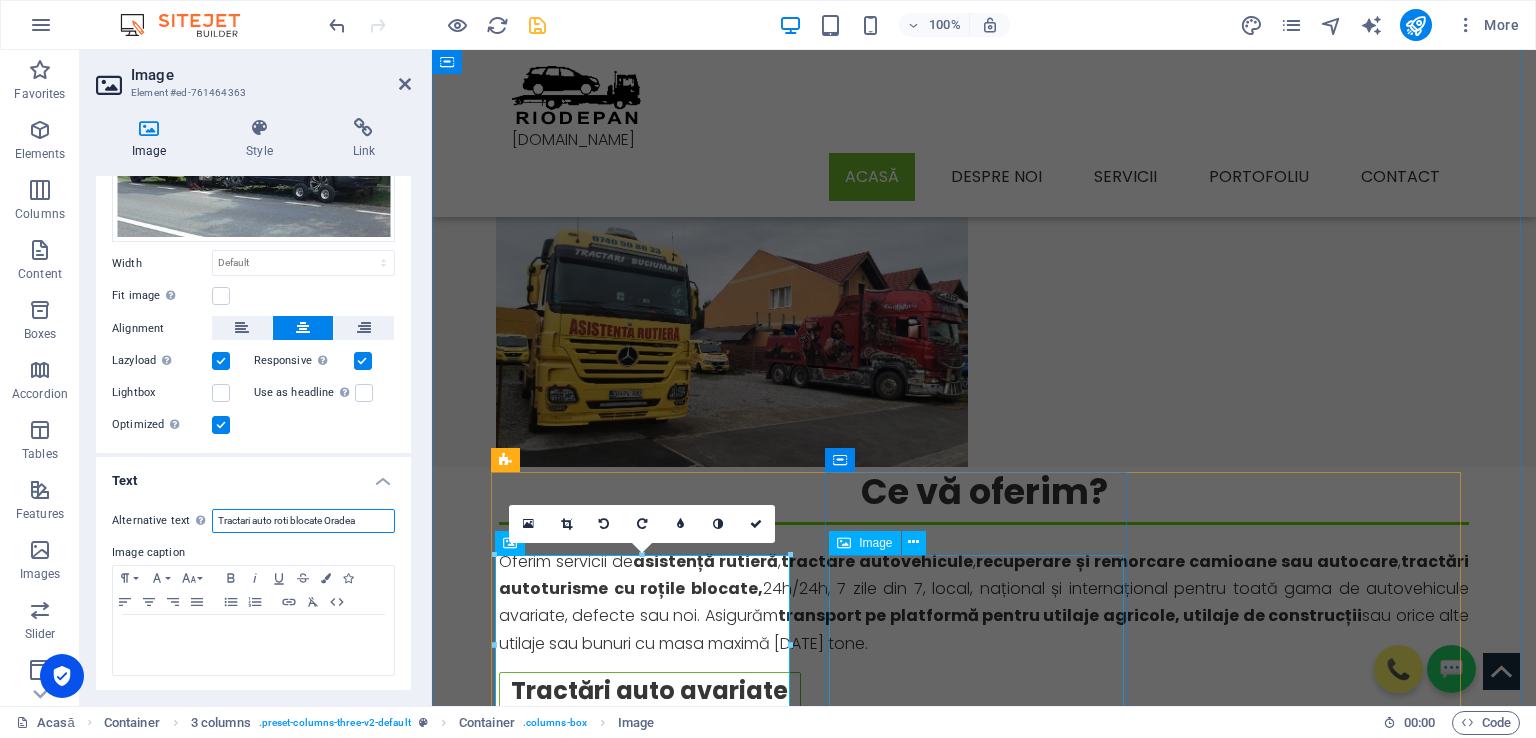 type on "Tractari auto roti blocate Oradea" 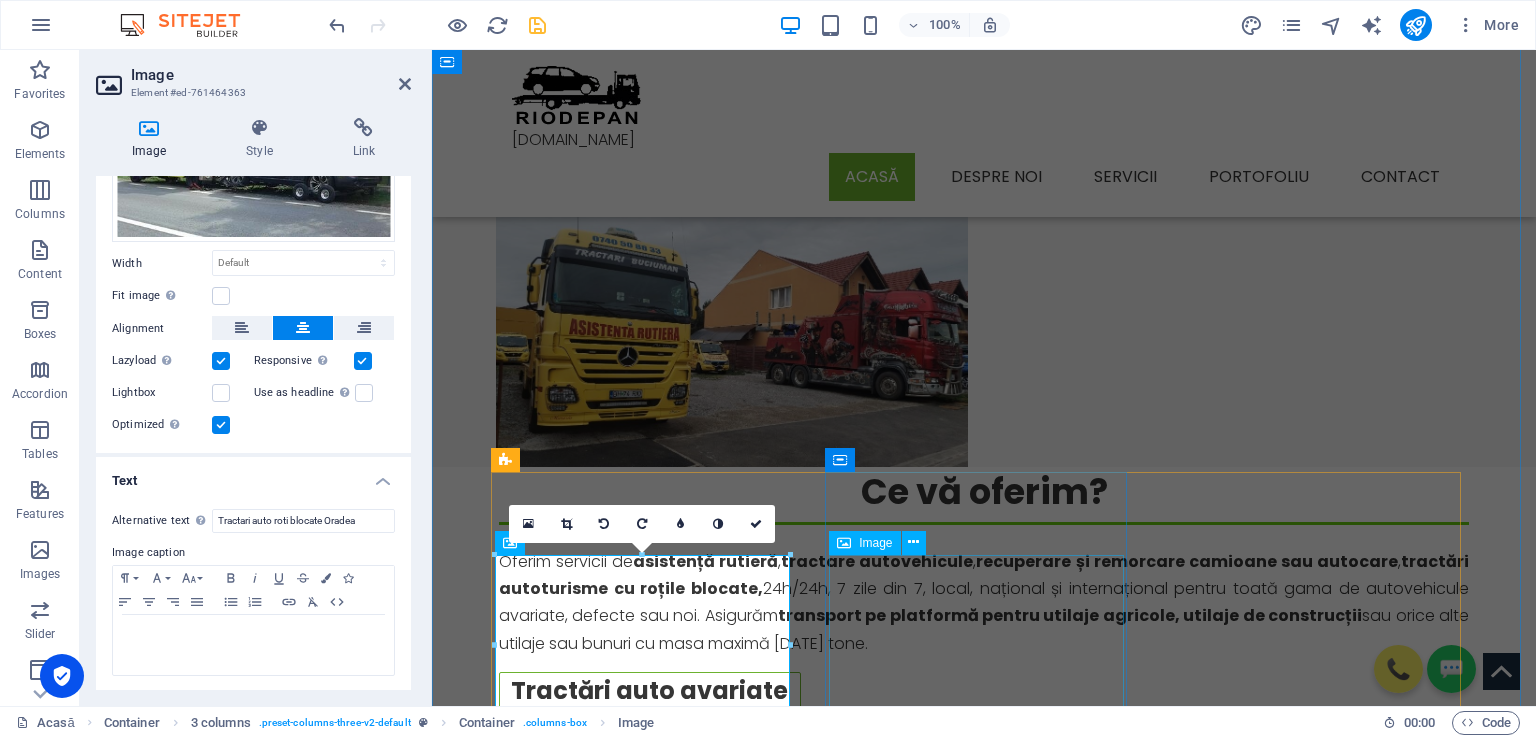 click at bounding box center (650, 4866) 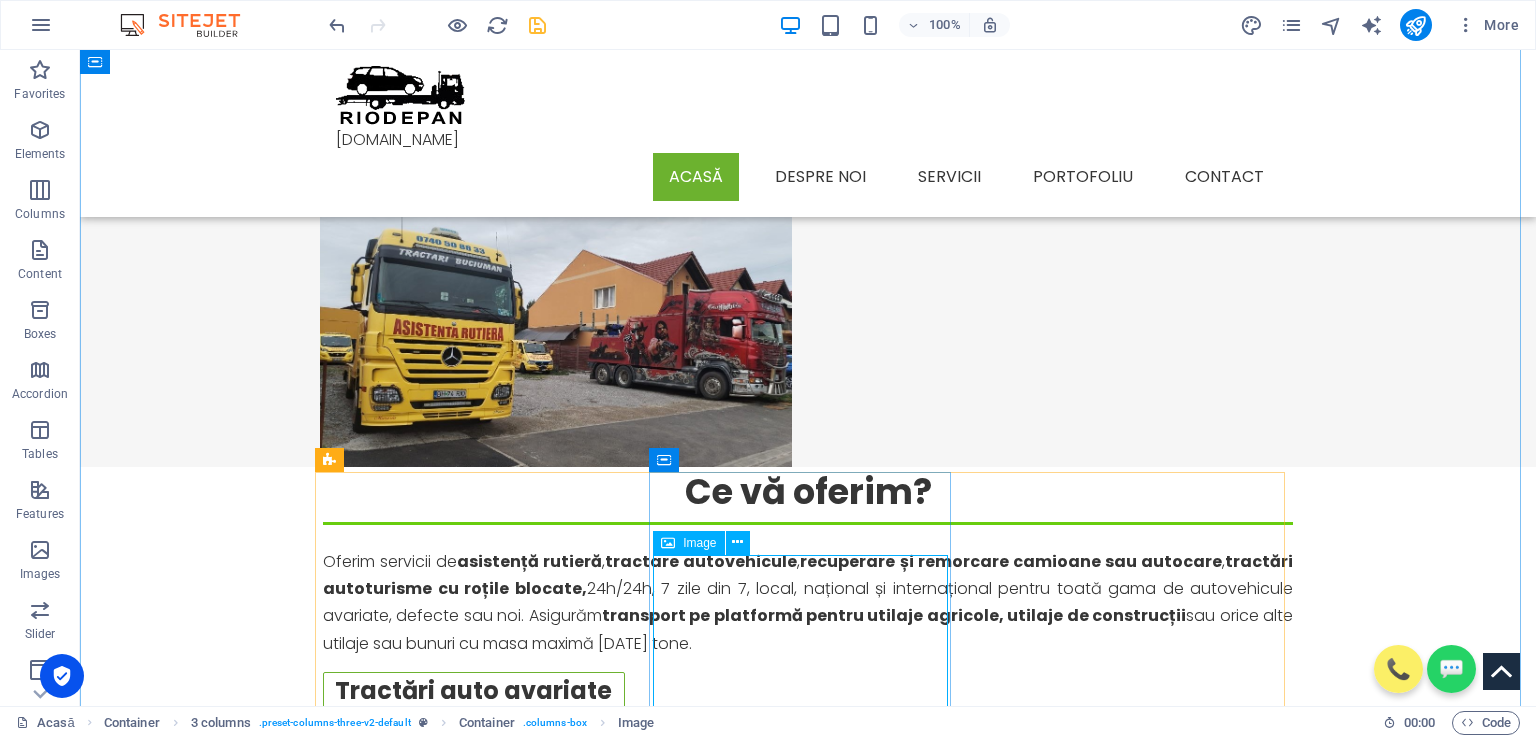 click at bounding box center (474, 5841) 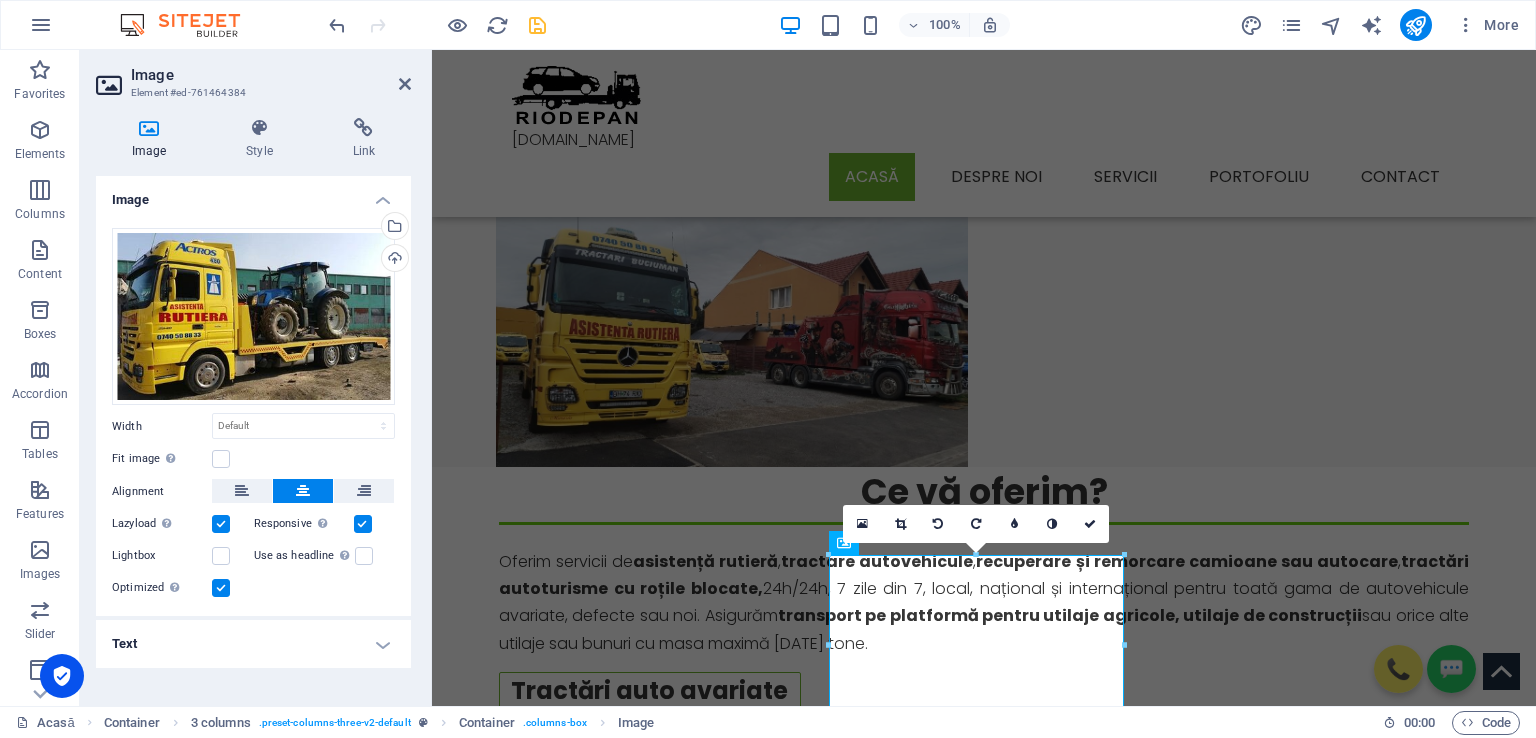 click on "Text" at bounding box center [253, 644] 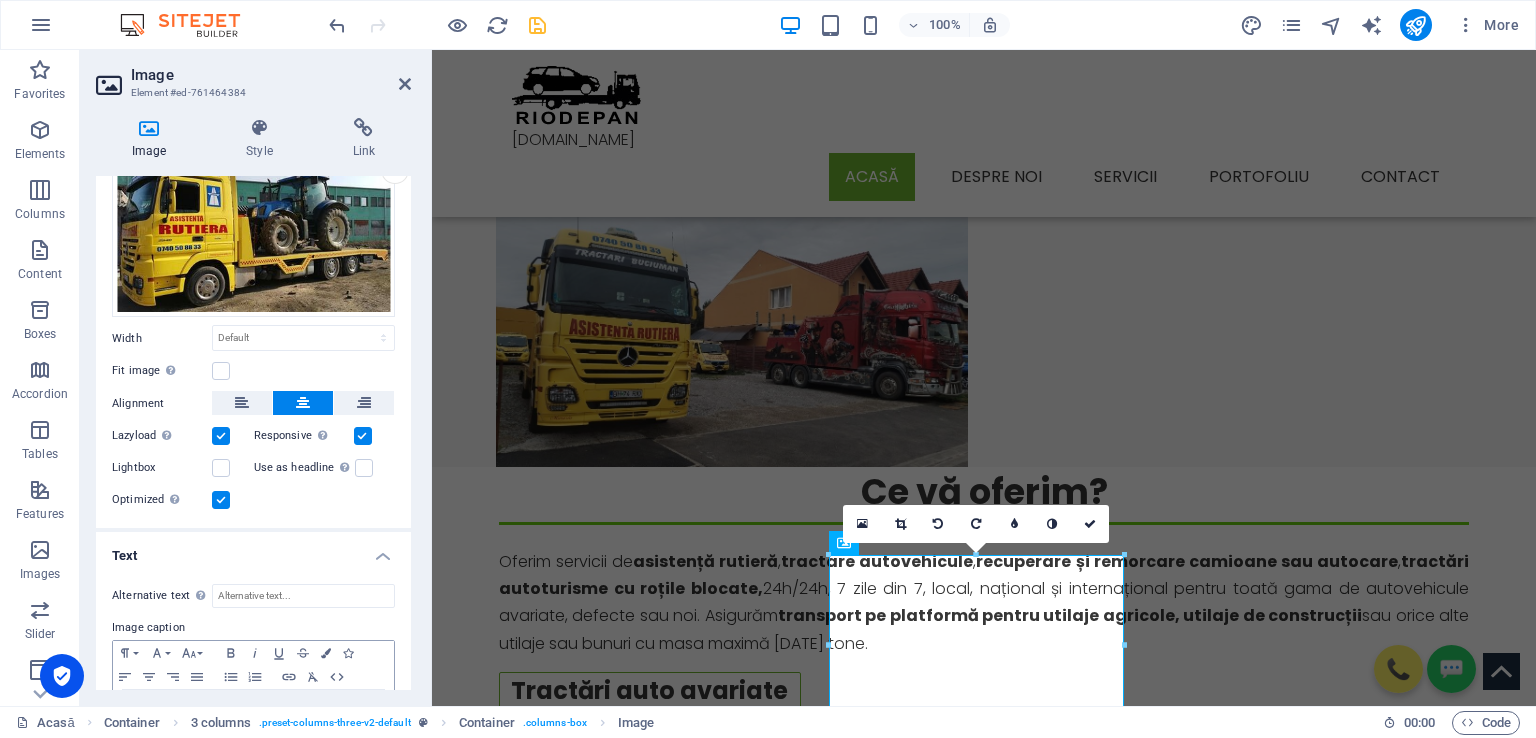 scroll, scrollTop: 163, scrollLeft: 0, axis: vertical 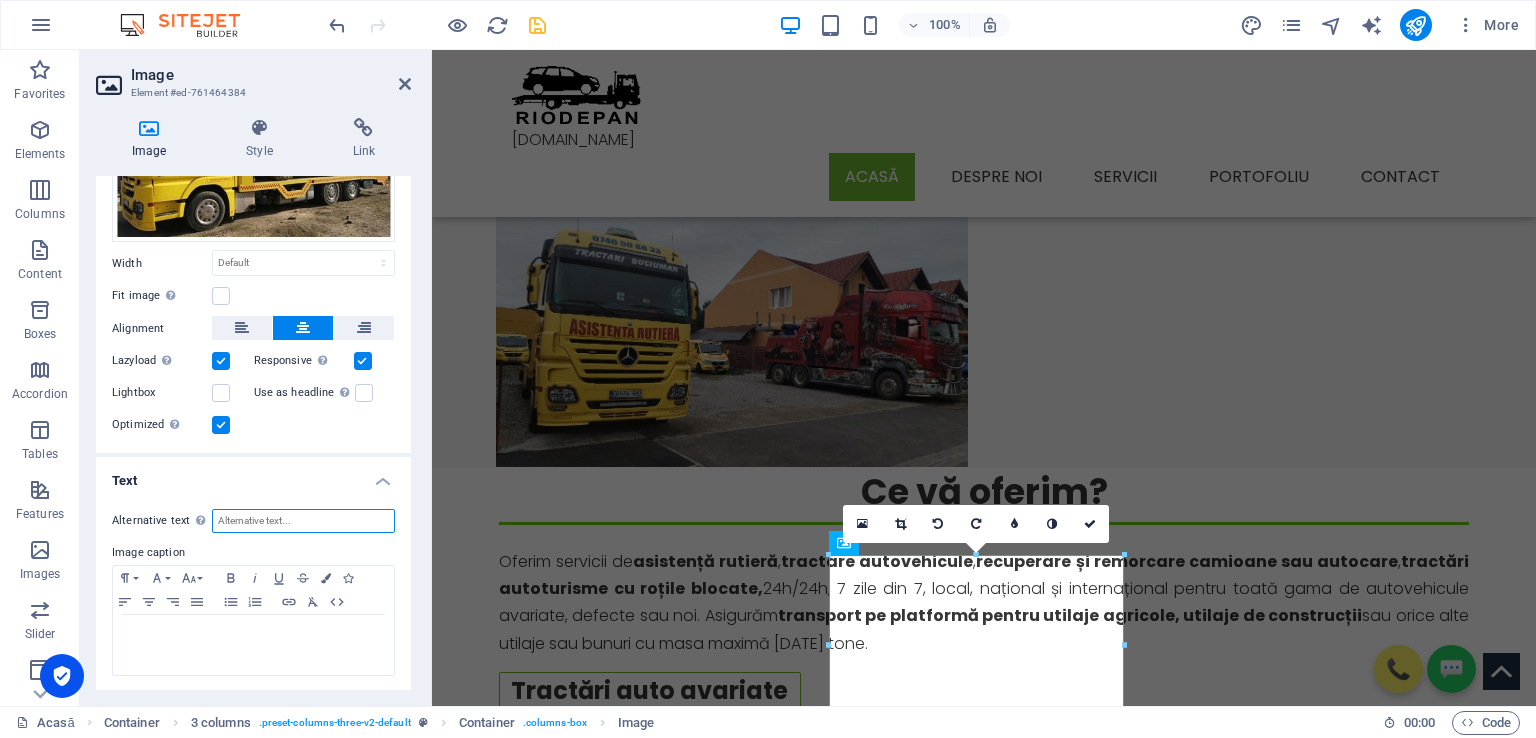 click on "Alternative text The alternative text is used by devices that cannot display images (e.g. image search engines) and should be added to every image to improve website accessibility." at bounding box center [303, 521] 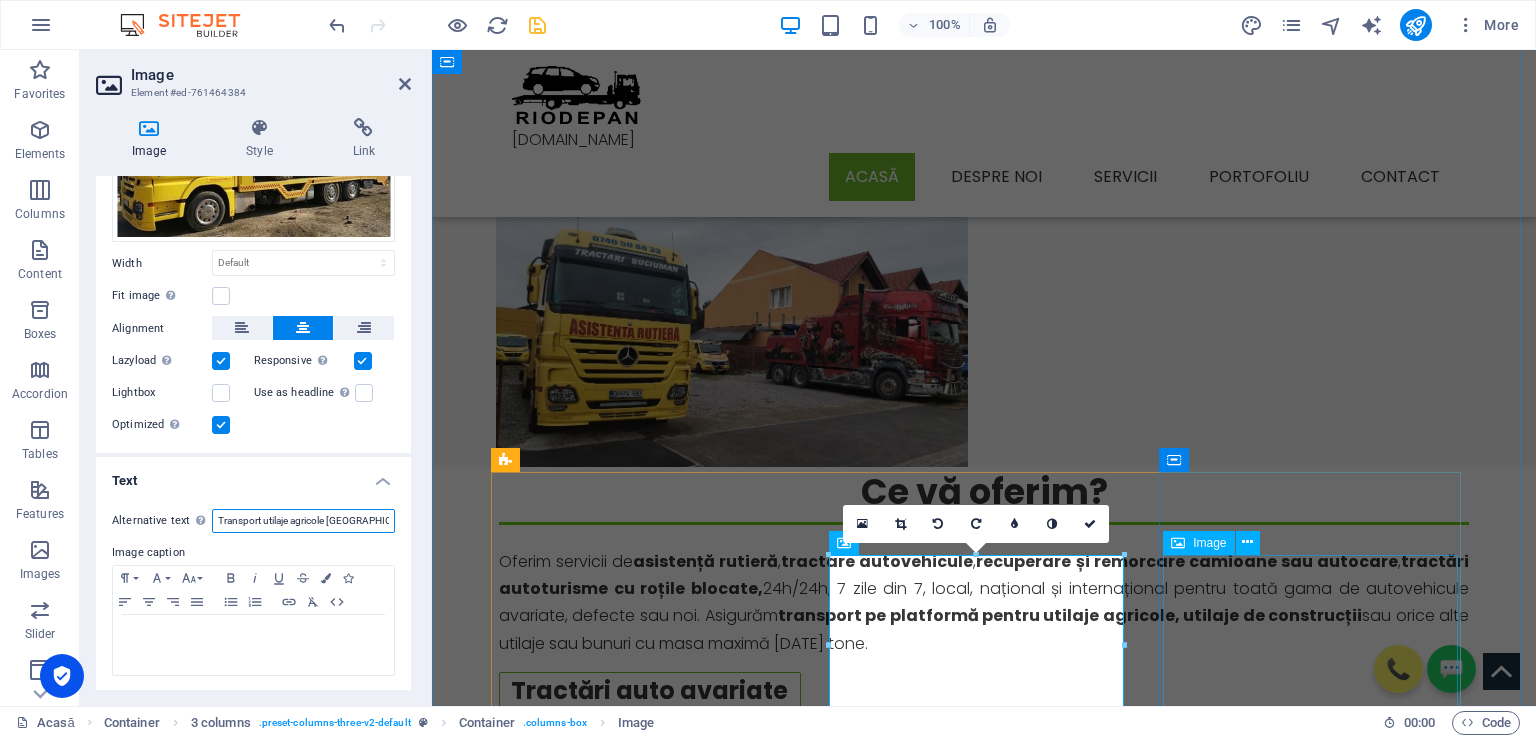 type on "Transport utilaje agricole [GEOGRAPHIC_DATA]" 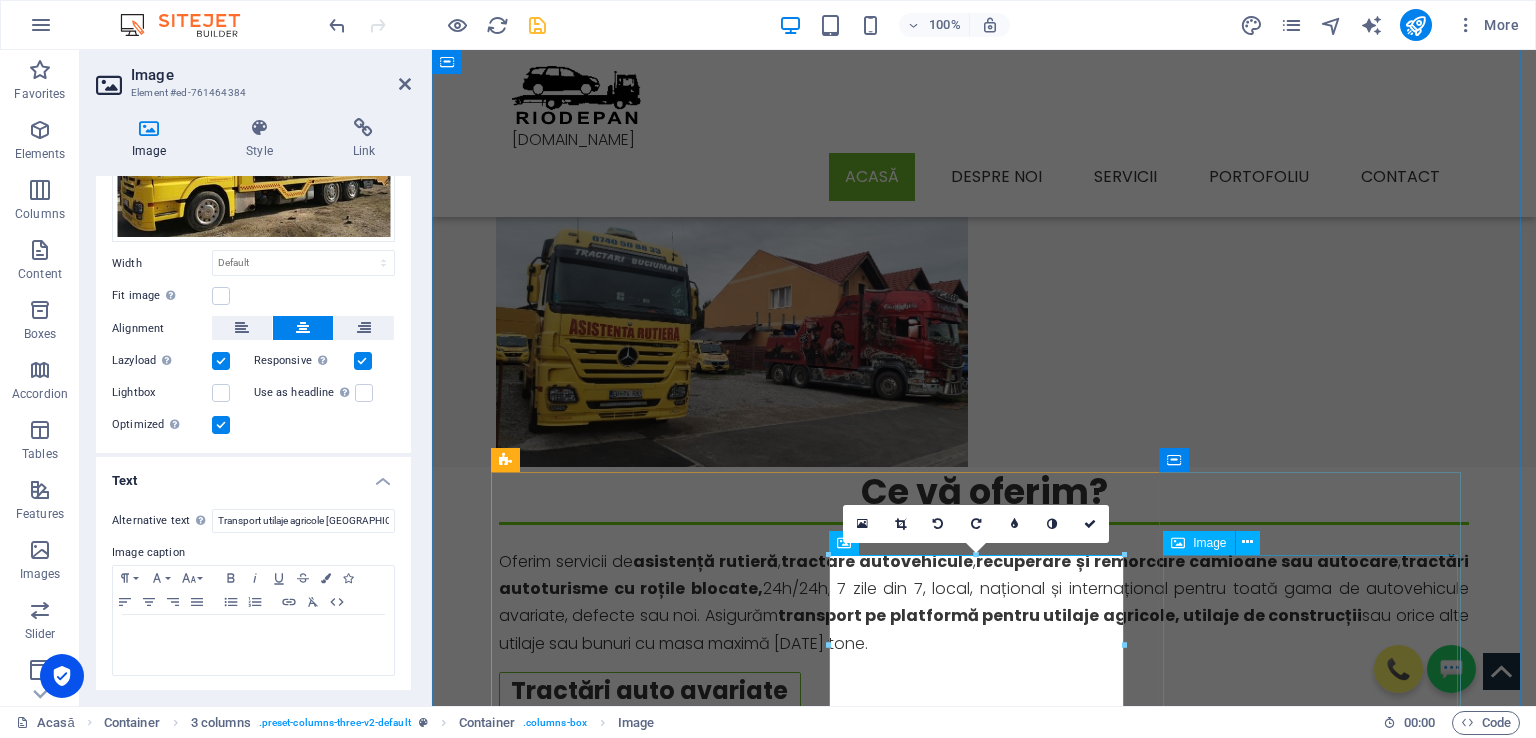 click at bounding box center (650, 5807) 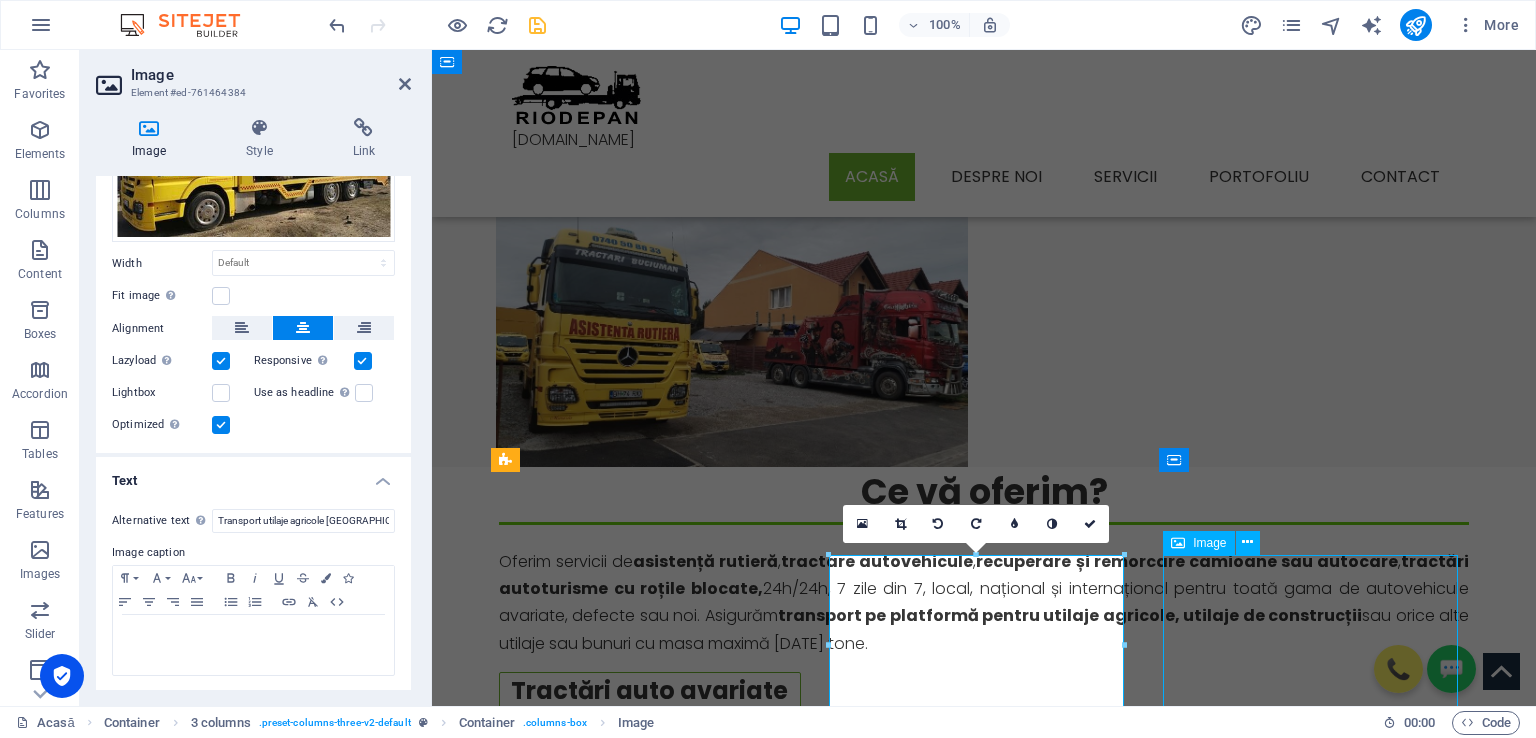 click at bounding box center [650, 5807] 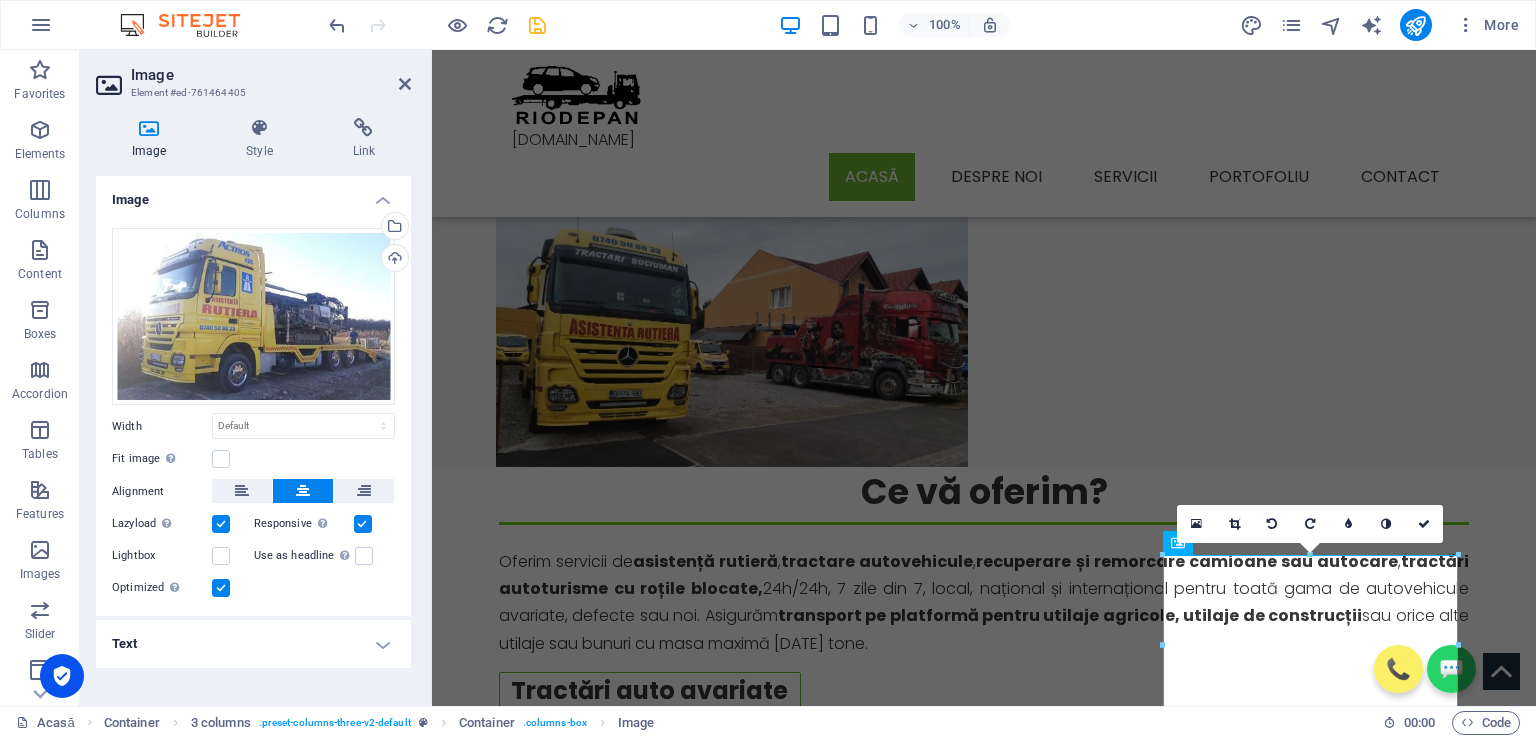 click on "Text" at bounding box center (253, 644) 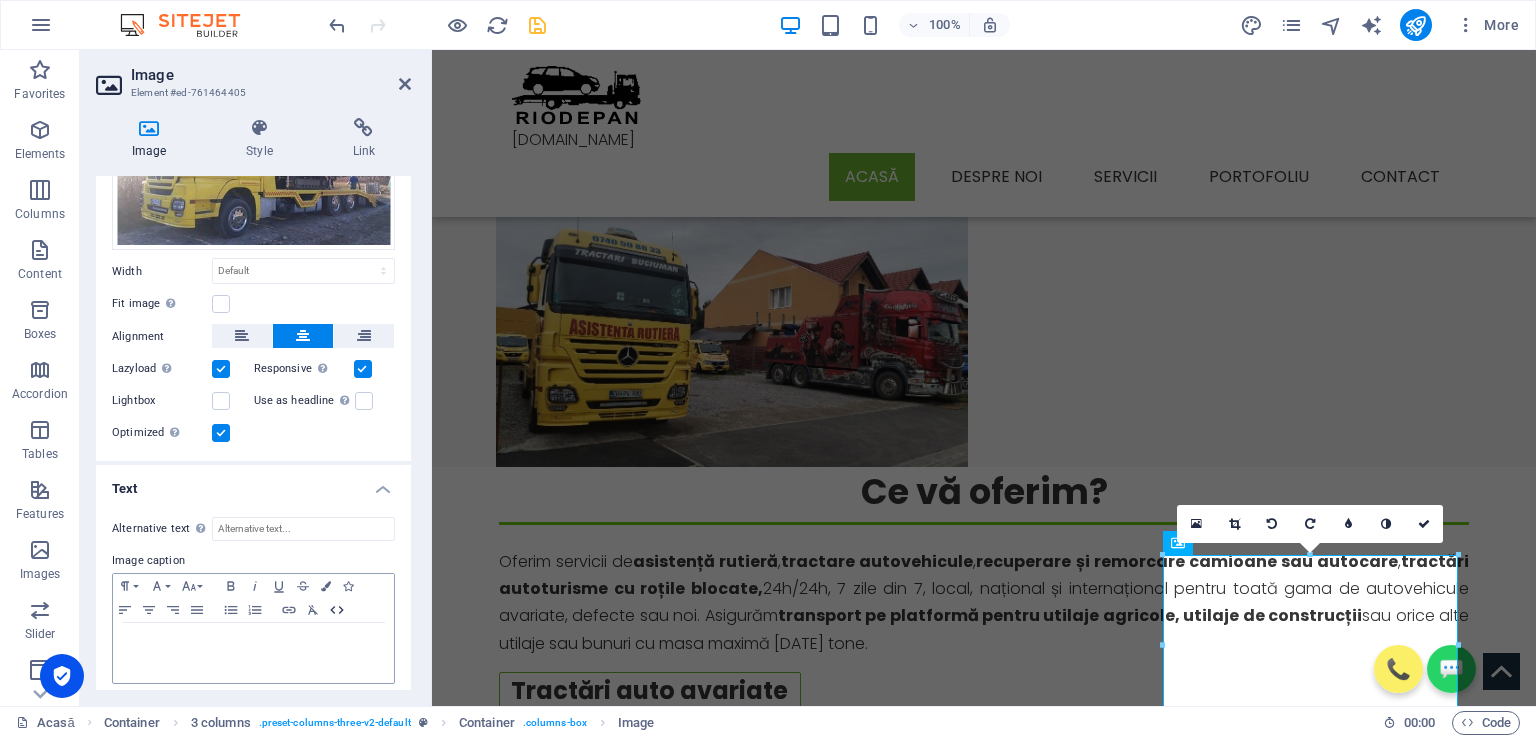scroll, scrollTop: 163, scrollLeft: 0, axis: vertical 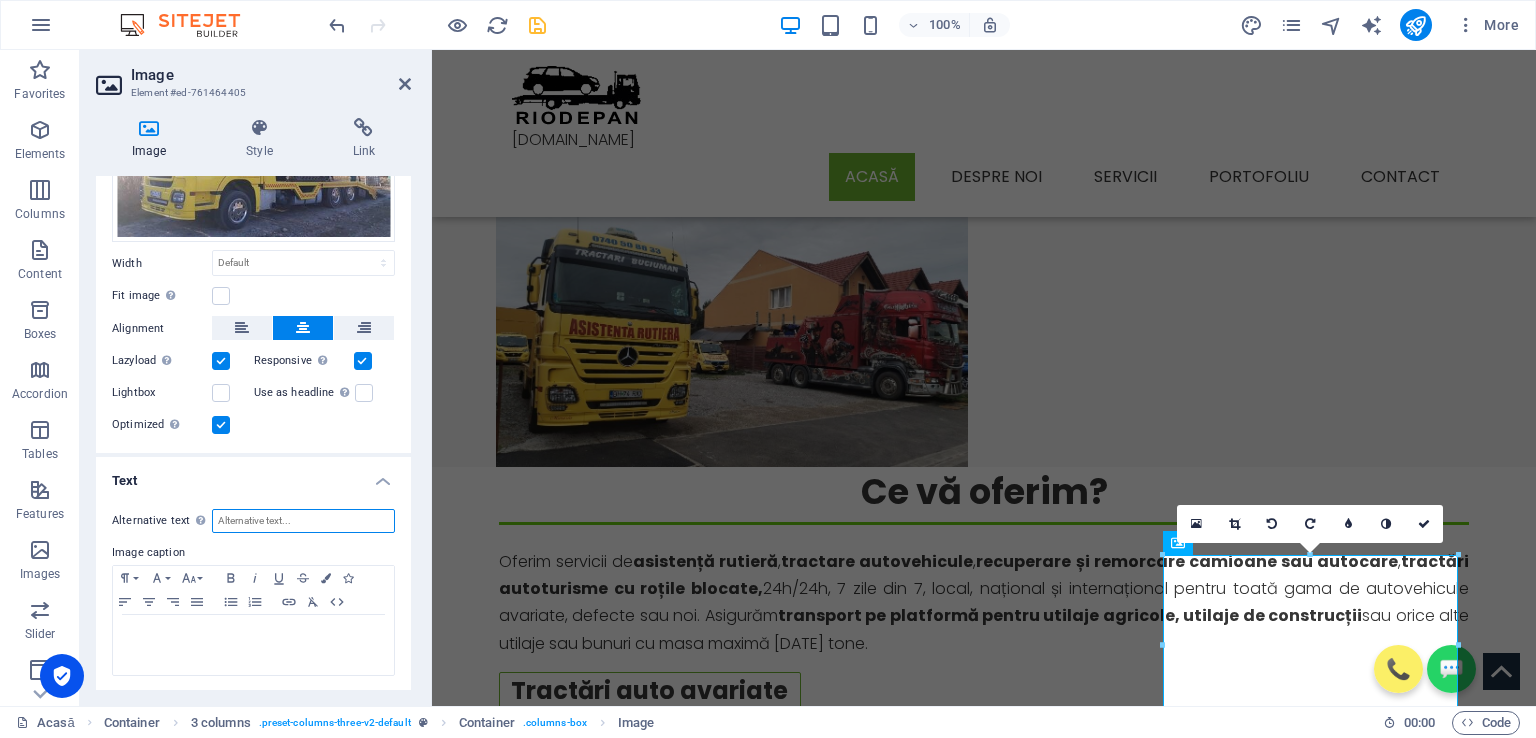 click on "Alternative text The alternative text is used by devices that cannot display images (e.g. image search engines) and should be added to every image to improve website accessibility." at bounding box center [303, 521] 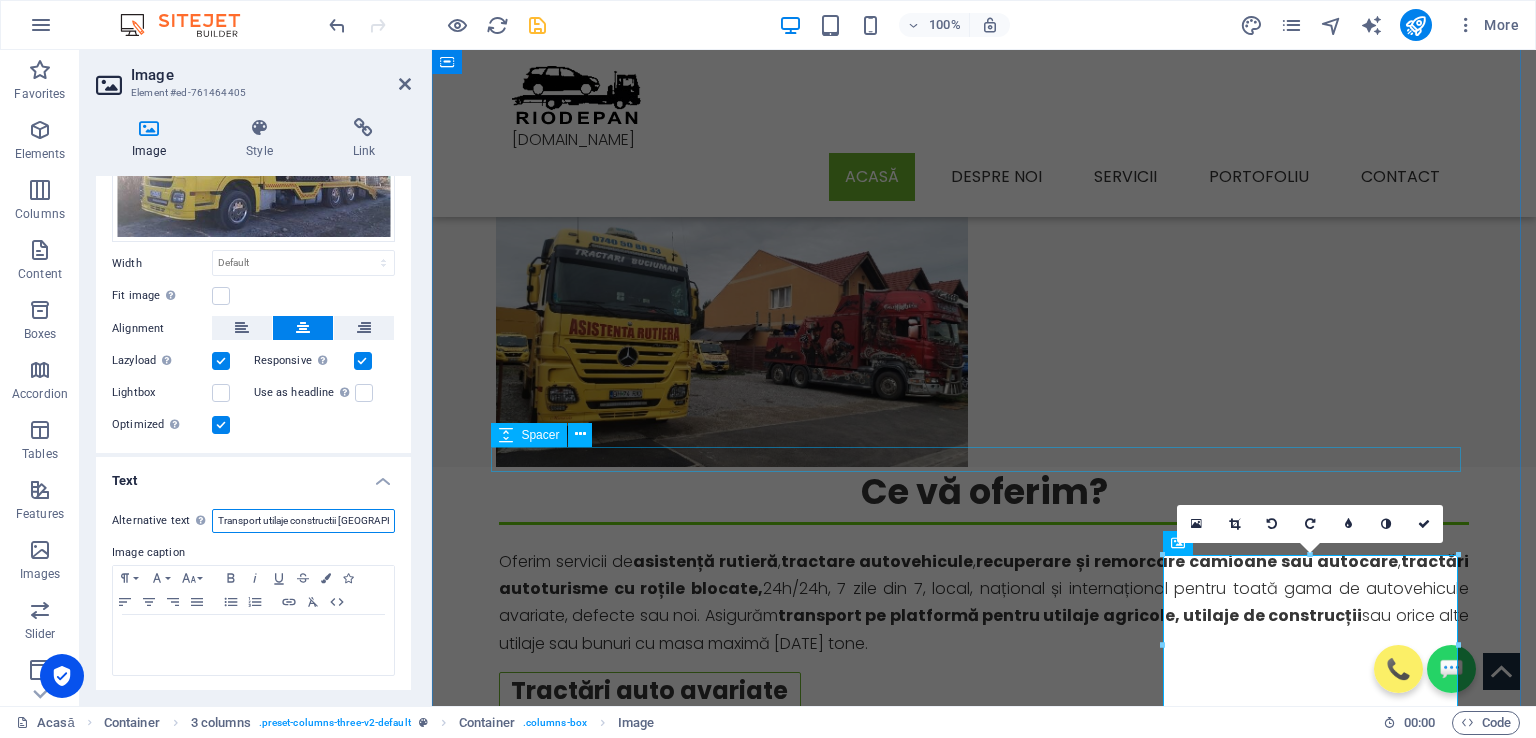 type on "Transport utilaje constructii [GEOGRAPHIC_DATA]" 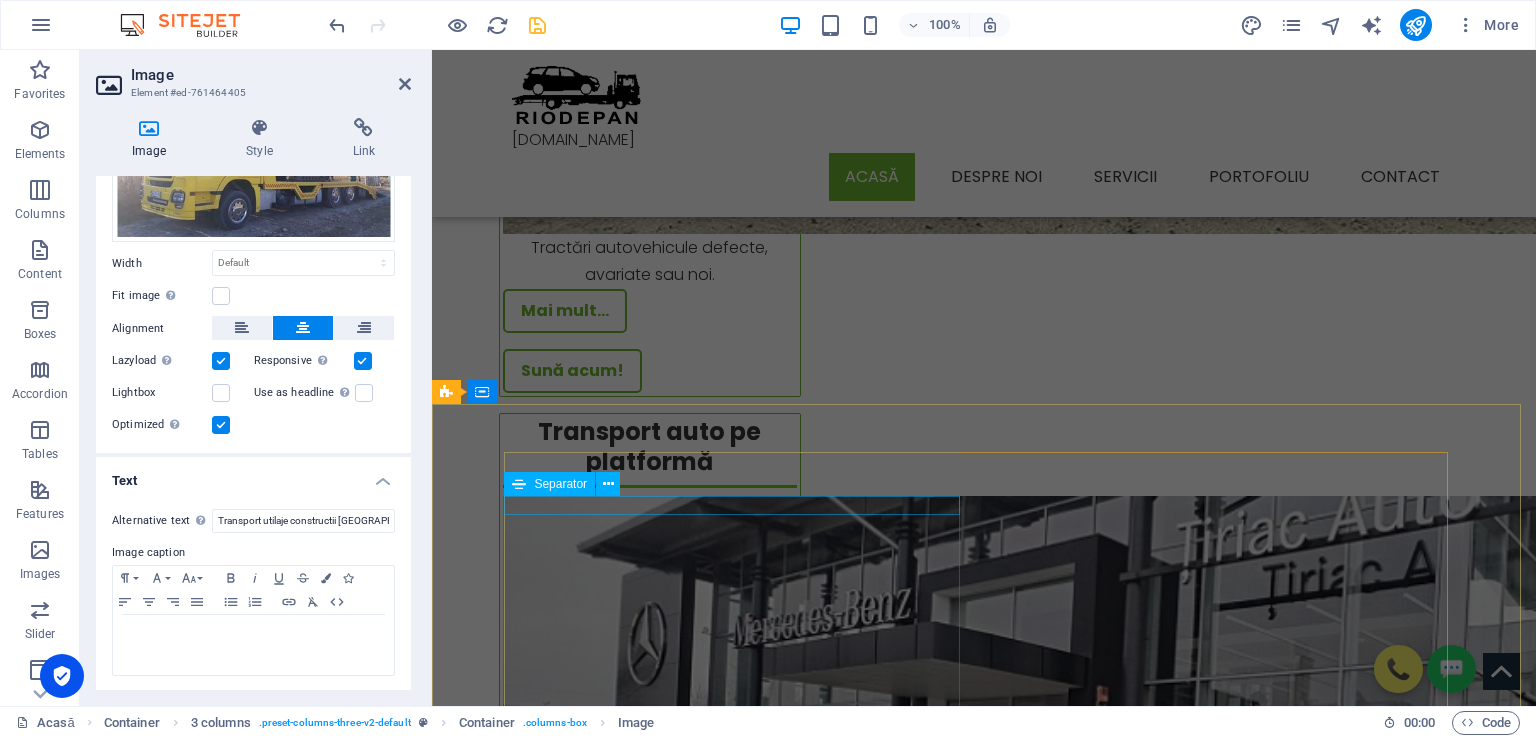 scroll, scrollTop: 2300, scrollLeft: 0, axis: vertical 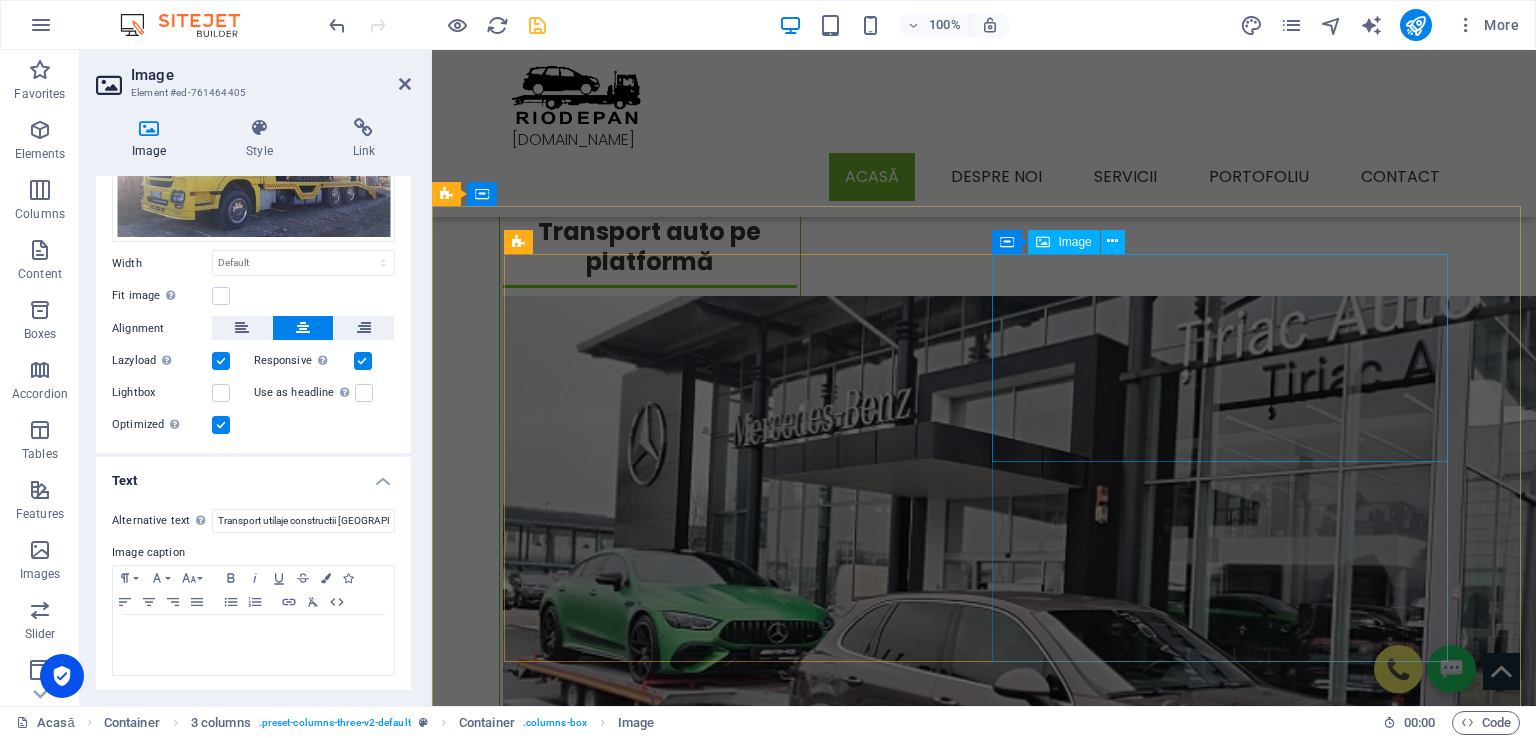 click at bounding box center (740, 8544) 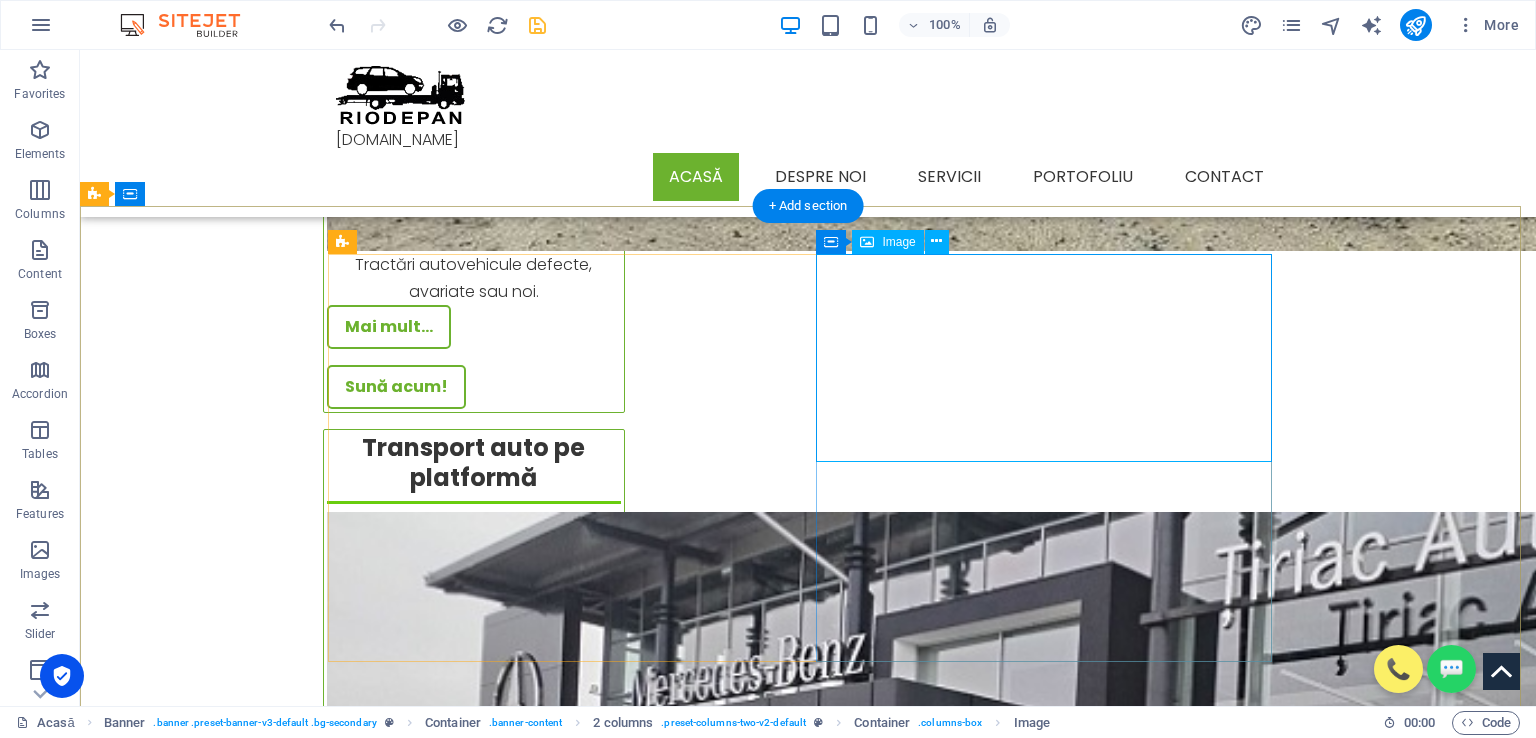 click at bounding box center [564, 9844] 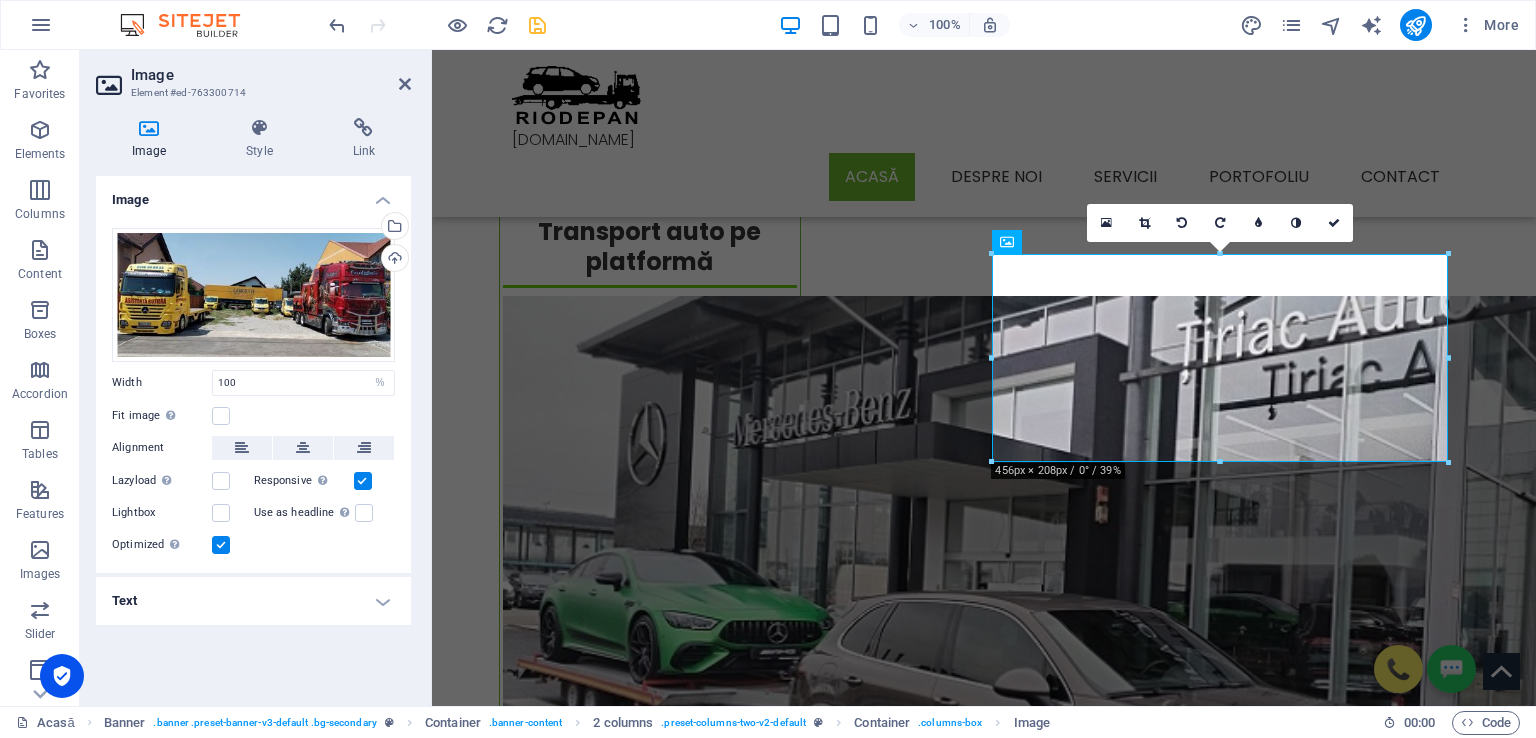 click on "Text" at bounding box center [253, 601] 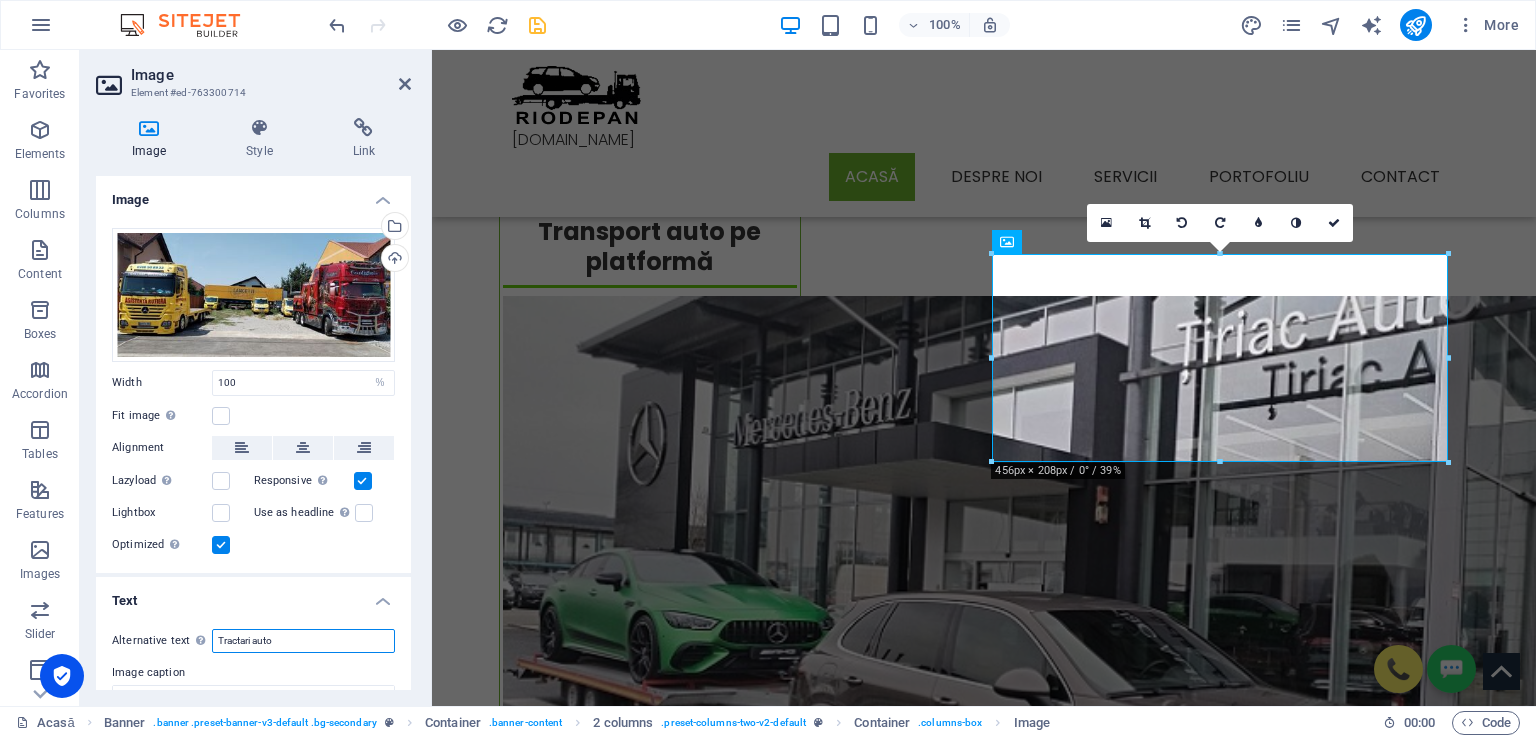 click on "Tractari auto" at bounding box center (303, 641) 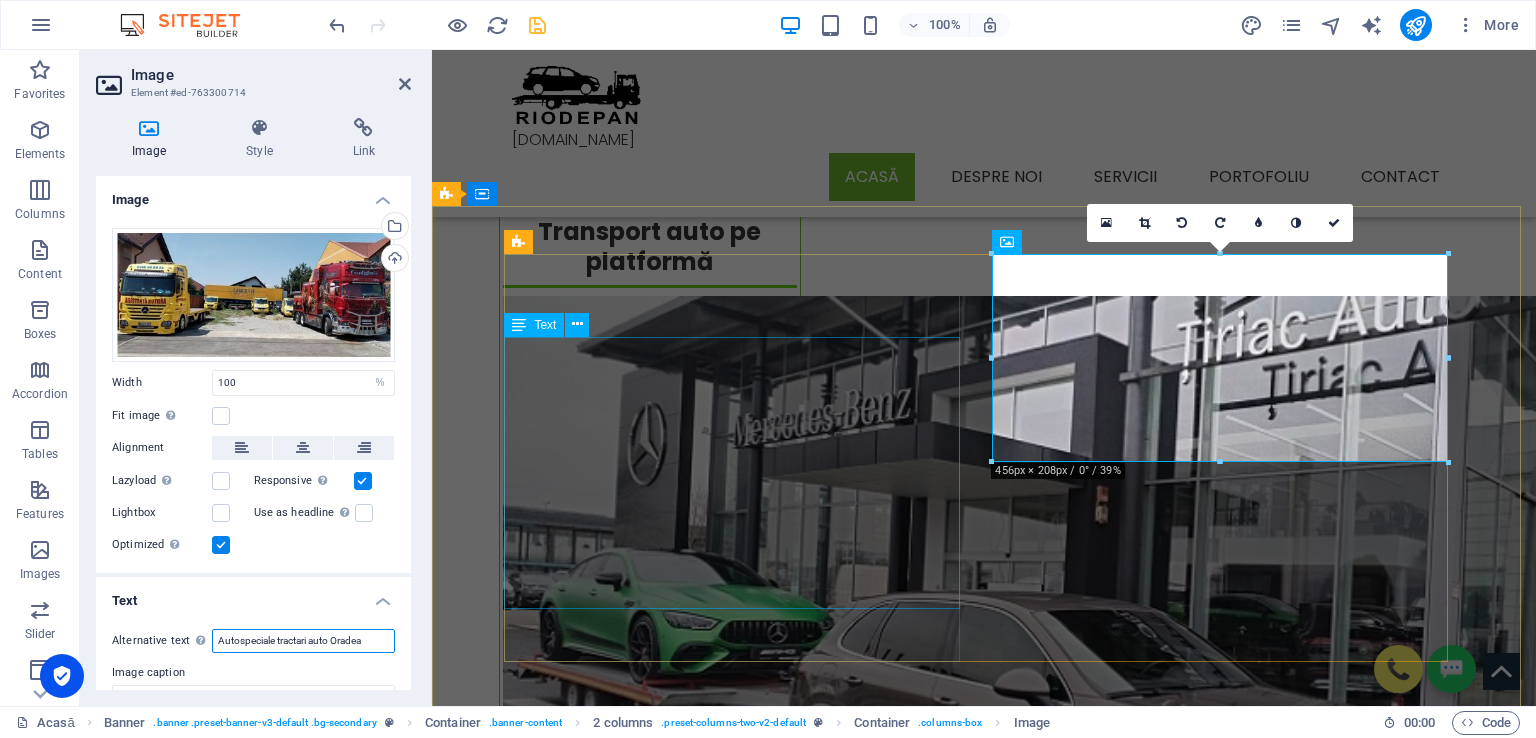 type on "Autospeciale tractari auto Oradea" 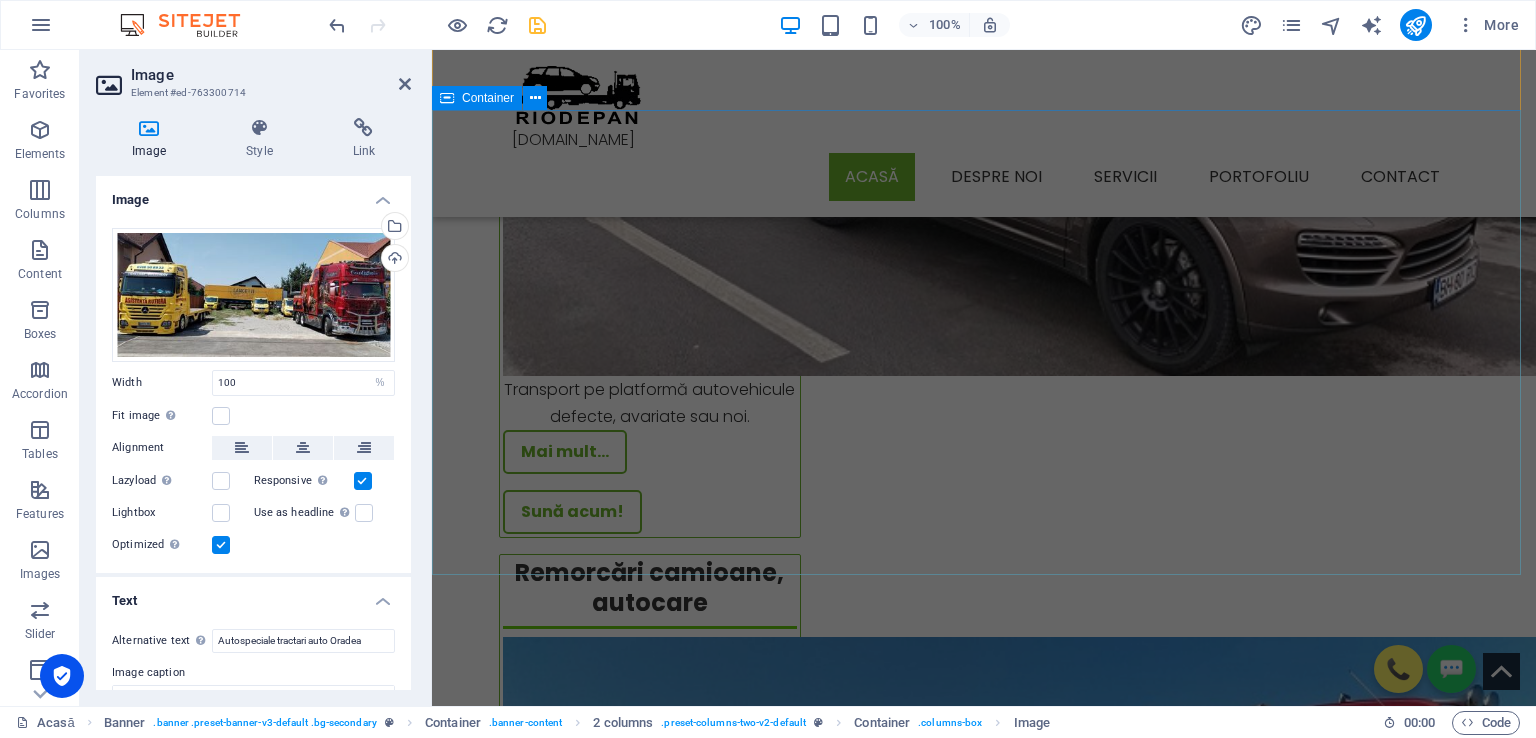 scroll, scrollTop: 2900, scrollLeft: 0, axis: vertical 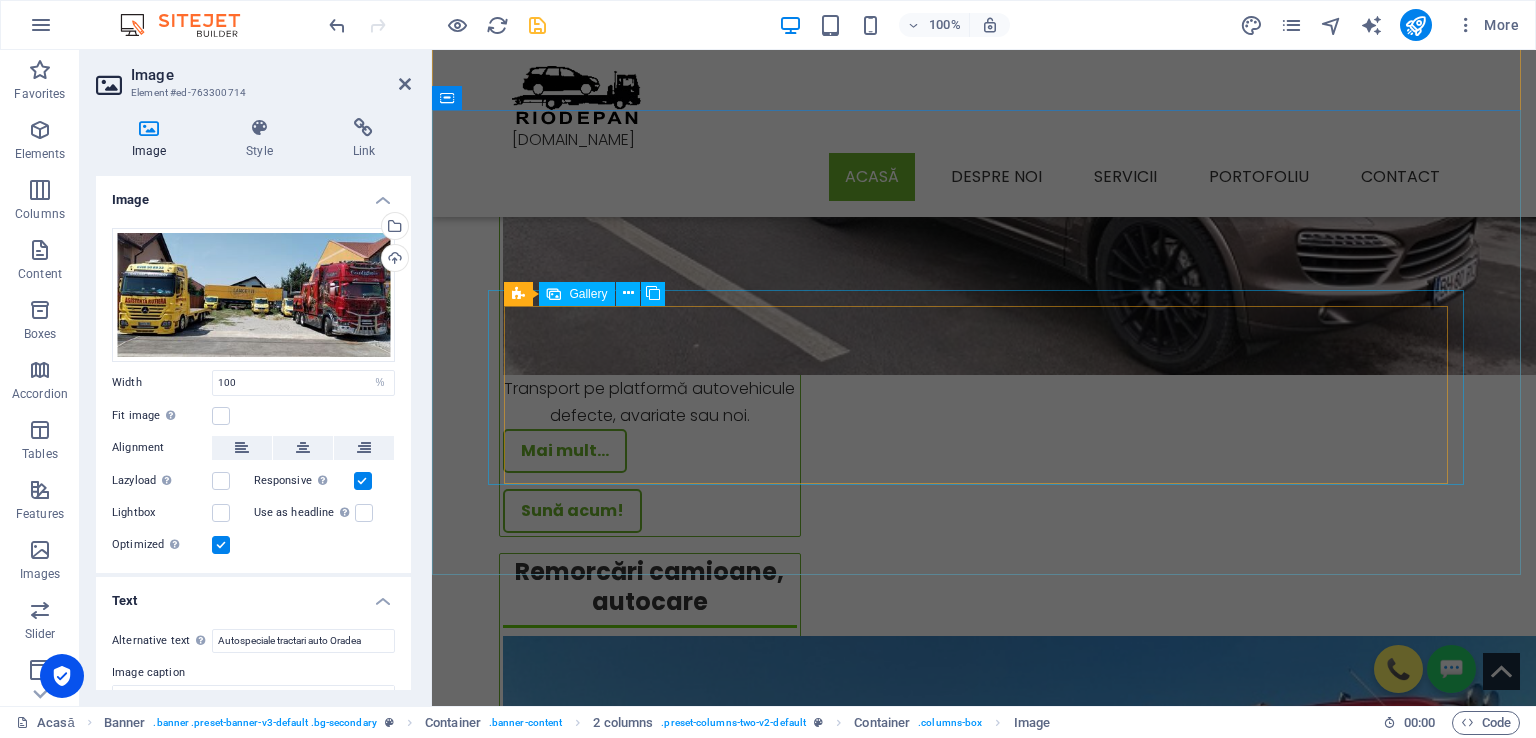 click at bounding box center (593, 8373) 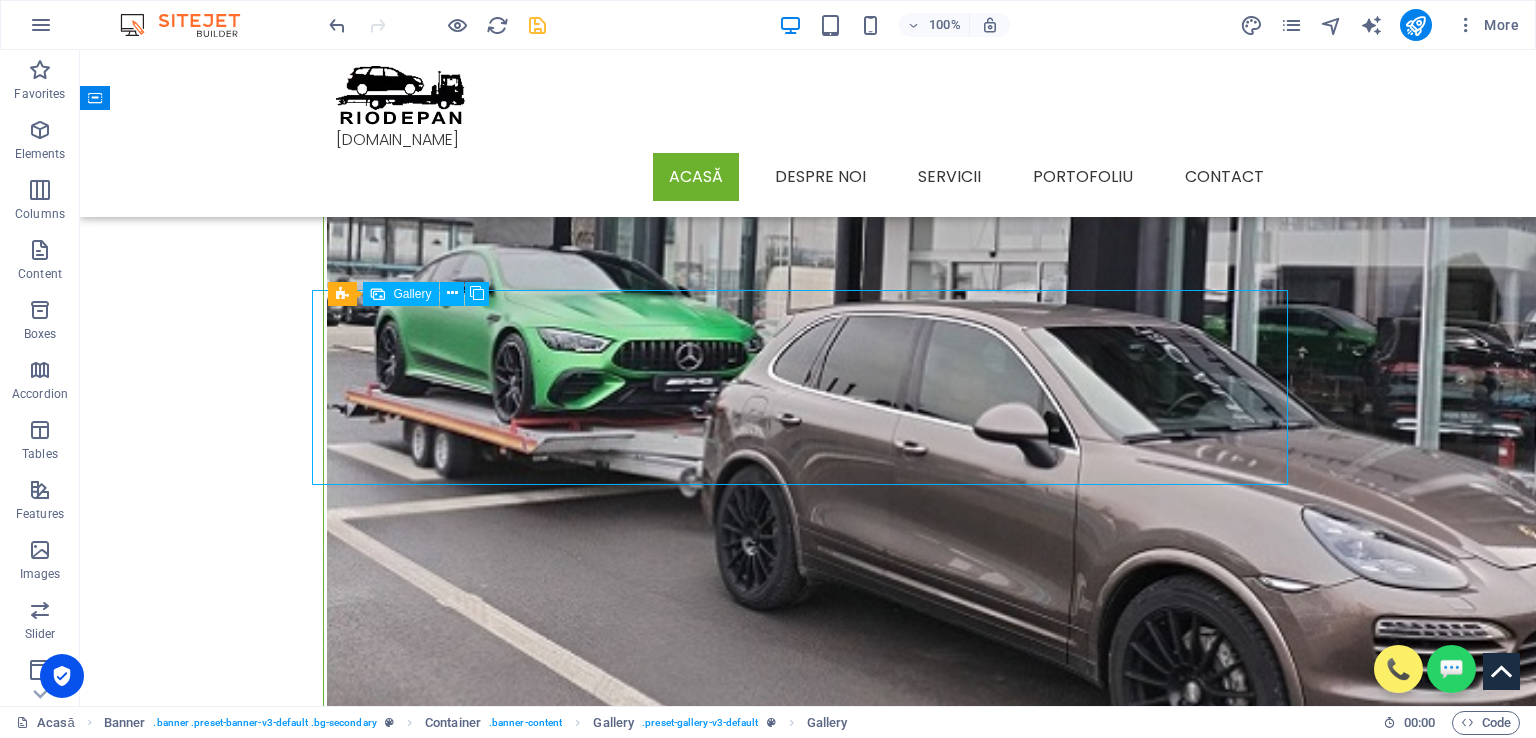 click at bounding box center [417, 9672] 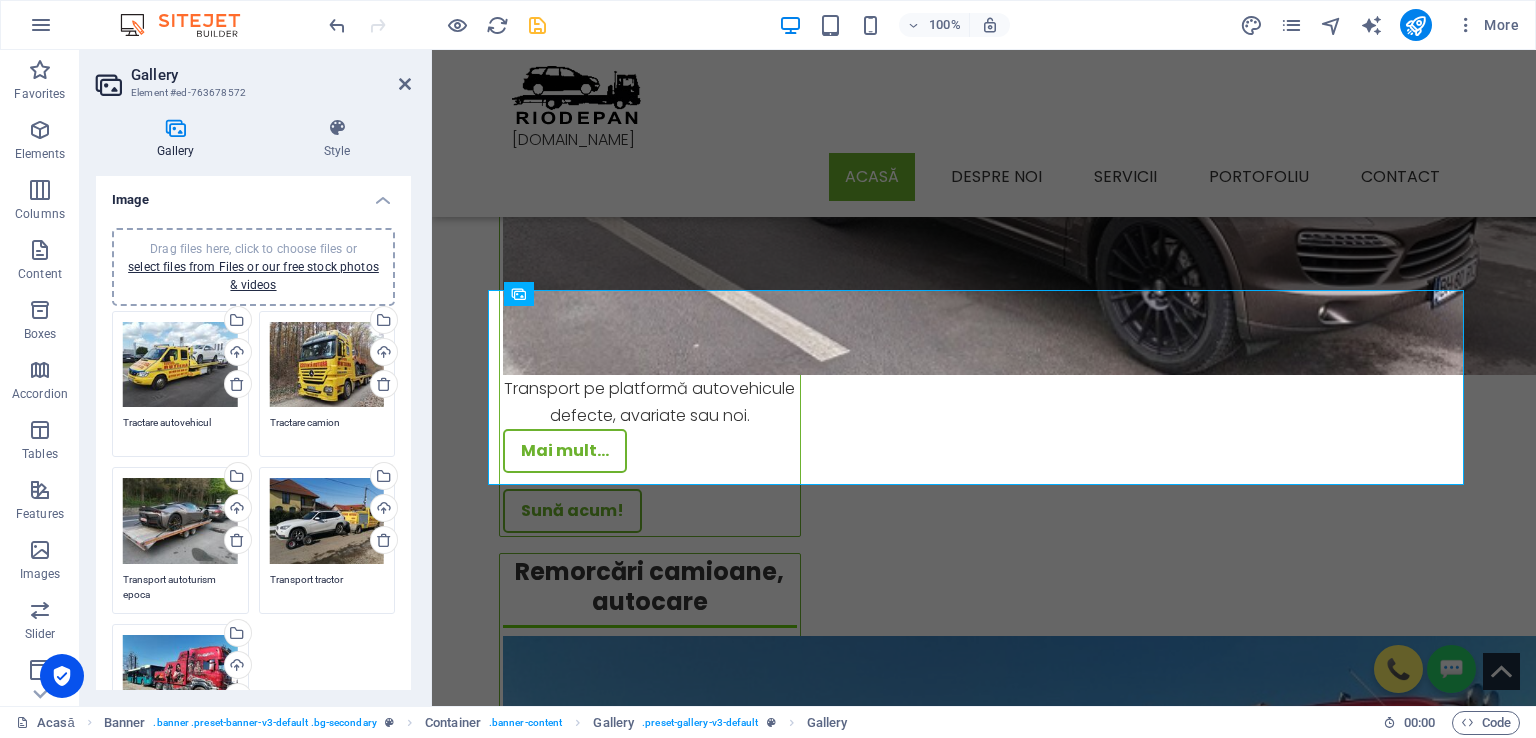 click on "Tractare autovehicul" at bounding box center (180, 430) 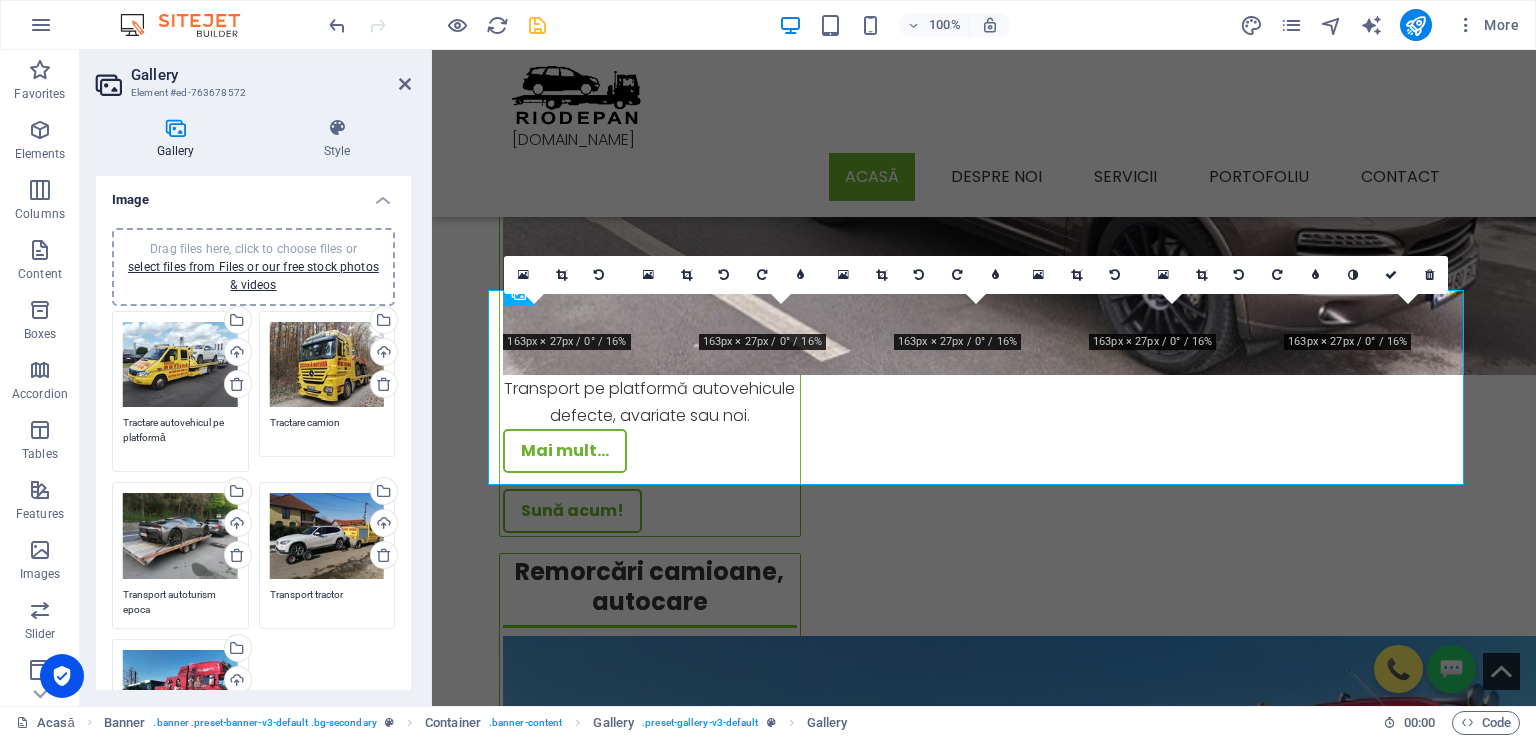 type on "Tractare autovehicul pe platformă" 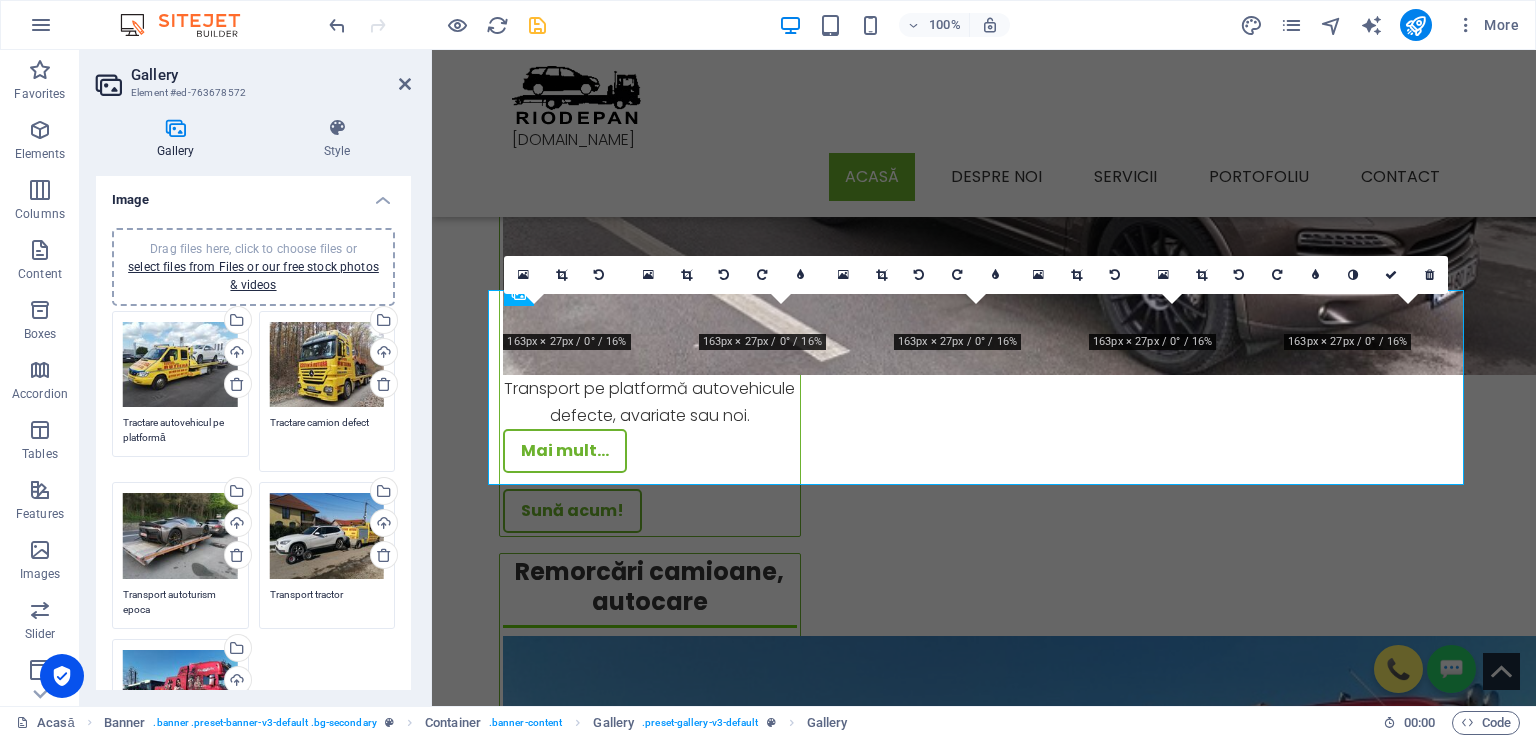 type on "Tractare camion defect" 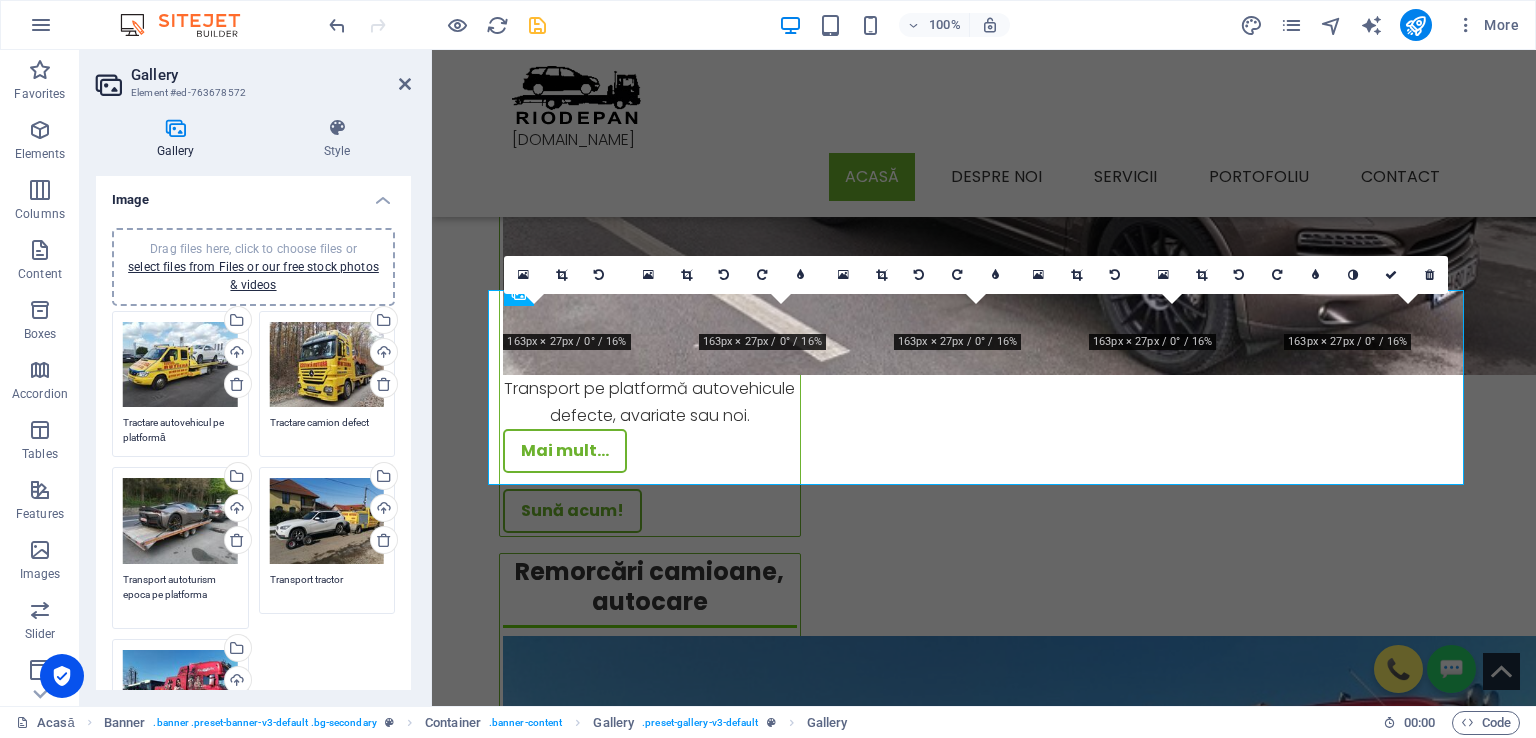 type on "Transport autoturism epoca pe platforma" 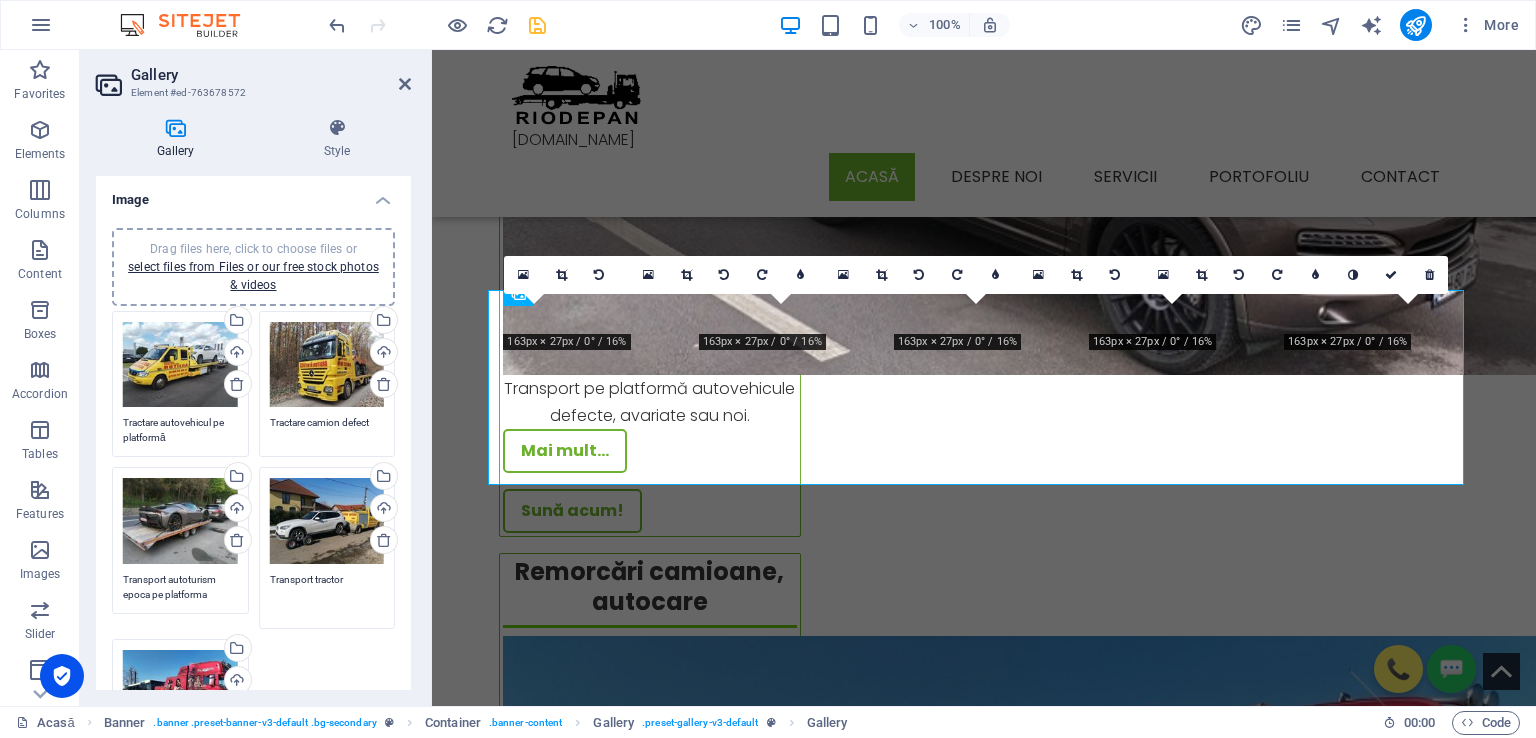 click on "Transport tractor" at bounding box center (327, 594) 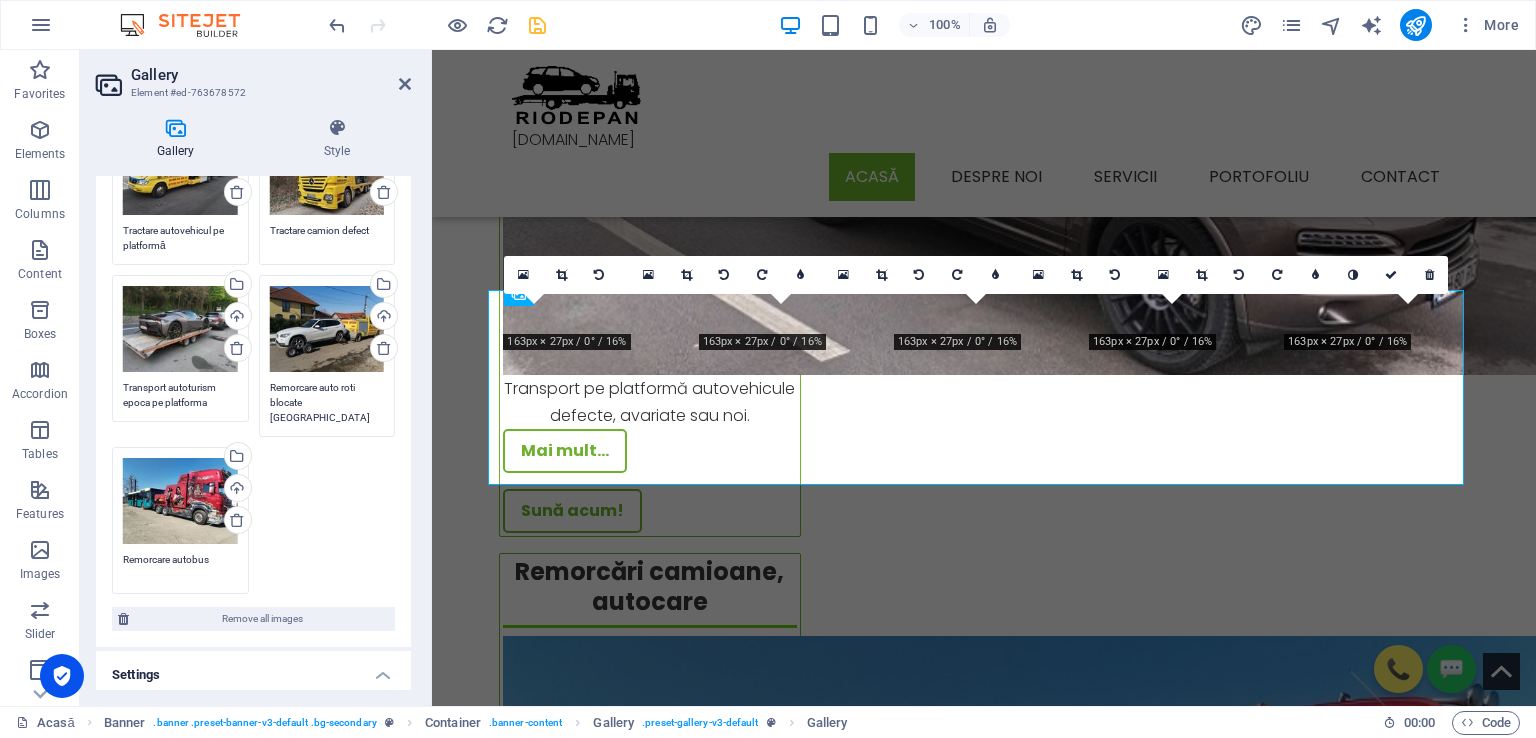 scroll, scrollTop: 200, scrollLeft: 0, axis: vertical 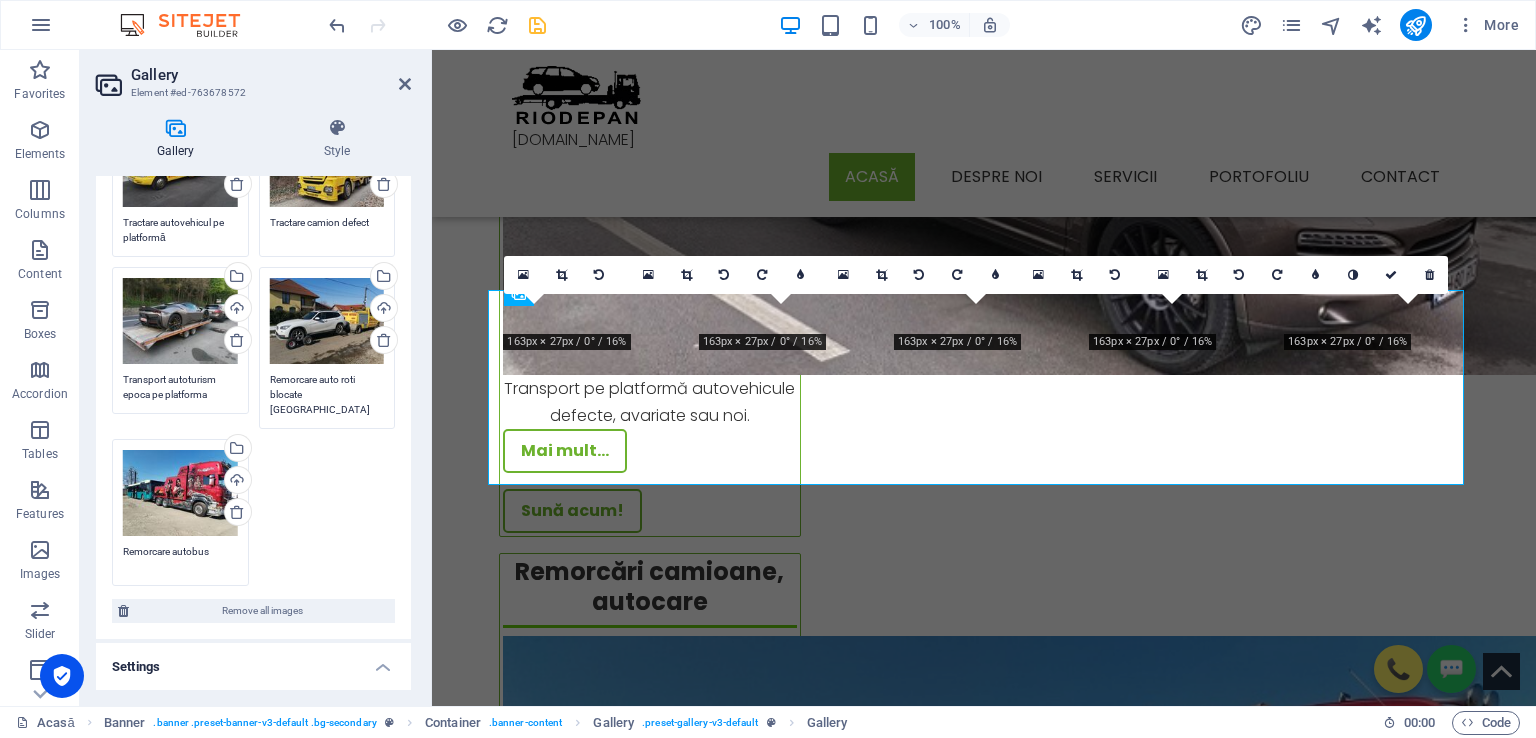 type on "Remorcare auto roti blocate [GEOGRAPHIC_DATA]" 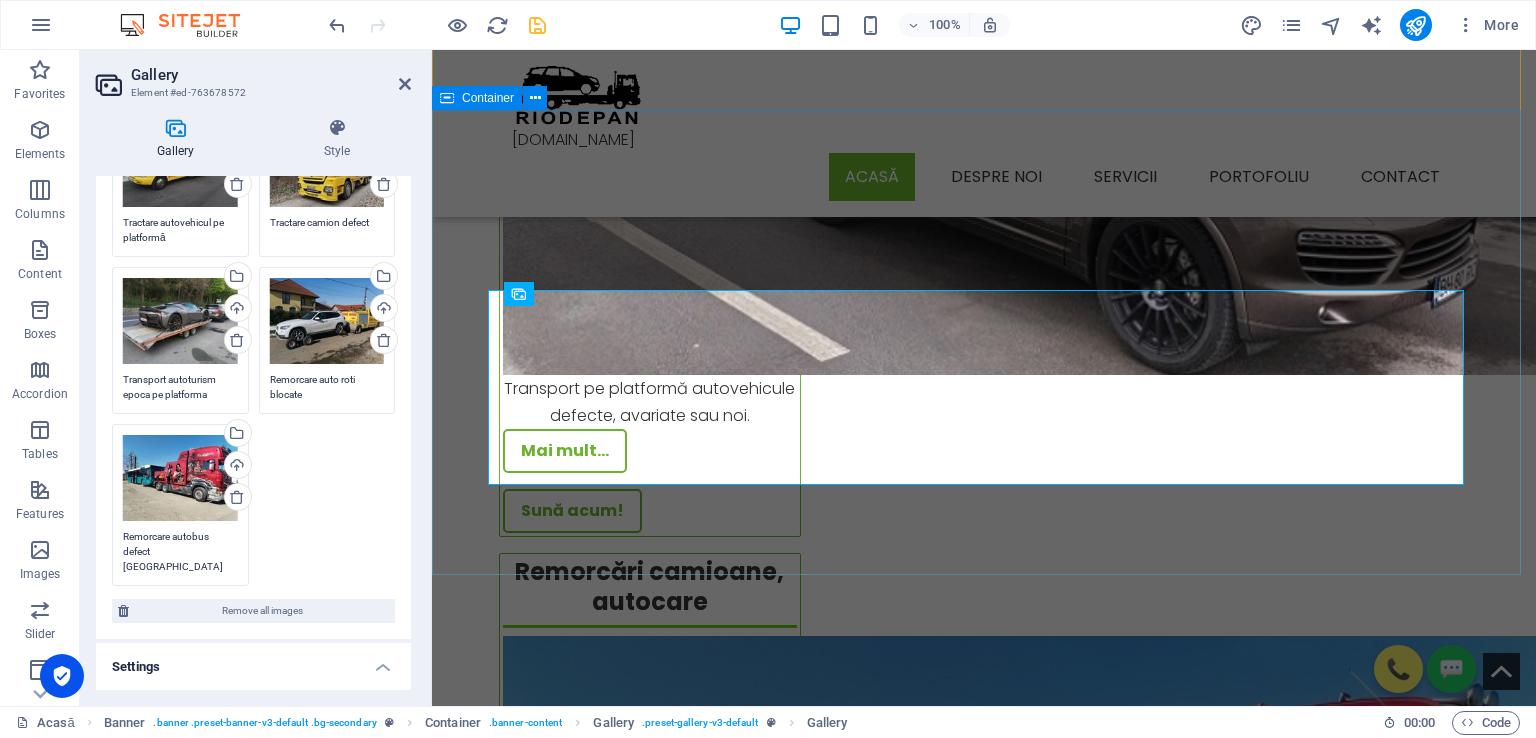 type on "Remorcare autobus defect [GEOGRAPHIC_DATA]" 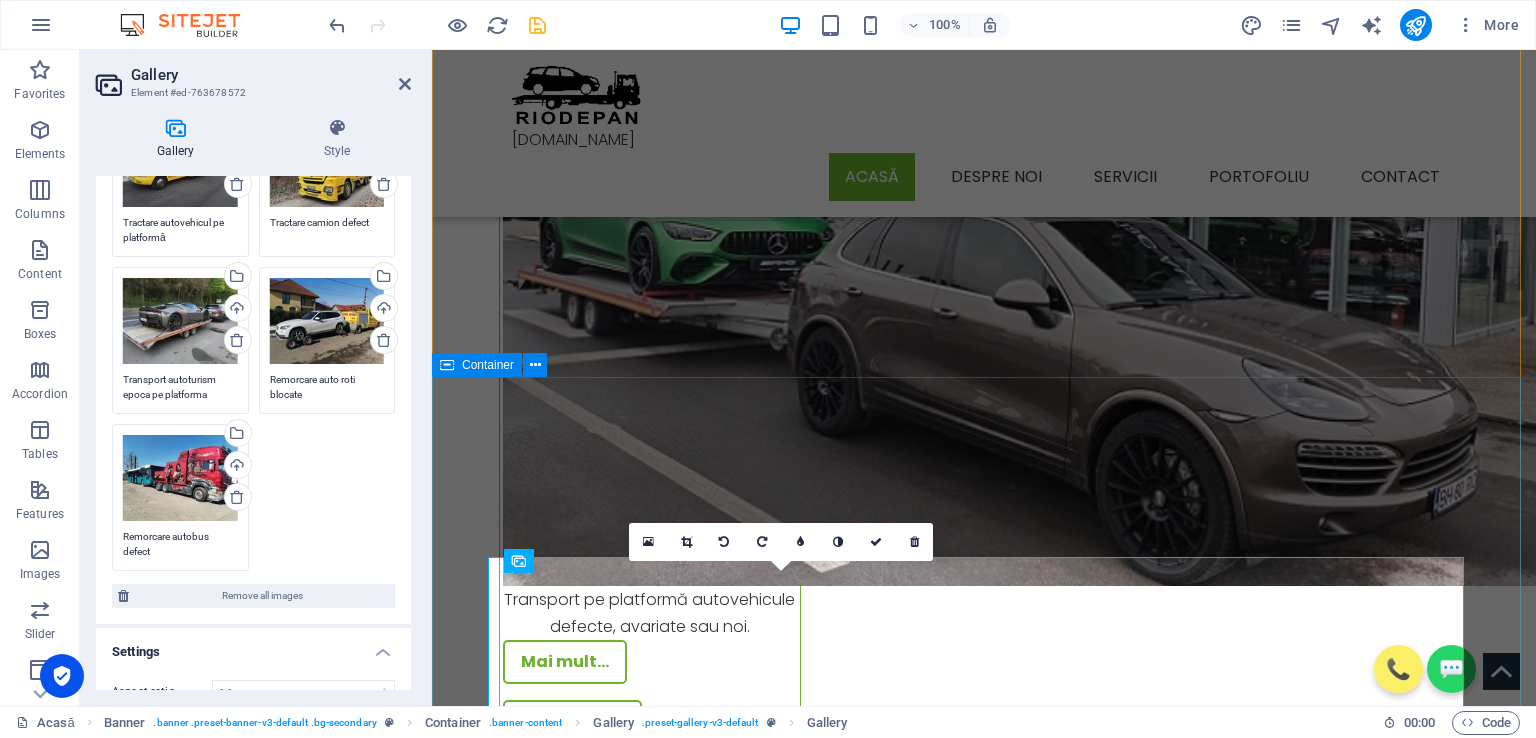 scroll, scrollTop: 2632, scrollLeft: 0, axis: vertical 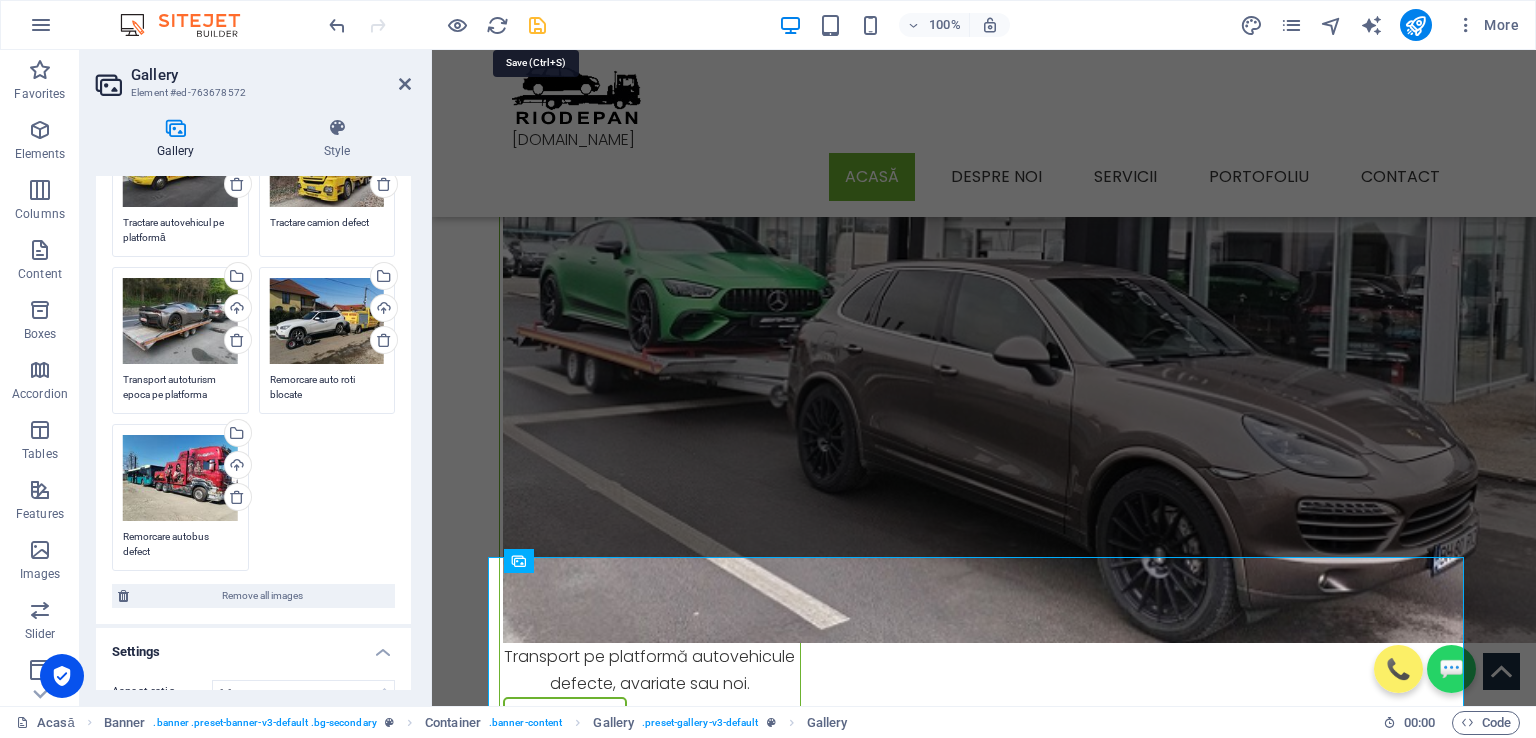 click at bounding box center (537, 25) 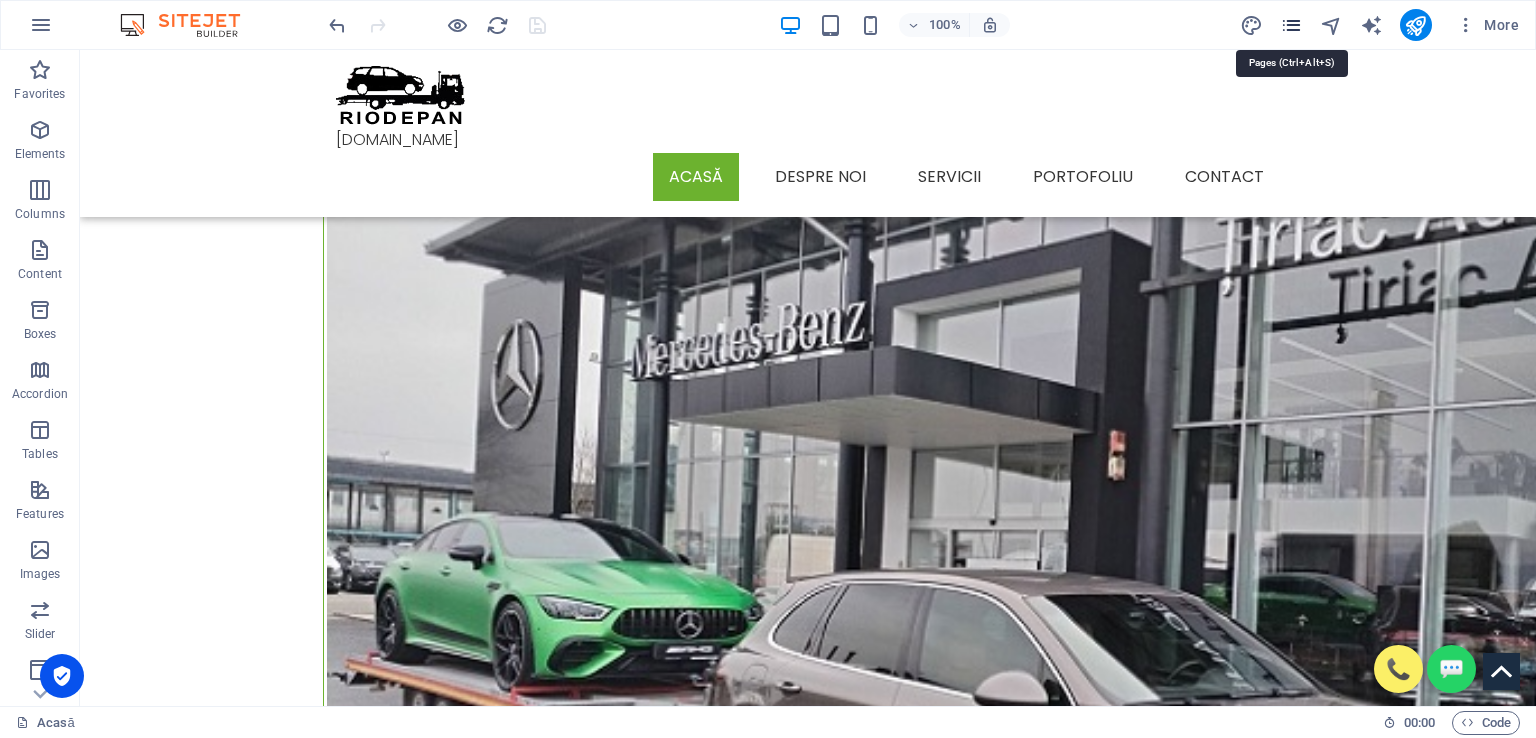 click at bounding box center [1291, 25] 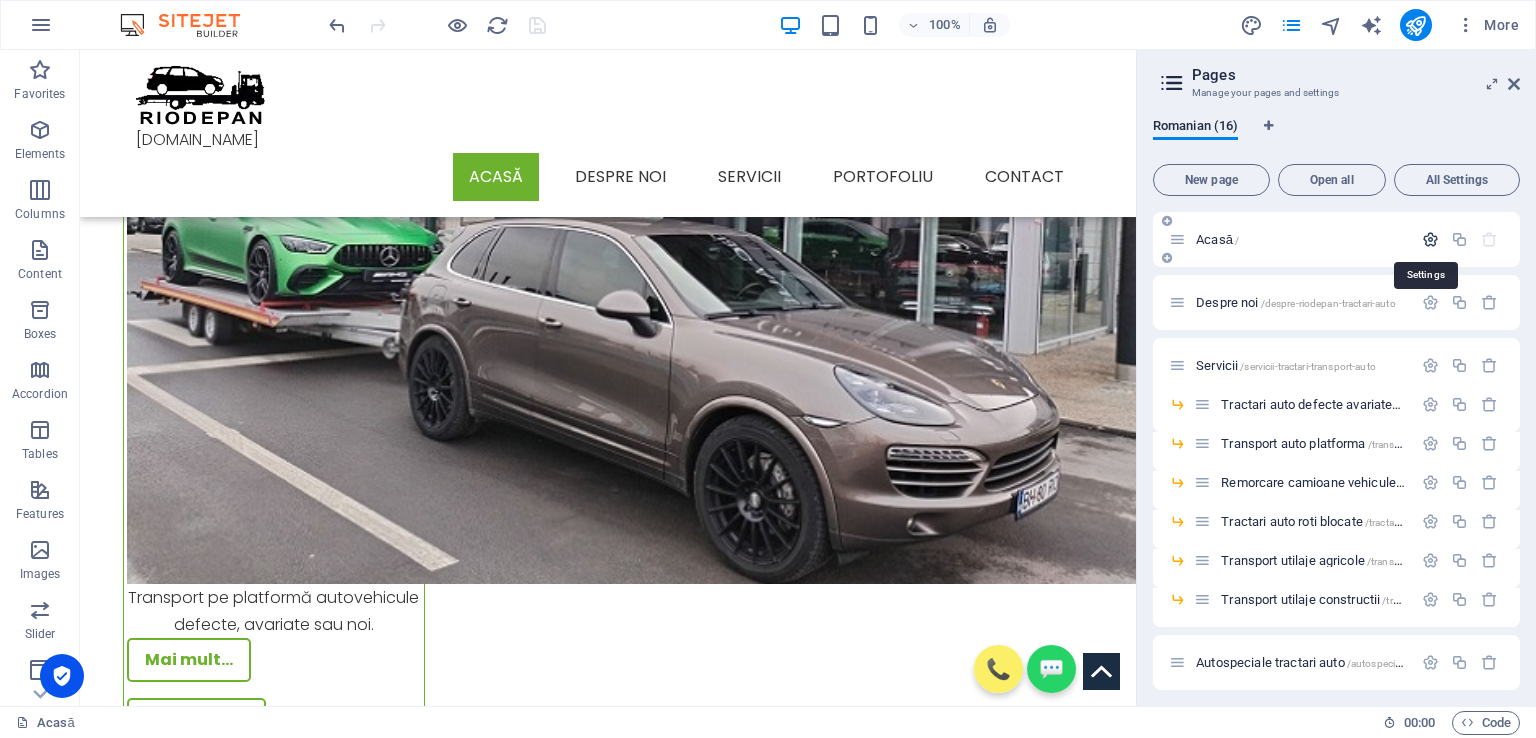 click at bounding box center [1430, 239] 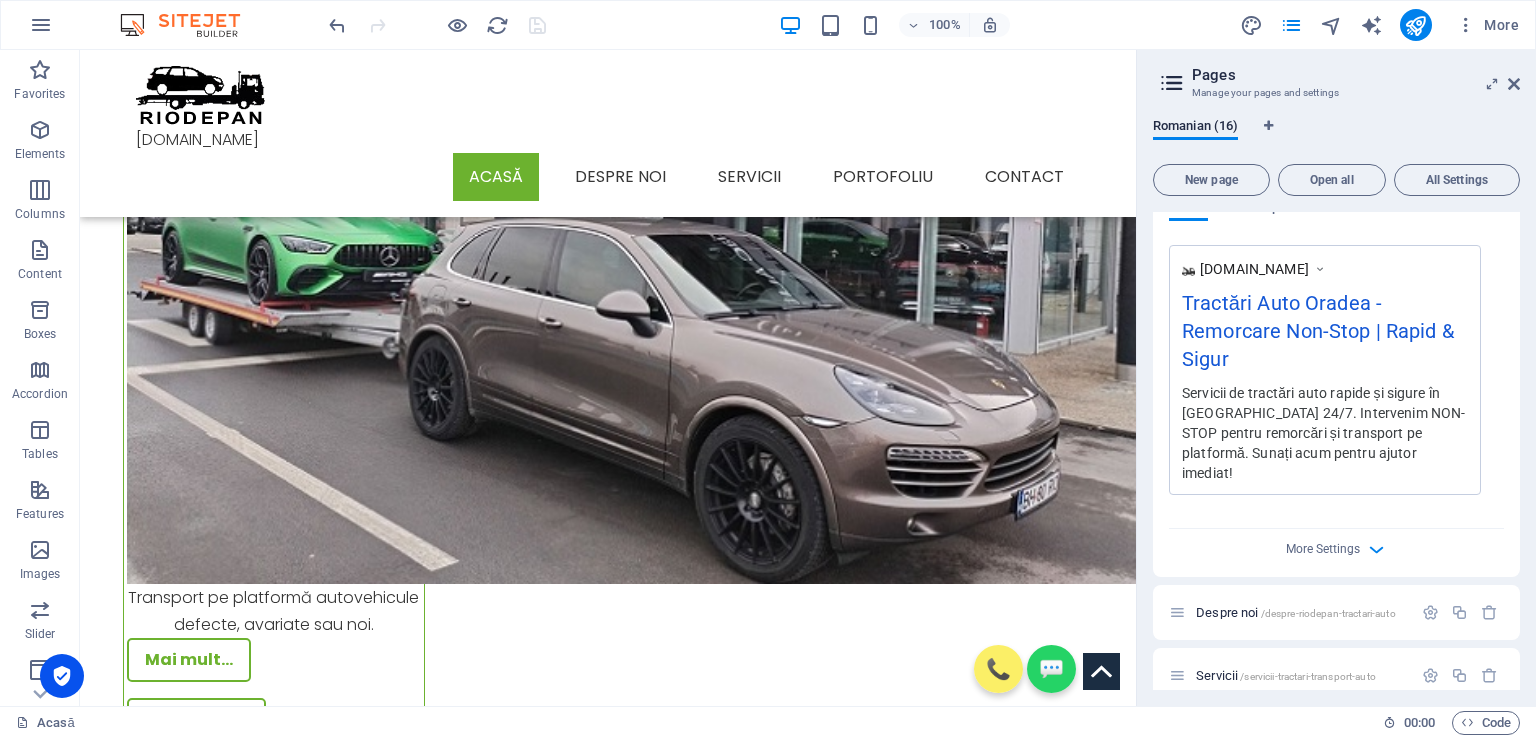 scroll, scrollTop: 600, scrollLeft: 0, axis: vertical 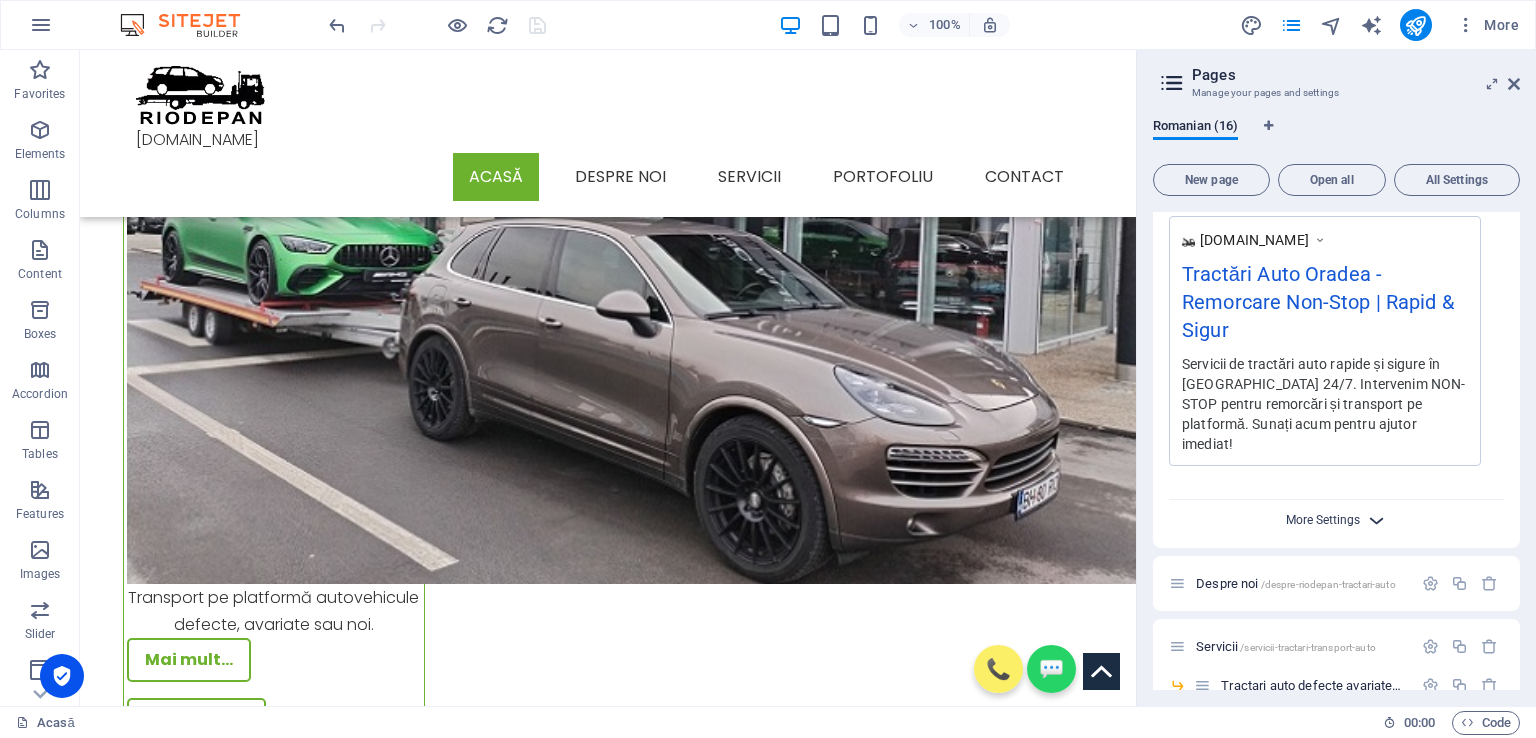click on "More Settings" at bounding box center (1323, 520) 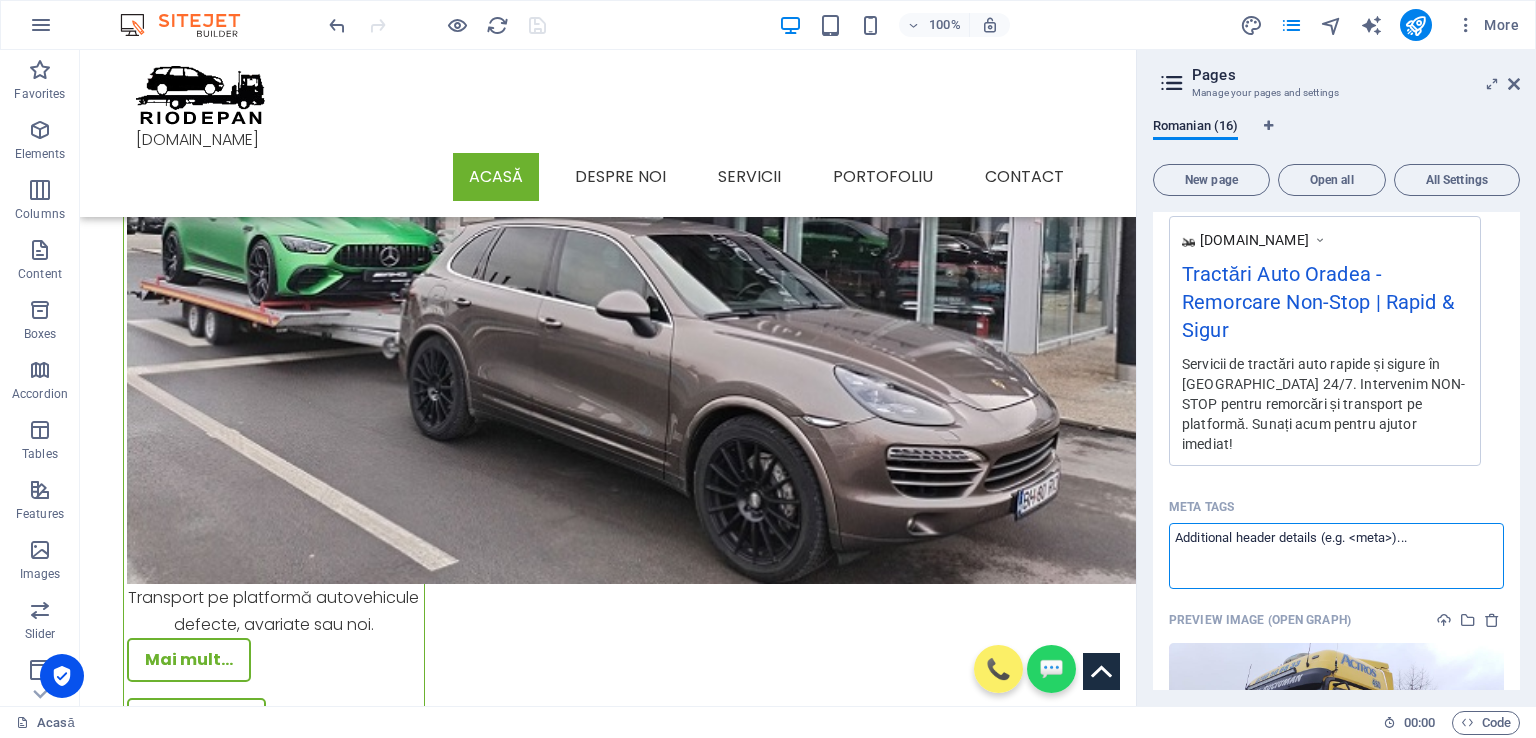 drag, startPoint x: 1440, startPoint y: 520, endPoint x: 1248, endPoint y: 520, distance: 192 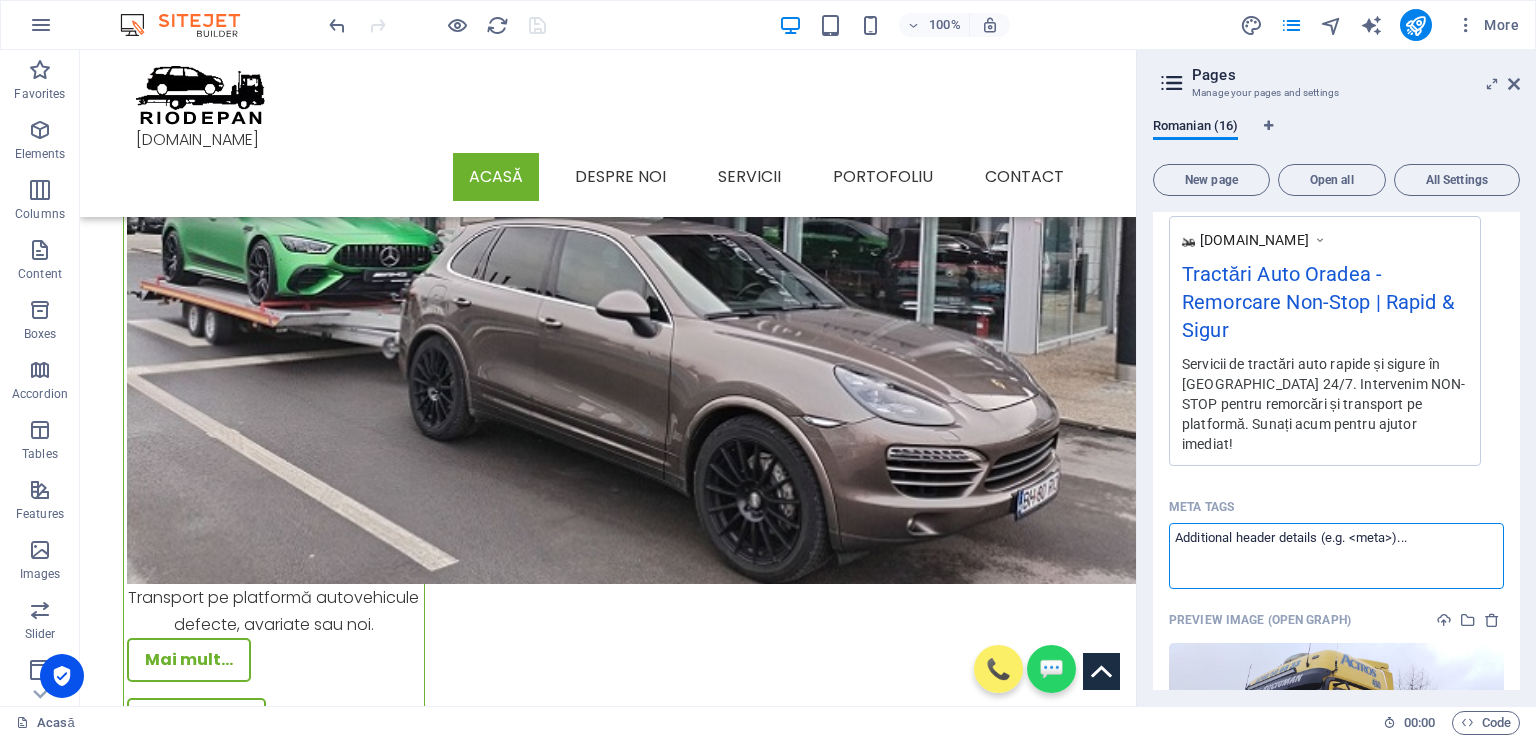 click on "Meta tags ​" at bounding box center [1336, 555] 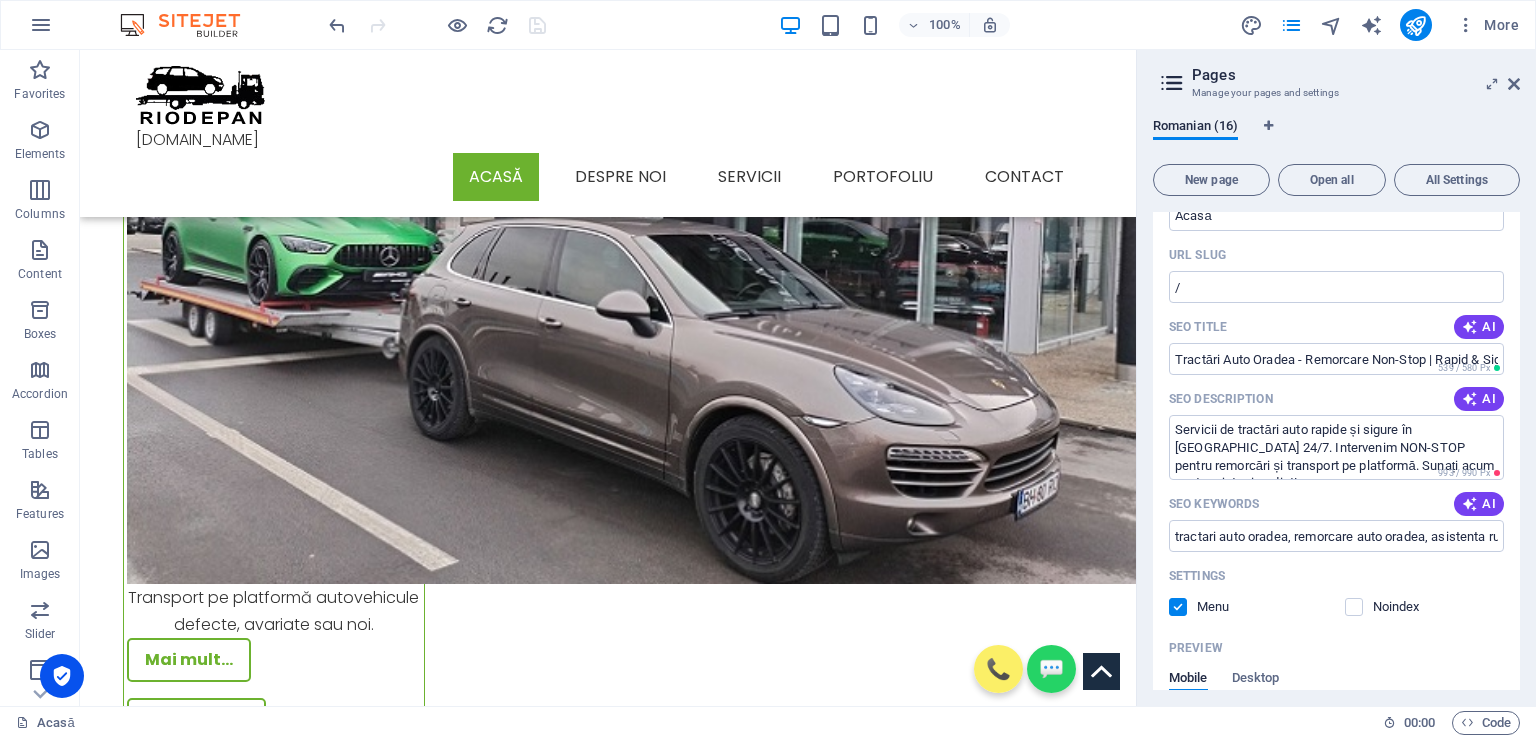 scroll, scrollTop: 0, scrollLeft: 0, axis: both 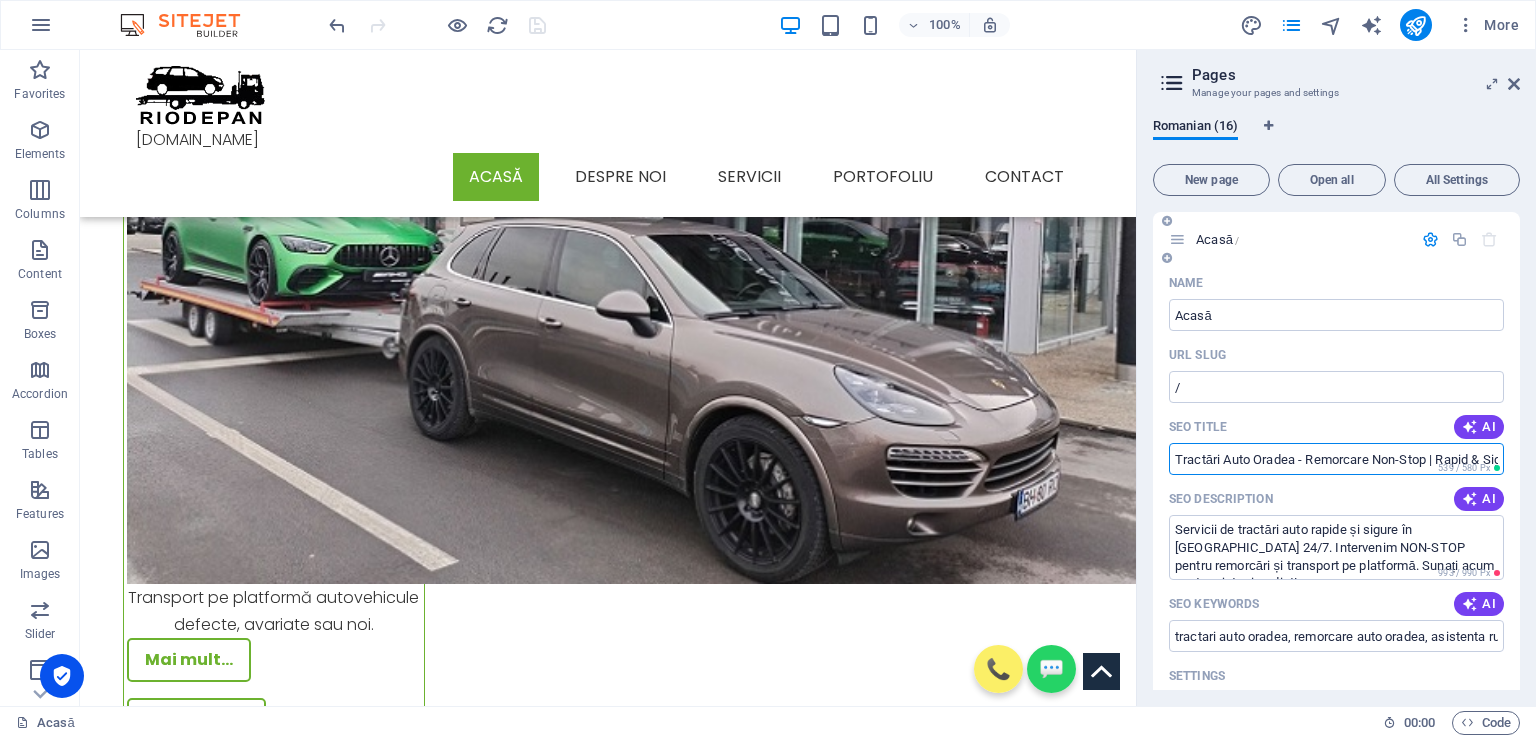 click on "Tractări Auto Oradea - Remorcare Non-Stop | Rapid & Sigur" at bounding box center (1336, 459) 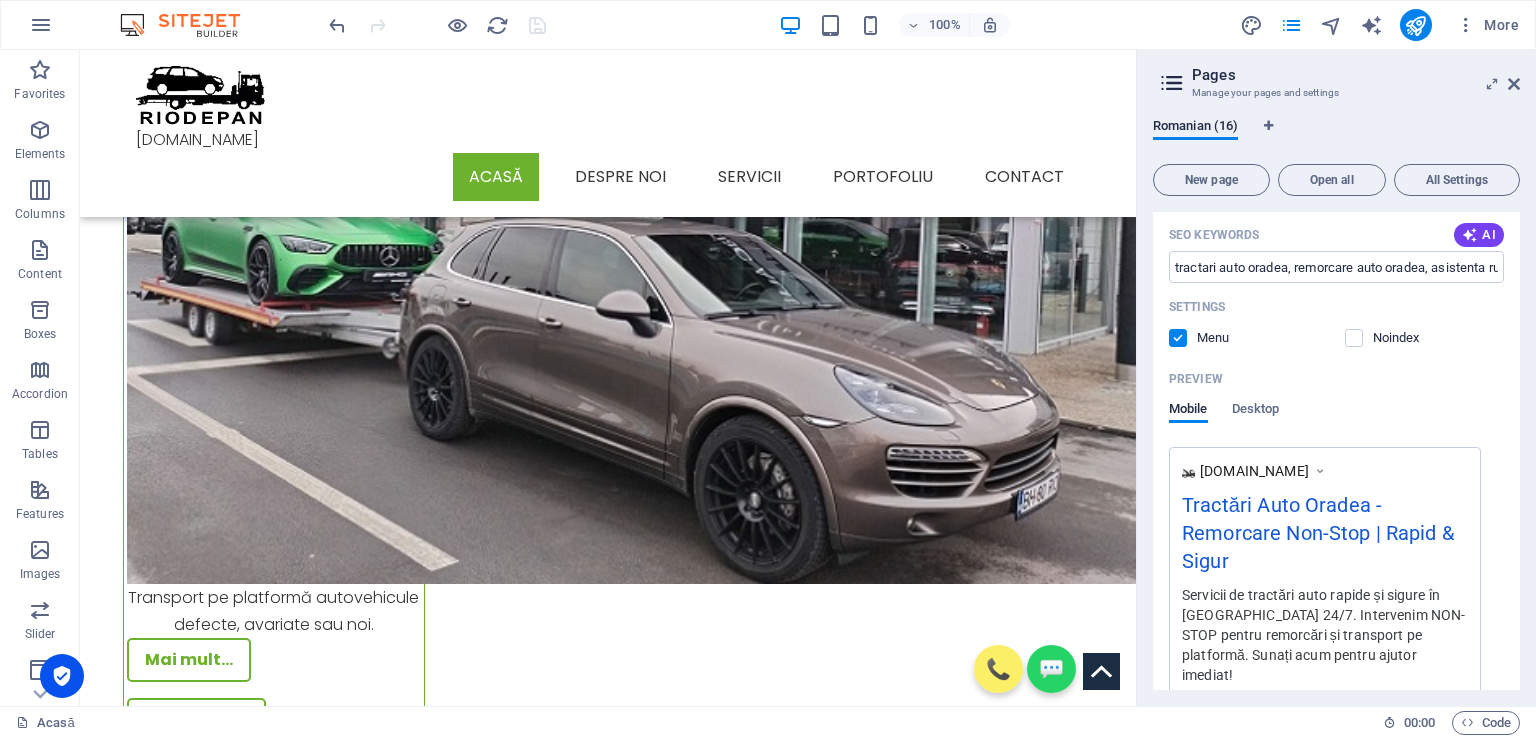 scroll, scrollTop: 400, scrollLeft: 0, axis: vertical 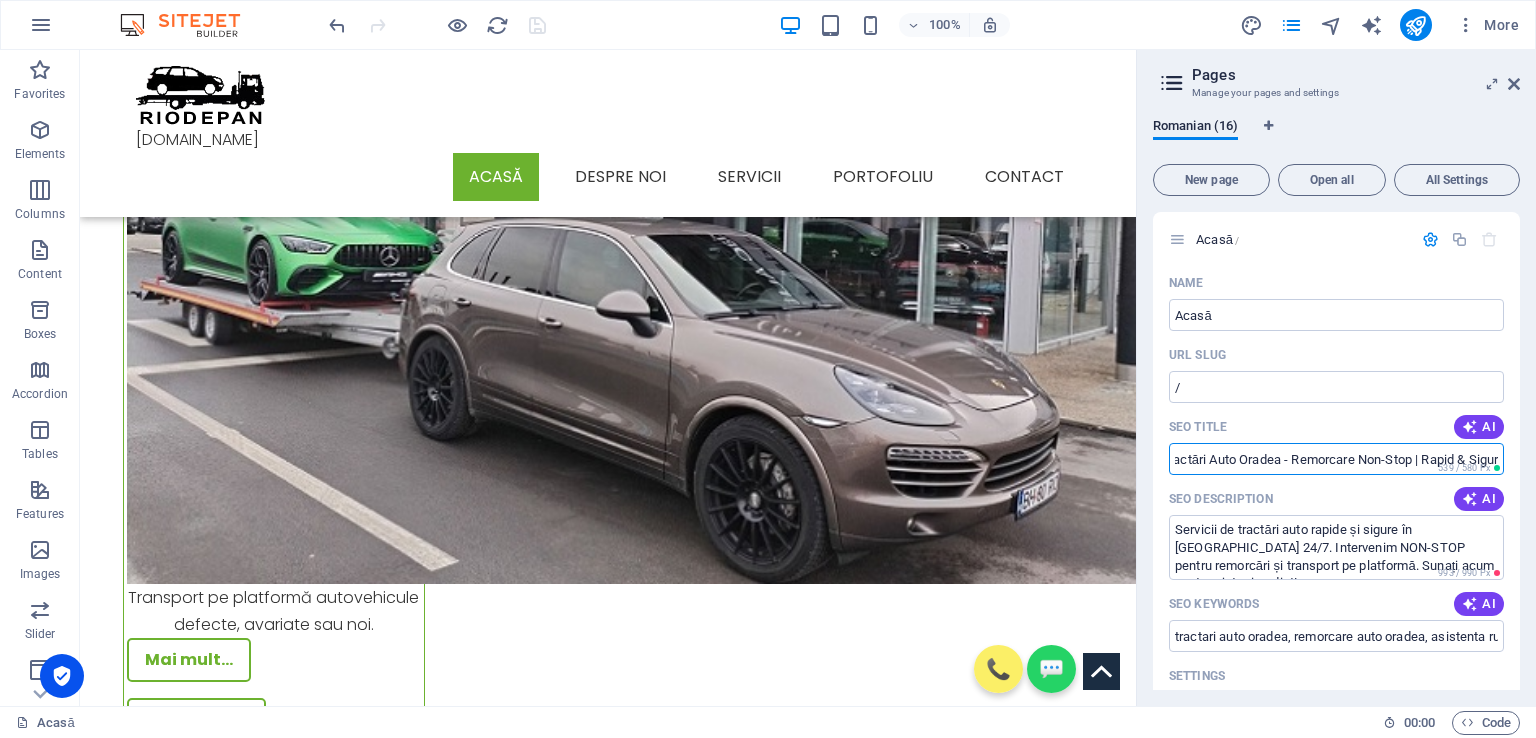 drag, startPoint x: 1450, startPoint y: 457, endPoint x: 1516, endPoint y: 460, distance: 66.068146 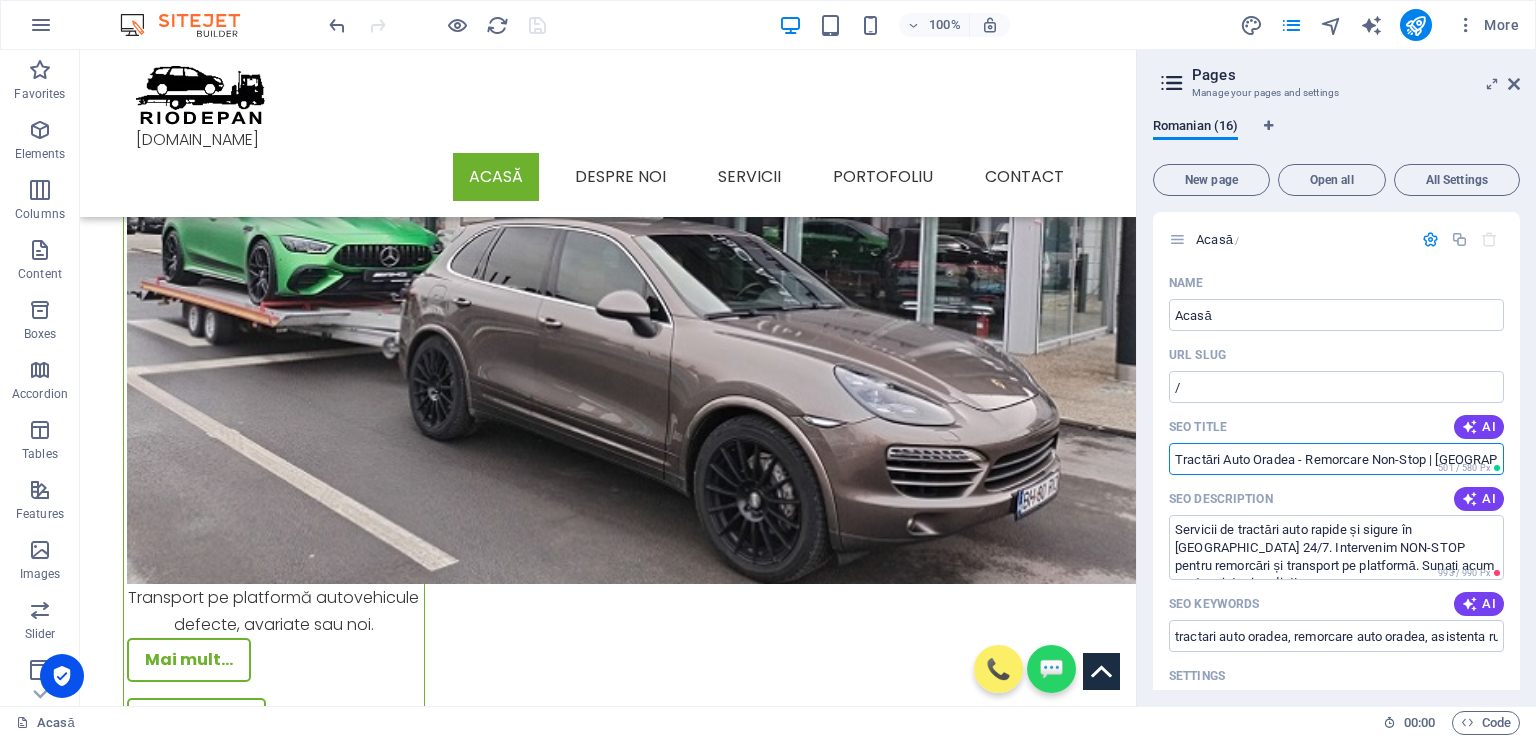 scroll, scrollTop: 0, scrollLeft: 1, axis: horizontal 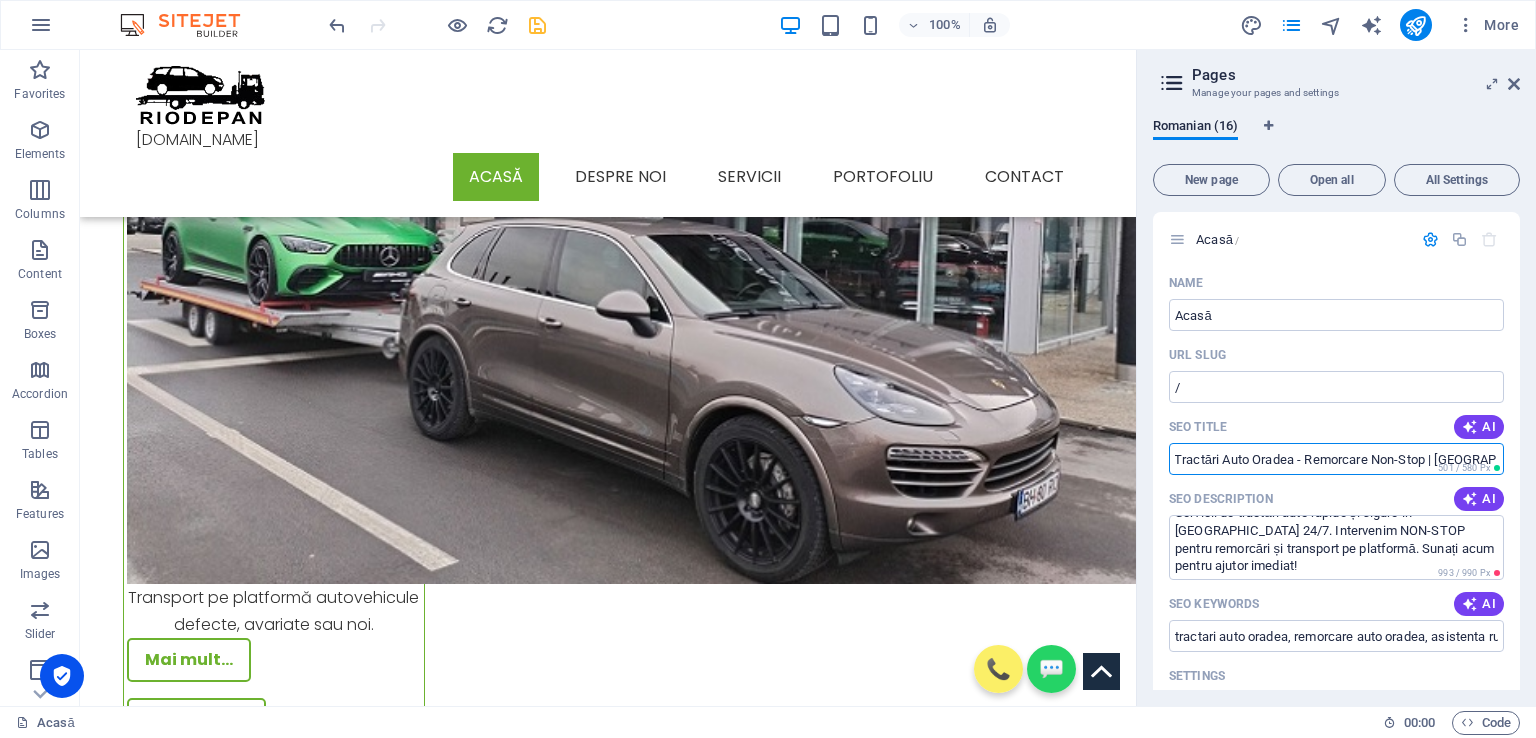 type on "Tractări Auto Oradea - Remorcare Non-Stop | [GEOGRAPHIC_DATA]" 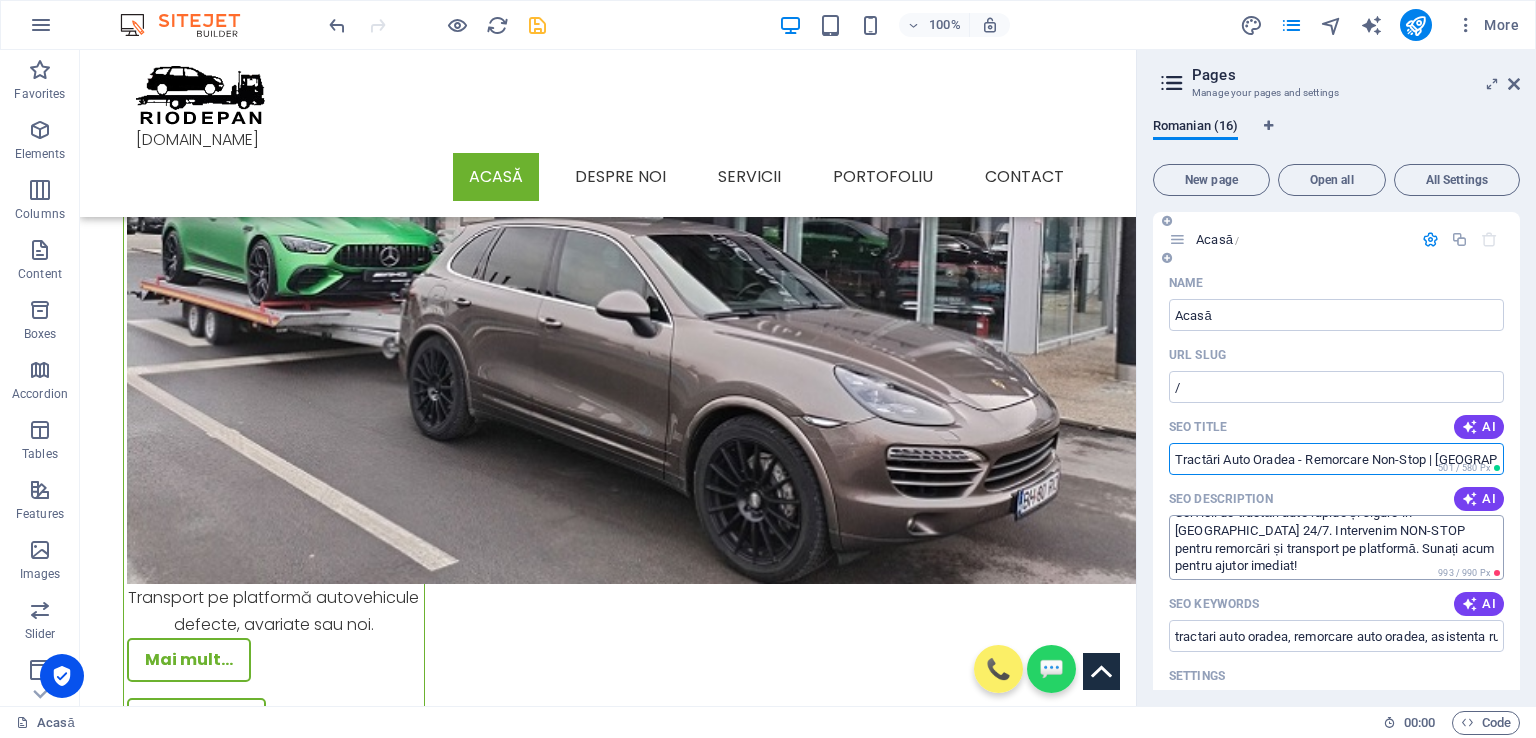 scroll, scrollTop: 0, scrollLeft: 0, axis: both 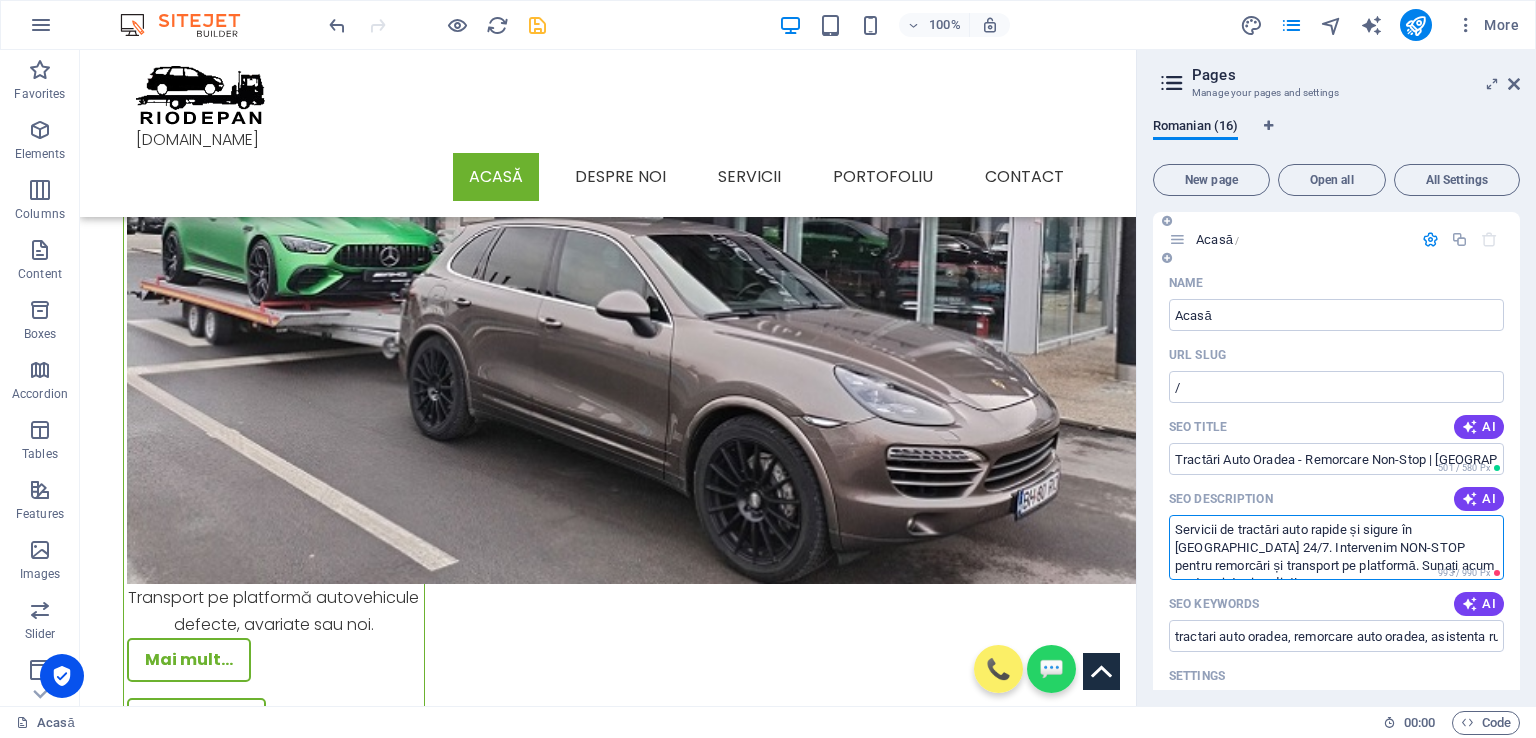 click on "Servicii de tractări auto rapide și sigure în [GEOGRAPHIC_DATA] 24/7. Intervenim NON-STOP pentru remorcări și transport pe platformă. Sunați acum pentru ajutor imediat!" at bounding box center [1336, 547] 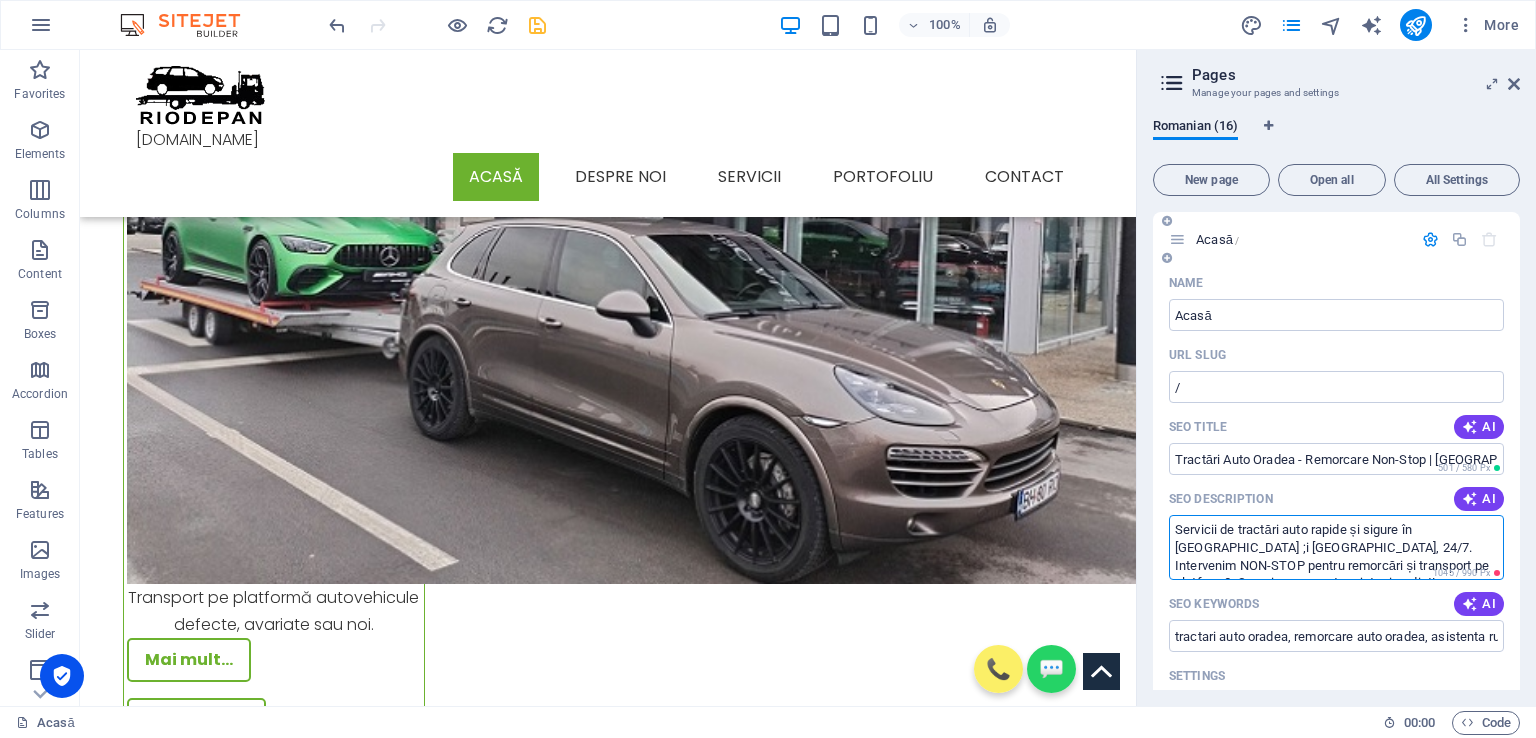 click on "Servicii de tractări auto rapide și sigure în [GEOGRAPHIC_DATA] ;i [GEOGRAPHIC_DATA], 24/7. Intervenim NON-STOP pentru remorcări și transport pe platformă. Sunați acum pentru ajutor imediat!" at bounding box center (1336, 547) 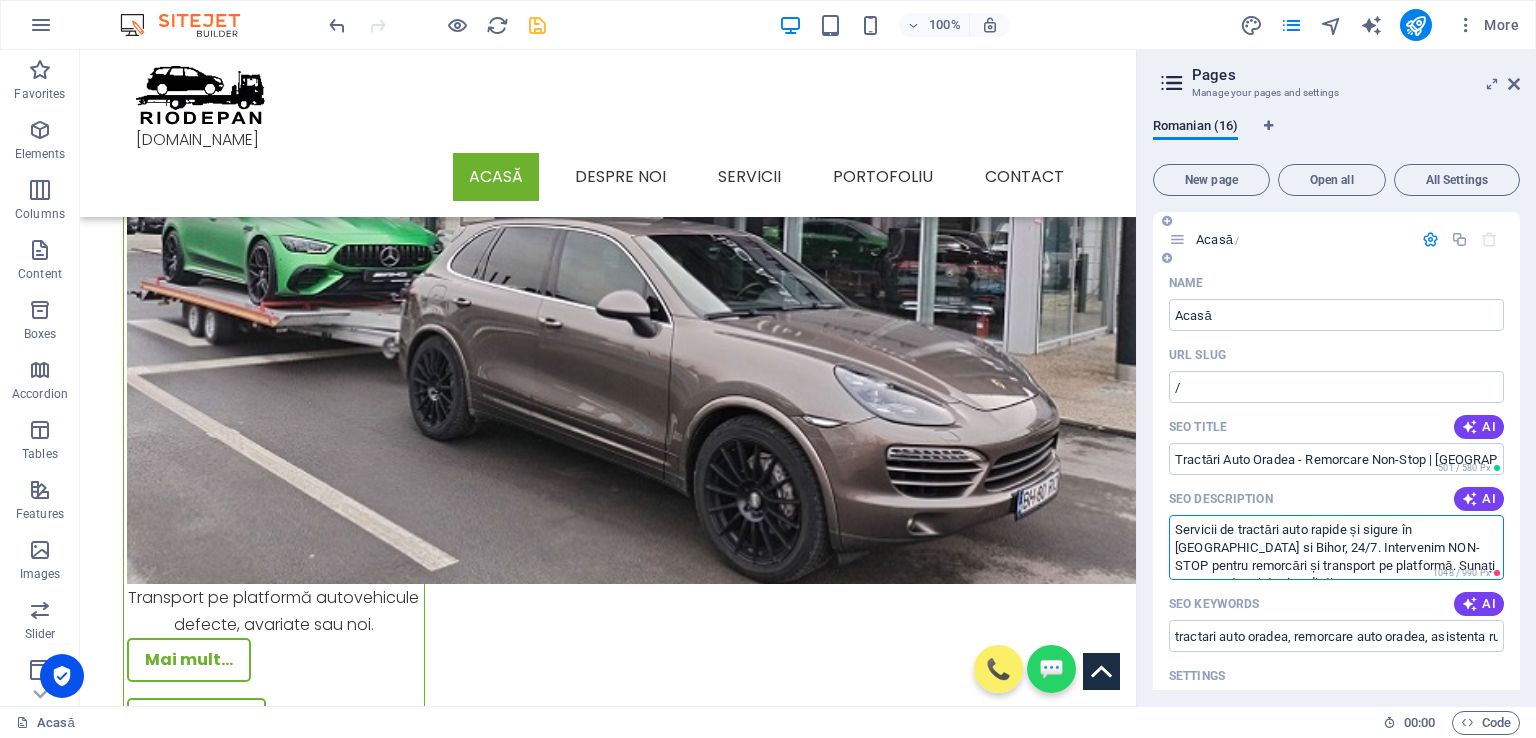 scroll, scrollTop: 17, scrollLeft: 0, axis: vertical 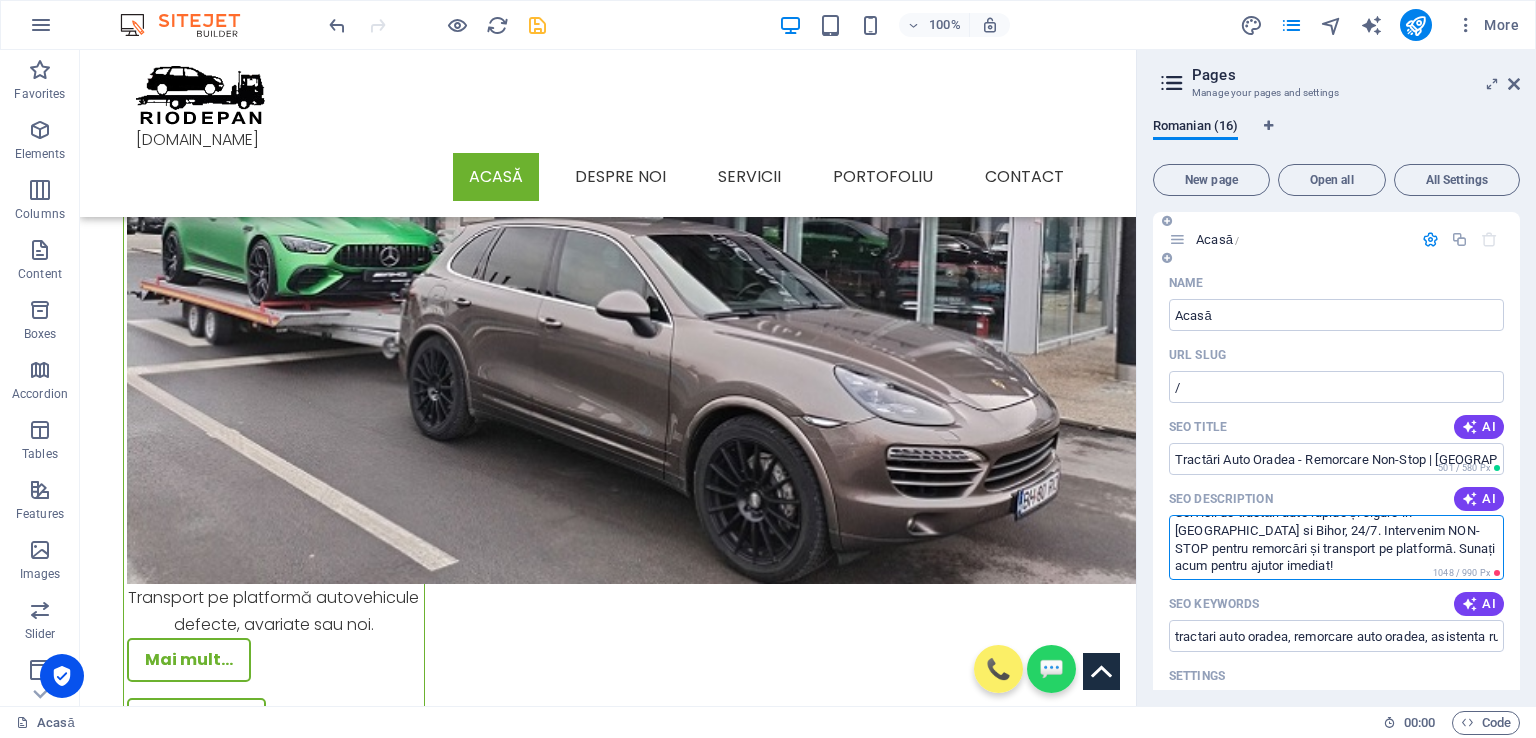 click on "Servicii de tractări auto rapide și sigure în [GEOGRAPHIC_DATA] si Bihor, 24/7. Intervenim NON-STOP pentru remorcări și transport pe platformă. Sunați acum pentru ajutor imediat!" at bounding box center [1336, 547] 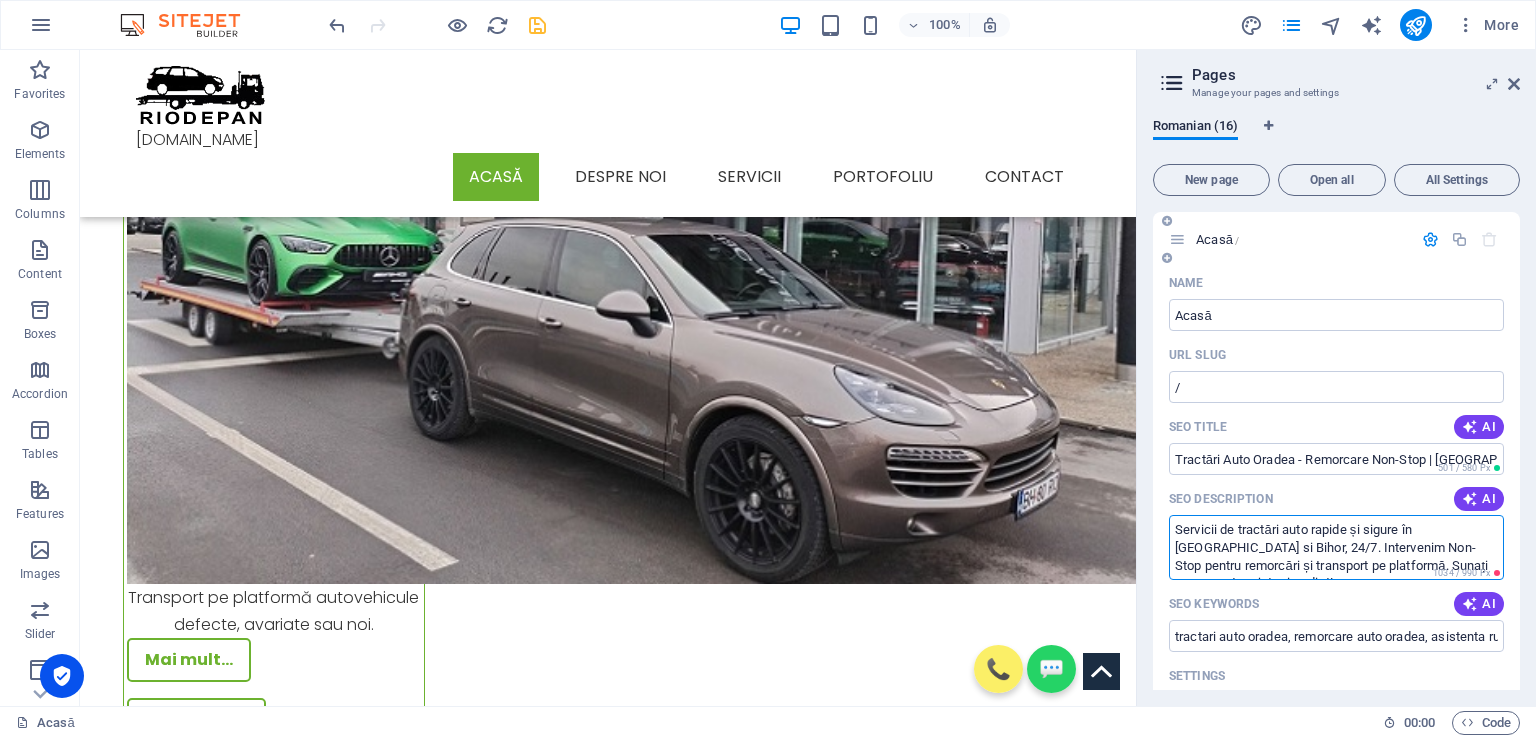 scroll, scrollTop: 17, scrollLeft: 0, axis: vertical 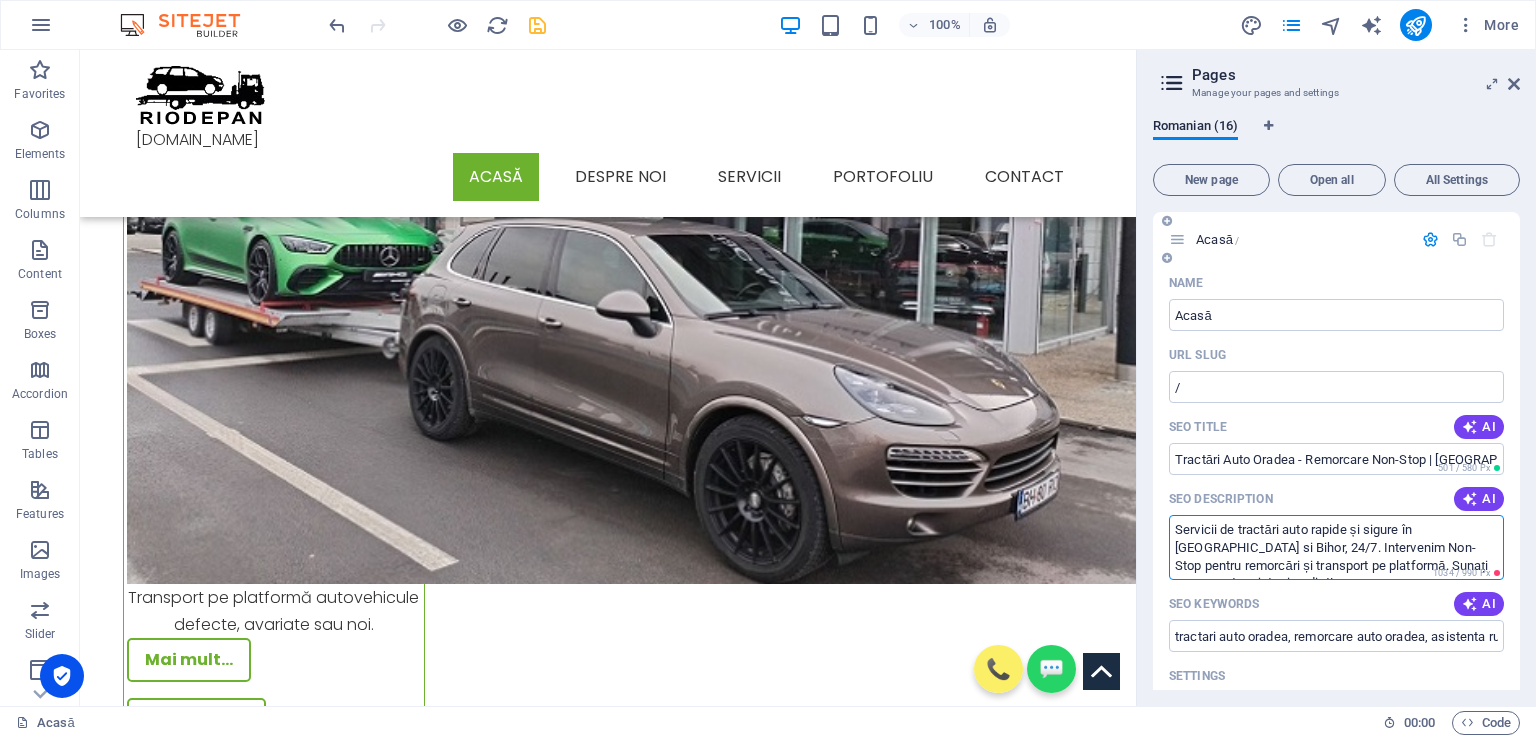 click on "Servicii de tractări auto rapide și sigure în [GEOGRAPHIC_DATA] si Bihor, 24/7. Intervenim Non-Stop pentru remorcări și transport pe platformă. Sunați acum pentru ajutor imediat!" at bounding box center [1336, 547] 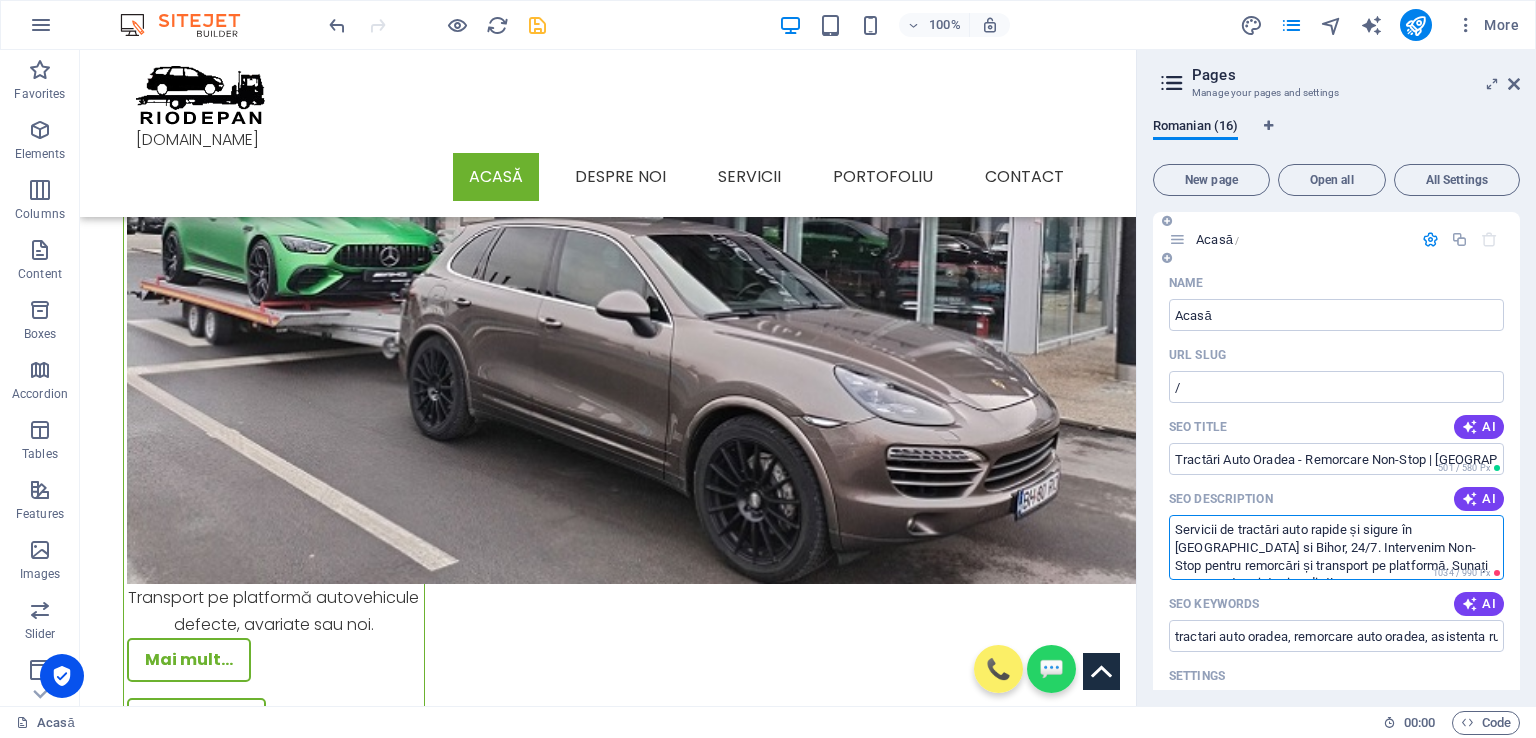 click on "Servicii de tractări auto rapide și sigure în [GEOGRAPHIC_DATA] si Bihor, 24/7. Intervenim Non-Stop pentru remorcări și transport pe platformă. Sunați acum pentru ajutor imediat!" at bounding box center [1336, 547] 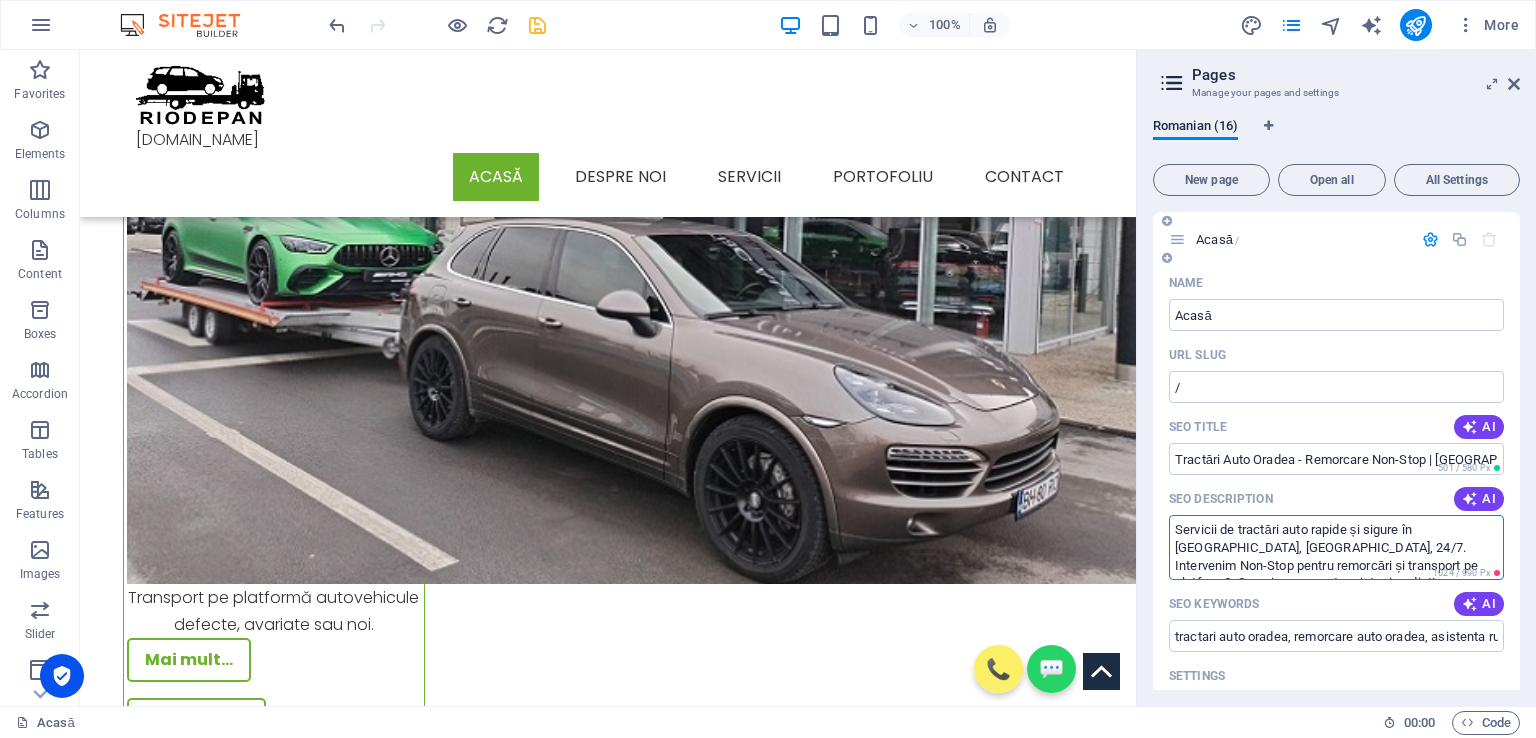 click on "Servicii de tractări auto rapide și sigure în [GEOGRAPHIC_DATA], [GEOGRAPHIC_DATA], 24/7. Intervenim Non-Stop pentru remorcări și transport pe platformă. Sunați acum pentru ajutor imediat!" at bounding box center [1336, 547] 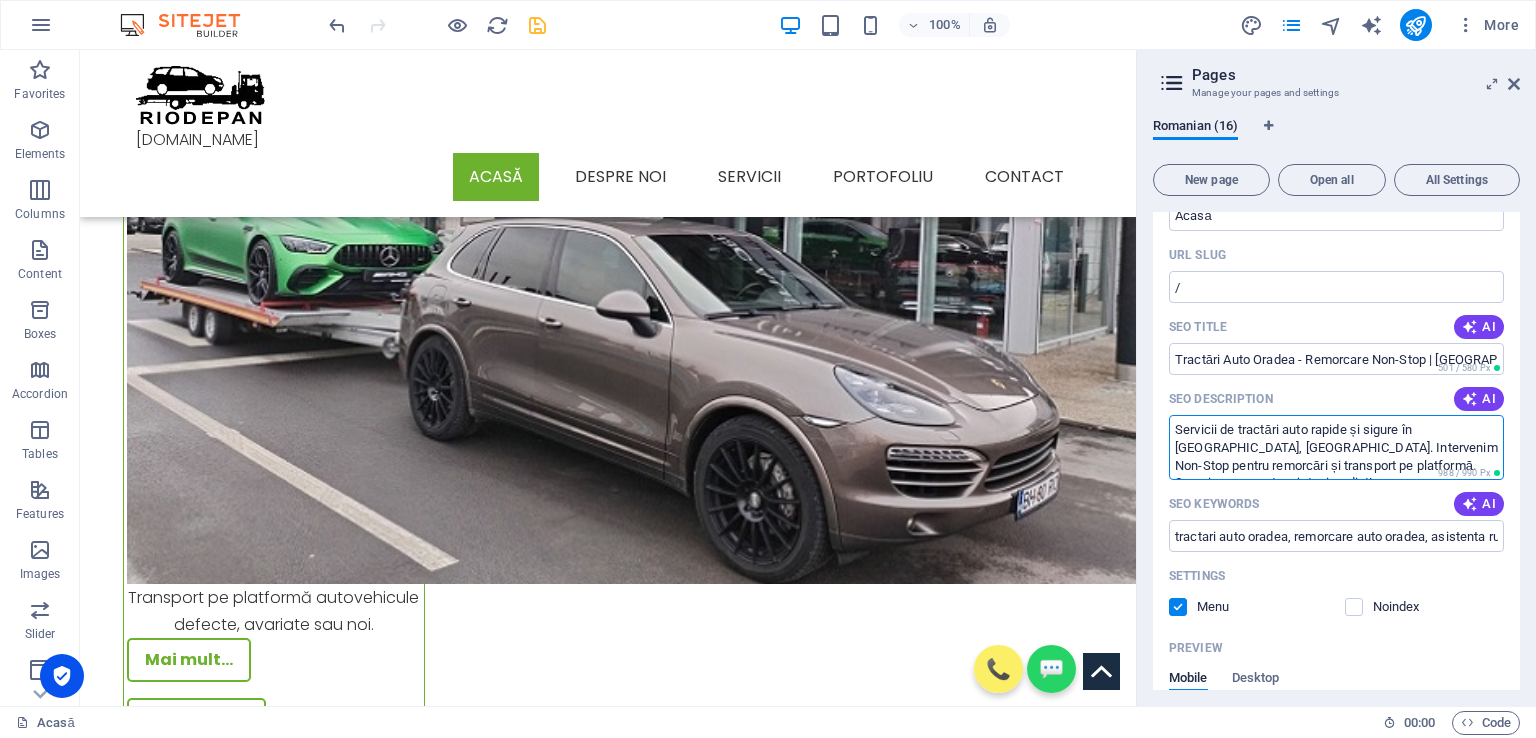 scroll, scrollTop: 200, scrollLeft: 0, axis: vertical 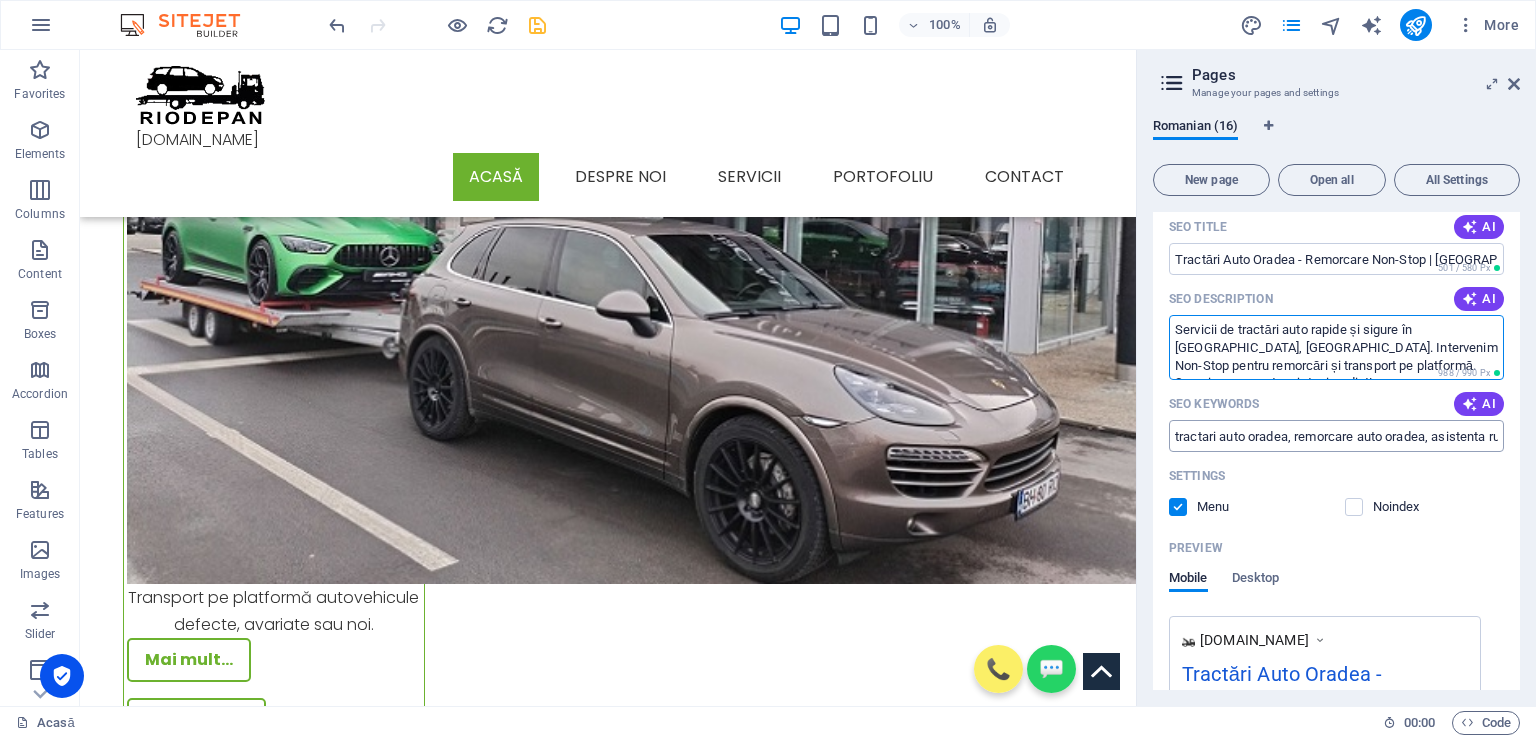 type on "Servicii de tractări auto rapide și sigure în [GEOGRAPHIC_DATA], [GEOGRAPHIC_DATA]. Intervenim Non-Stop pentru remorcări și transport pe platformă. Sunați acum pentru ajutor imediat!" 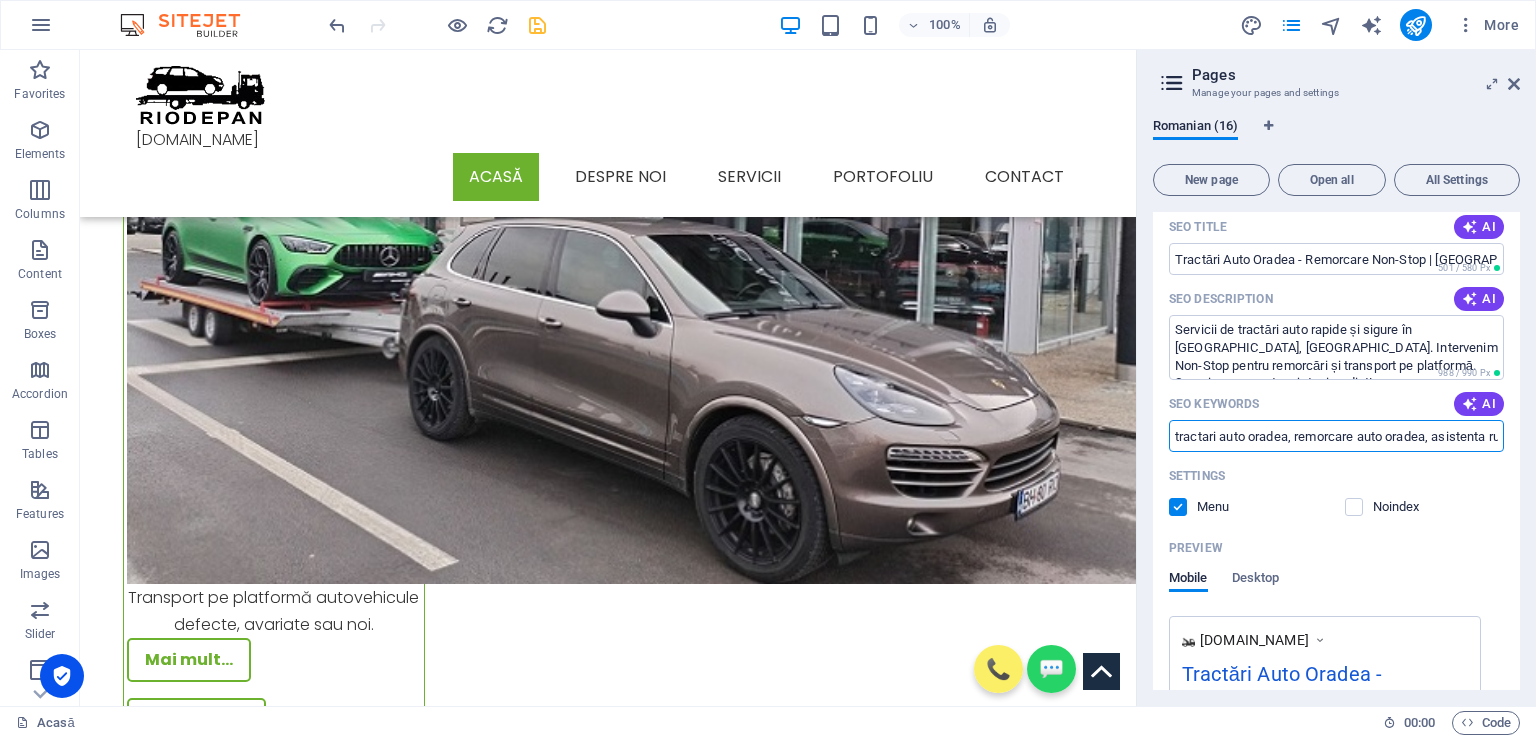 click on "tractari auto oradea, remorcare auto oradea, asistenta rutiera oradea, transport platforma oradea, depanare auto oradea, tractari non-stop oradea" at bounding box center [1336, 436] 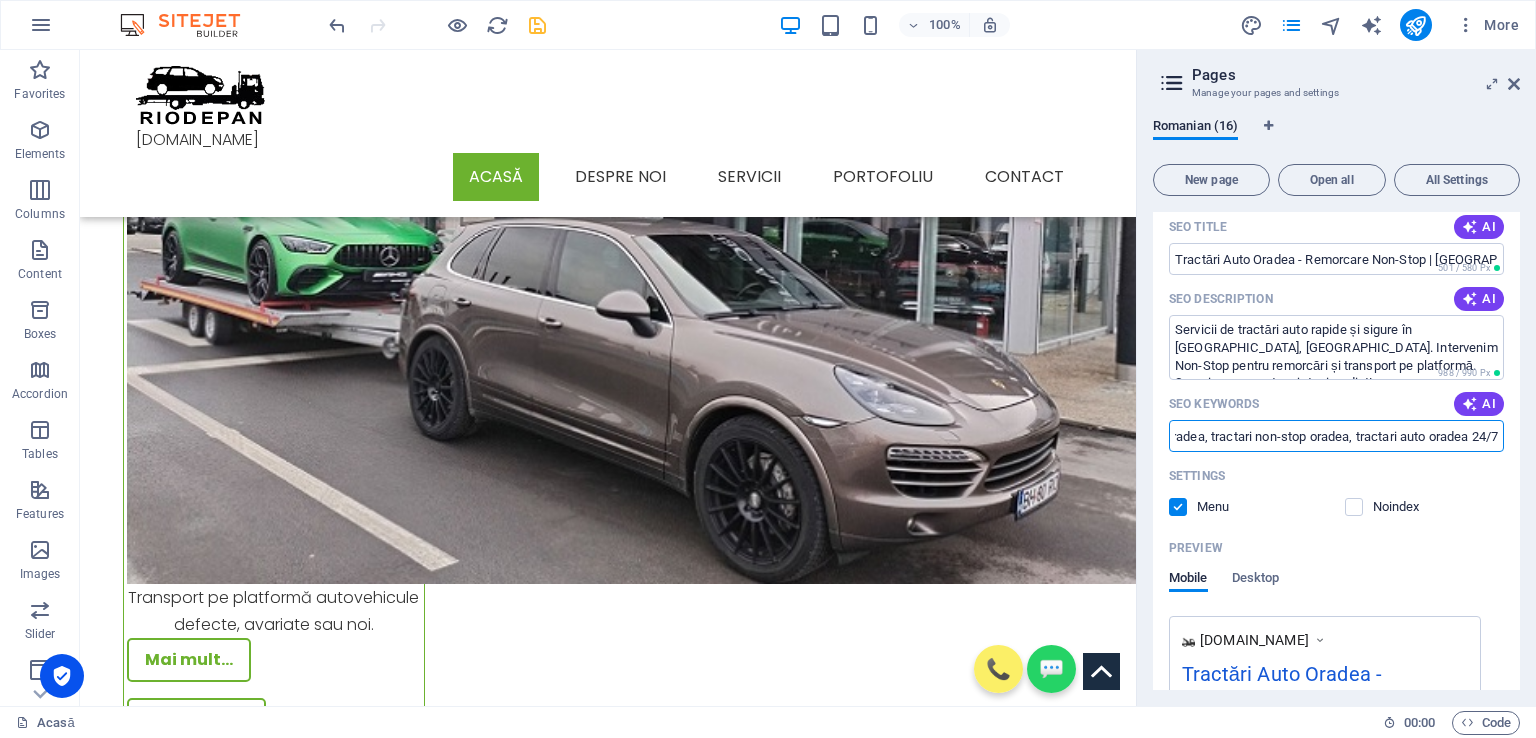 scroll, scrollTop: 0, scrollLeft: 678, axis: horizontal 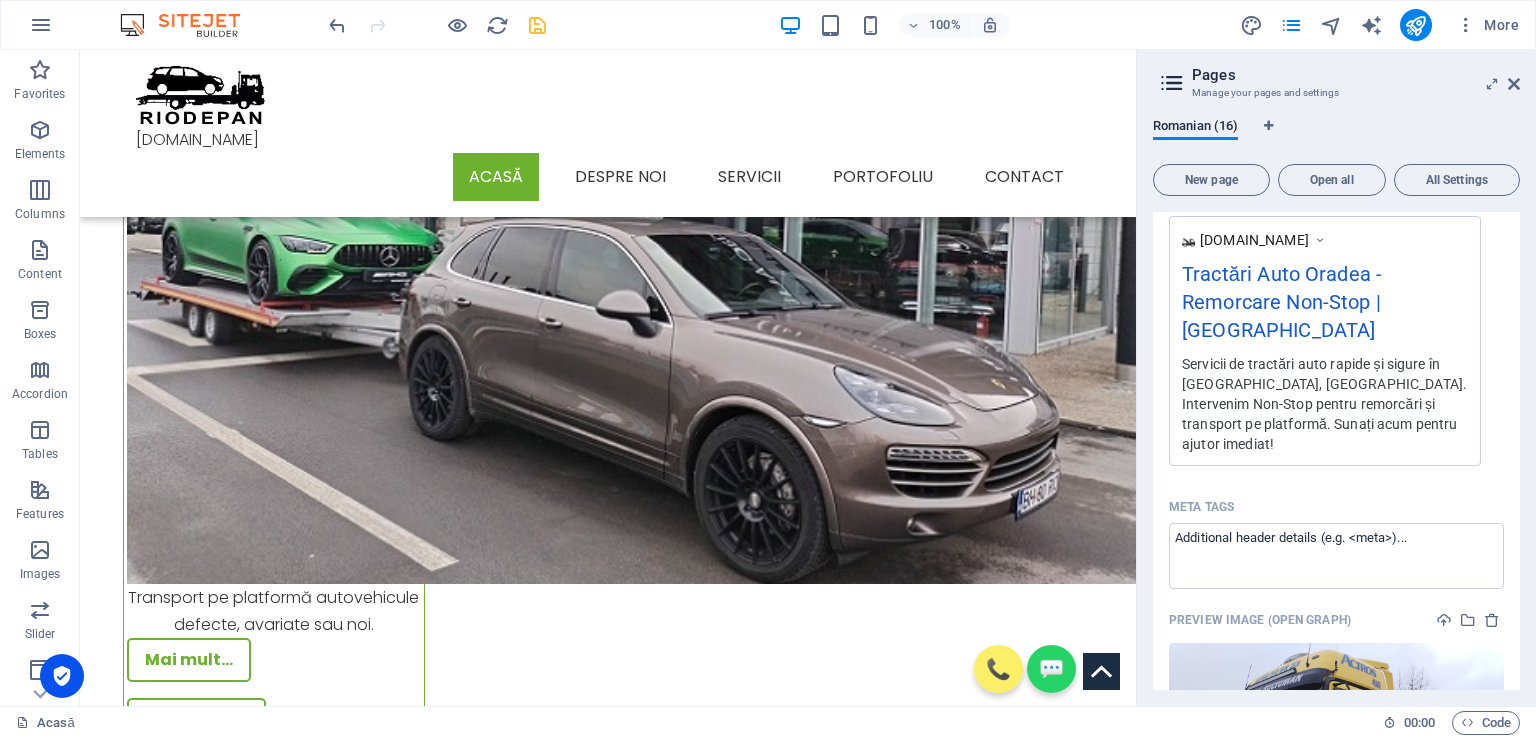 type on "tractari auto oradea, remorcare auto oradea, asistenta rutiera oradea, transport platforma oradea, depanare auto oradea, tractari non-stop oradea, tractari auto oradea 24/7" 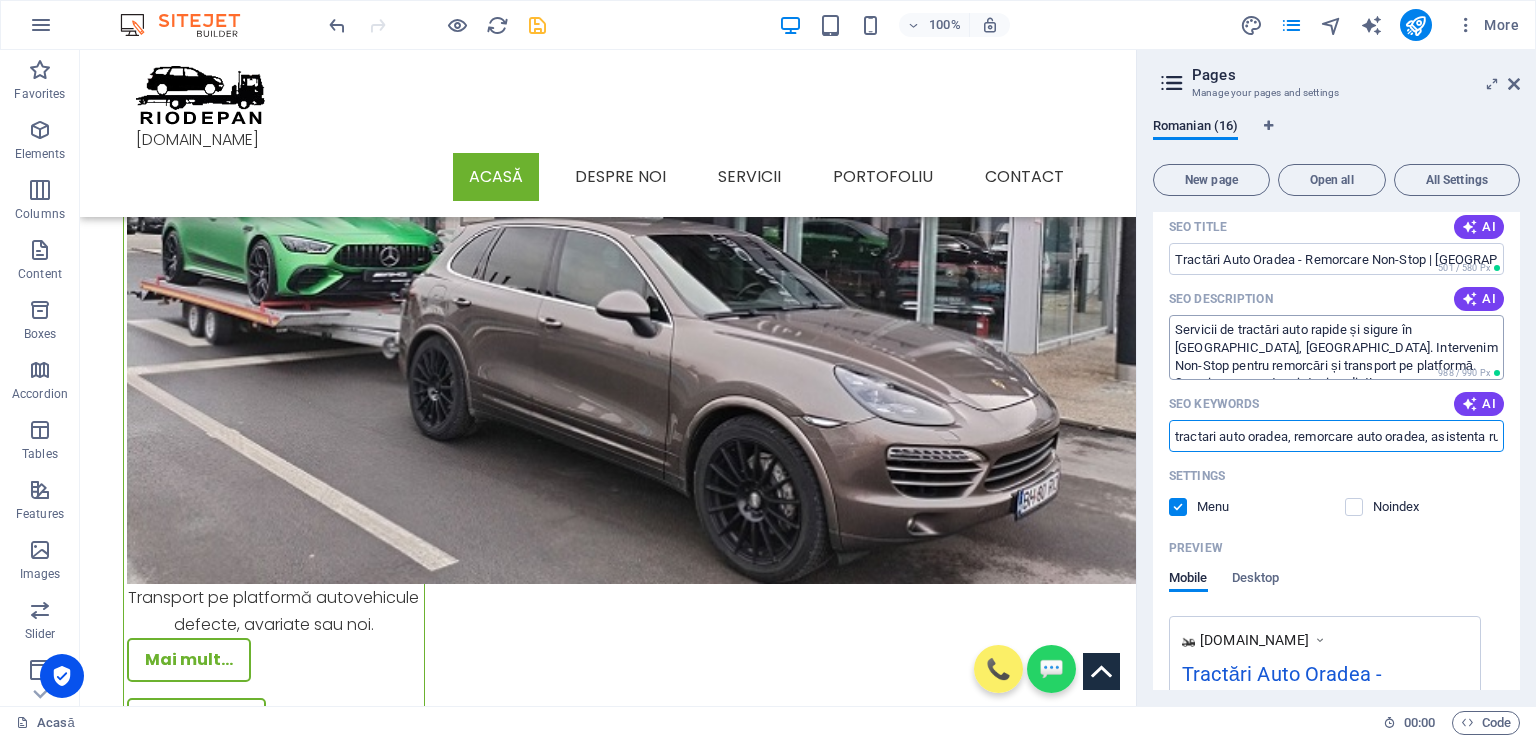 scroll, scrollTop: 200, scrollLeft: 0, axis: vertical 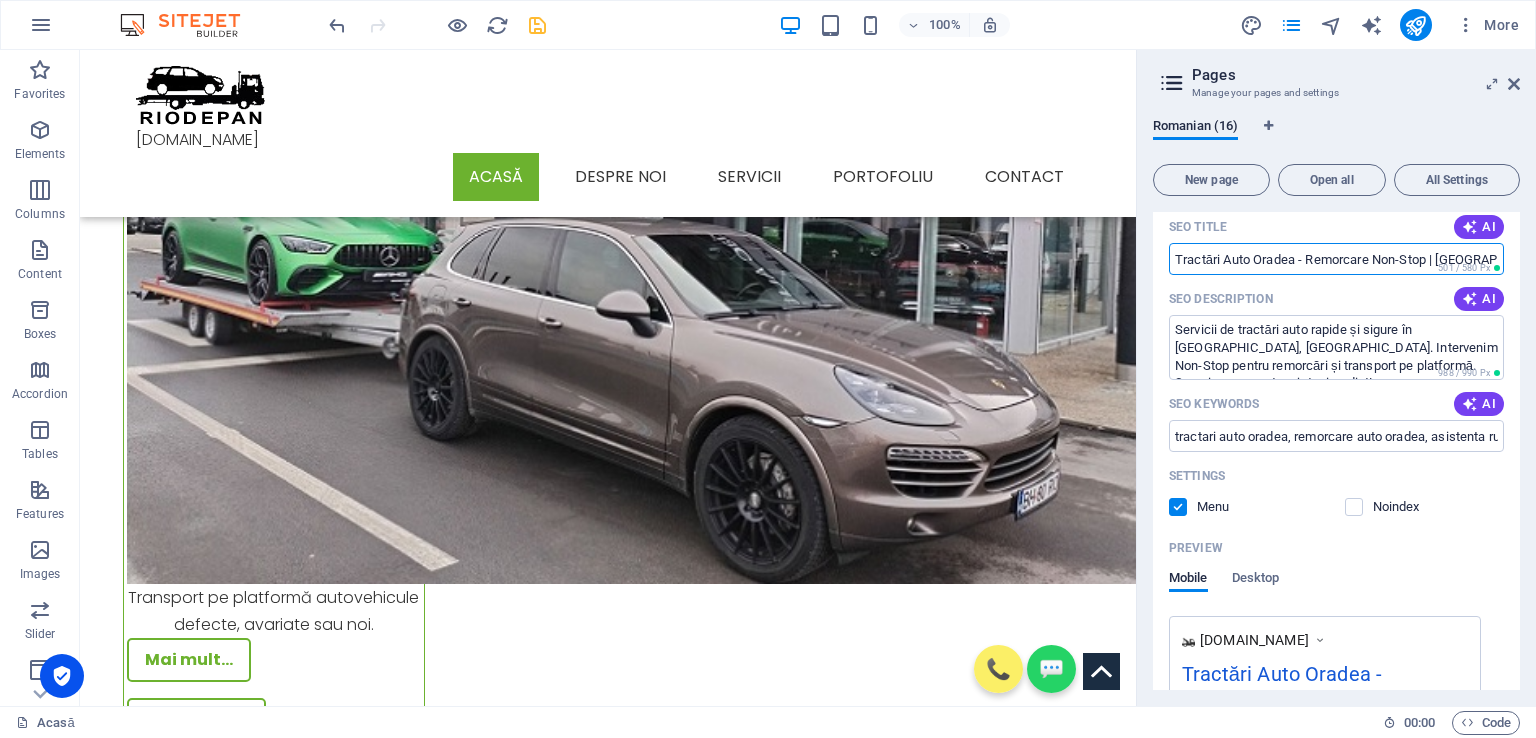 click on "Tractări Auto Oradea - Remorcare Non-Stop | [GEOGRAPHIC_DATA]" at bounding box center [1336, 259] 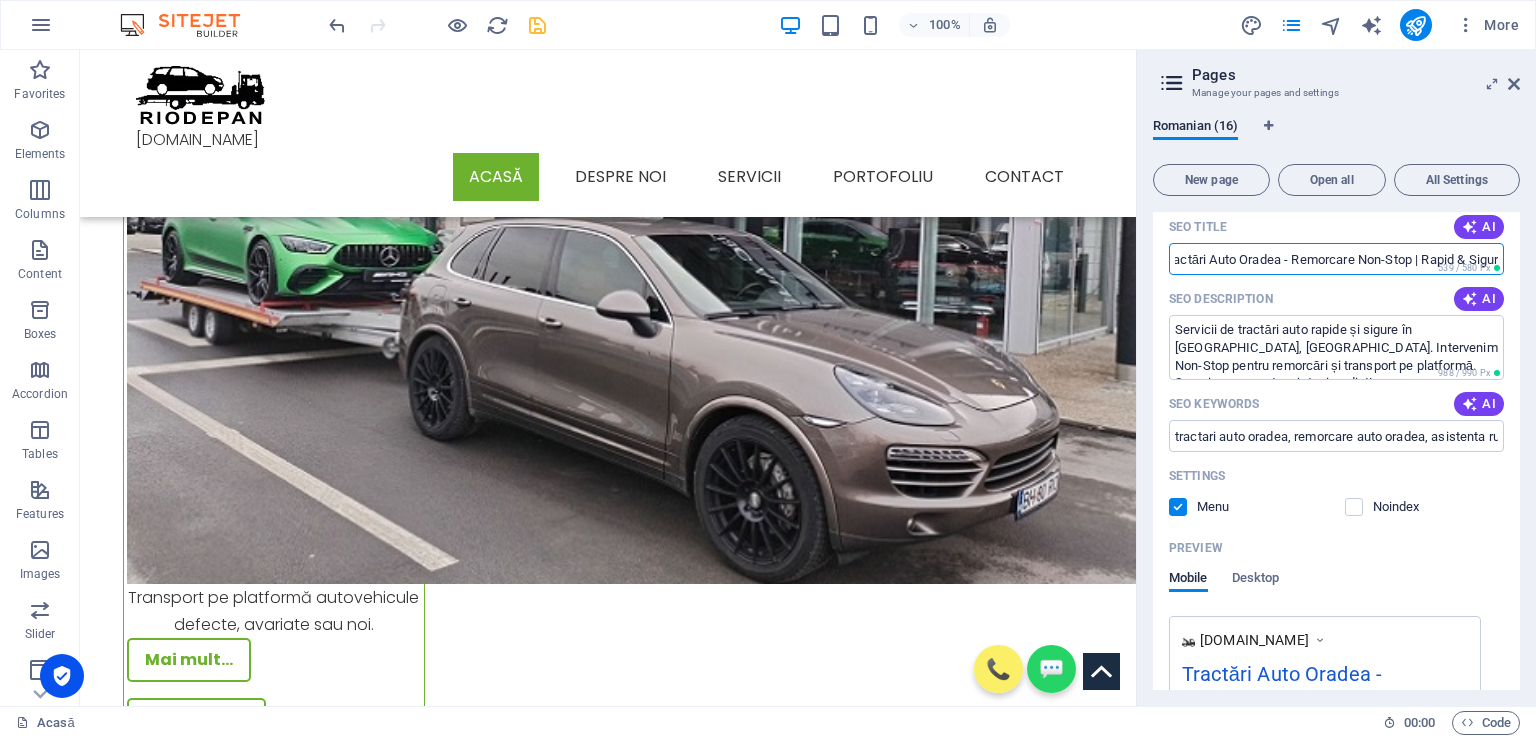 scroll, scrollTop: 0, scrollLeft: 0, axis: both 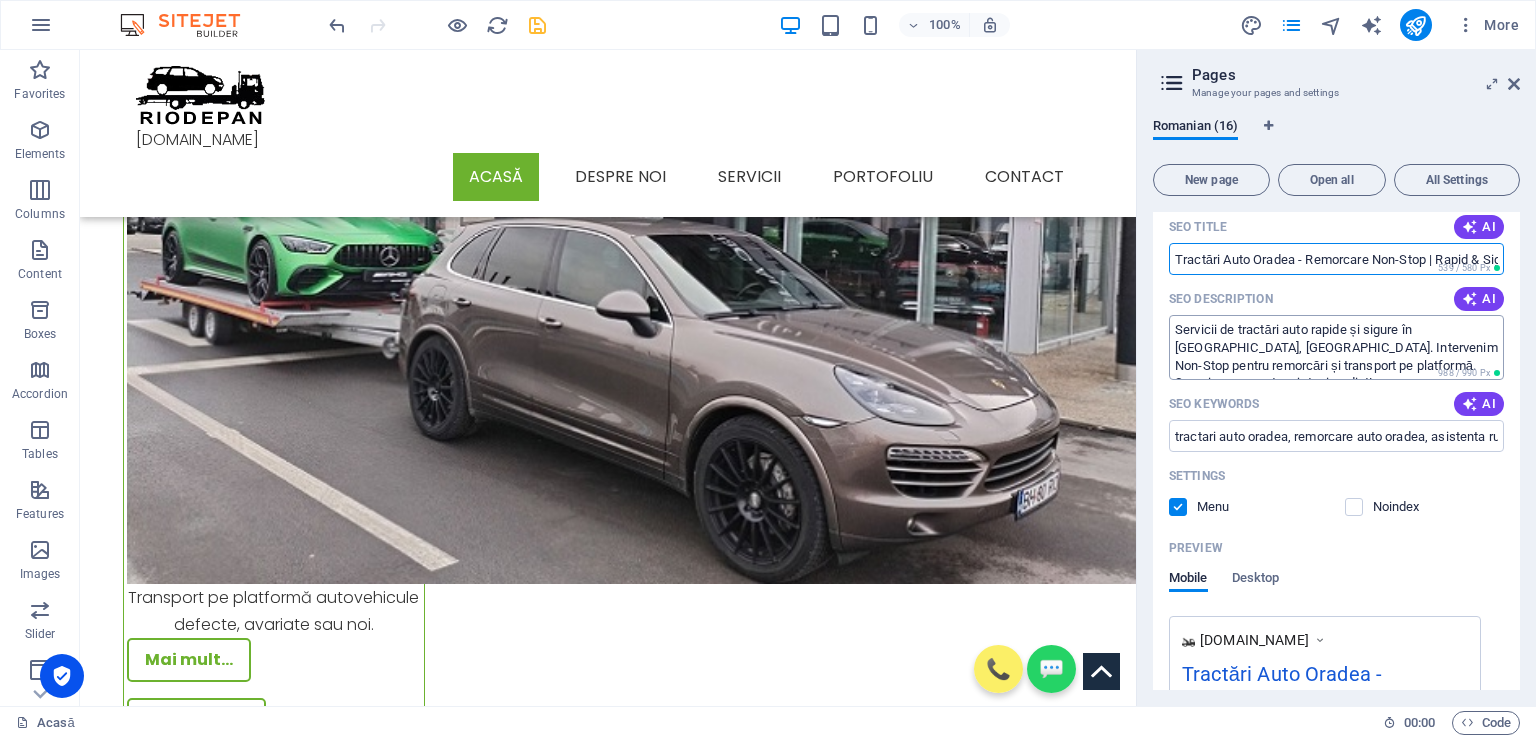 type on "Tractări Auto Oradea - Remorcare Non-Stop | Rapid & Sigur" 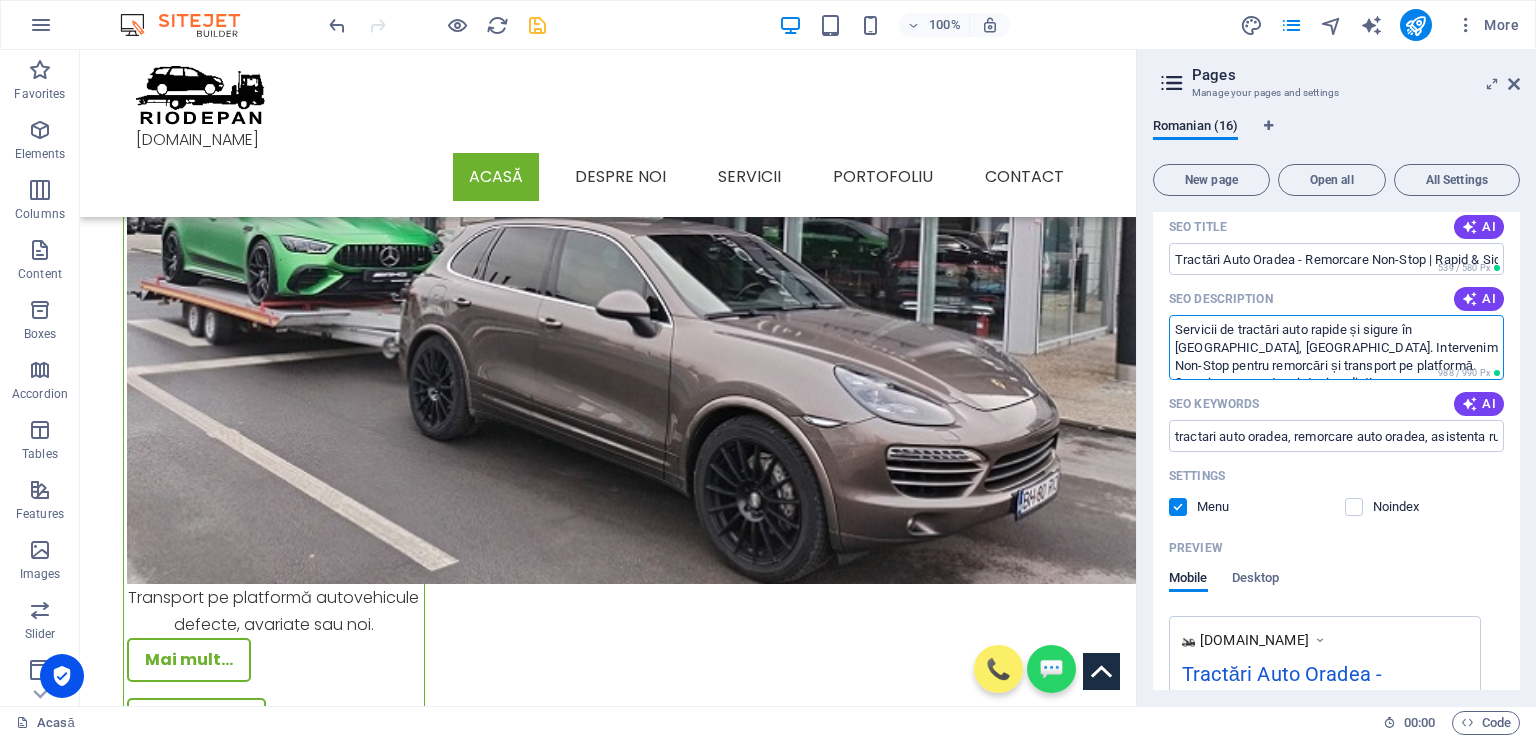 click on "Servicii de tractări auto rapide și sigure în [GEOGRAPHIC_DATA], [GEOGRAPHIC_DATA]. Intervenim Non-Stop pentru remorcări și transport pe platformă. Sunați acum pentru ajutor imediat!" at bounding box center [1336, 347] 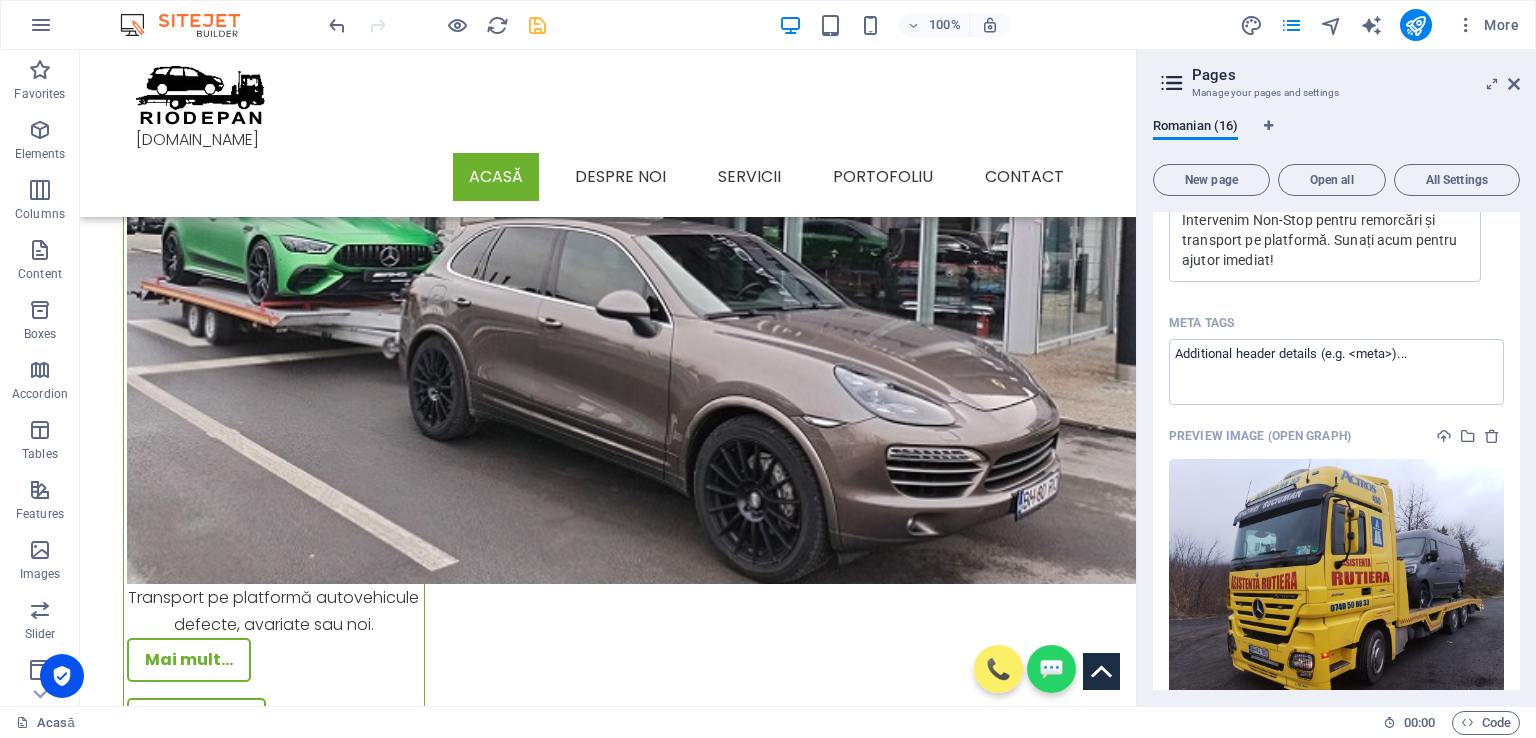 scroll, scrollTop: 800, scrollLeft: 0, axis: vertical 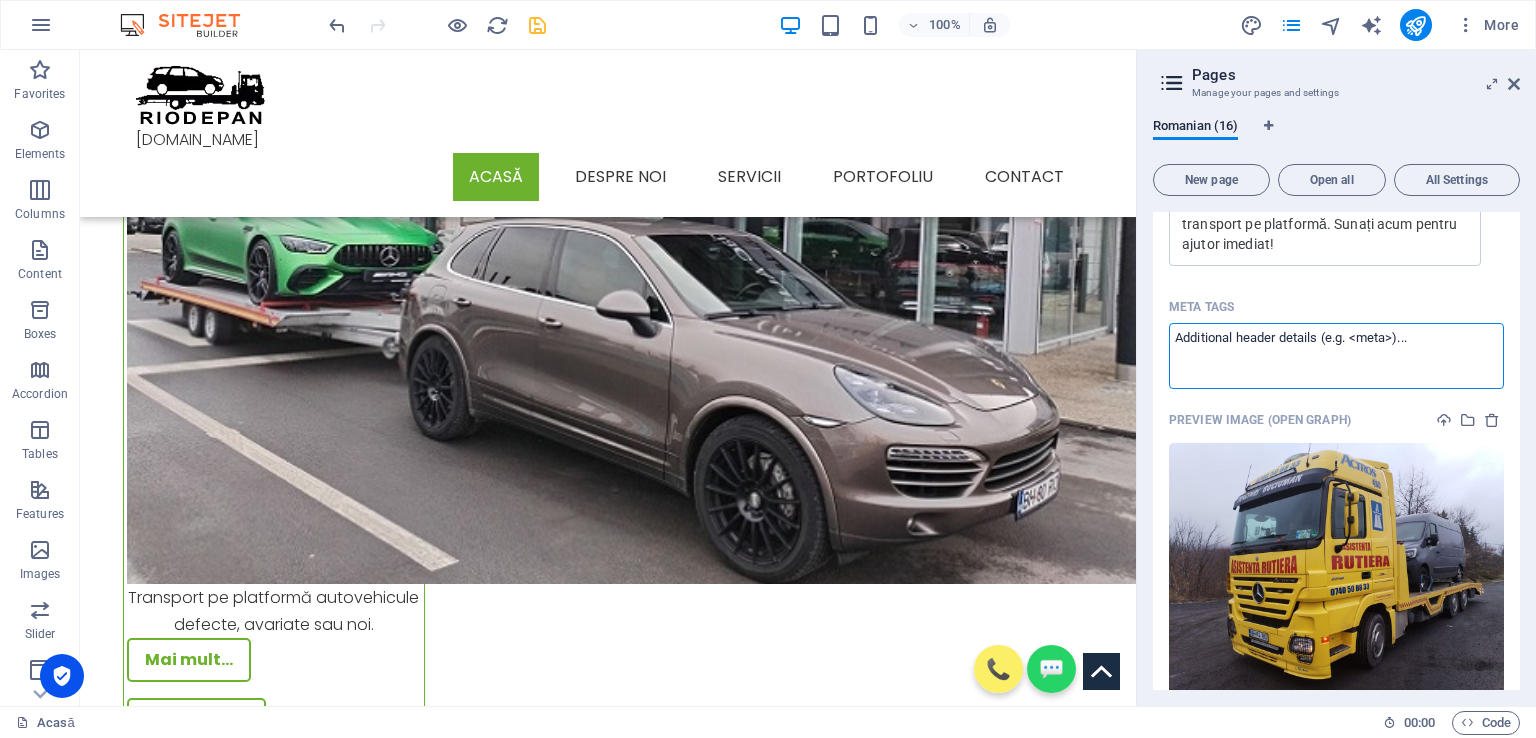 click on "Meta tags ​" at bounding box center (1336, 355) 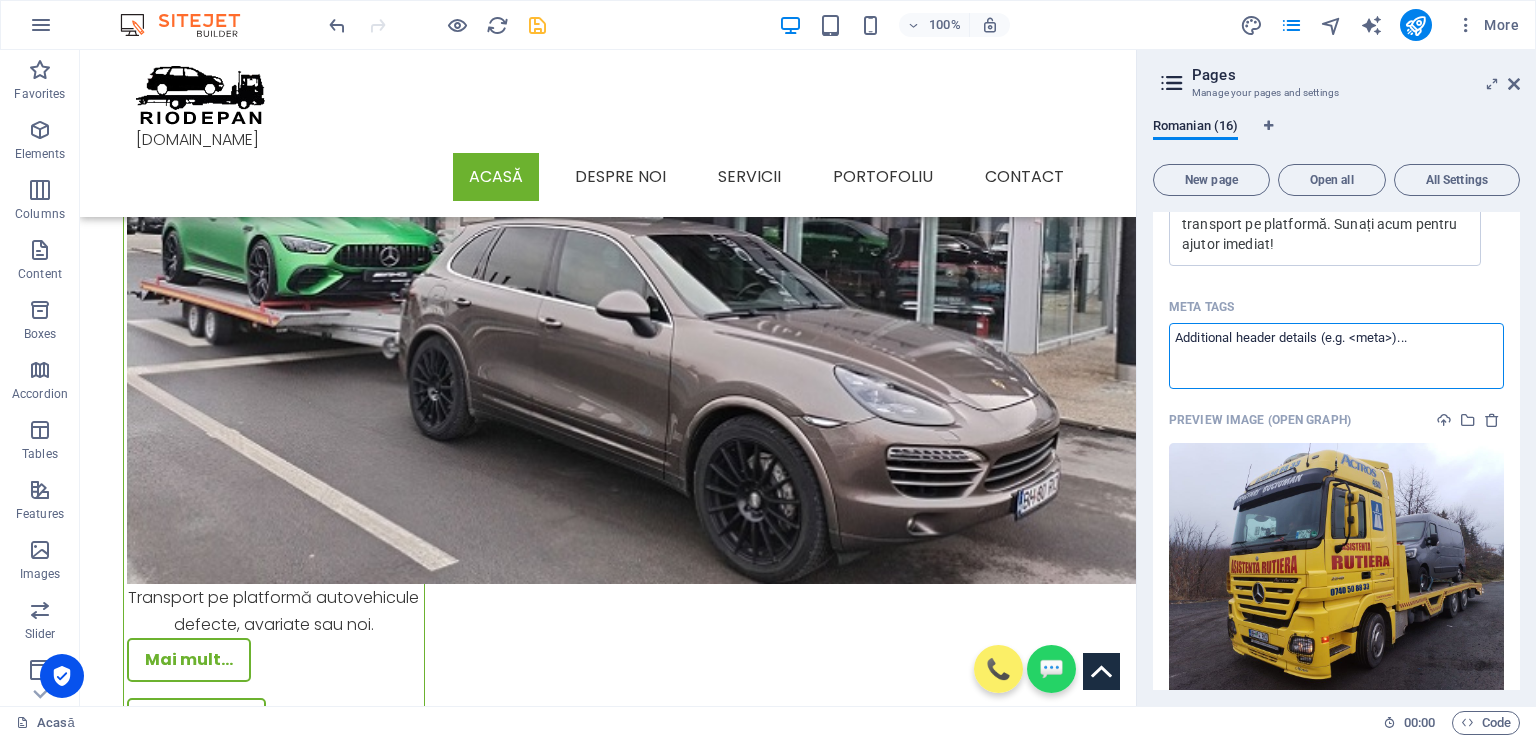 paste on "<meta property="og:title" content="Tractări Auto Oradea - Servicii Non-Stop">
<meta property="og:description" content="Intervenții rapide 24/7 în [GEOGRAPHIC_DATA] și Bihor. Sună acum!">
<meta property="og:image" content="[URL][DOMAIN_NAME]">" 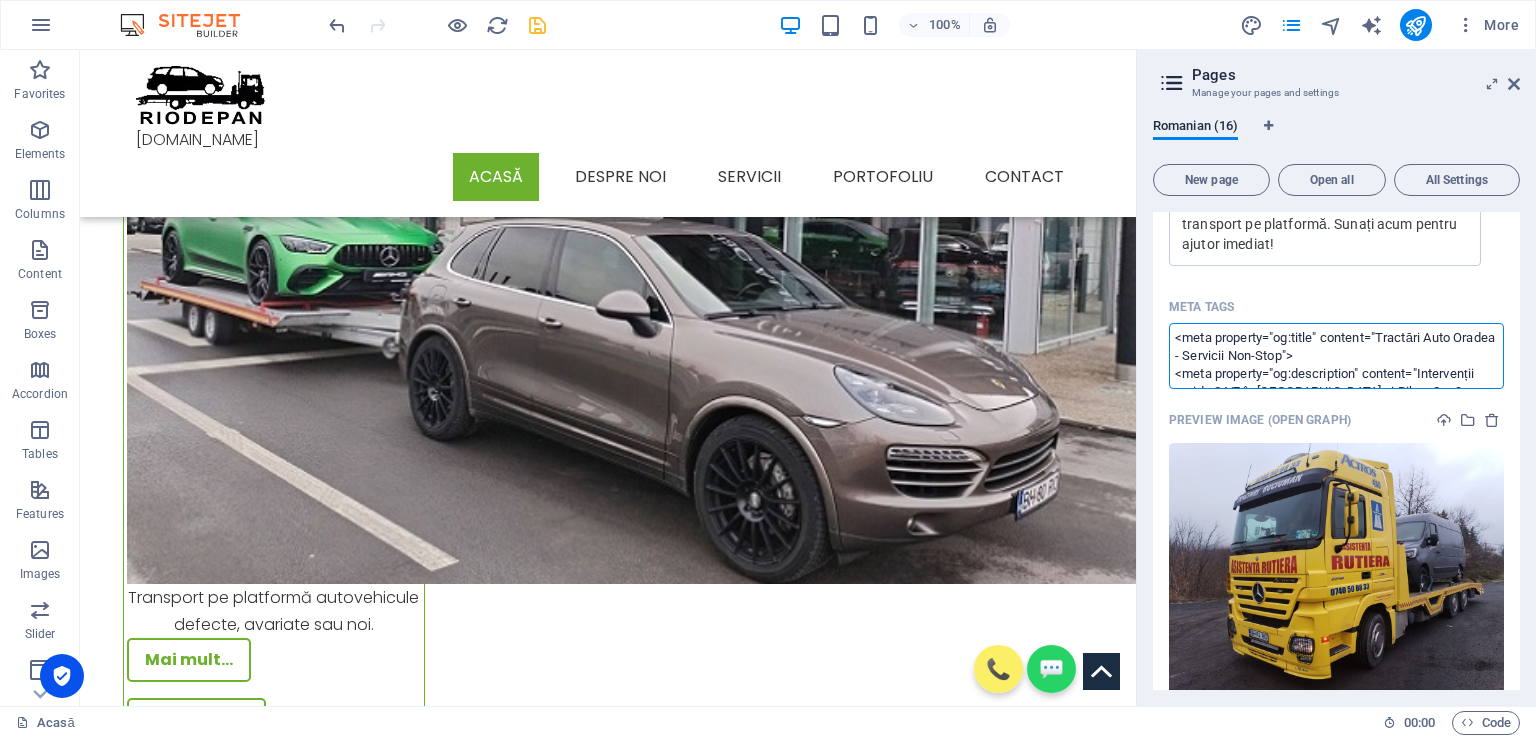 scroll, scrollTop: 81, scrollLeft: 0, axis: vertical 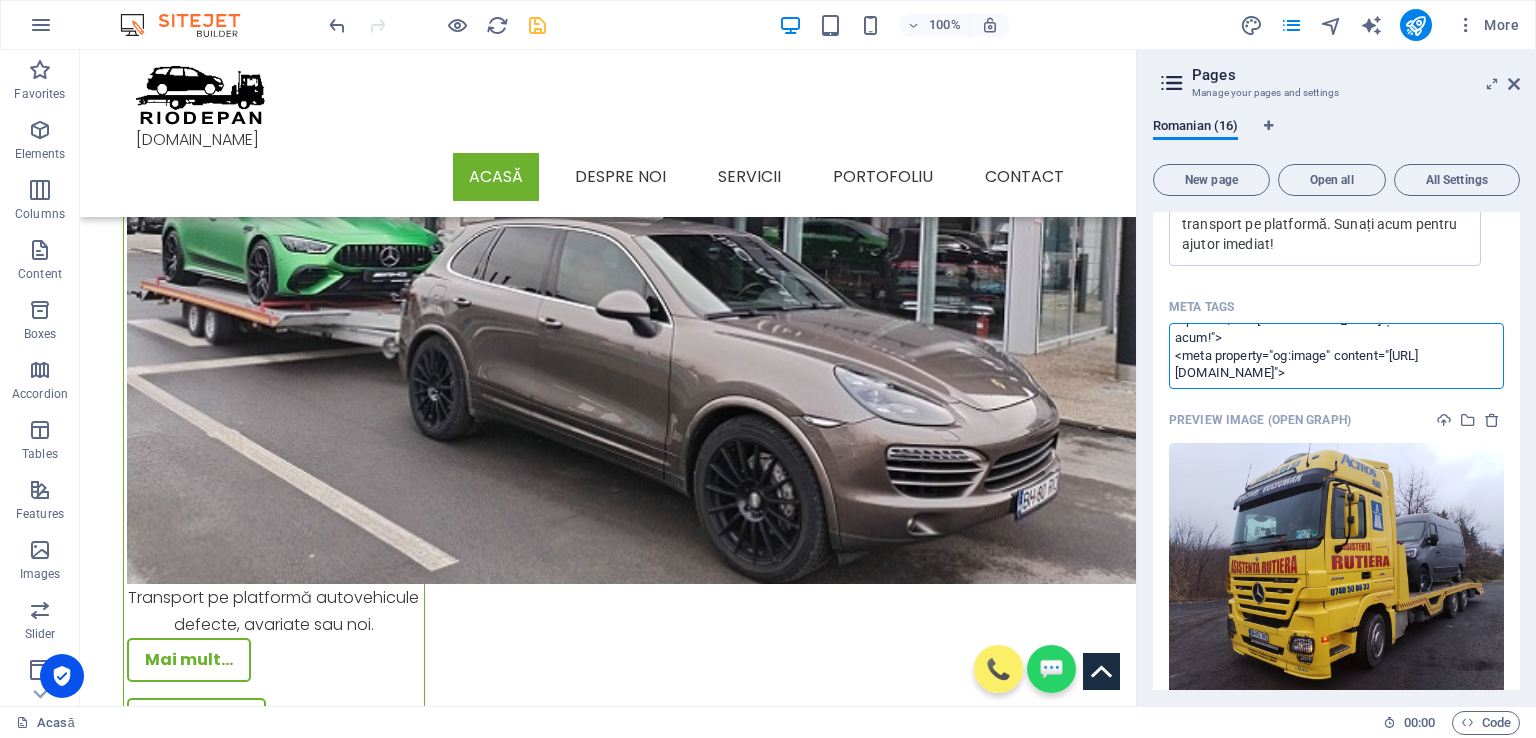 type on "<meta property="og:title" content="Tractări Auto Oradea - Servicii Non-Stop">
<meta property="og:description" content="Intervenții rapide 24/7 în [GEOGRAPHIC_DATA] și Bihor. Sună acum!">
<meta property="og:image" content="[URL][DOMAIN_NAME]">" 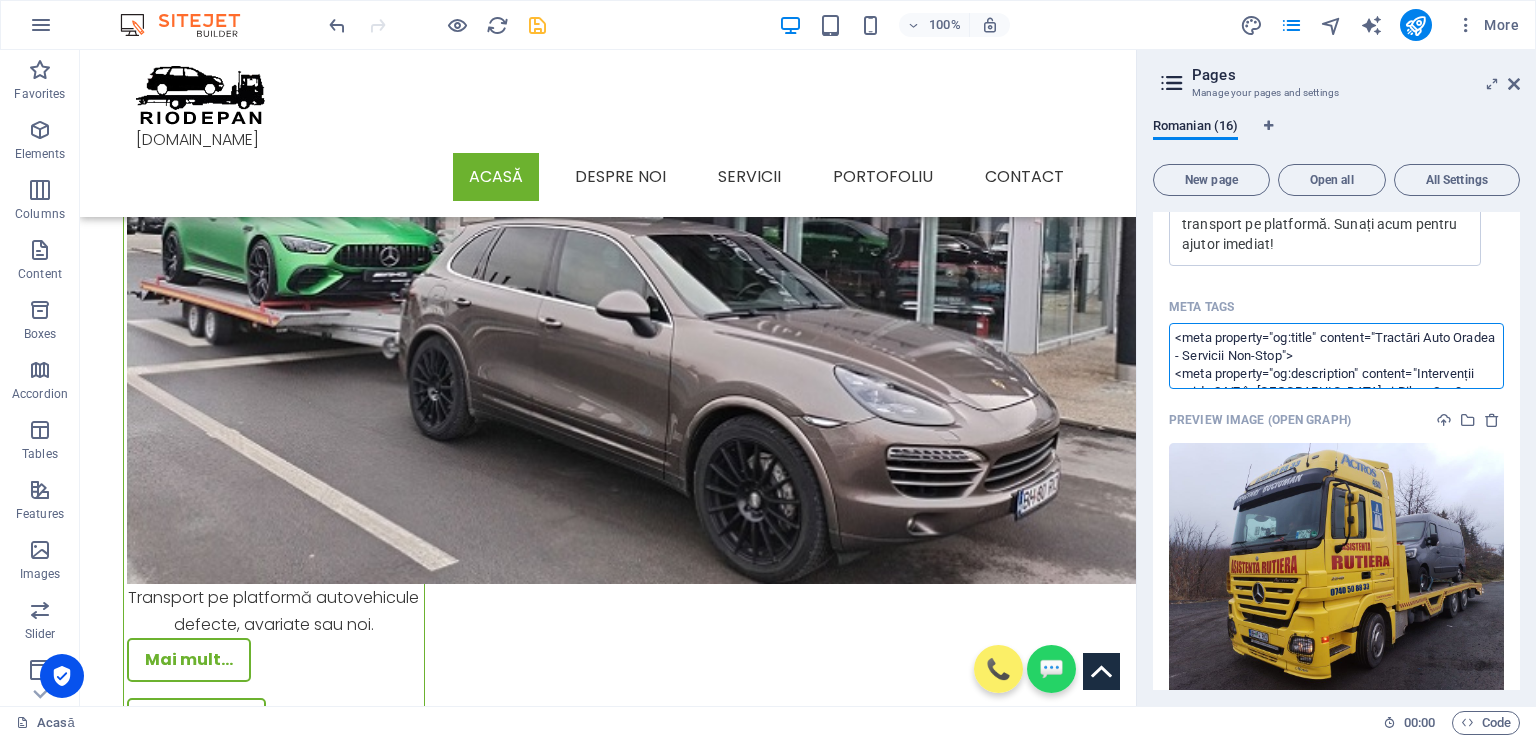 click on "<meta property="og:title" content="Tractări Auto Oradea - Servicii Non-Stop">
<meta property="og:description" content="Intervenții rapide 24/7 în [GEOGRAPHIC_DATA] și Bihor. Sună acum!">
<meta property="og:image" content="[URL][DOMAIN_NAME]">" at bounding box center (1336, 355) 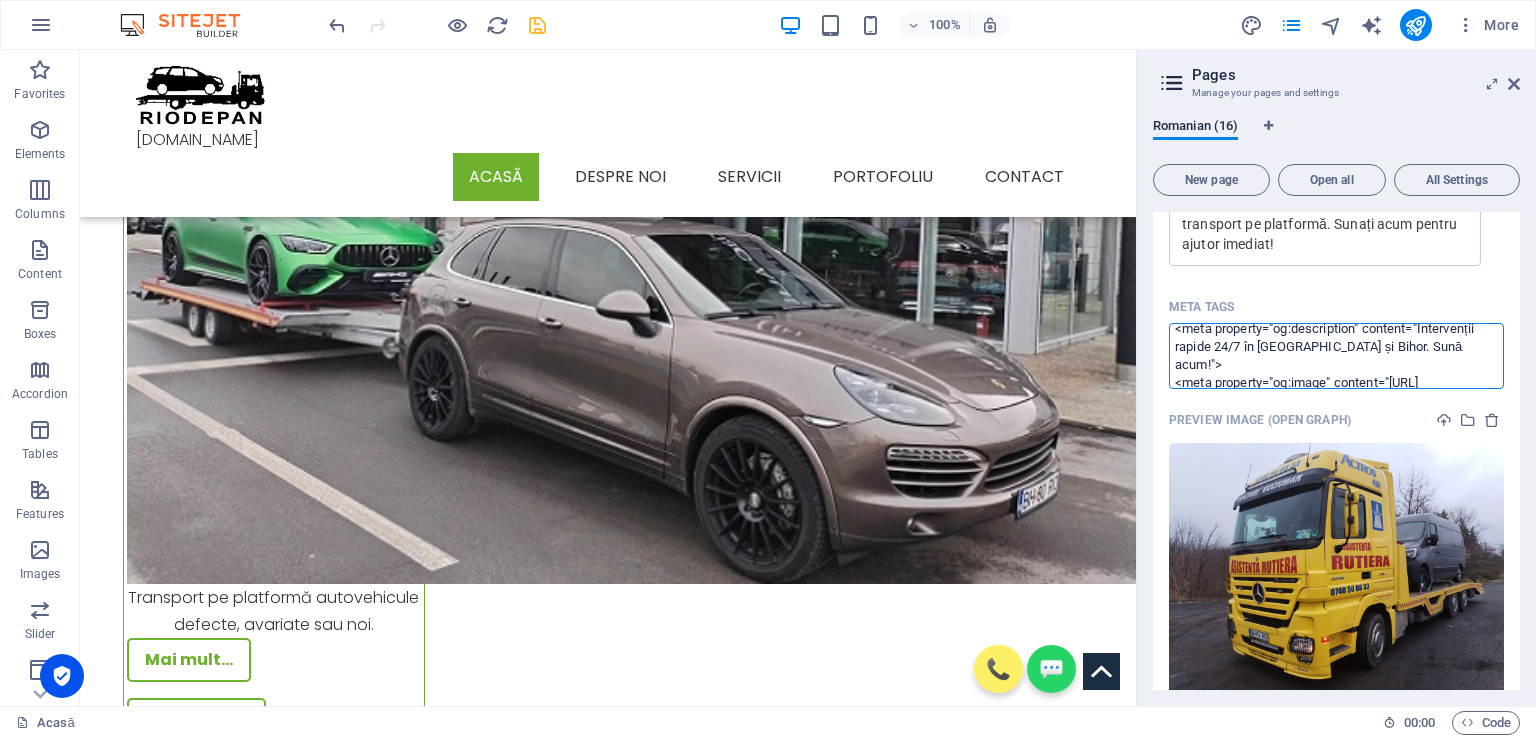 scroll, scrollTop: 63, scrollLeft: 0, axis: vertical 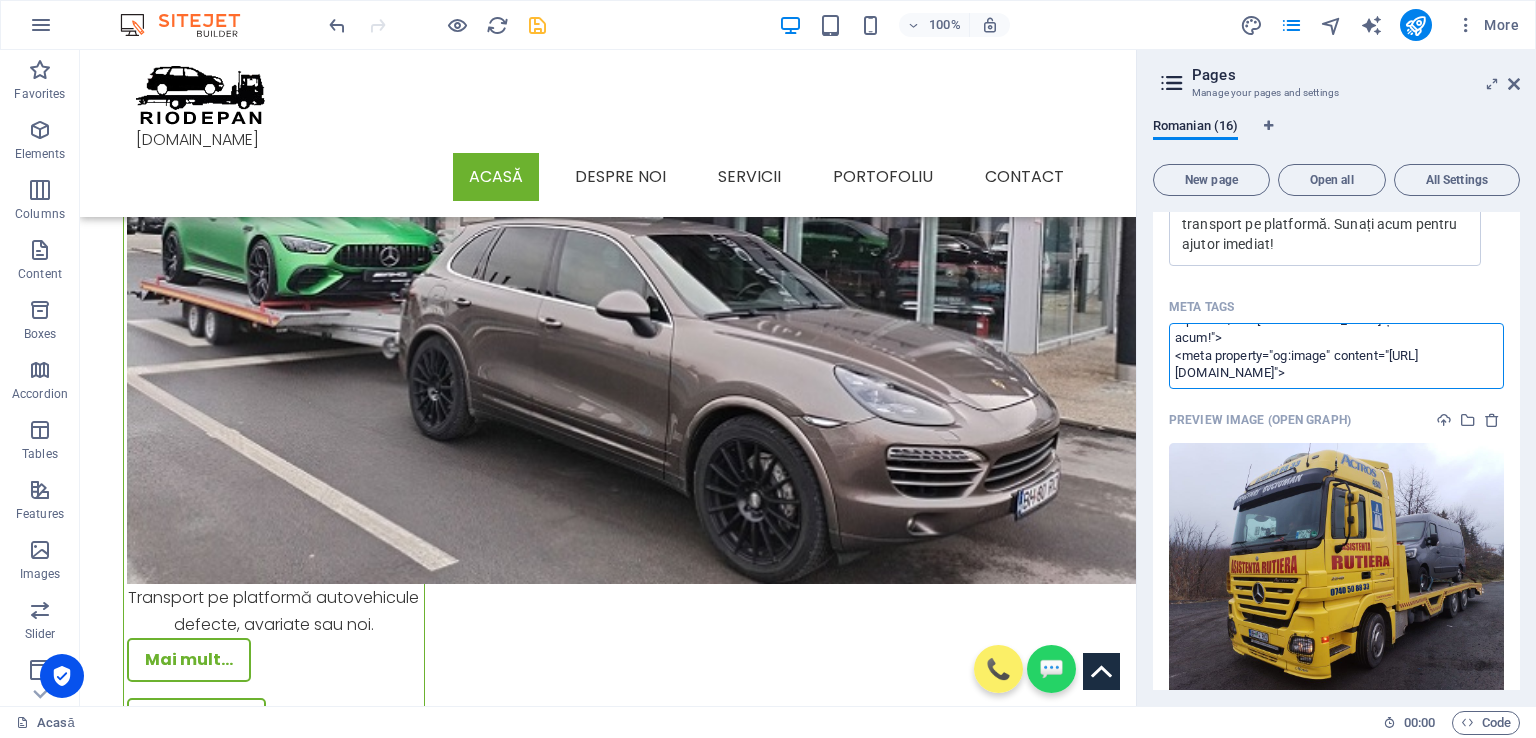 drag, startPoint x: 1252, startPoint y: 360, endPoint x: 1169, endPoint y: 351, distance: 83.48653 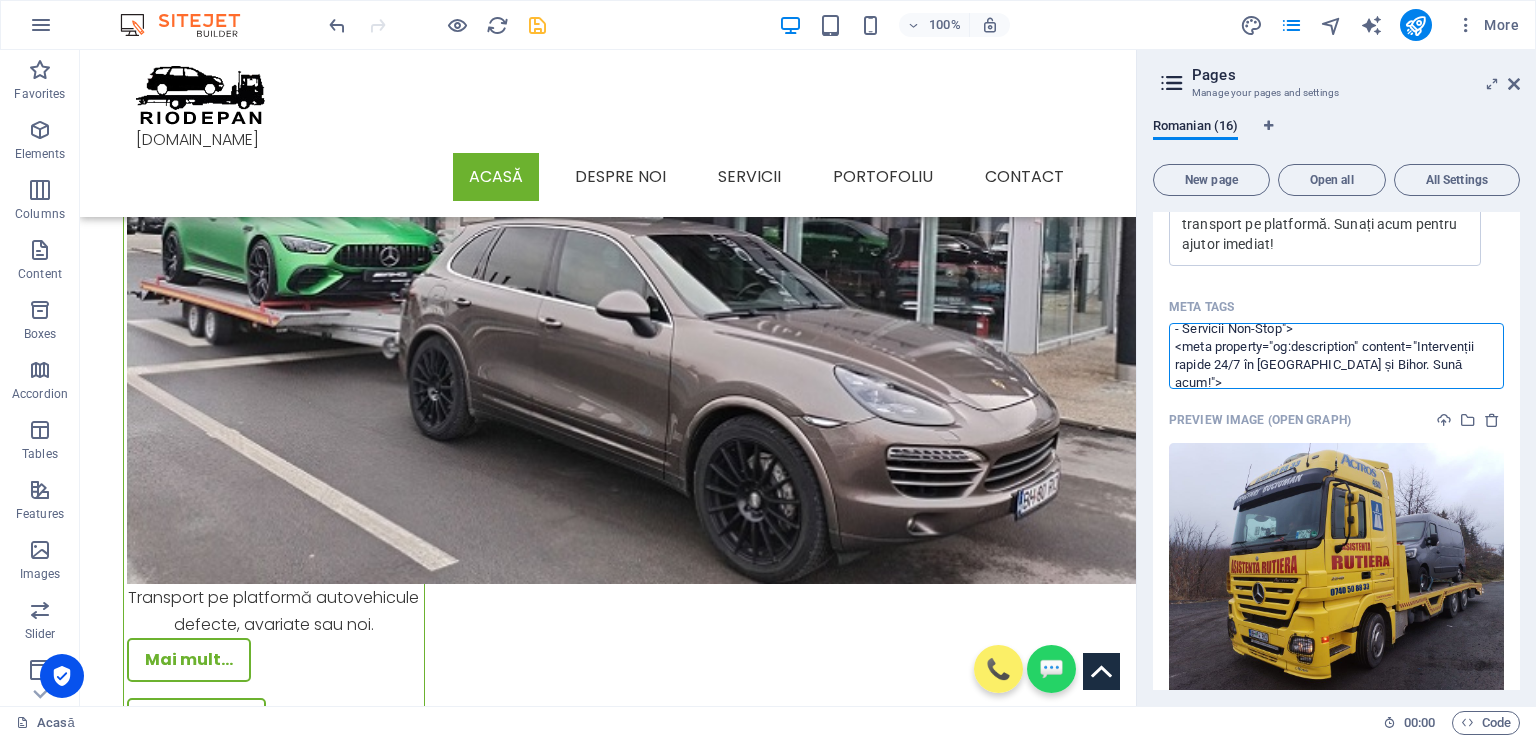 scroll, scrollTop: 0, scrollLeft: 0, axis: both 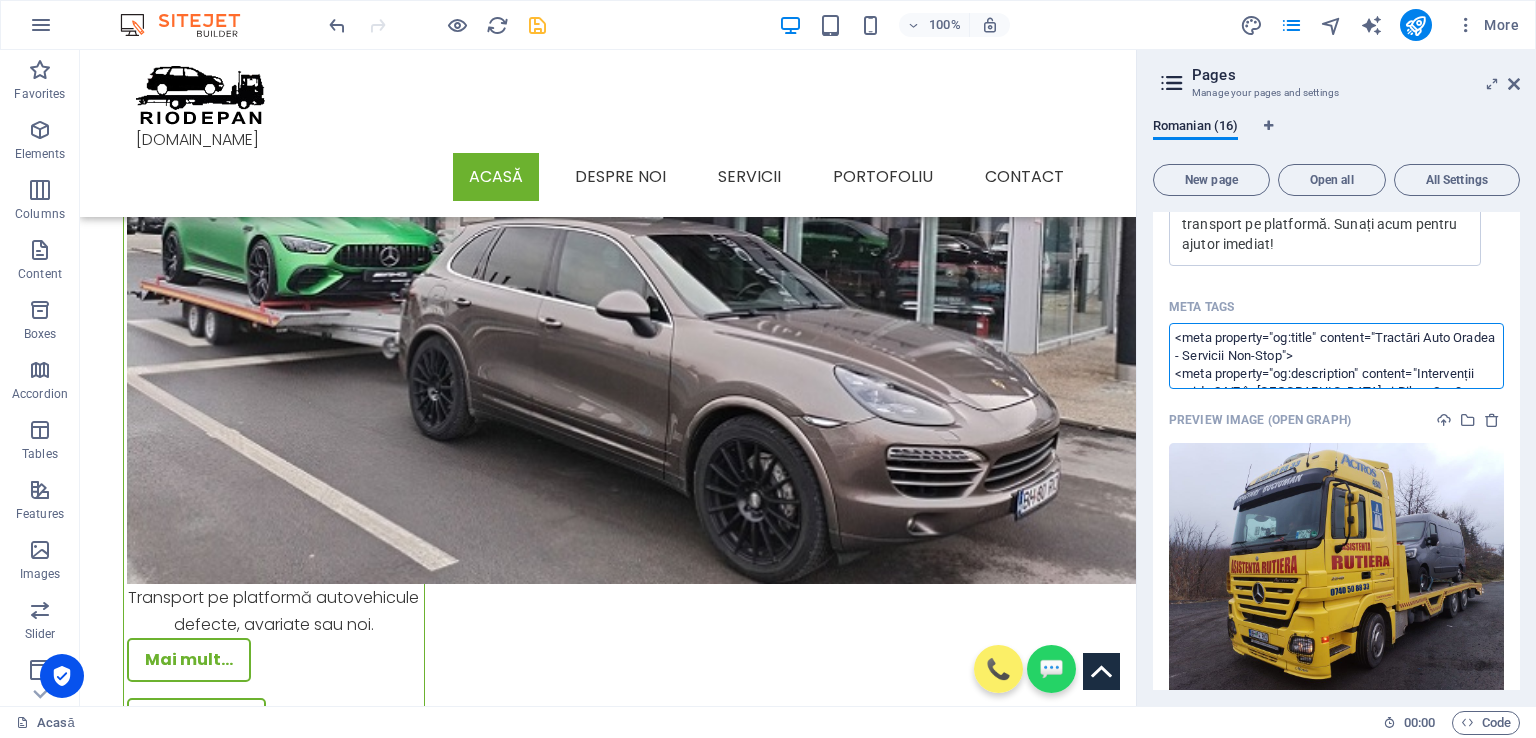 click on "<meta property="og:title" content="Tractări Auto Oradea - Servicii Non-Stop">
<meta property="og:description" content="Intervenții rapide 24/7 în [GEOGRAPHIC_DATA] și Bihor. Sună acum!">
<meta property="og:image" content="[URL][DOMAIN_NAME]">" at bounding box center (1336, 355) 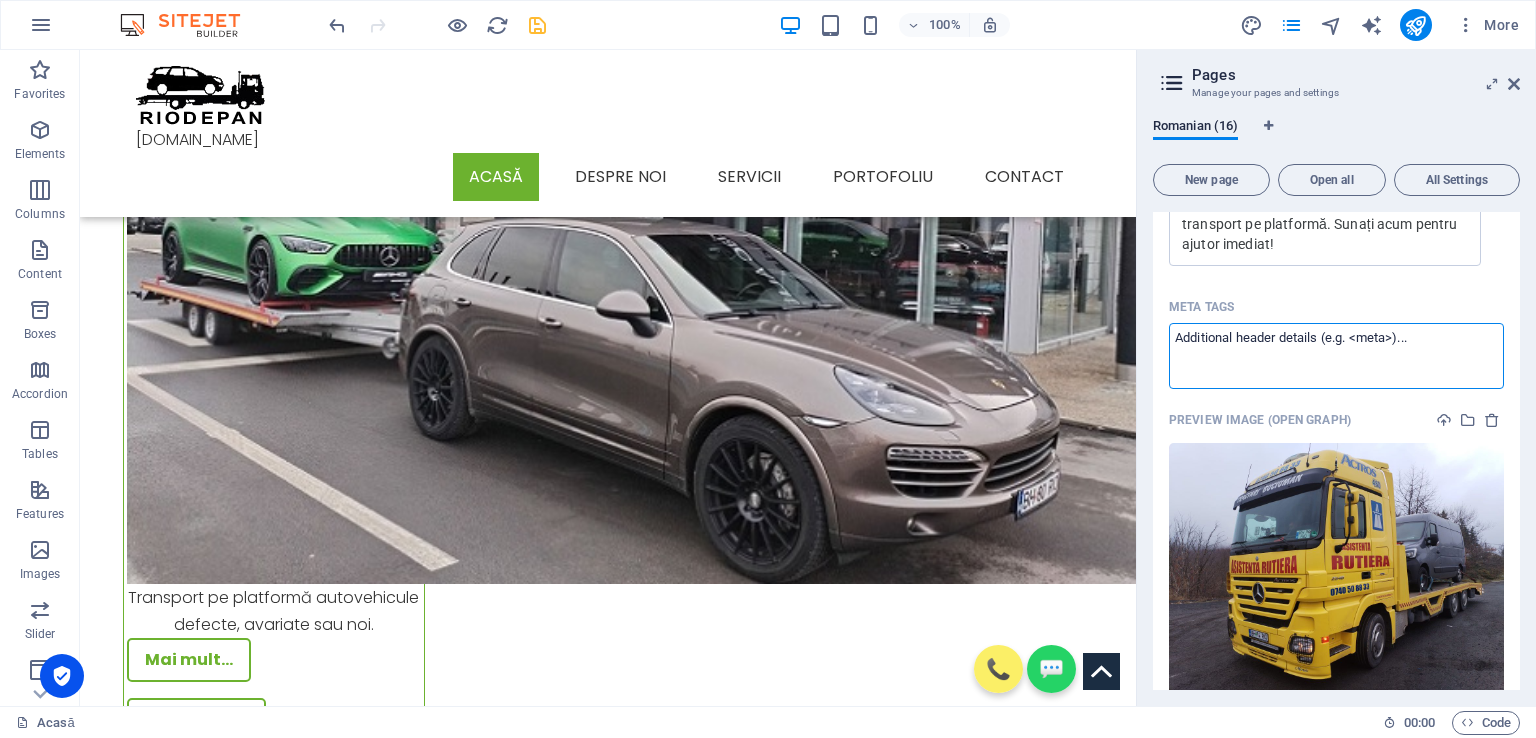 type 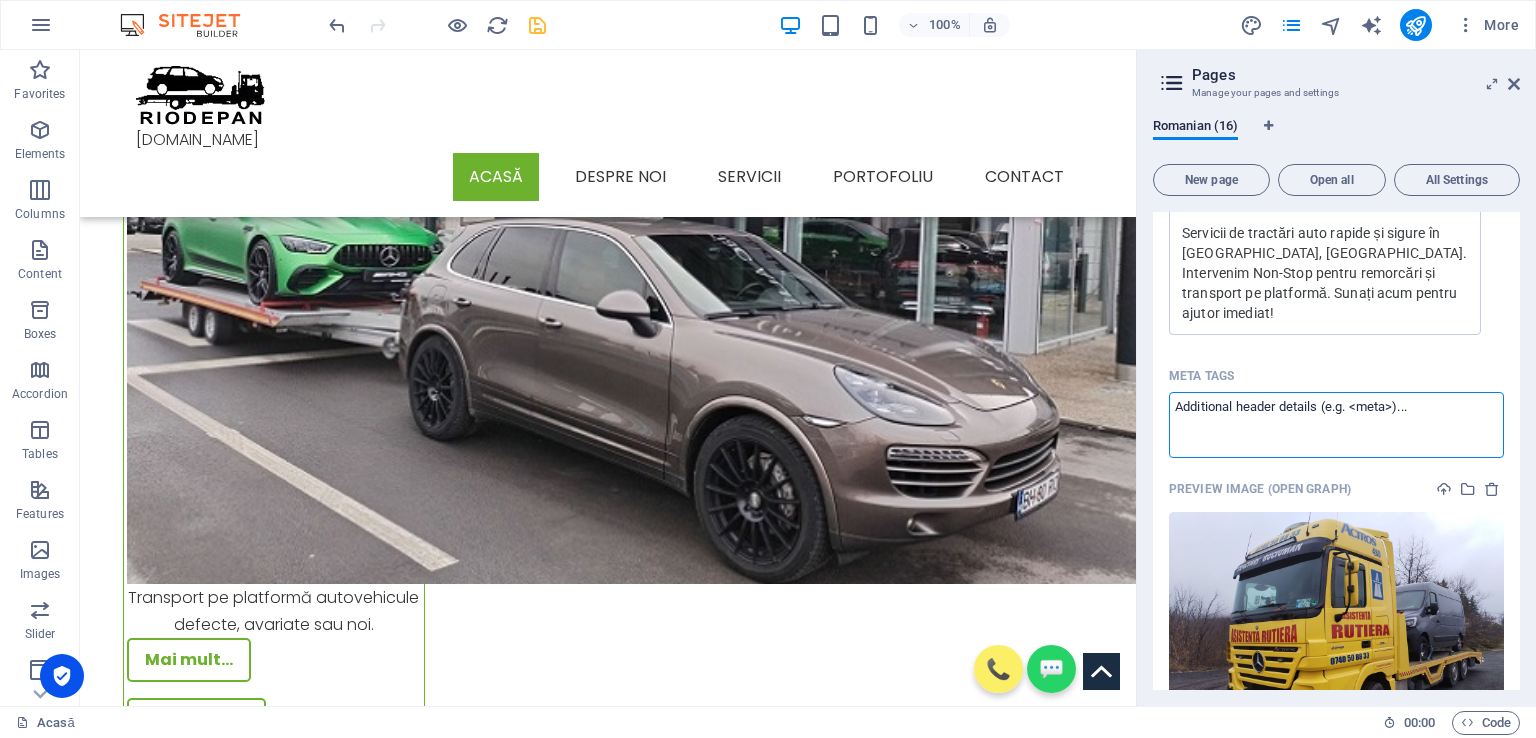 scroll, scrollTop: 700, scrollLeft: 0, axis: vertical 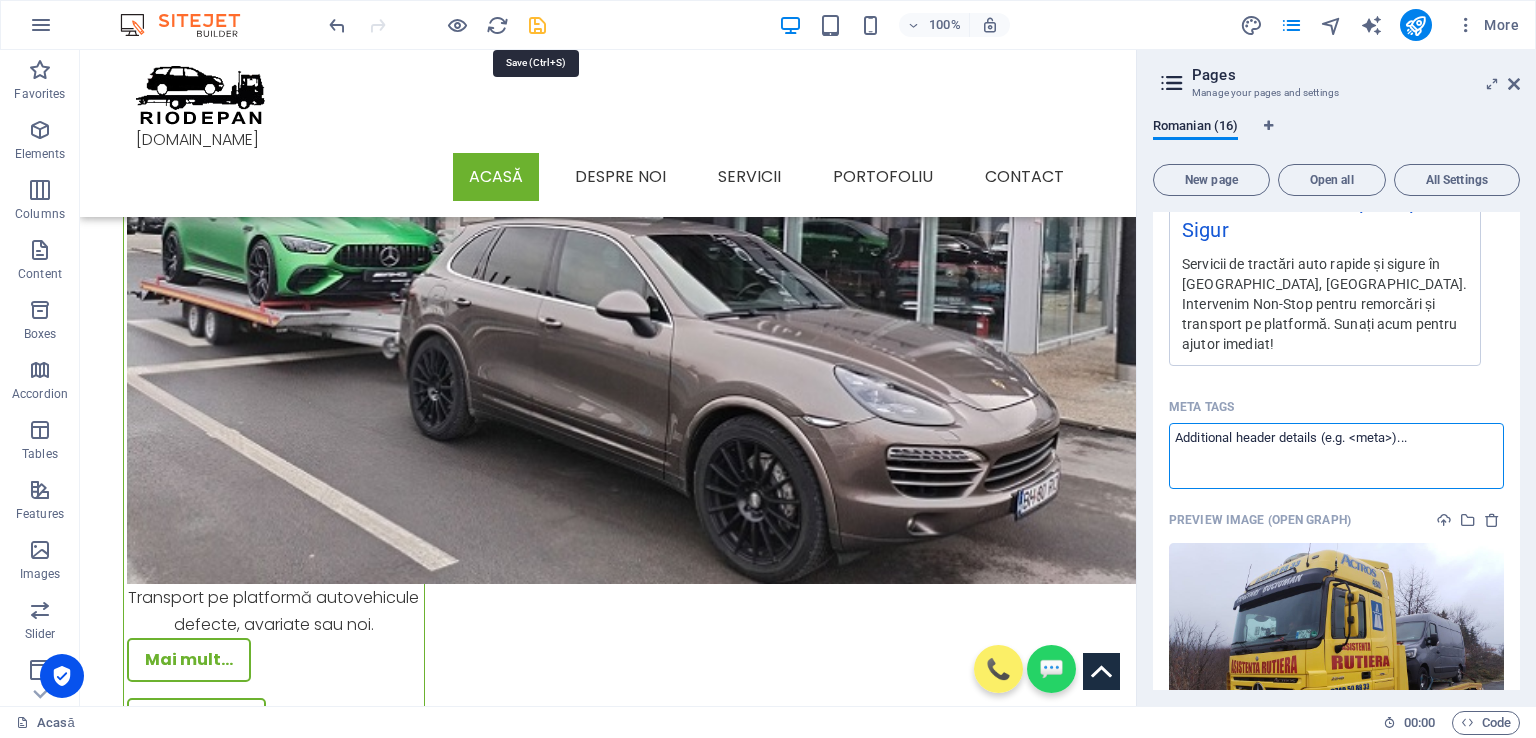 click at bounding box center (537, 25) 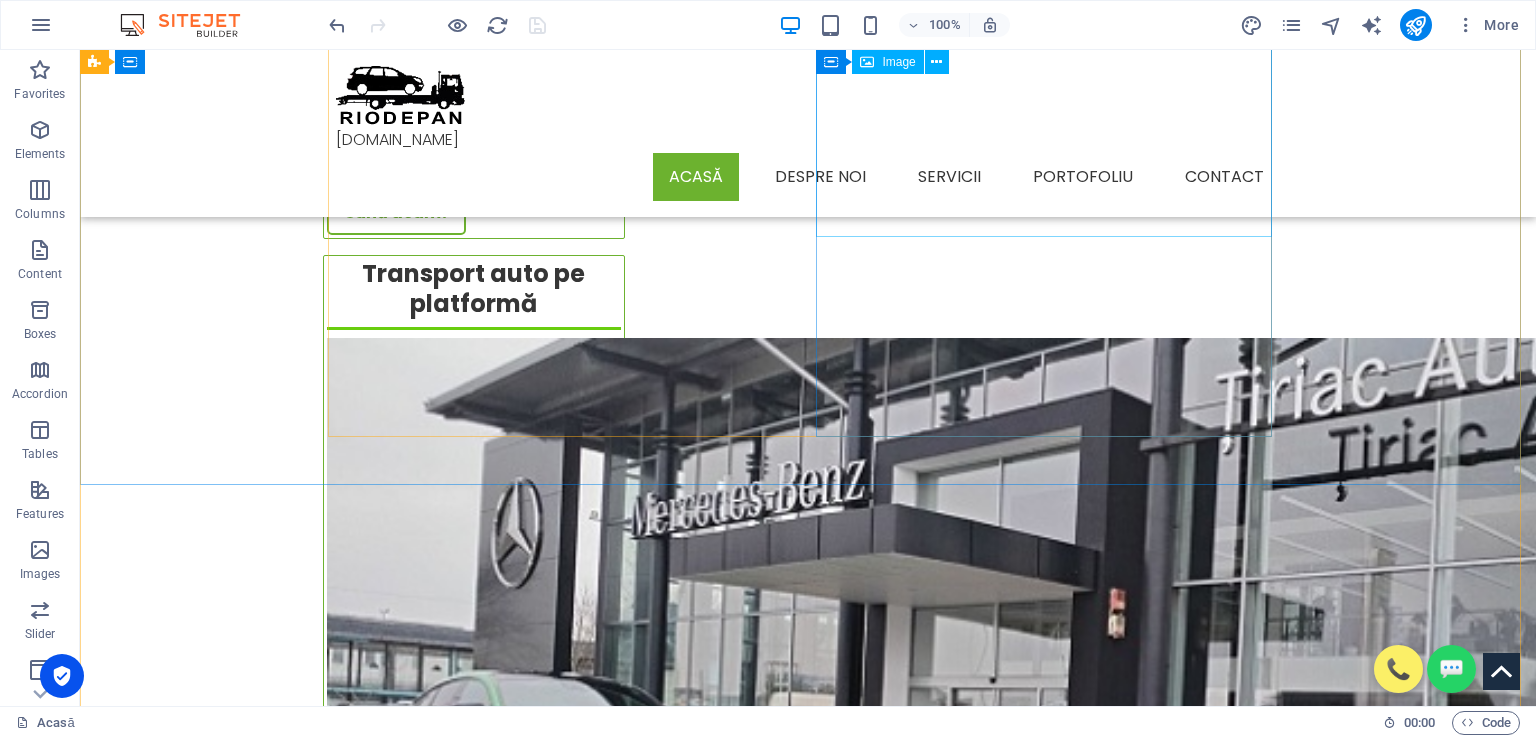 scroll, scrollTop: 2432, scrollLeft: 0, axis: vertical 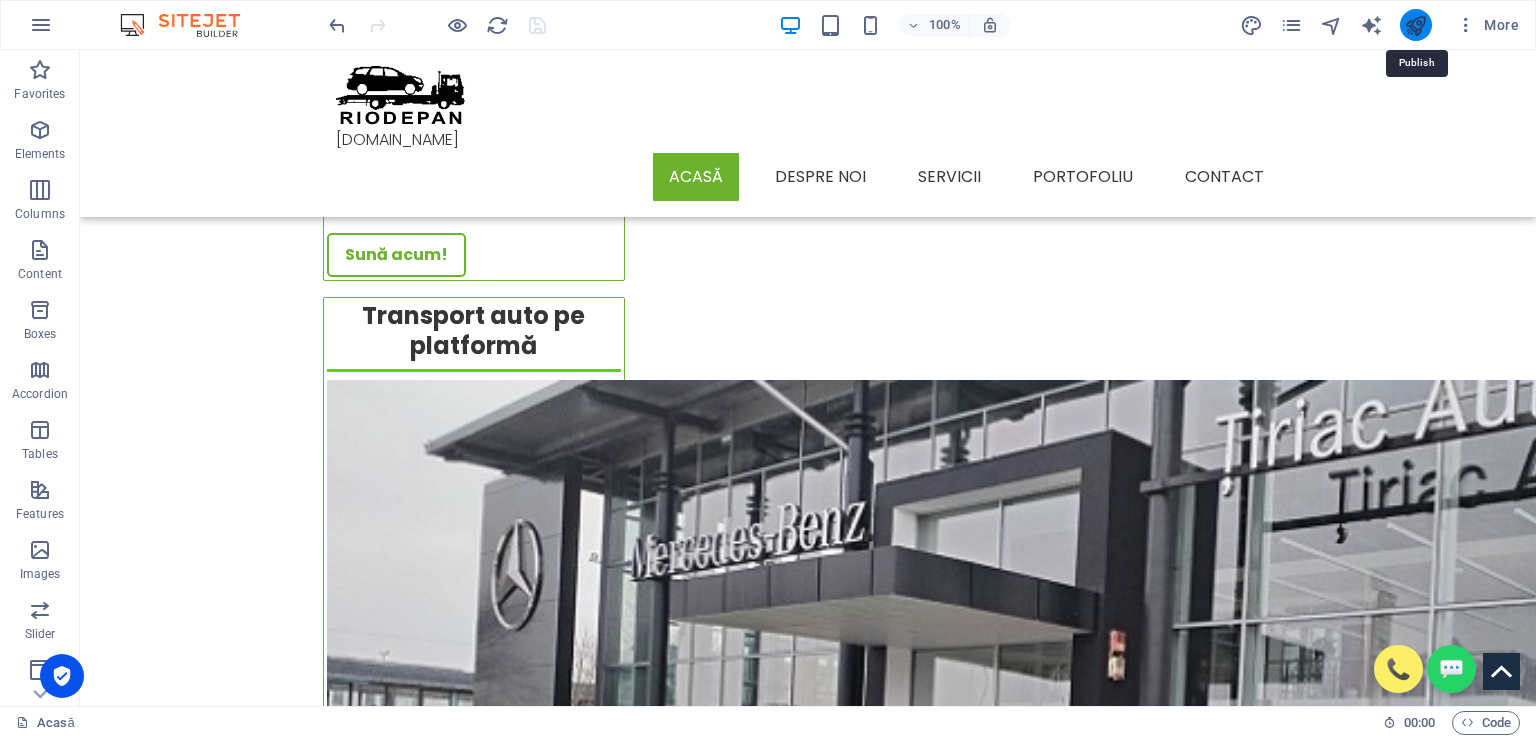 click at bounding box center [1415, 25] 